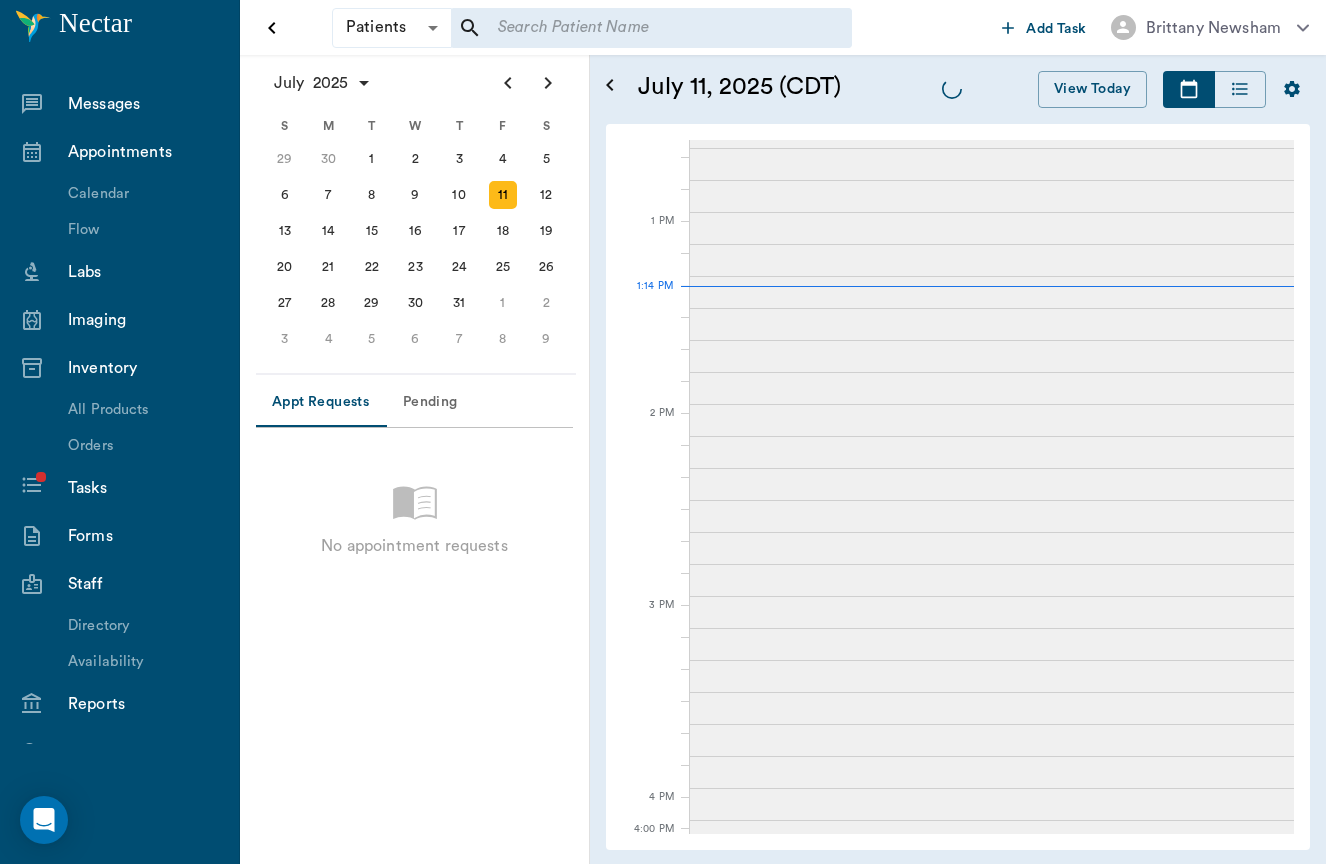 scroll, scrollTop: 0, scrollLeft: 0, axis: both 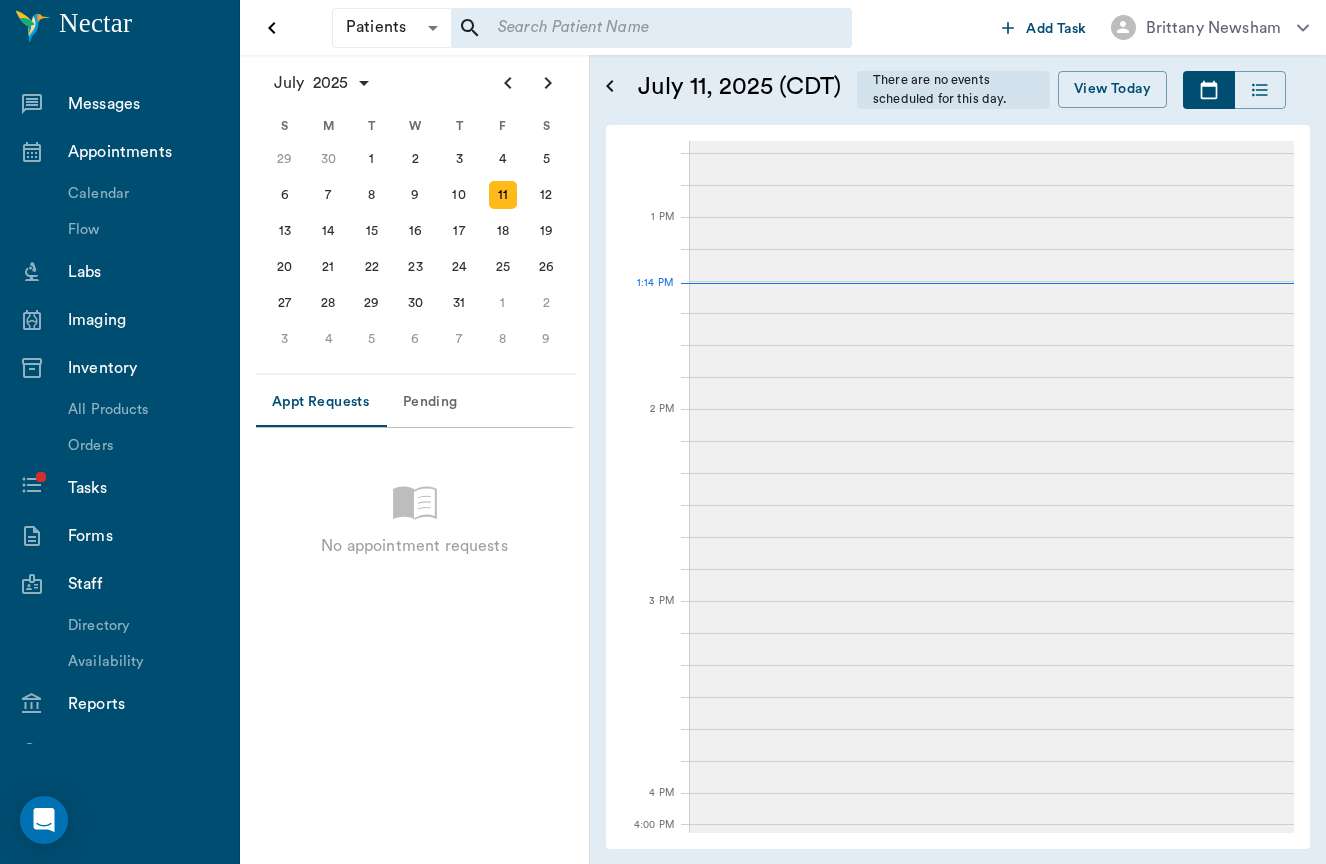 click on "Messages" at bounding box center [143, 104] 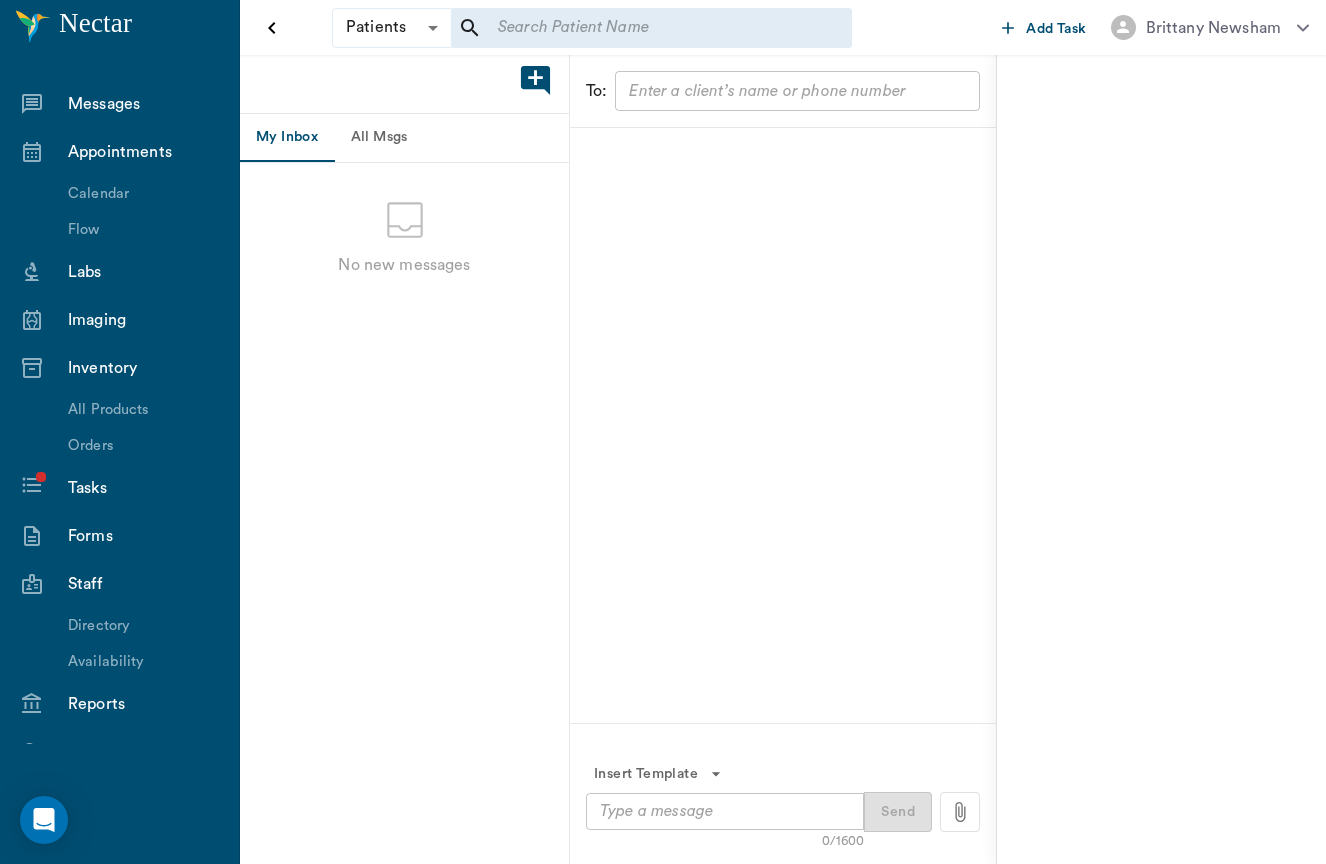 click on "All Msgs" at bounding box center (379, 138) 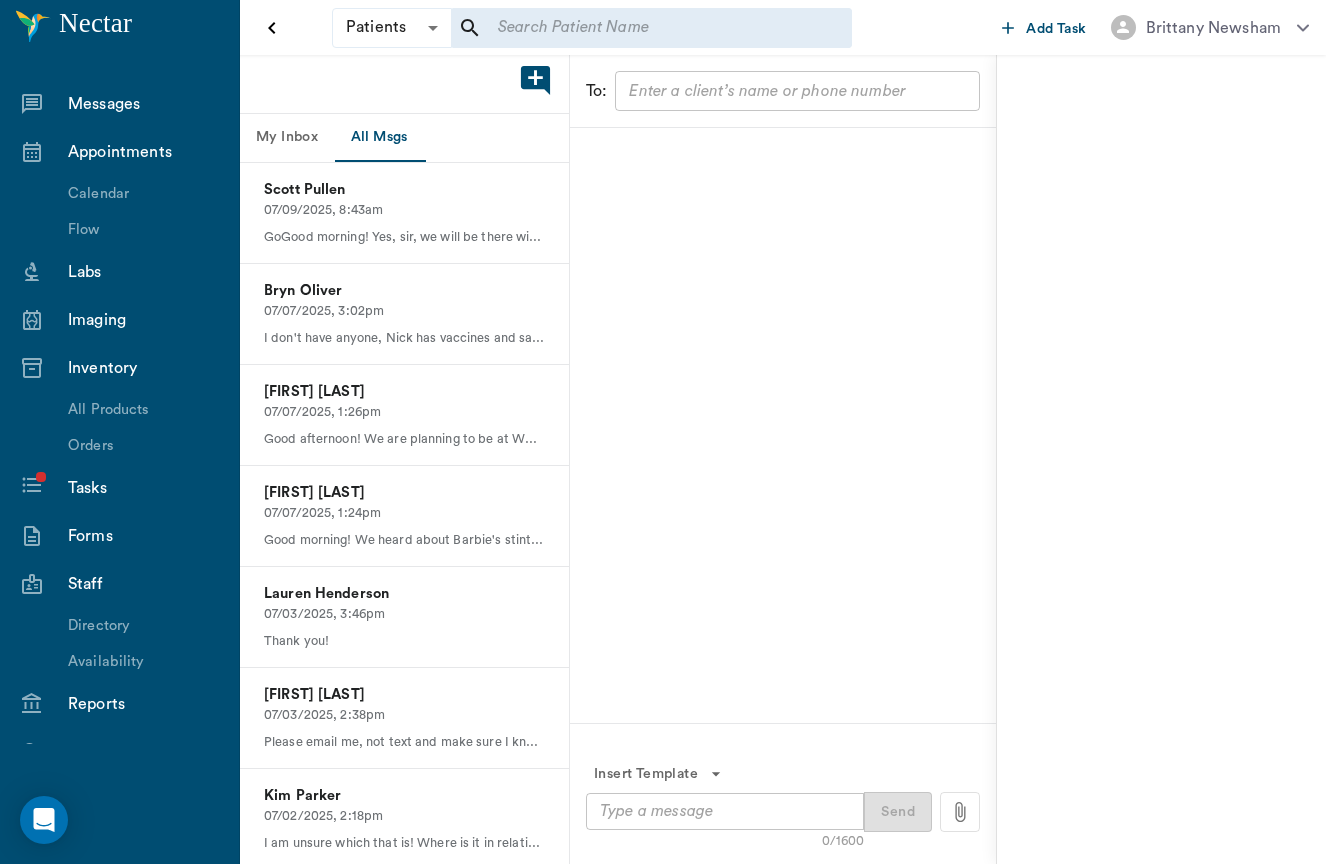 click on "Appointments" at bounding box center (119, 152) 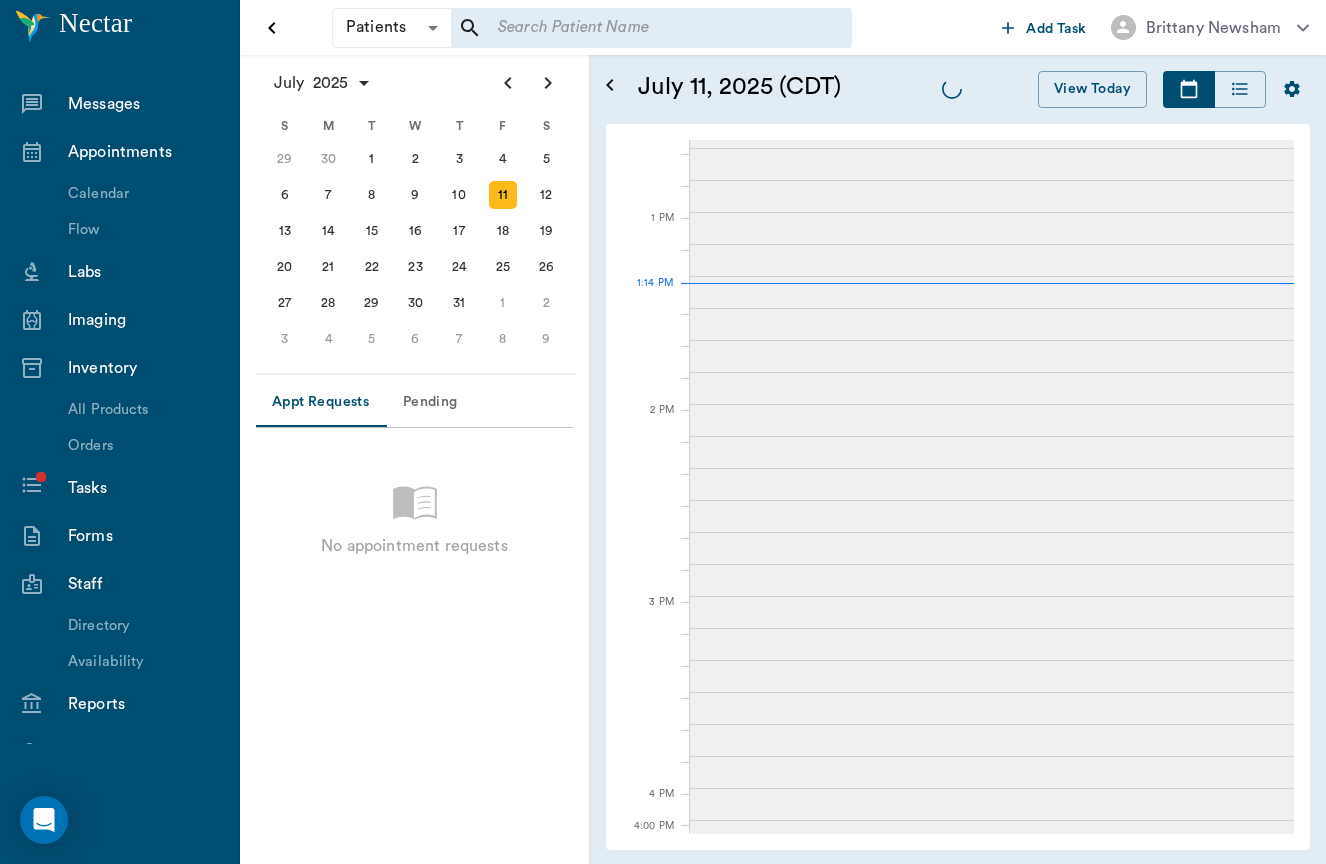 scroll, scrollTop: 890, scrollLeft: 0, axis: vertical 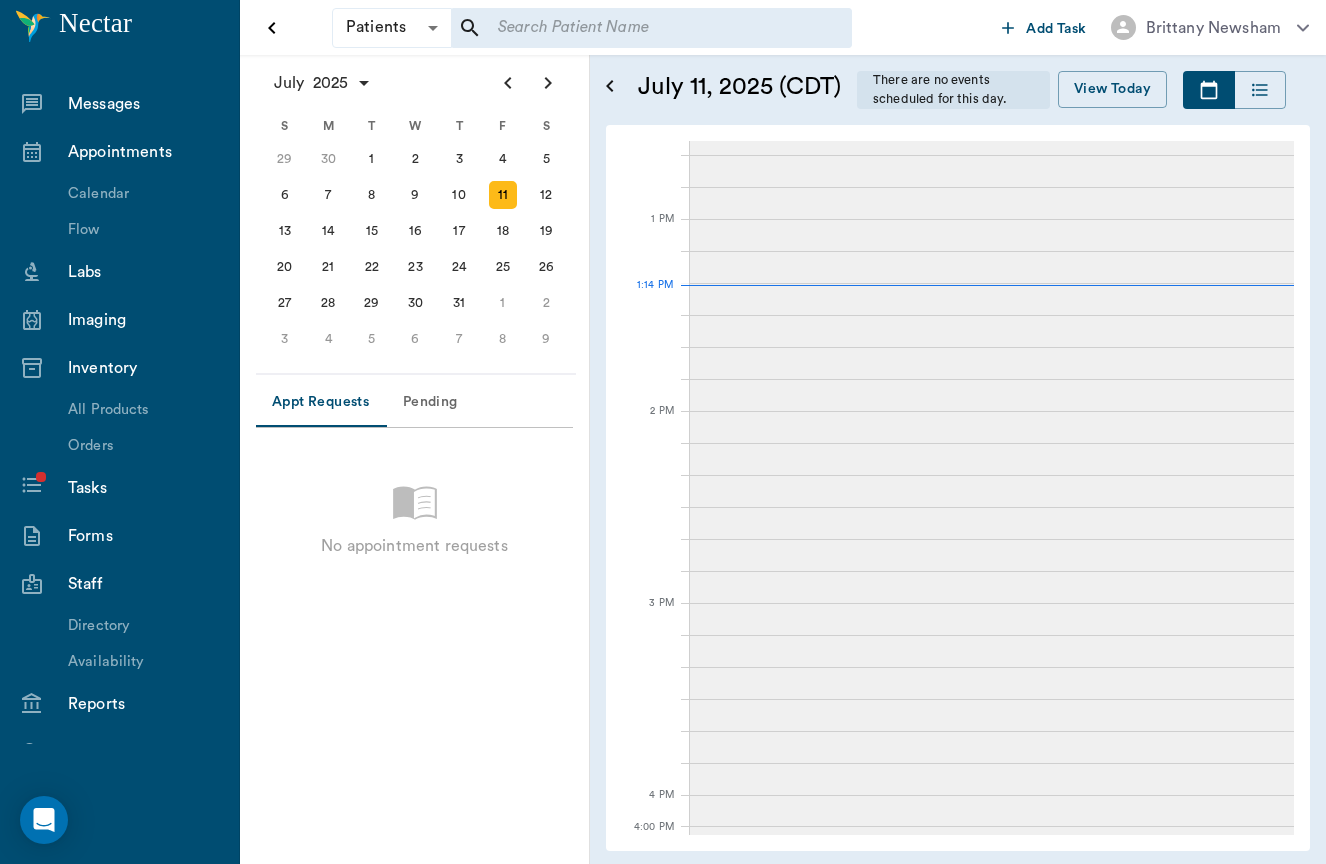 click on "Tasks" at bounding box center (143, 488) 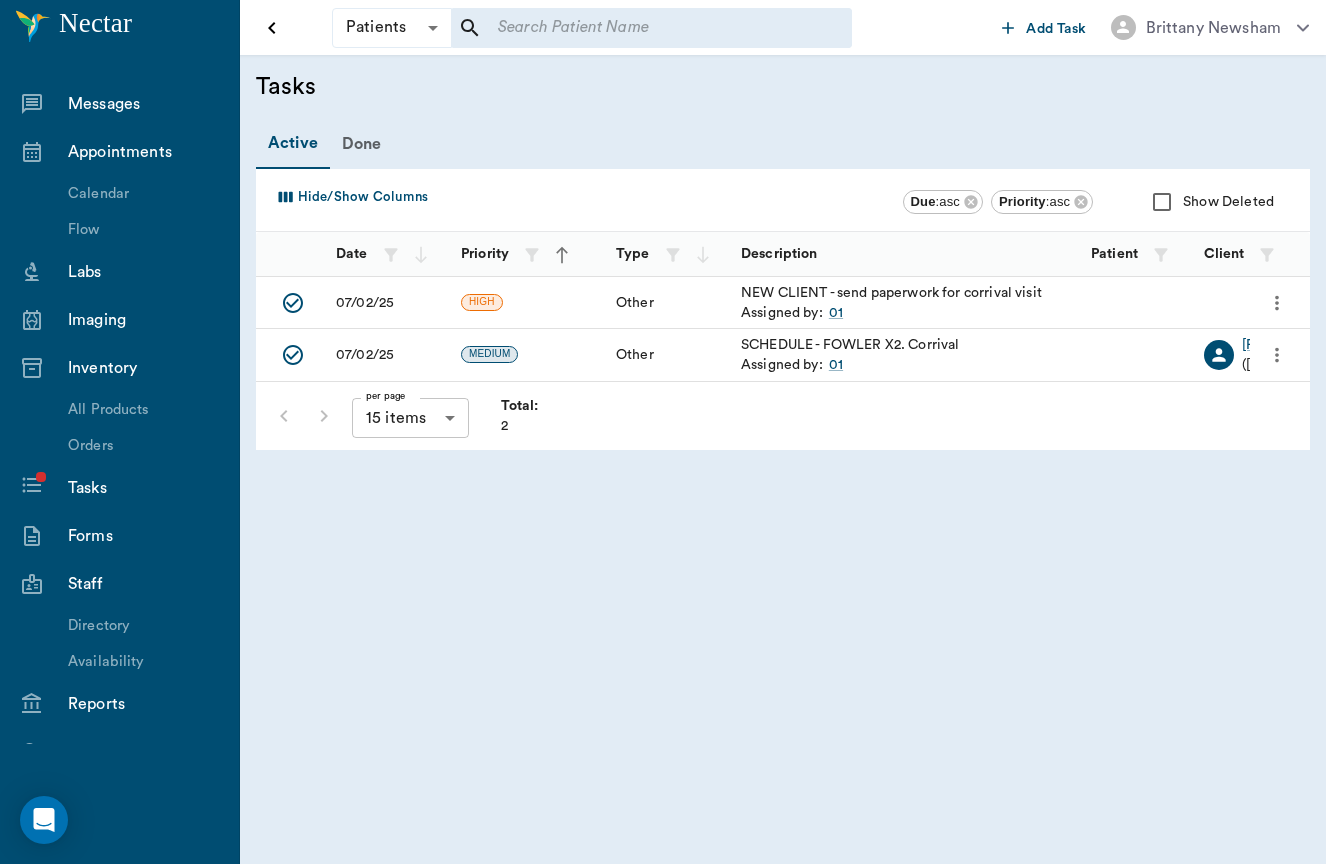 click on "Appointments" at bounding box center [143, 152] 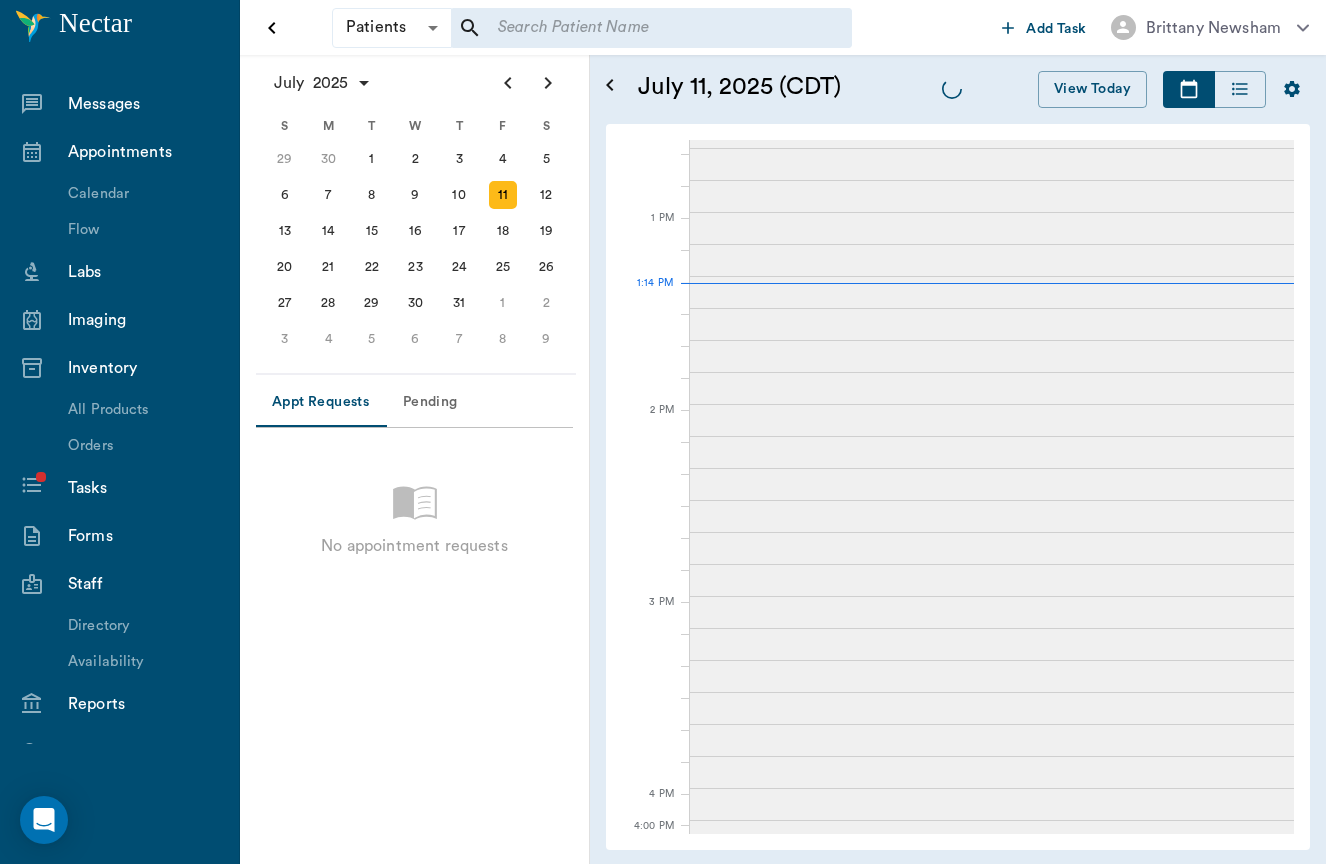 scroll, scrollTop: 890, scrollLeft: 0, axis: vertical 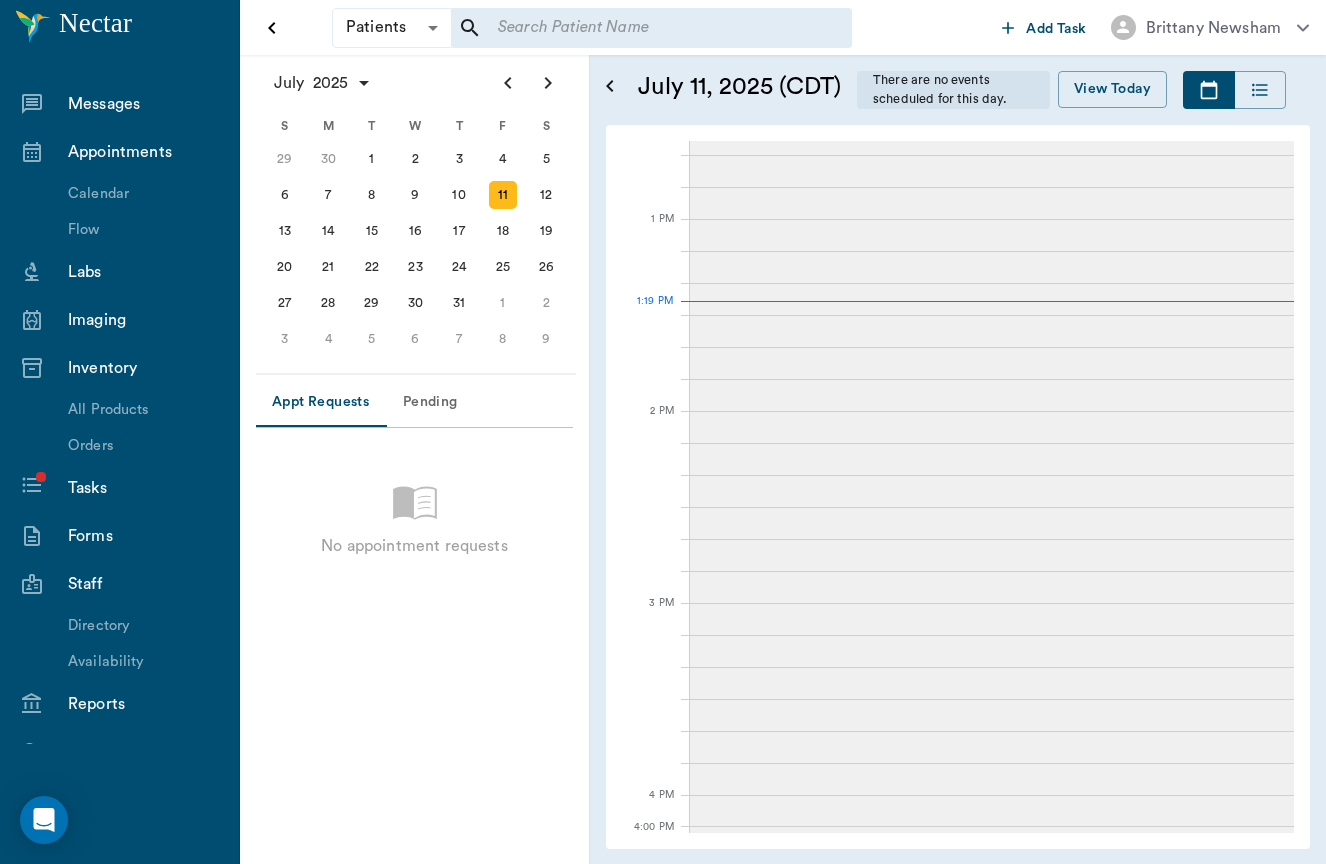 click on "Messages" at bounding box center (143, 104) 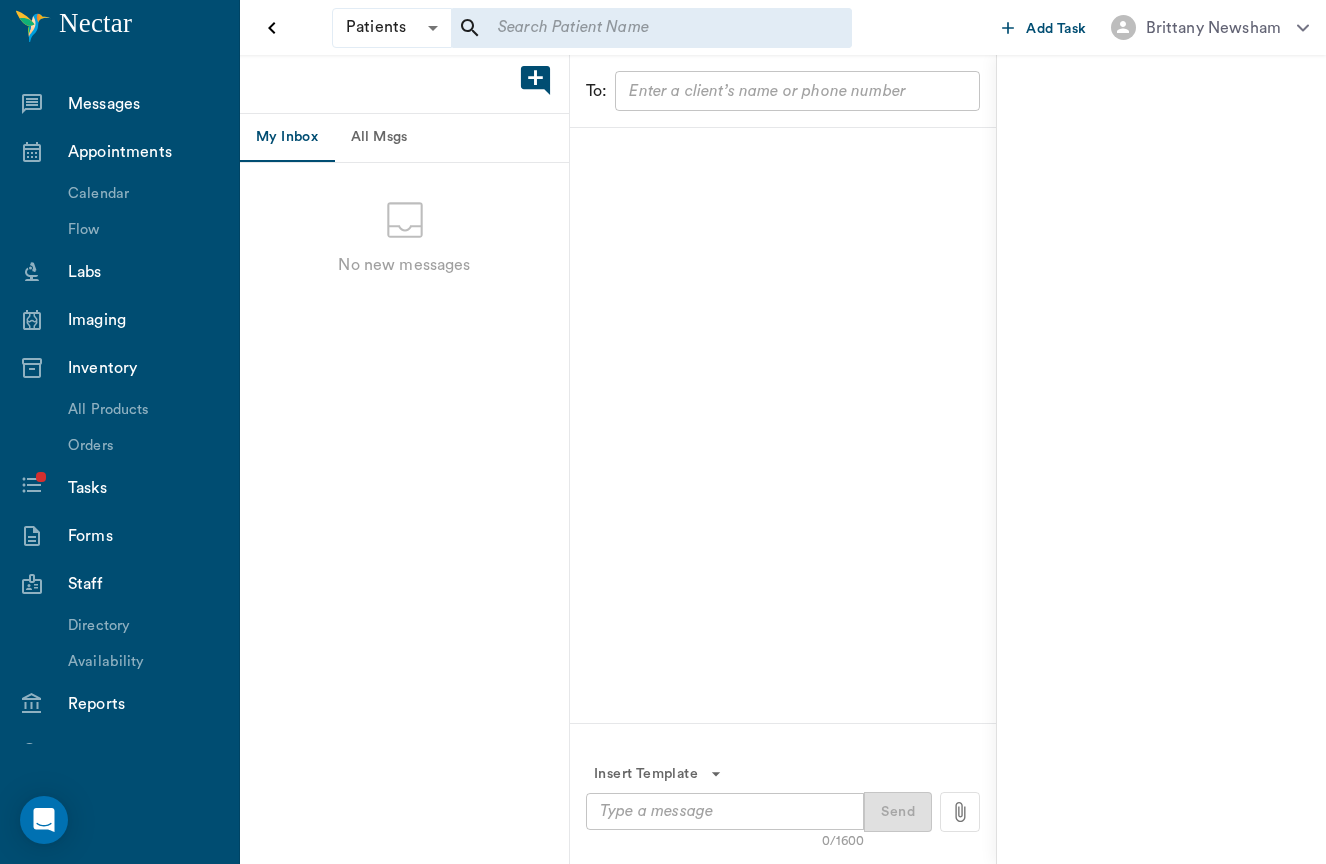 click on "All Msgs" at bounding box center [379, 138] 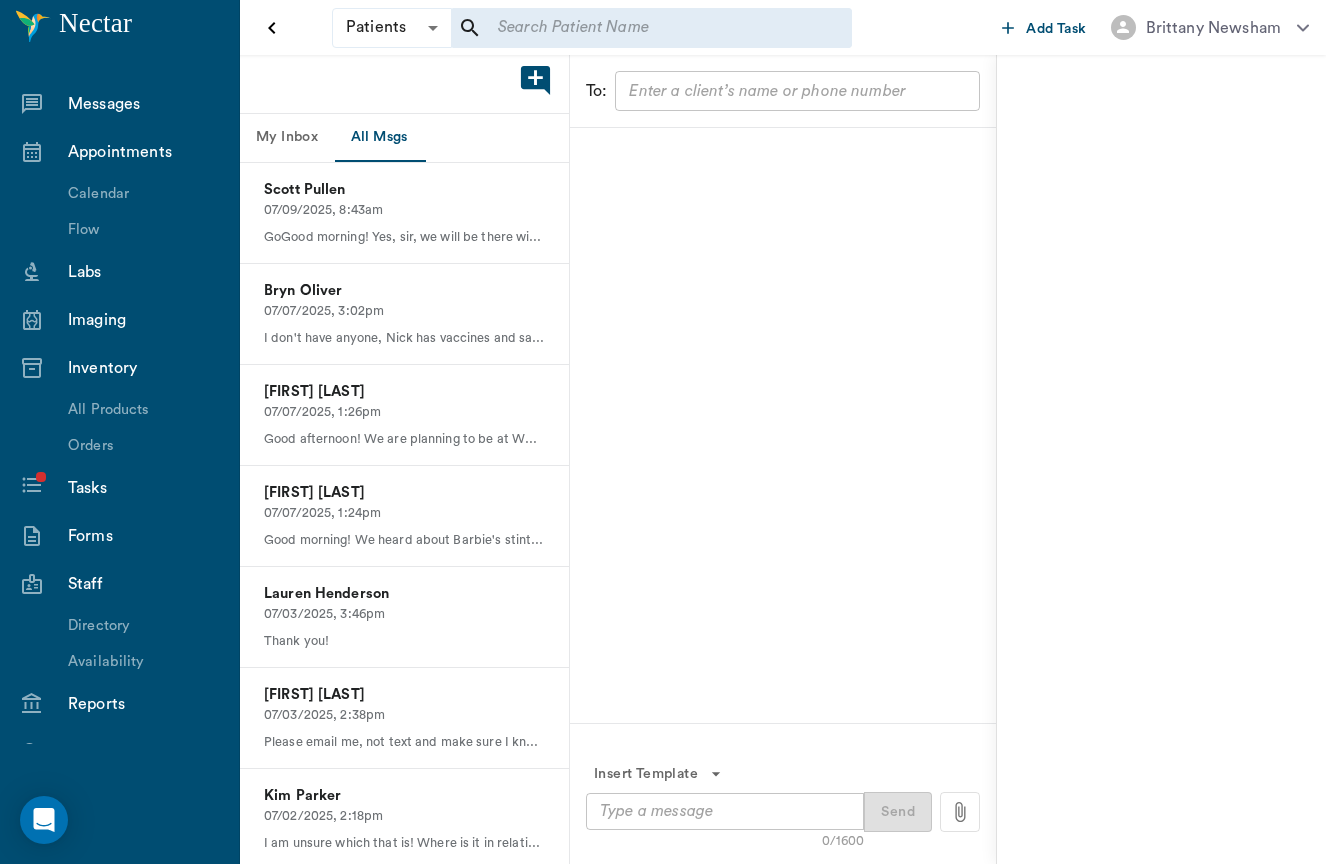 click on "Appointments" at bounding box center (143, 152) 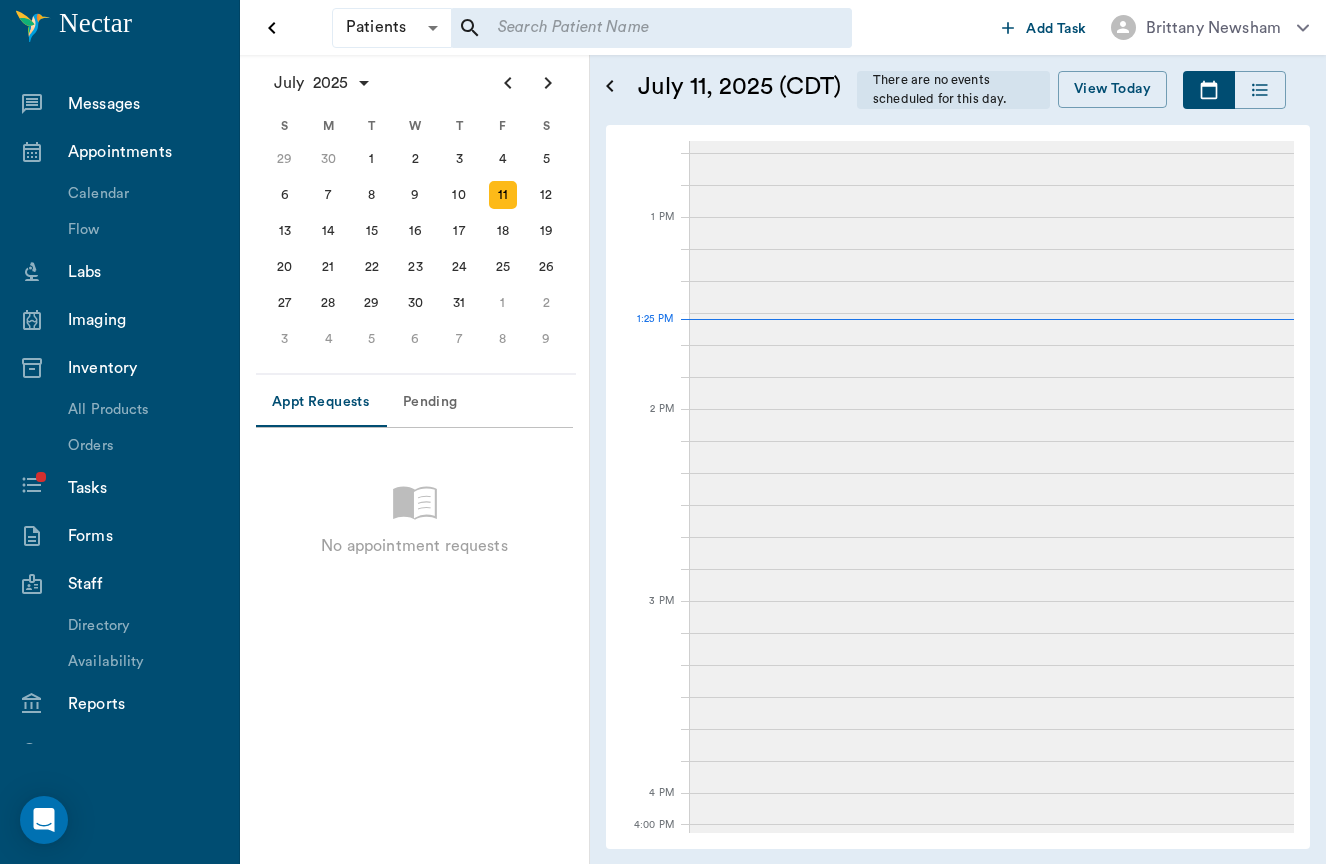 scroll, scrollTop: 892, scrollLeft: 0, axis: vertical 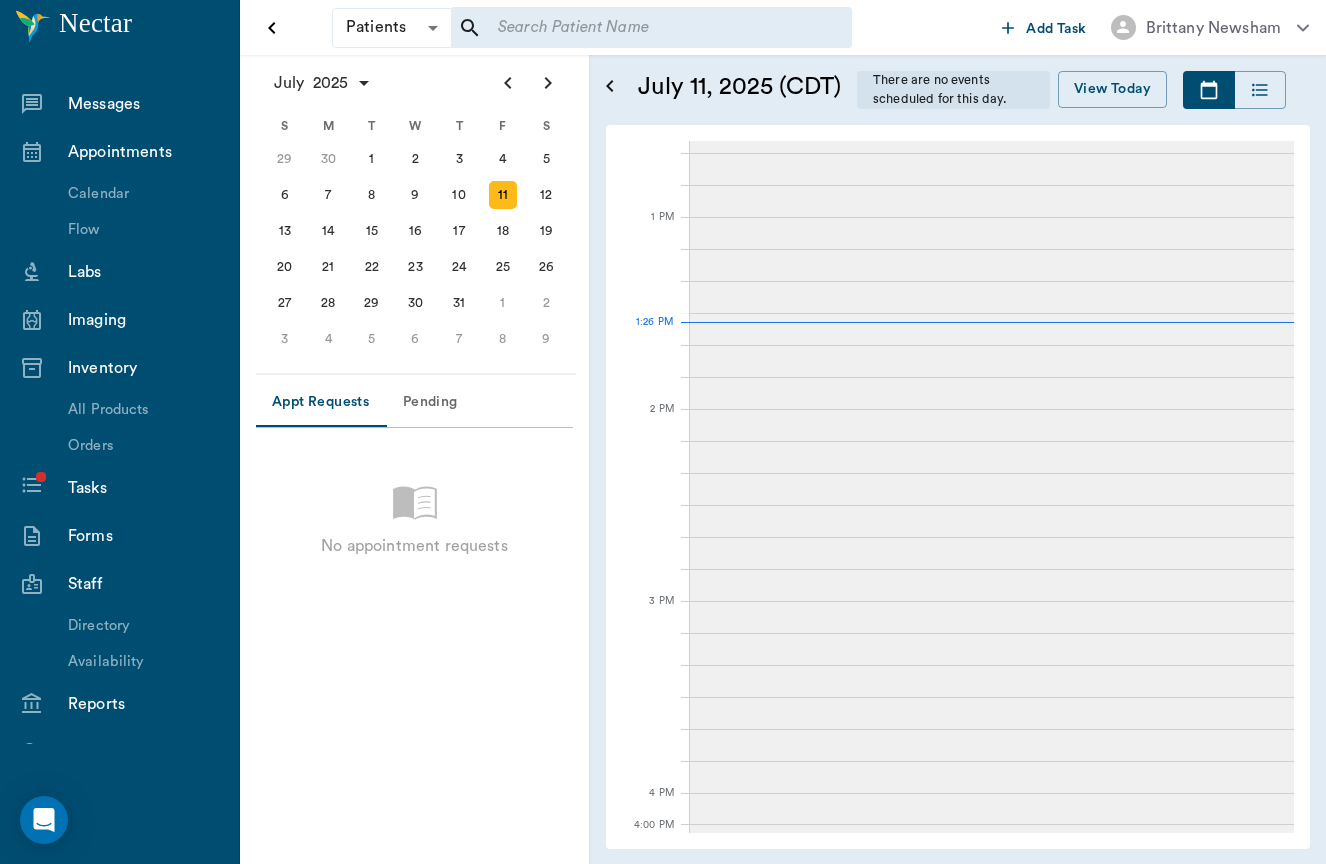 click at bounding box center [651, 28] 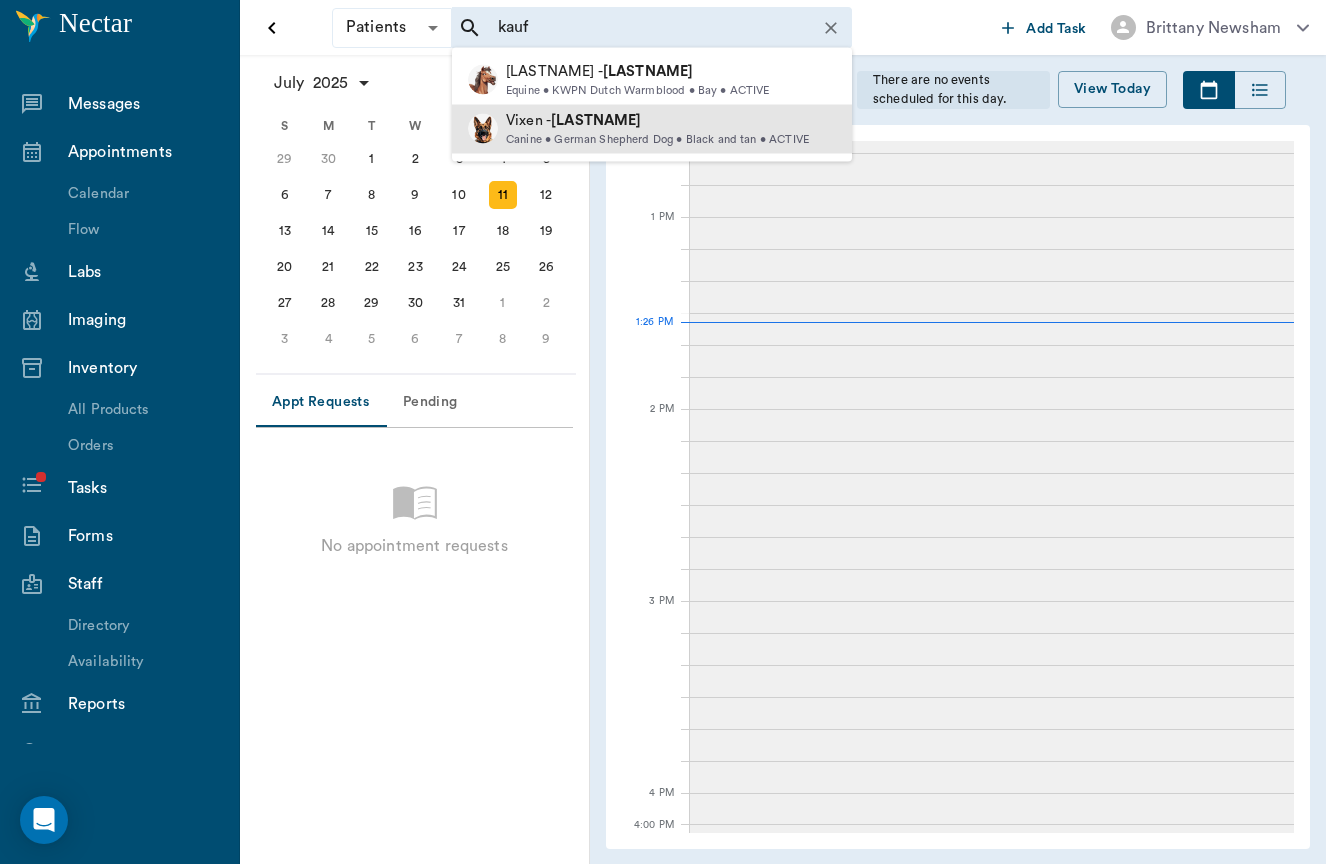 click on "Vixen  -  Kauffman Canine  • German Shepherd Dog  • Black and tan • ACTIVE" at bounding box center [652, 128] 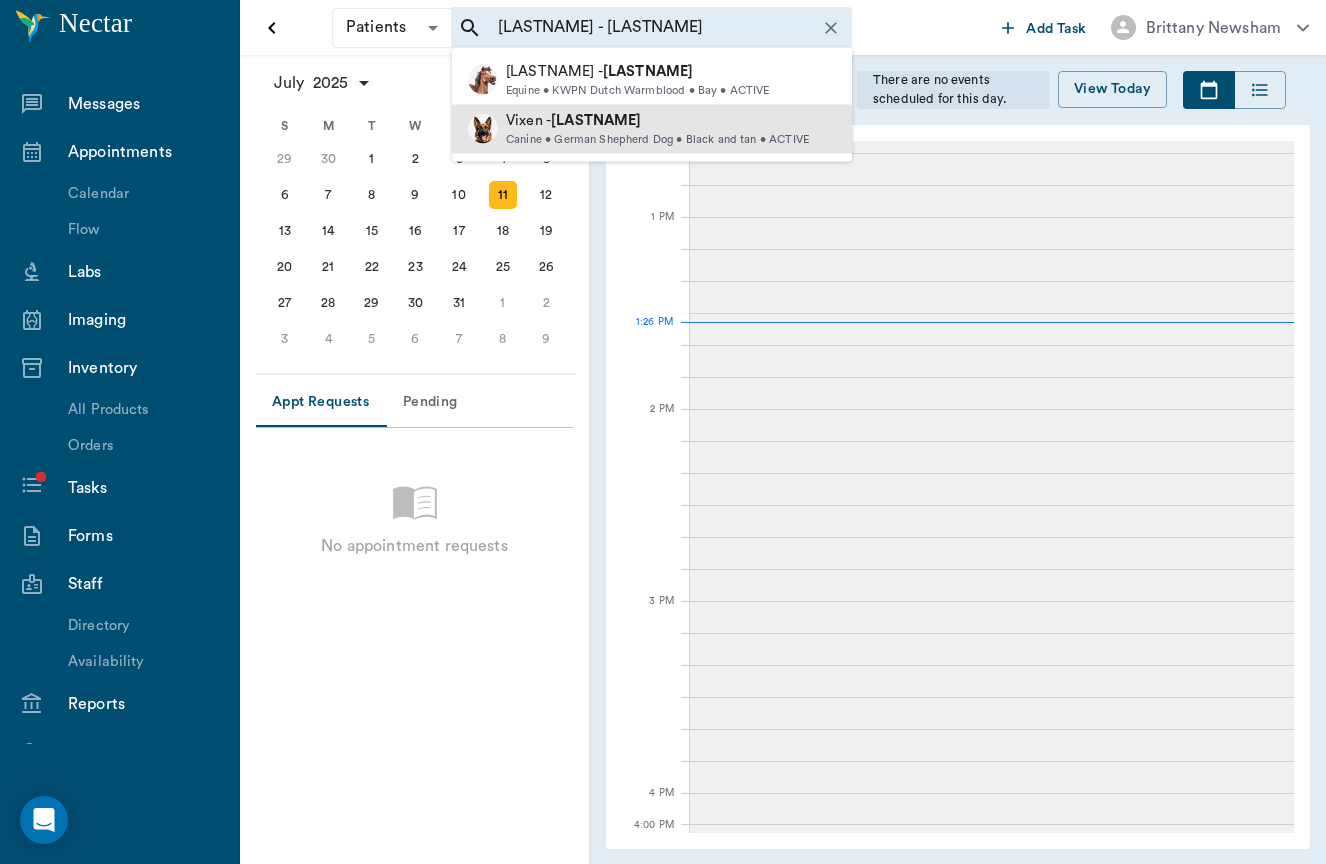 type 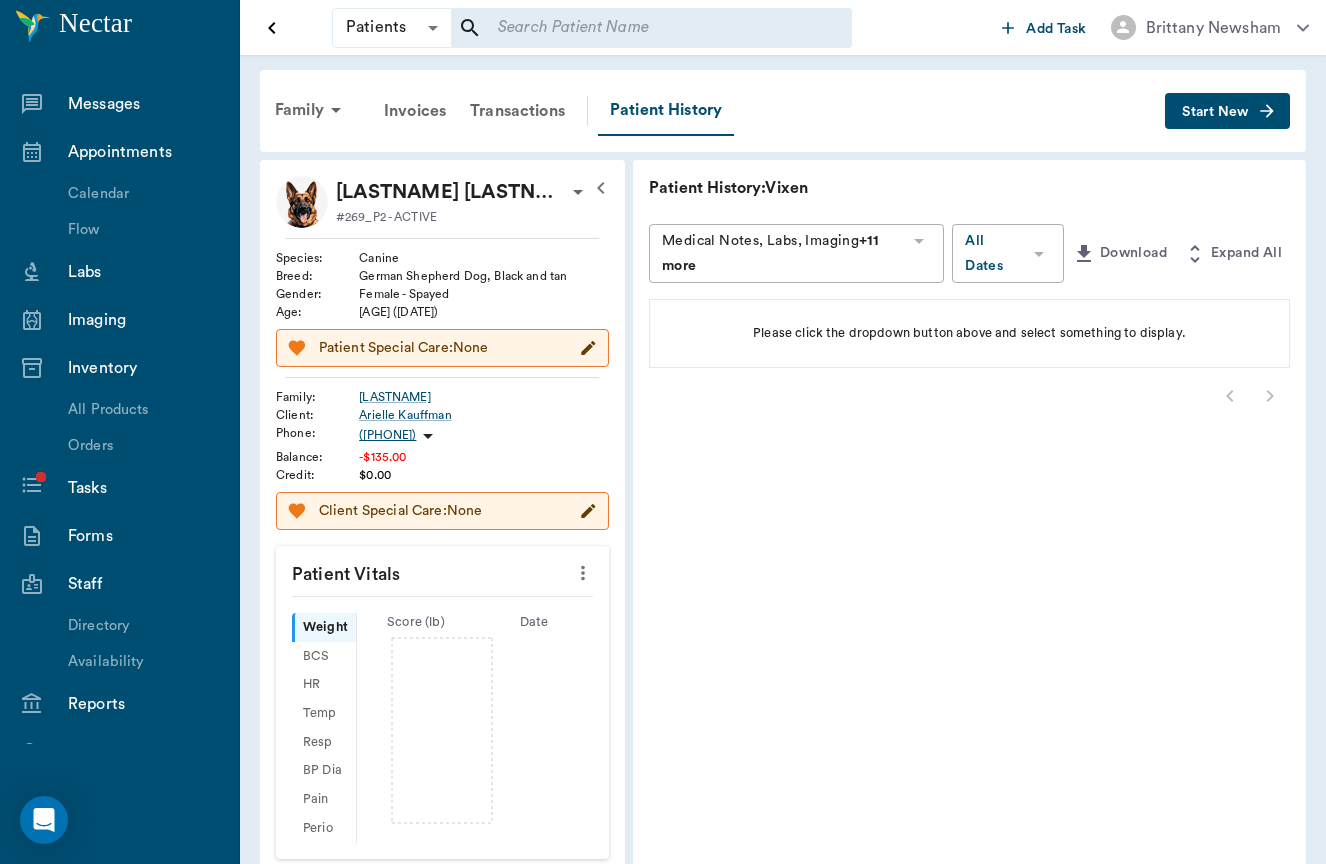 click on "Start New" at bounding box center (1227, 111) 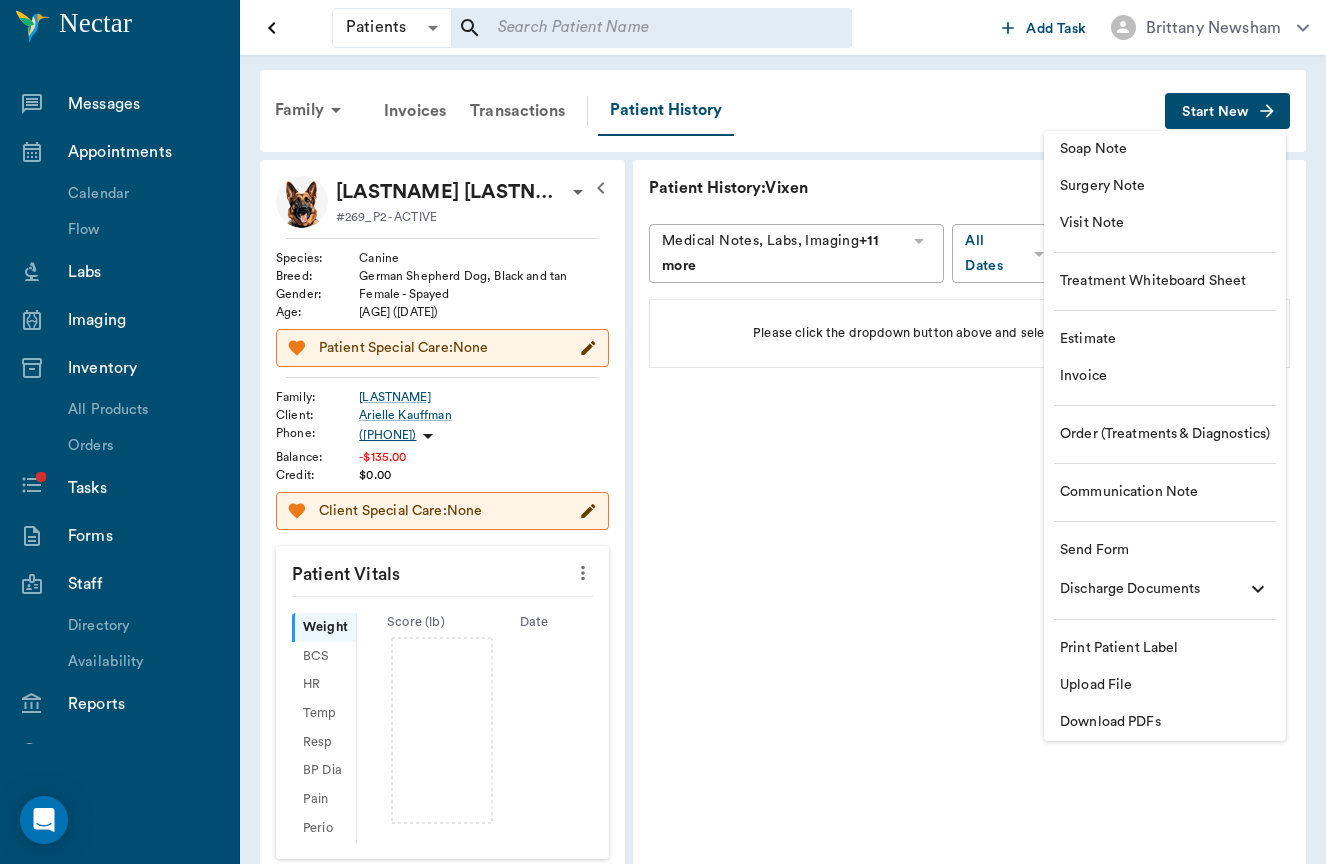 click on "Visit Note" at bounding box center (1165, 223) 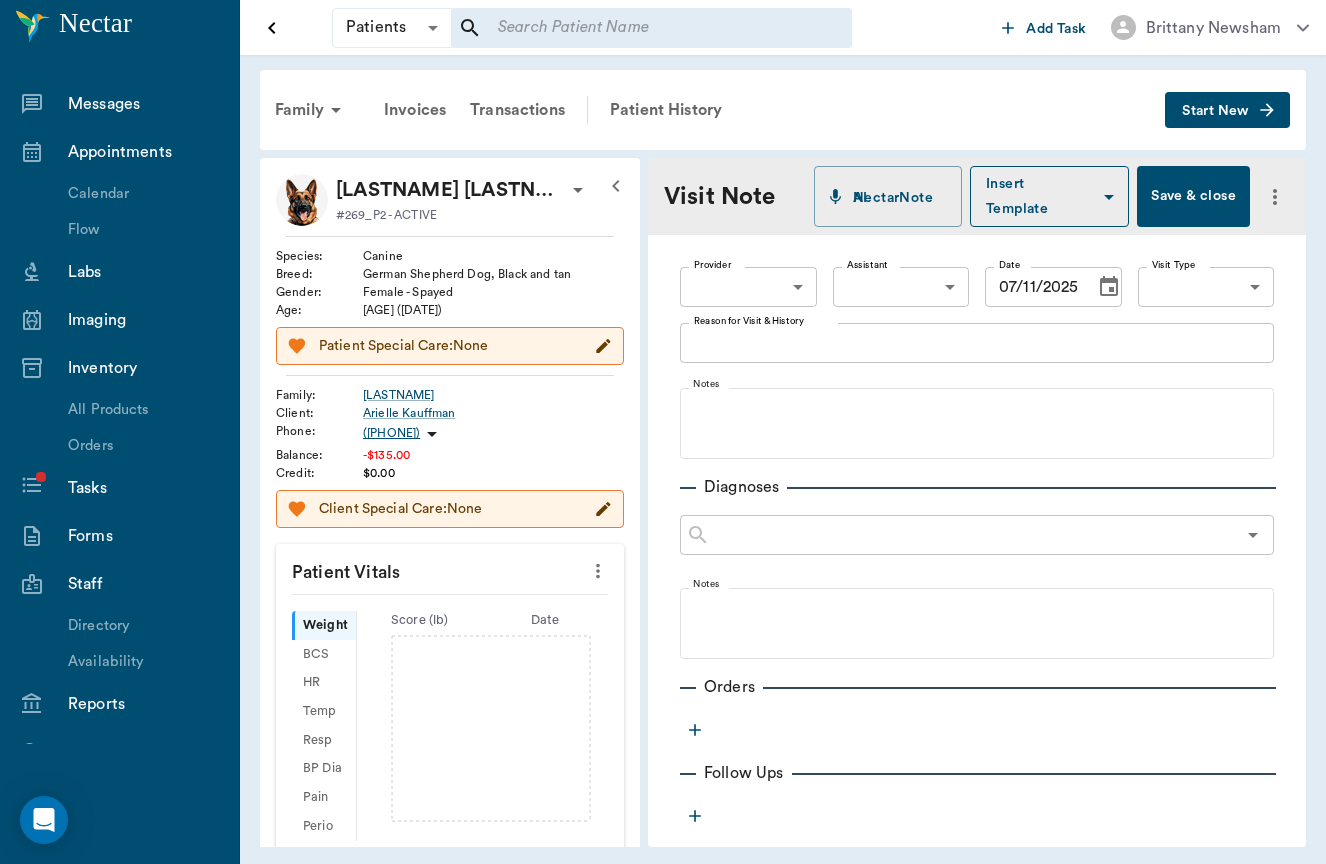 click at bounding box center [1109, 287] 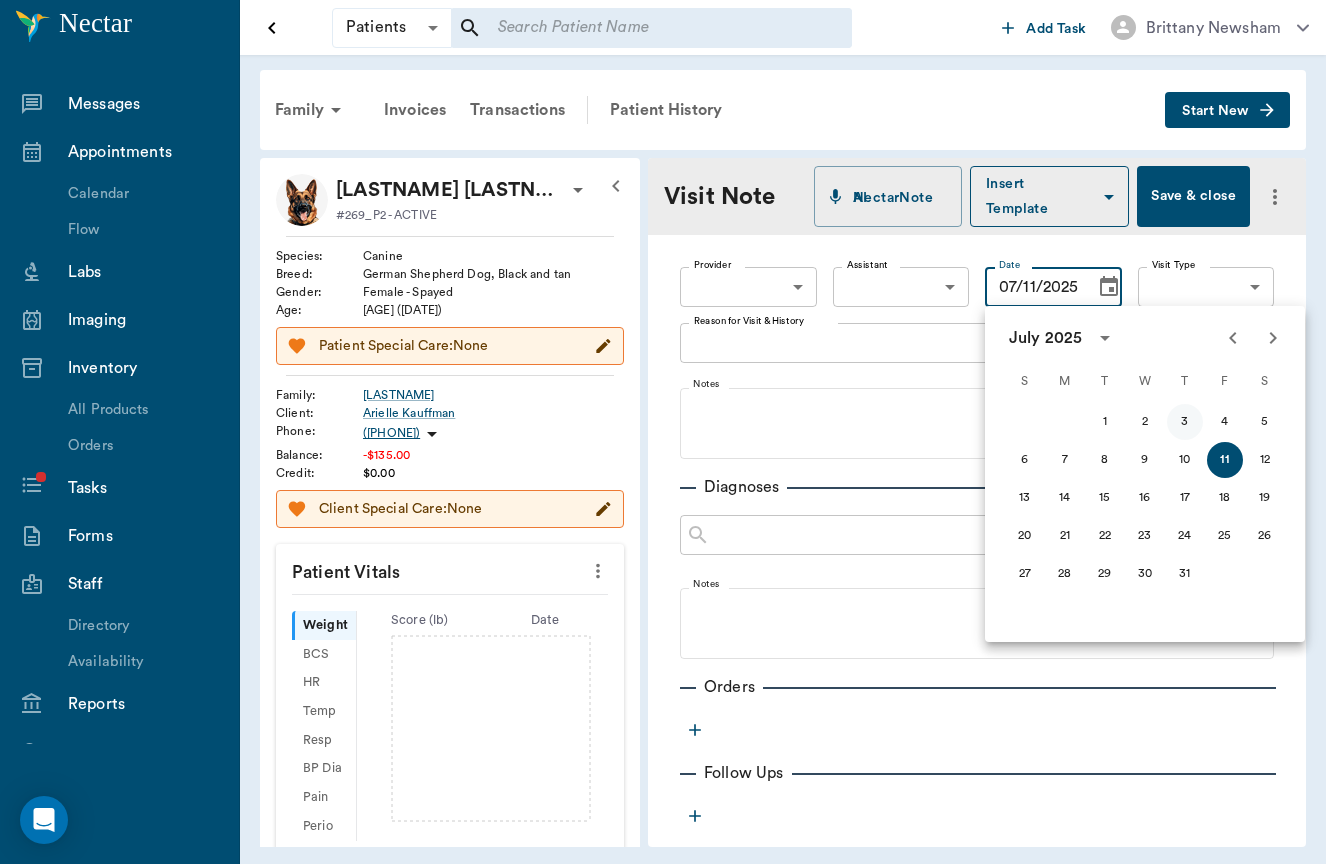 click on "3" at bounding box center [1185, 422] 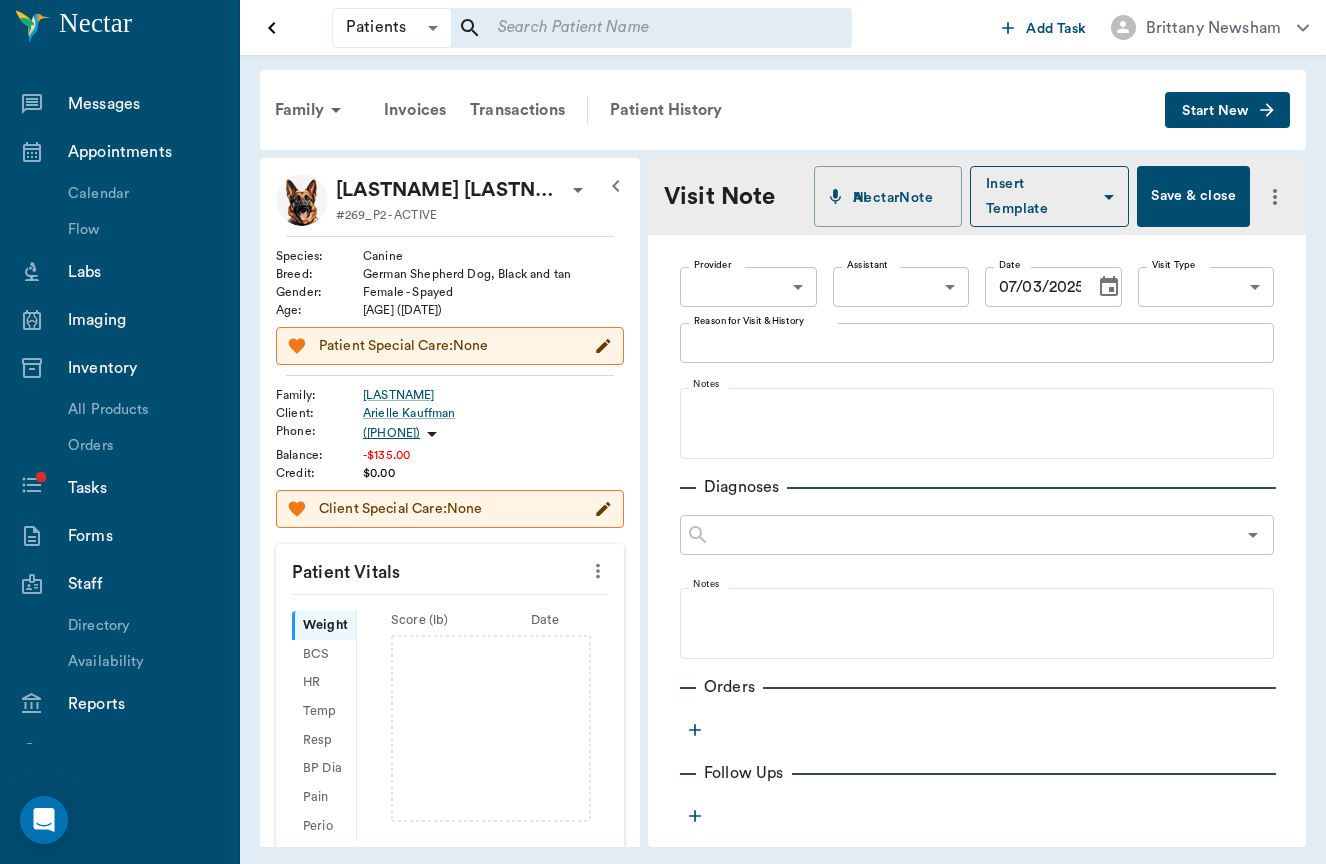 click on "Patients Patients ​ ​ Add Task Brittany Newsham Nectar Messages Appointments Calendar Flow Labs Imaging Inventory All Products Orders Tasks Forms Staff Directory Availability Reports Lookup Medical Notes Patients Clients Families Vaccinations Vaccines Prescriptions Declined Treatments Email Log Reminders Diagnoses NectarNote AI Settings Family Invoices Transactions Patient History Start New Vixen Kauffman #269_P2    -    ACTIVE   Species : Canine Breed : German Shepherd Dog, Black and tan Gender : Female - Spayed Age : 2 yr 6 mo (01/01/2023) Patient Special Care:  None Family : Kauffman Client : Arielle Kauffman Phone : (717) 645-8147 Balance : -$135.00 Credit : $0.00 Client Special Care:  None Patient Vitals Weight BCS HR Temp Resp BP Dia Pain Perio Score ( lb ) Date Ongoing diagnosis Current Rx Reminders Upcoming appointments Schedule Appointment Visit Note NectarNote AI Insert Template  Save & close Provider ​ Provider Assistant ​ Assistant Date 07/03/2025 Date Visit Type ​ Visit Type x Notes" at bounding box center (663, 432) 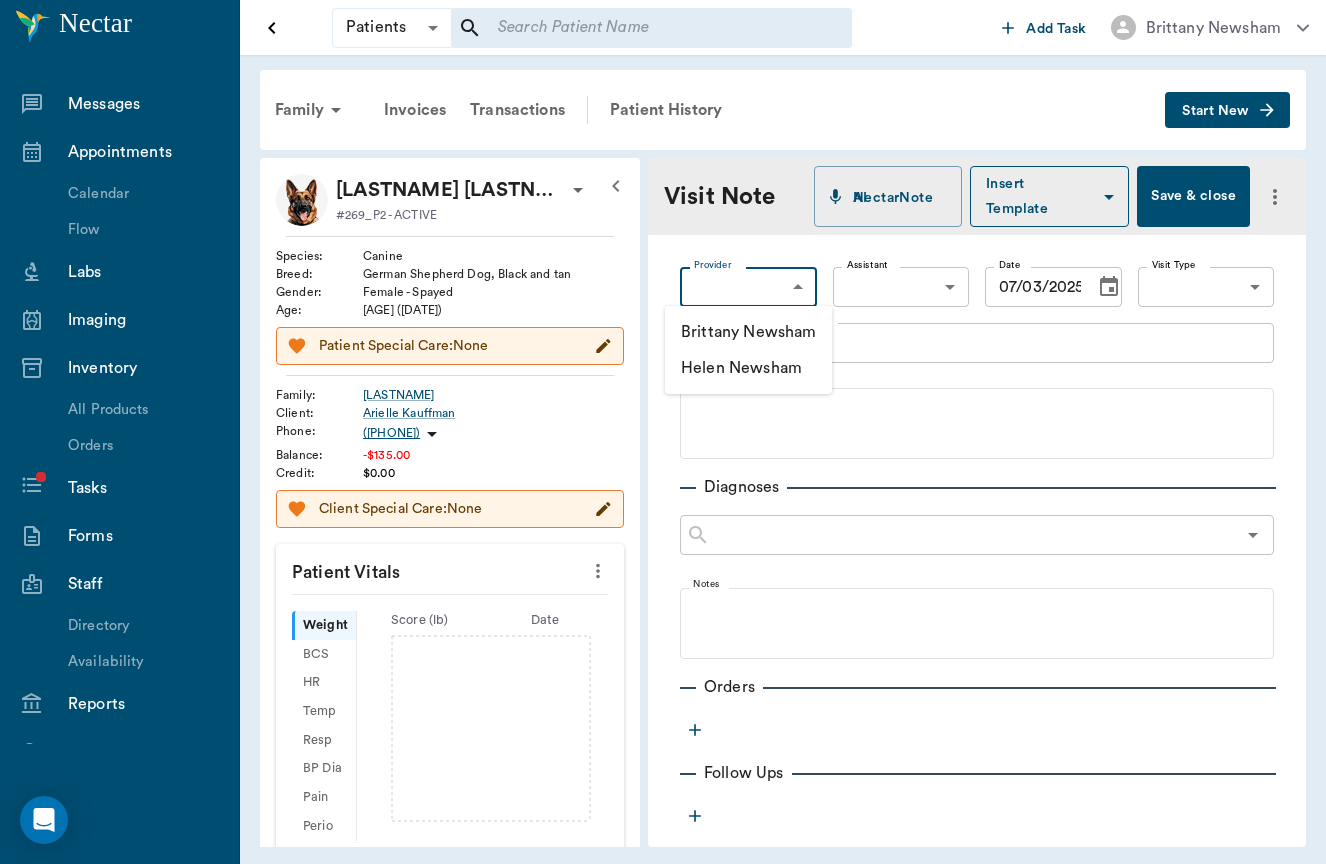click on "Brittany Newsham" at bounding box center [748, 332] 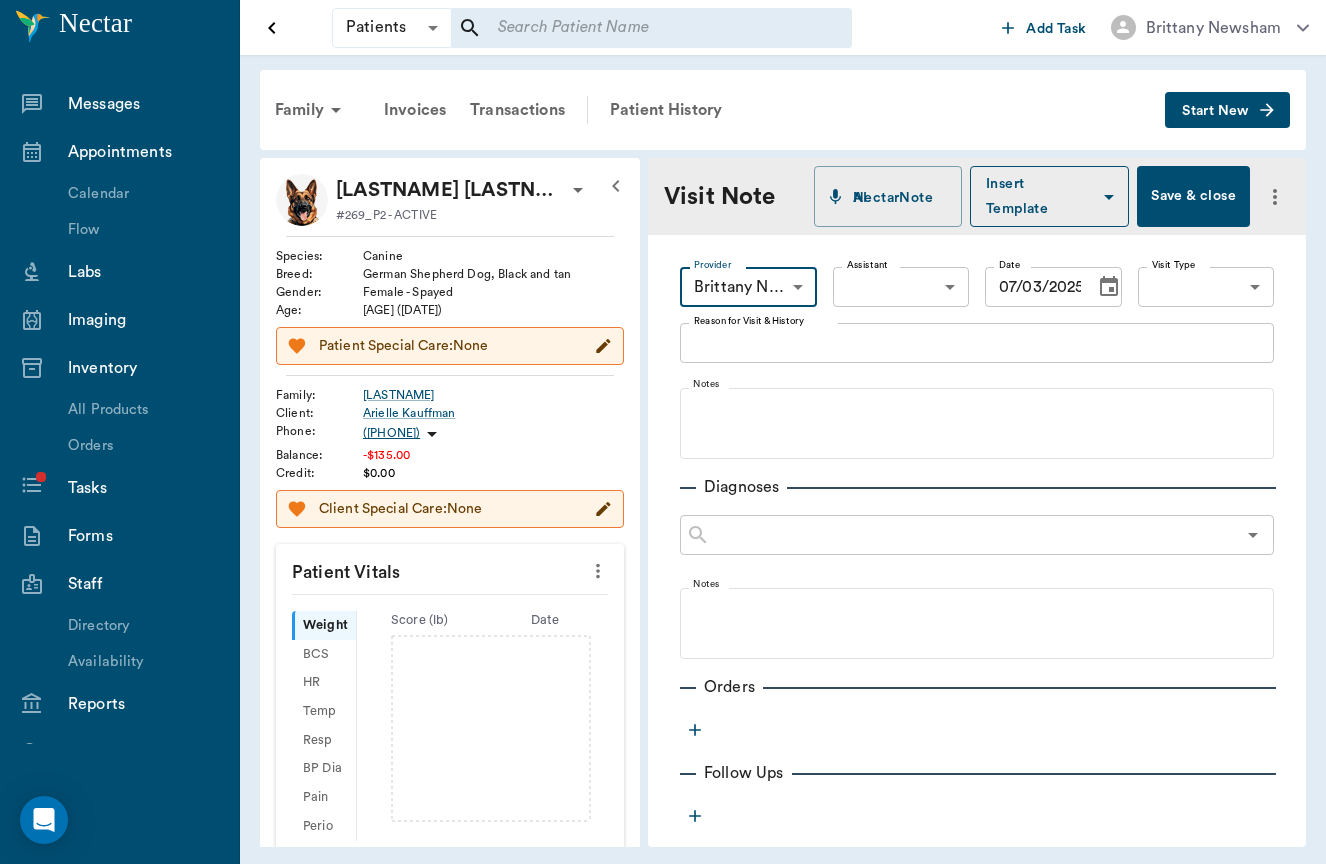 click on "Provider Brittany Newsham 649b3e03b5bc7e03f9326794 Provider Assistant ​ Assistant Date 07/03/2025 Date Visit Type ​ Visit Type" at bounding box center (977, 287) 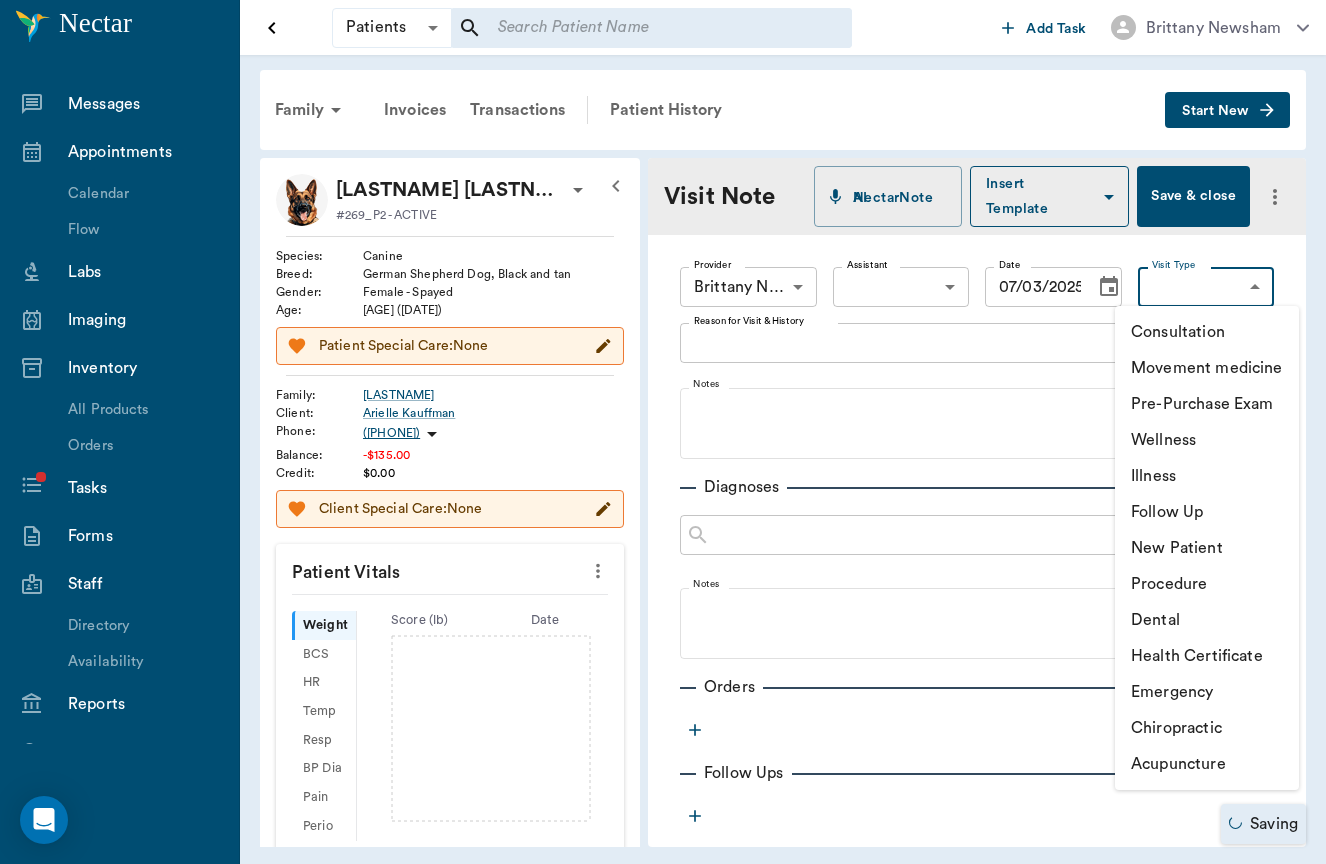 click on "Patients Patients ​ ​ Add Task Brittany Newsham Nectar Messages Appointments Calendar Flow Labs Imaging Inventory All Products Orders Tasks Forms Staff Directory Availability Reports Lookup Medical Notes Patients Clients Families Vaccinations Vaccines Prescriptions Declined Treatments Email Log Reminders Diagnoses NectarNote AI Settings Family Invoices Transactions Patient History Start New Vixen Kauffman #269_P2    -    ACTIVE   Species : Canine Breed : German Shepherd Dog, Black and tan Gender : Female - Spayed Age : 2 yr 6 mo (01/01/2023) Patient Special Care:  None Family : Kauffman Client : Arielle Kauffman Phone : (717) 645-8147 Balance : -$135.00 Credit : $0.00 Client Special Care:  None Patient Vitals Weight BCS HR Temp Resp BP Dia Pain Perio Score ( lb ) Date Ongoing diagnosis Current Rx Reminders Upcoming appointments Schedule Appointment Visit Note NectarNote AI Insert Template  Save & close Provider Brittany Newsham 649b3e03b5bc7e03f9326794 Provider Assistant ​ Assistant Date 07/03/2025 x" at bounding box center [663, 432] 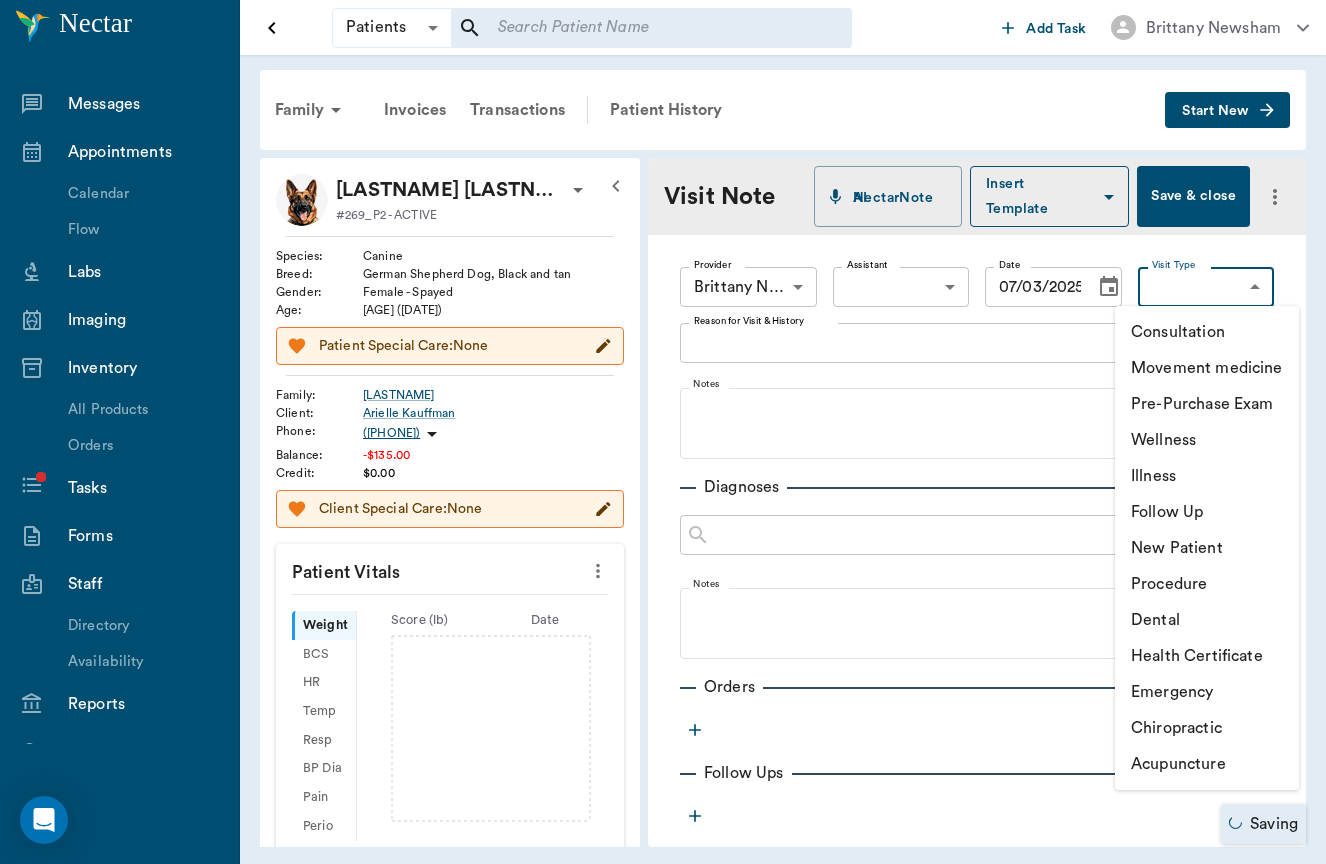 click on "Consultation" at bounding box center [1207, 332] 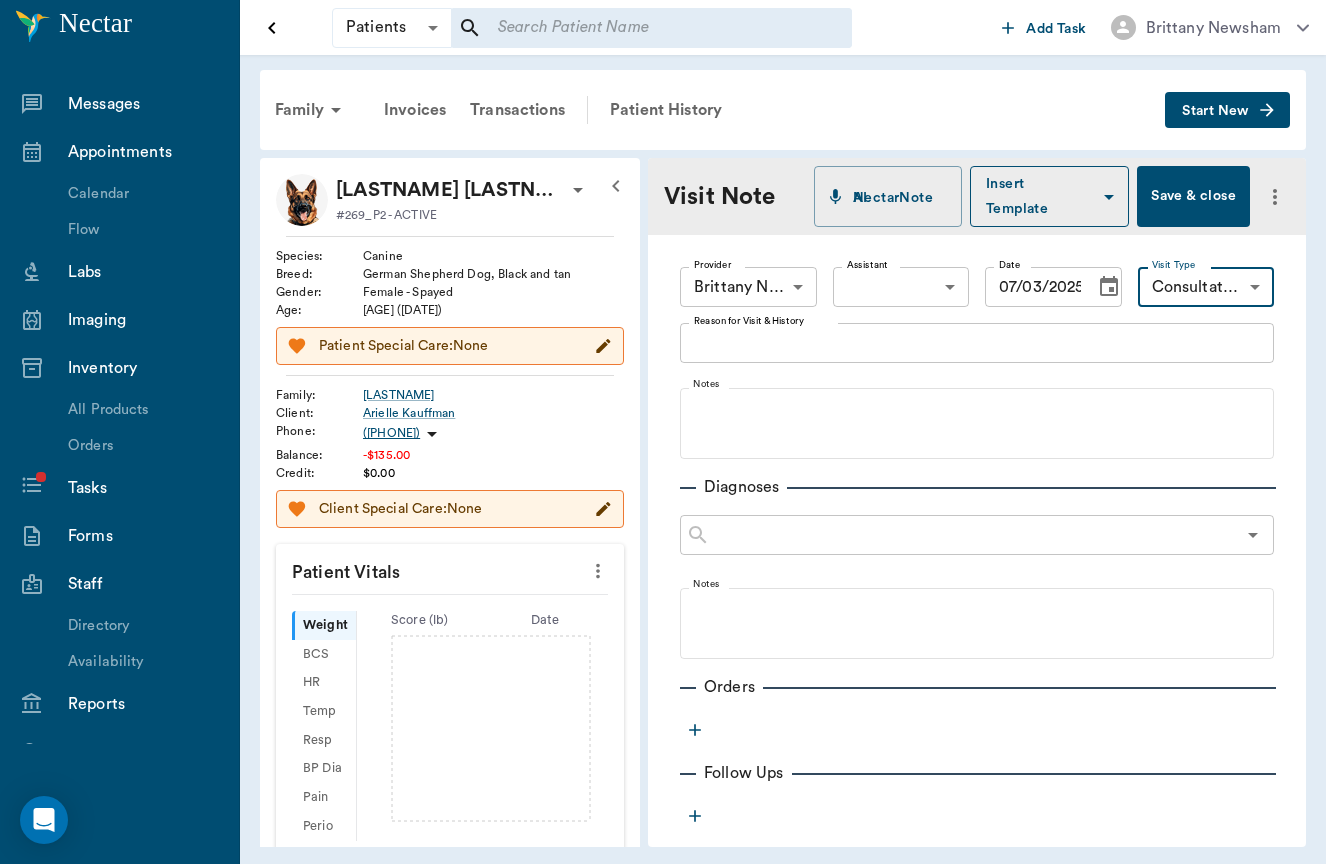 click on "Reason for Visit & History" at bounding box center (977, 343) 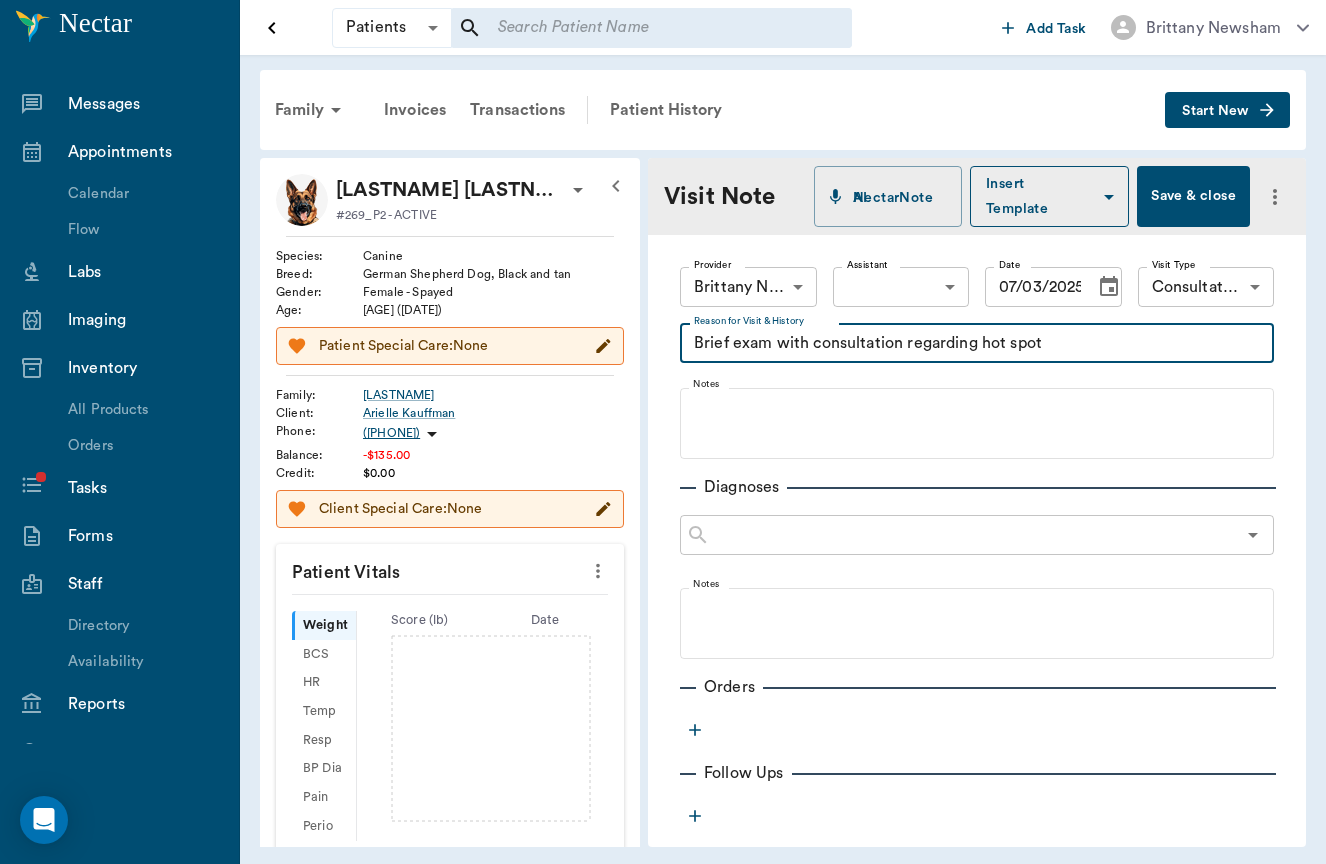 type on "Brief exam with consultation regarding hot spot" 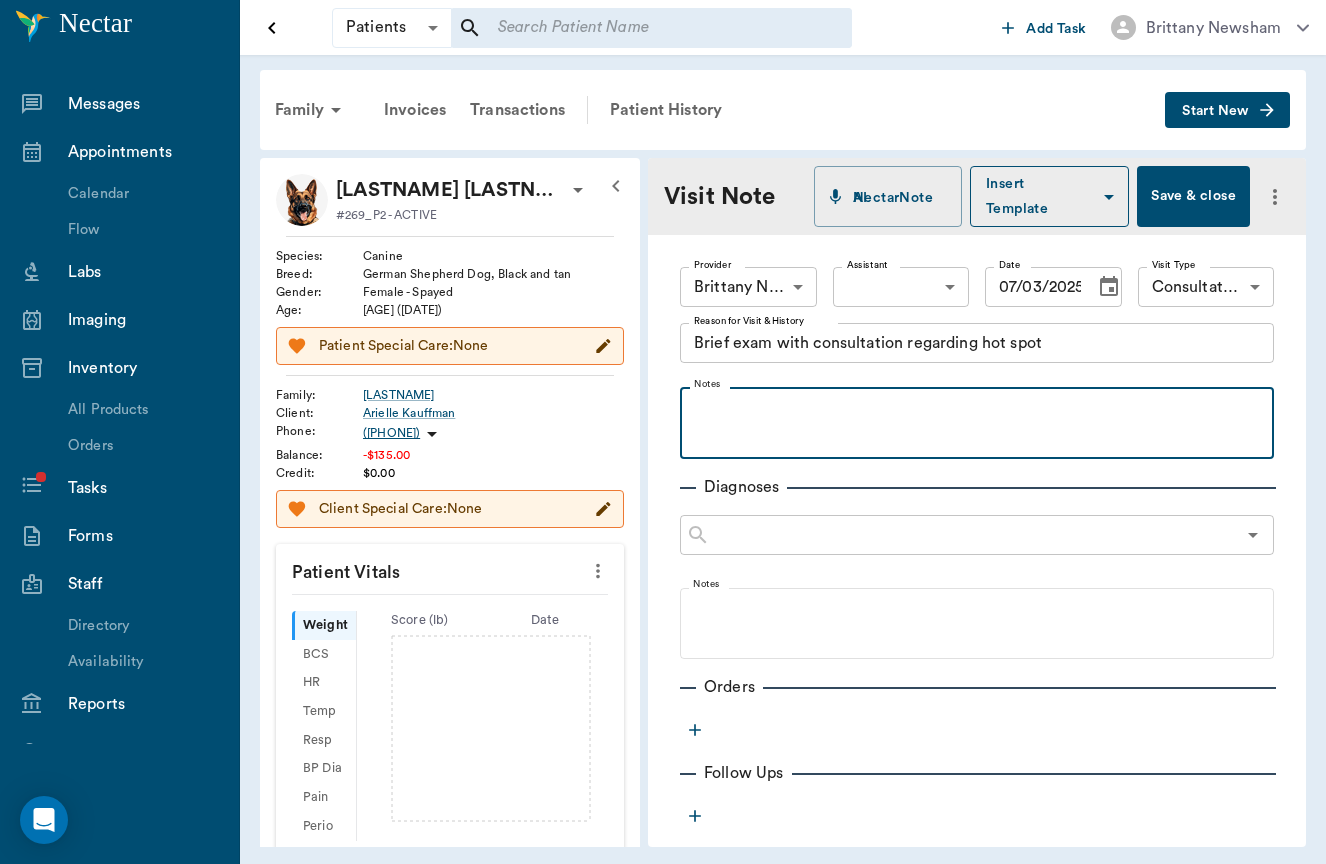 type 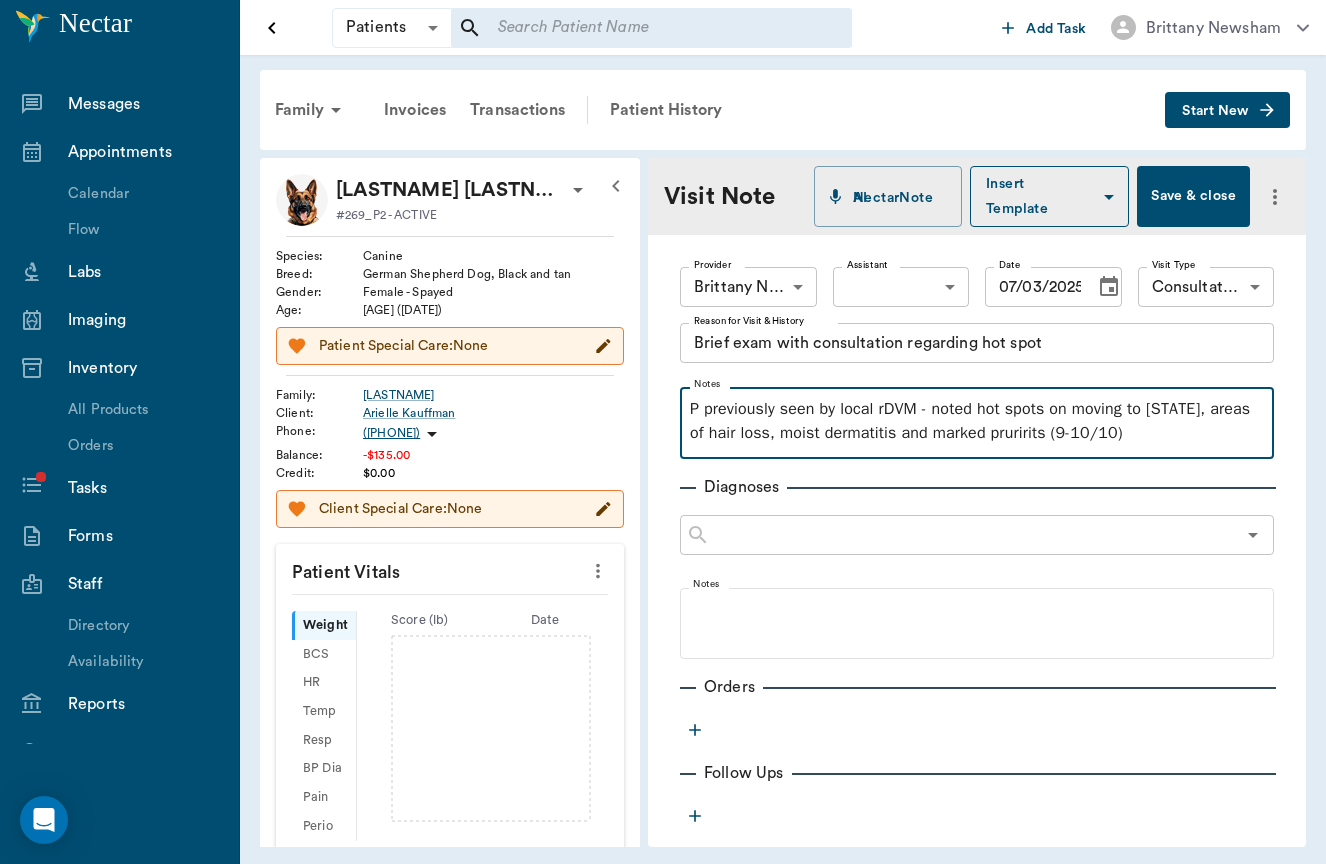click on "P previously seen by local rDVM - noted hot spots on moving to TX, areas of hair loss, moist dermatitis and marked pruririts (9-10/10)" at bounding box center [977, 421] 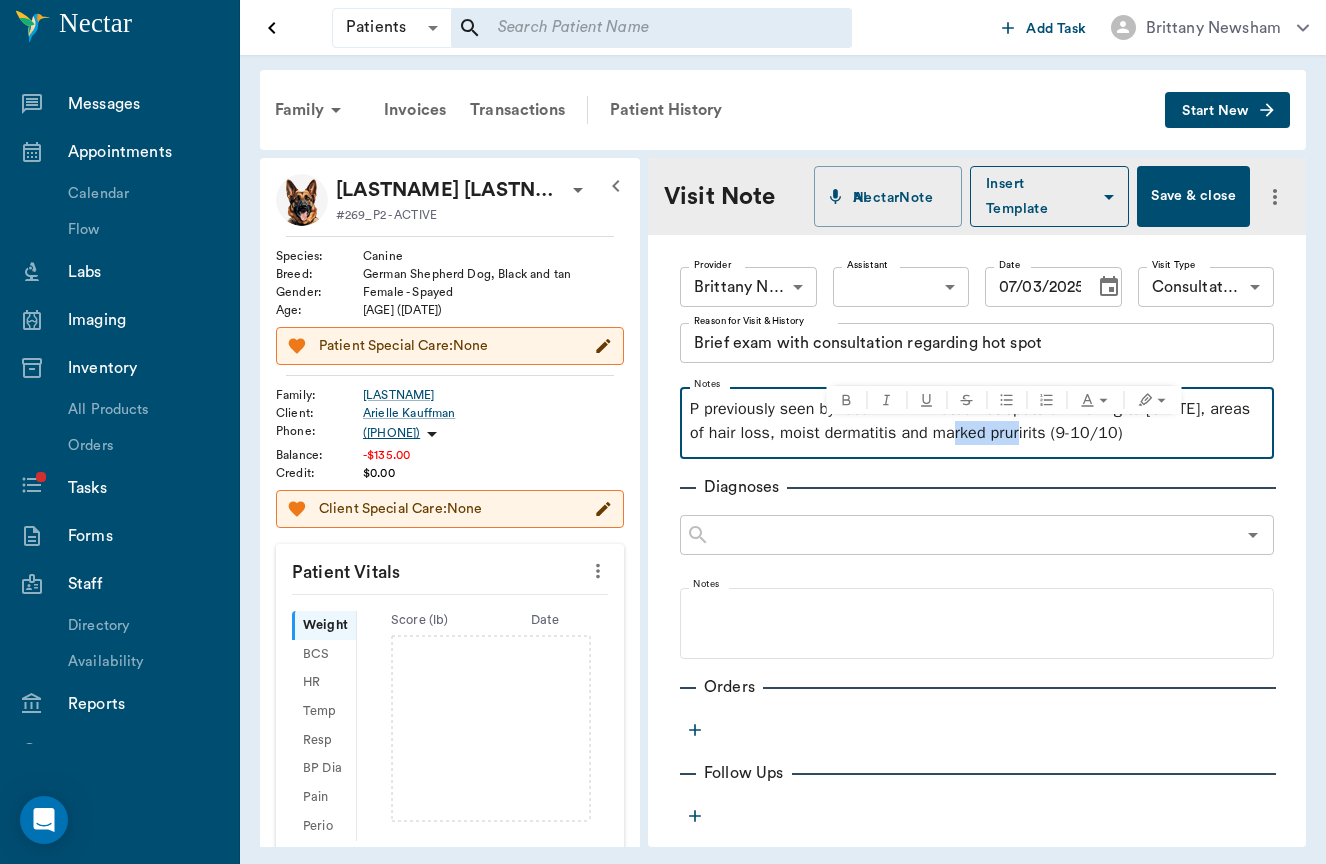 click on "P previously seen by local rDVM - noted hot spots on moving to TX, areas of hair loss, moist dermatitis and marked pruririts (9-10/10)" at bounding box center (977, 421) 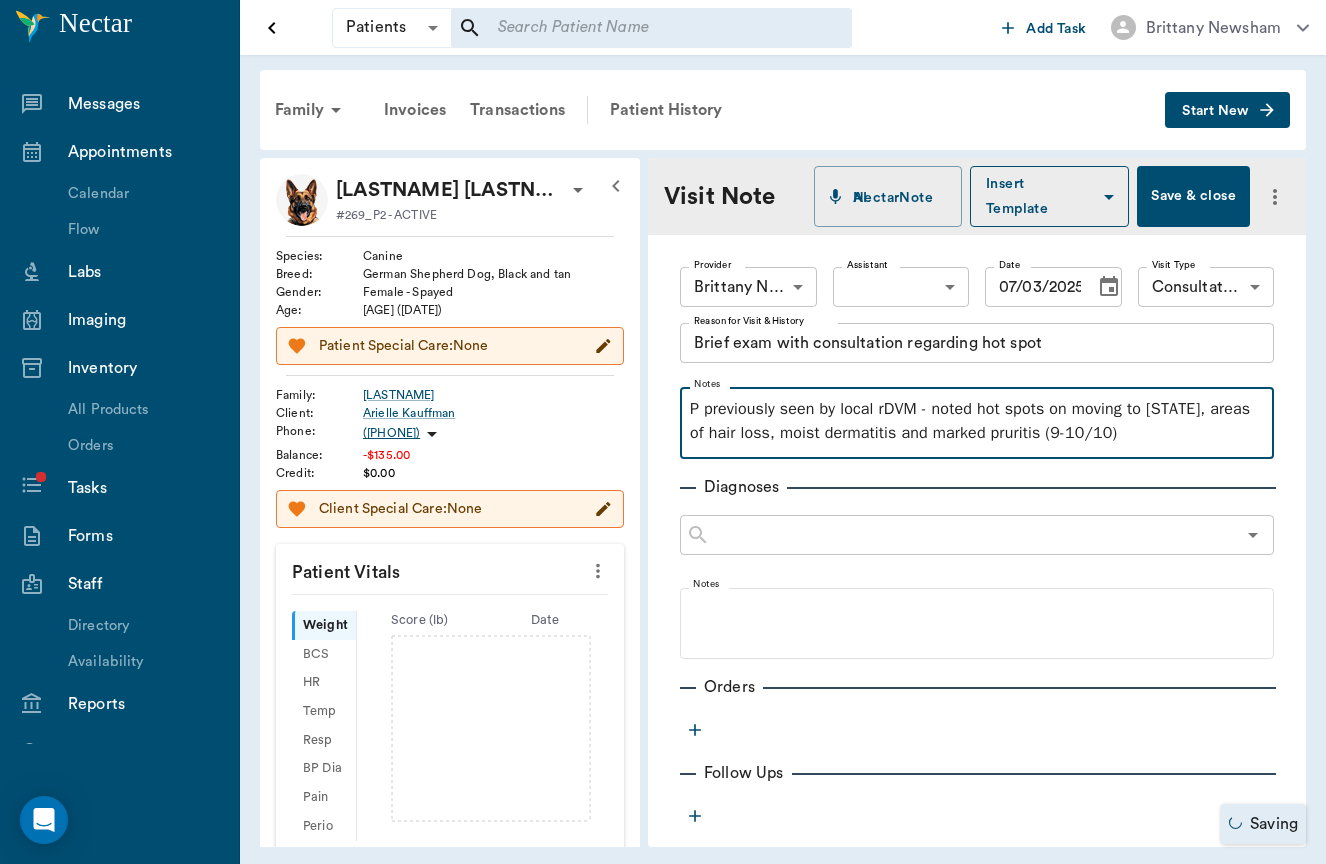 click on "P previously seen by local rDVM - noted hot spots on moving to TX, areas of hair loss, moist dermatitis and marked pruritis (9-10/10)" at bounding box center (977, 421) 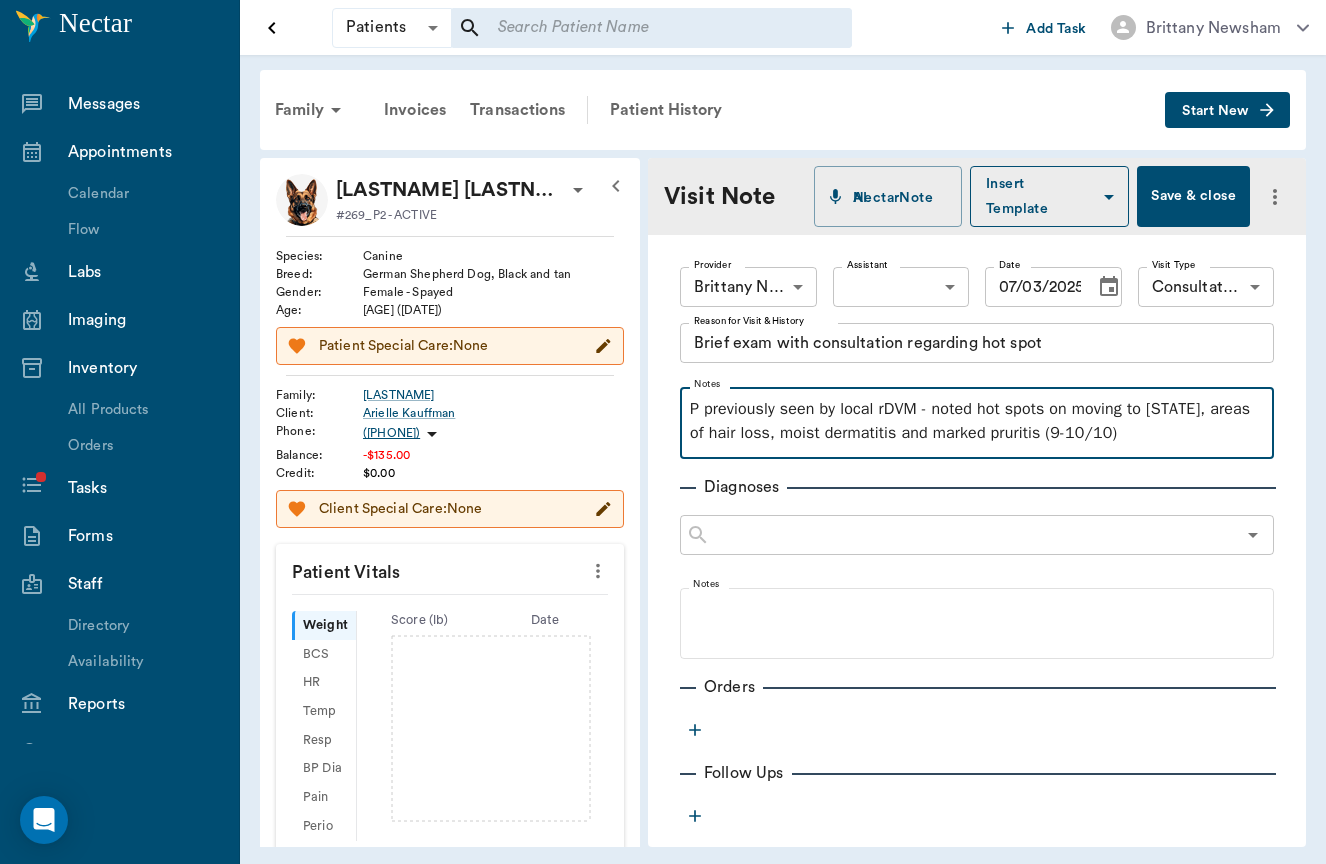 click on "P previously seen by local rDVM - noted hot spots on moving to TX, areas of hair loss, moist dermatitis and marked pruritis (9-10/10)" at bounding box center (977, 421) 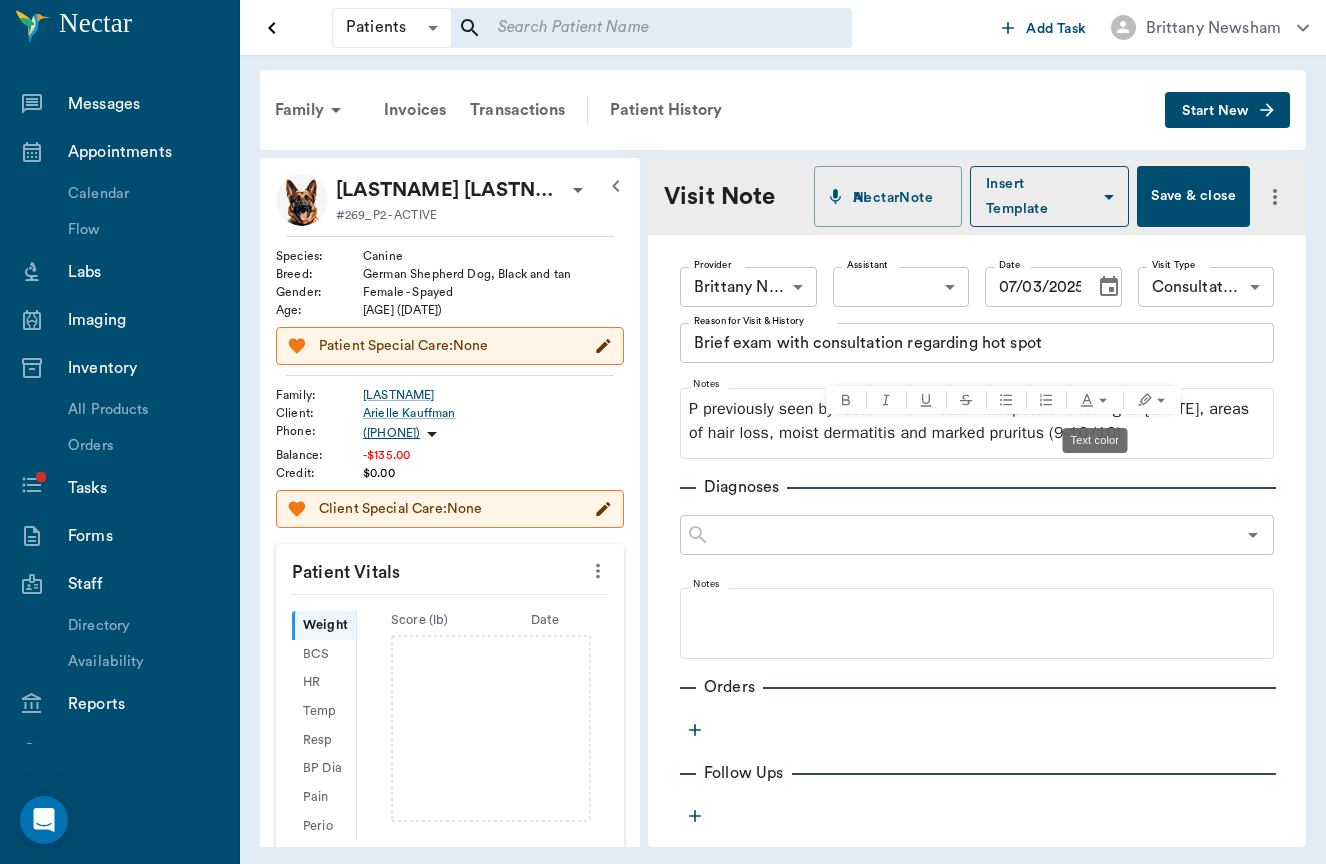 click on "Text color" at bounding box center [1095, 434] 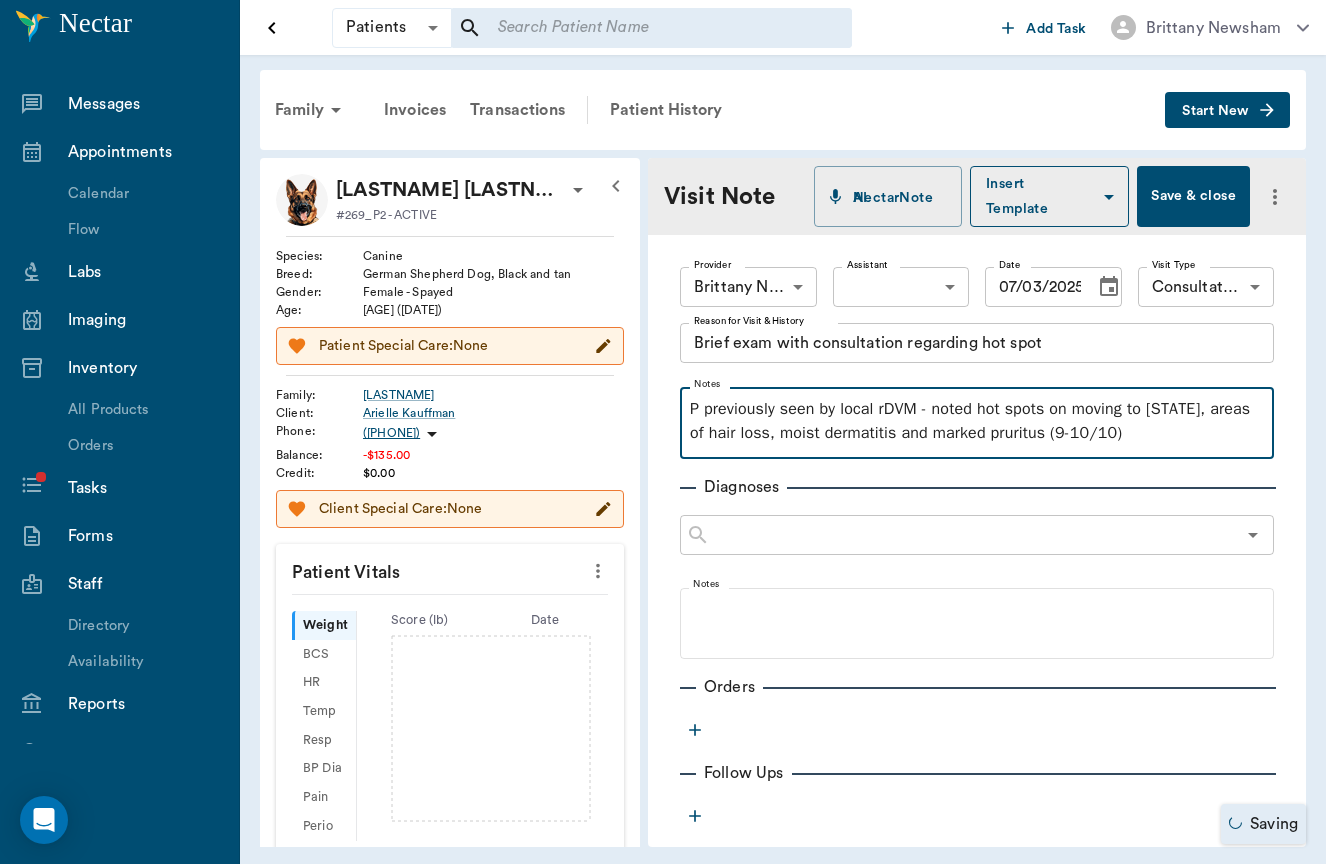click on "P previously seen by local rDVM - noted hot spots on moving to TX, areas of hair loss, moist dermatitis and marked pruritus (9-10/10)" at bounding box center (977, 421) 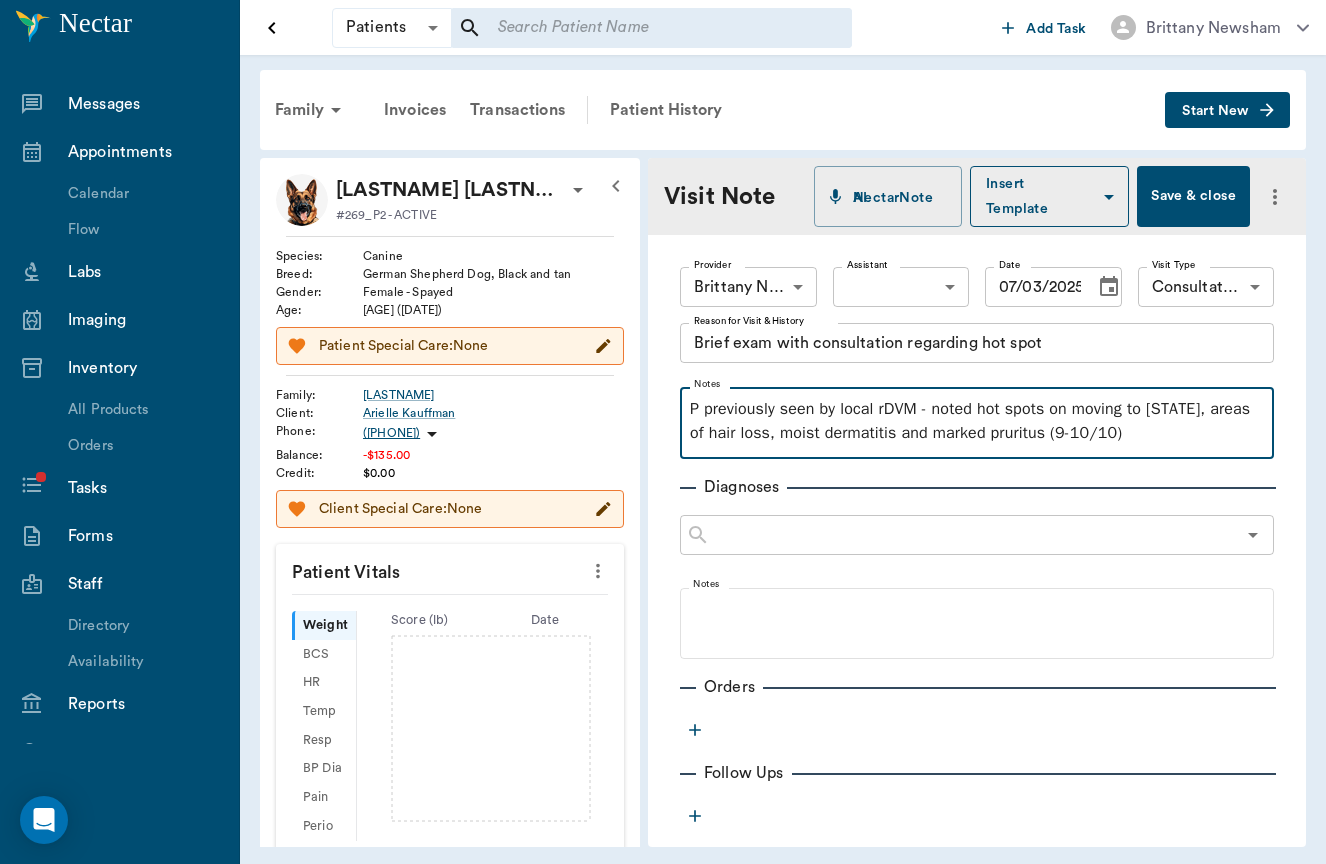 scroll, scrollTop: 0, scrollLeft: 0, axis: both 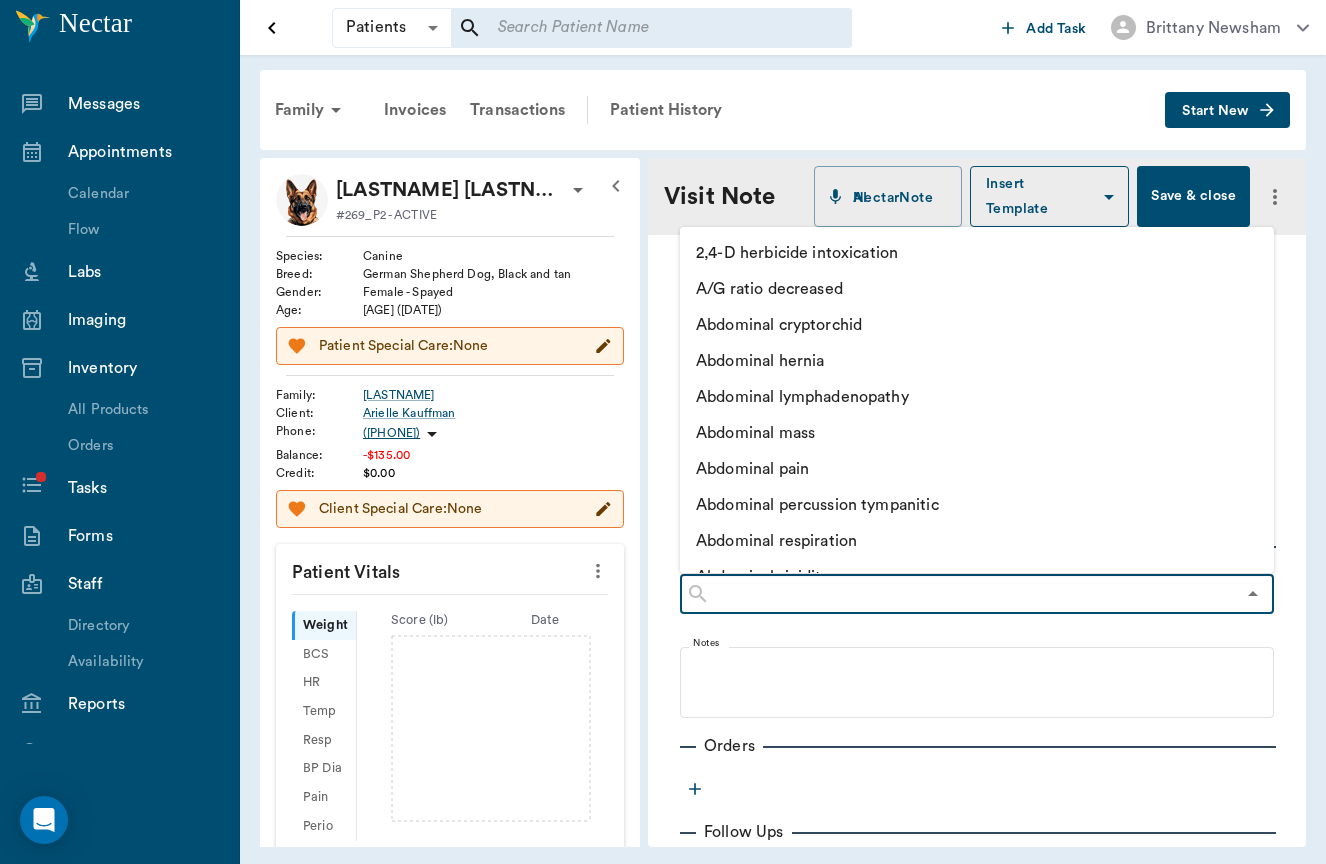 click at bounding box center [972, 594] 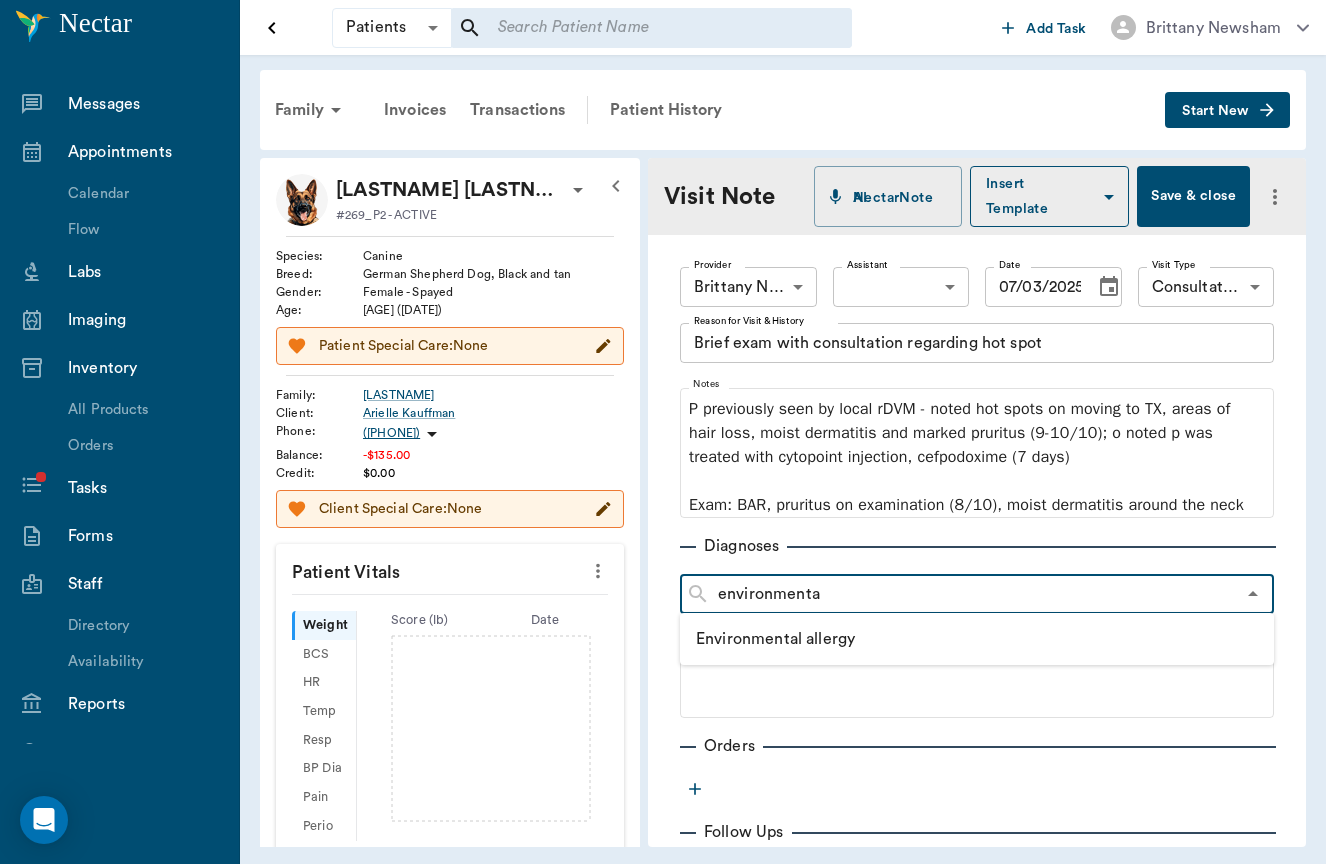 type on "environmental" 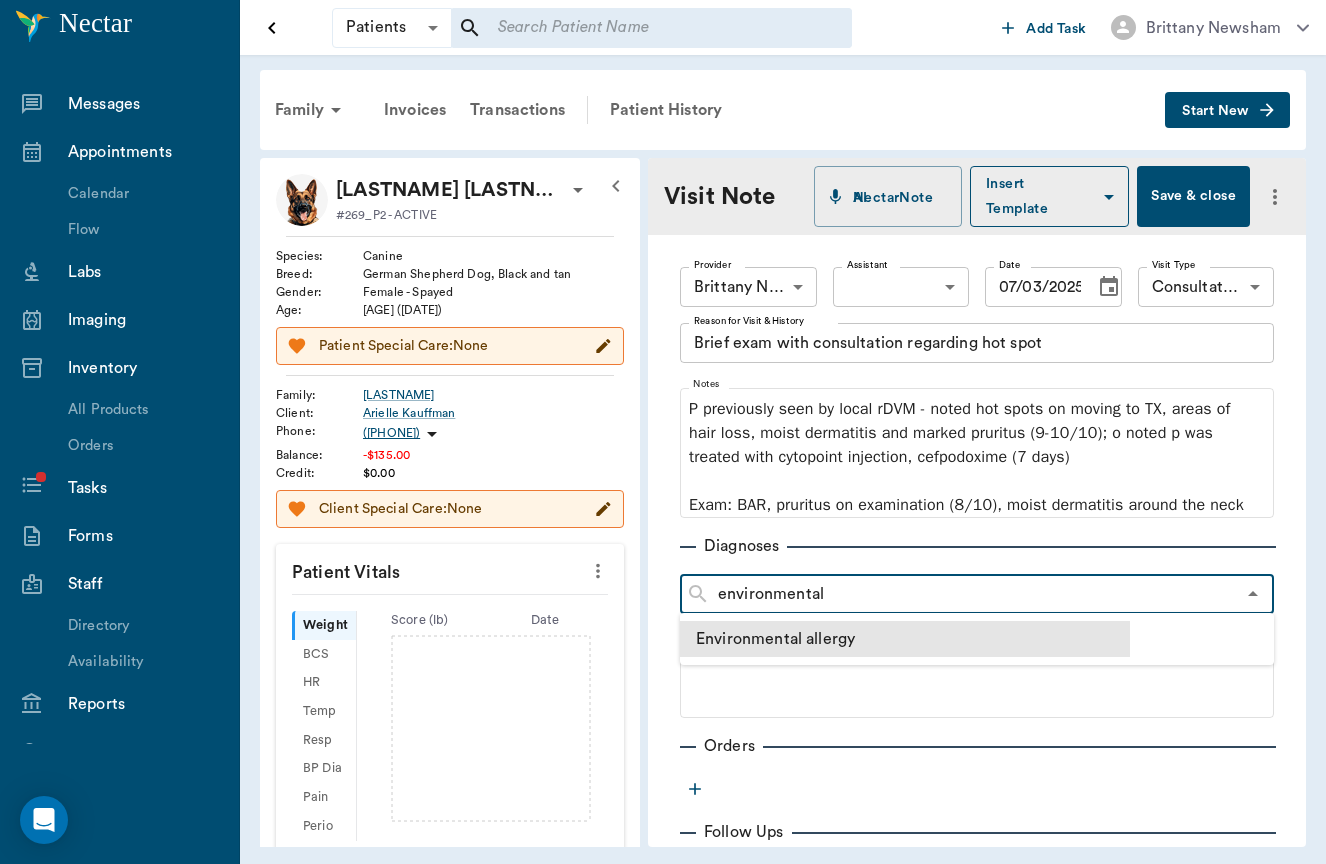 click on "Environmental allergy" at bounding box center (905, 639) 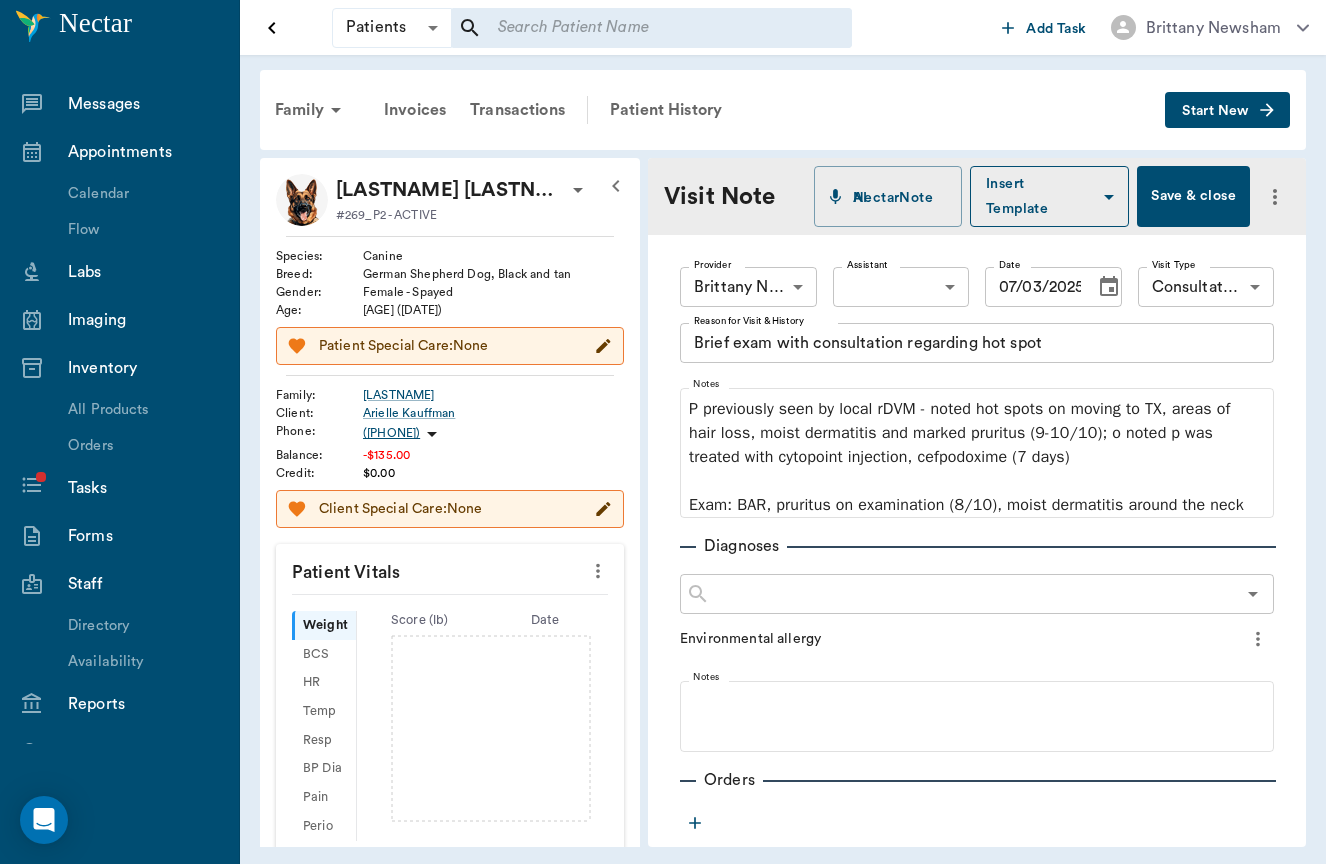 click at bounding box center [972, 594] 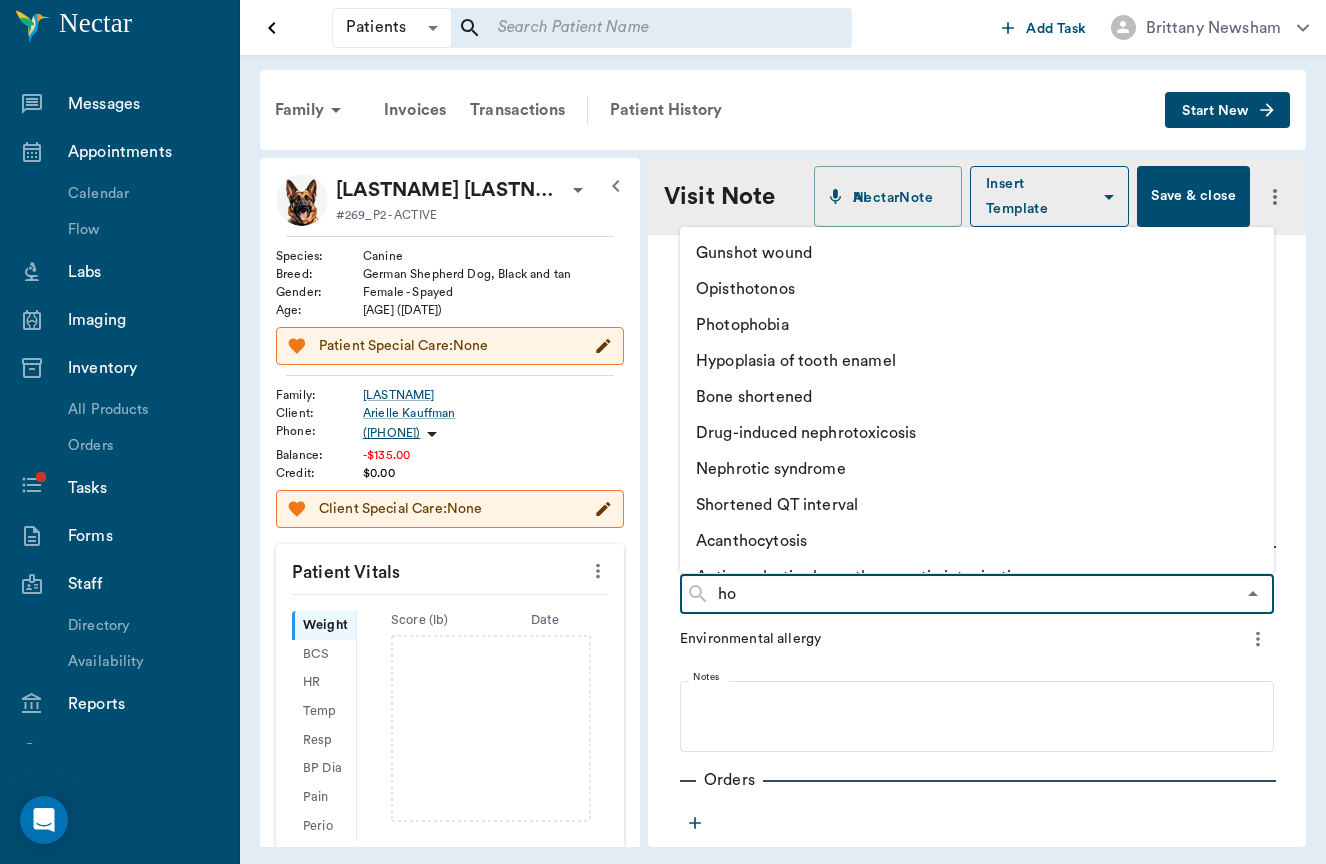type on "h" 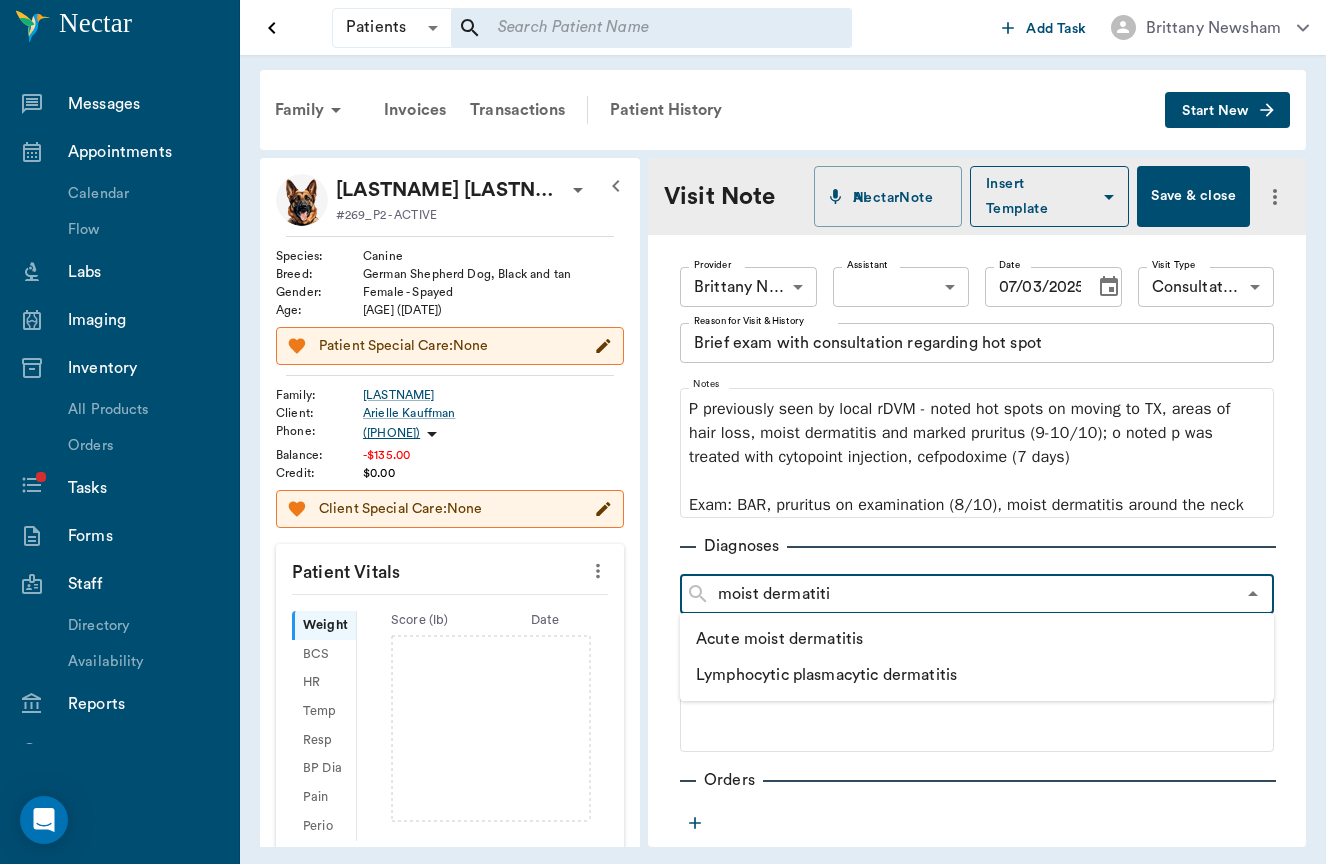 type on "moist dermatitis" 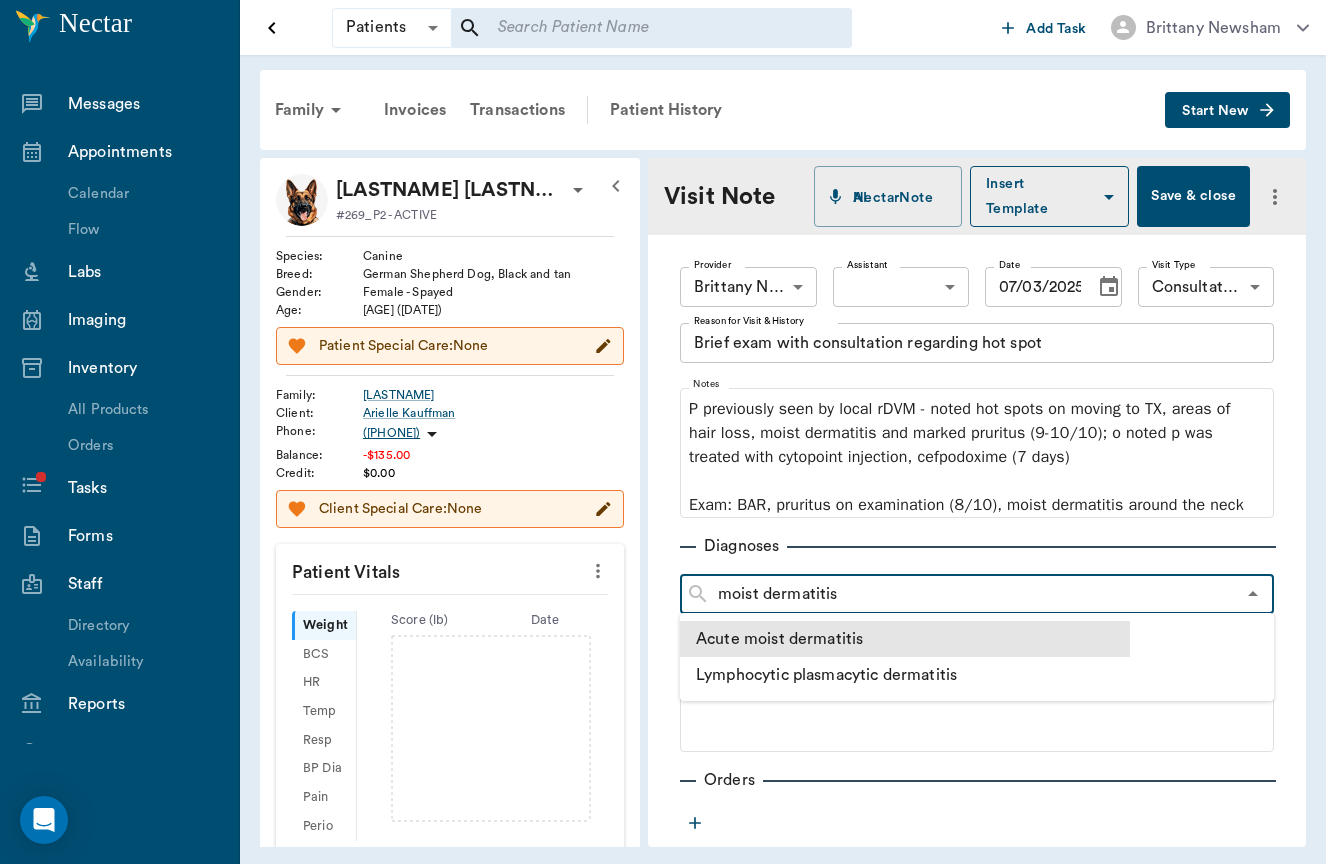 click on "Acute moist dermatitis" at bounding box center (905, 639) 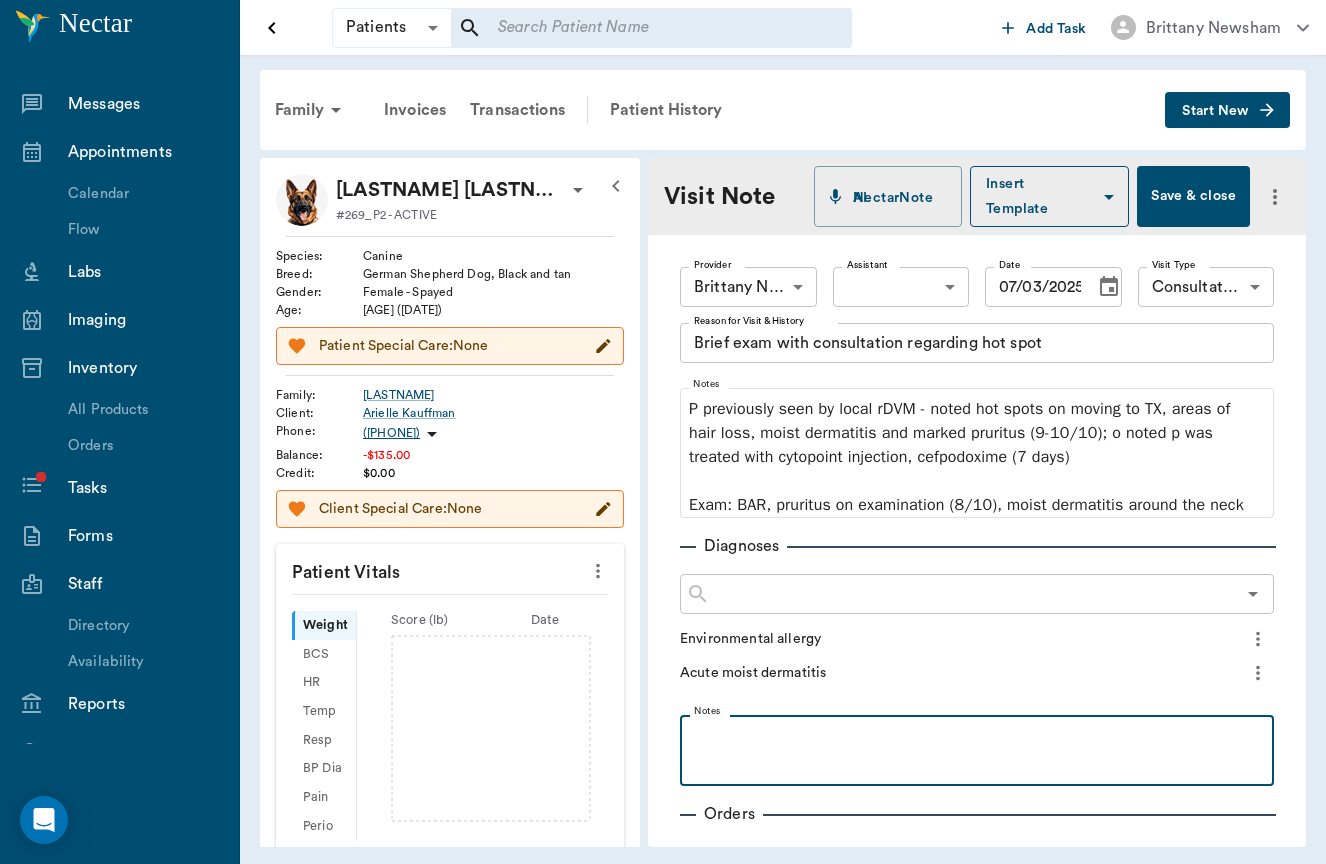 click at bounding box center [977, 737] 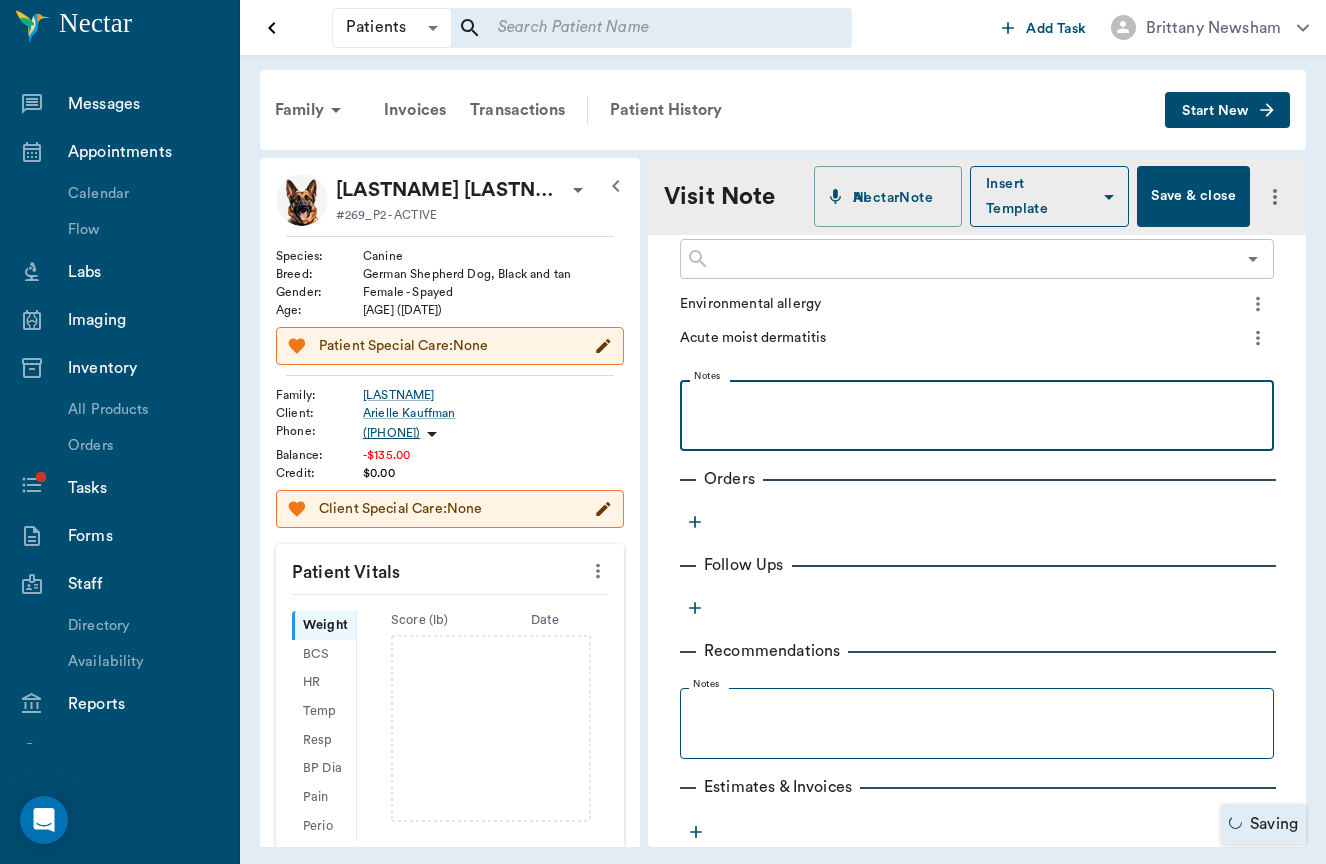 scroll, scrollTop: 219, scrollLeft: 0, axis: vertical 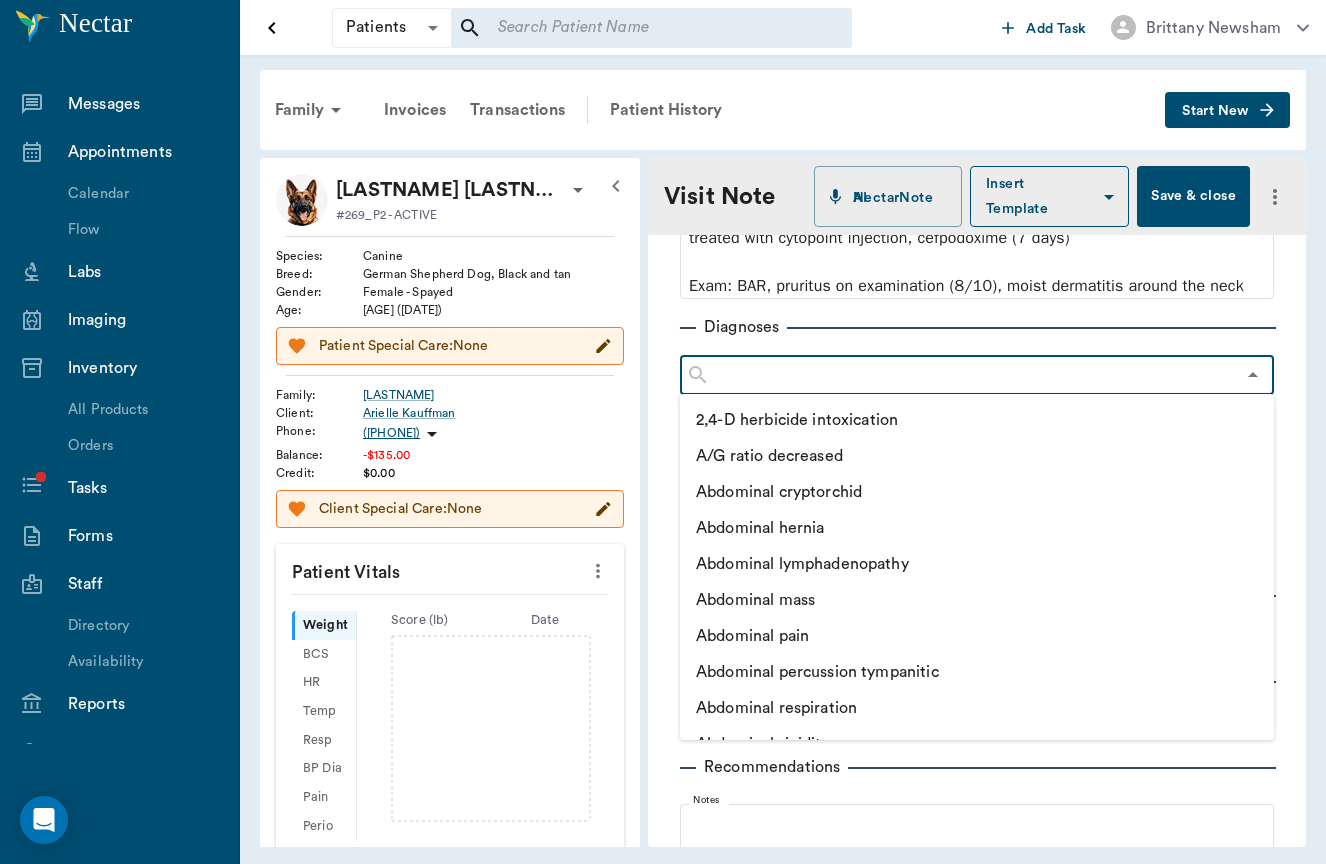 click at bounding box center [972, 375] 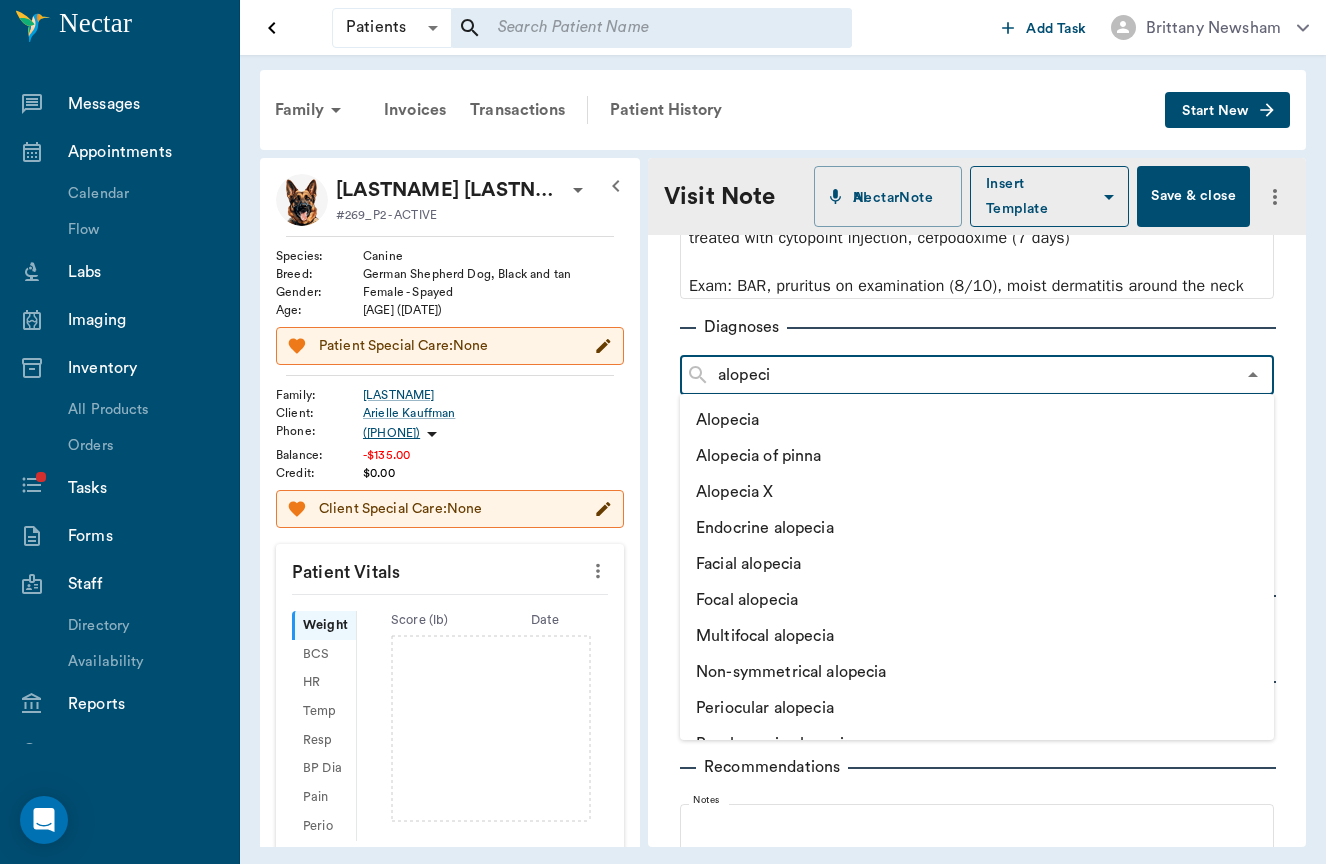 type on "alopecia" 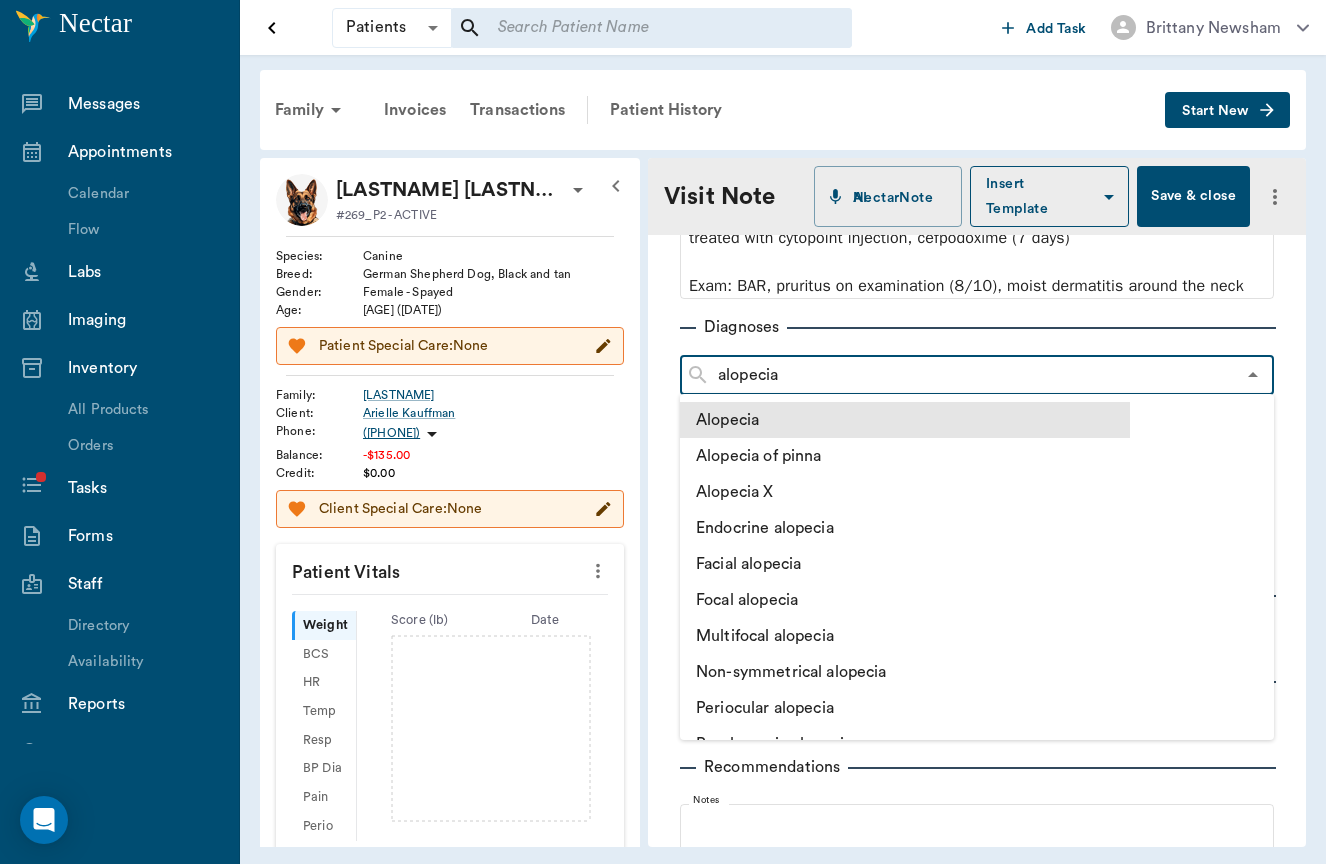 click on "Alopecia" at bounding box center (905, 420) 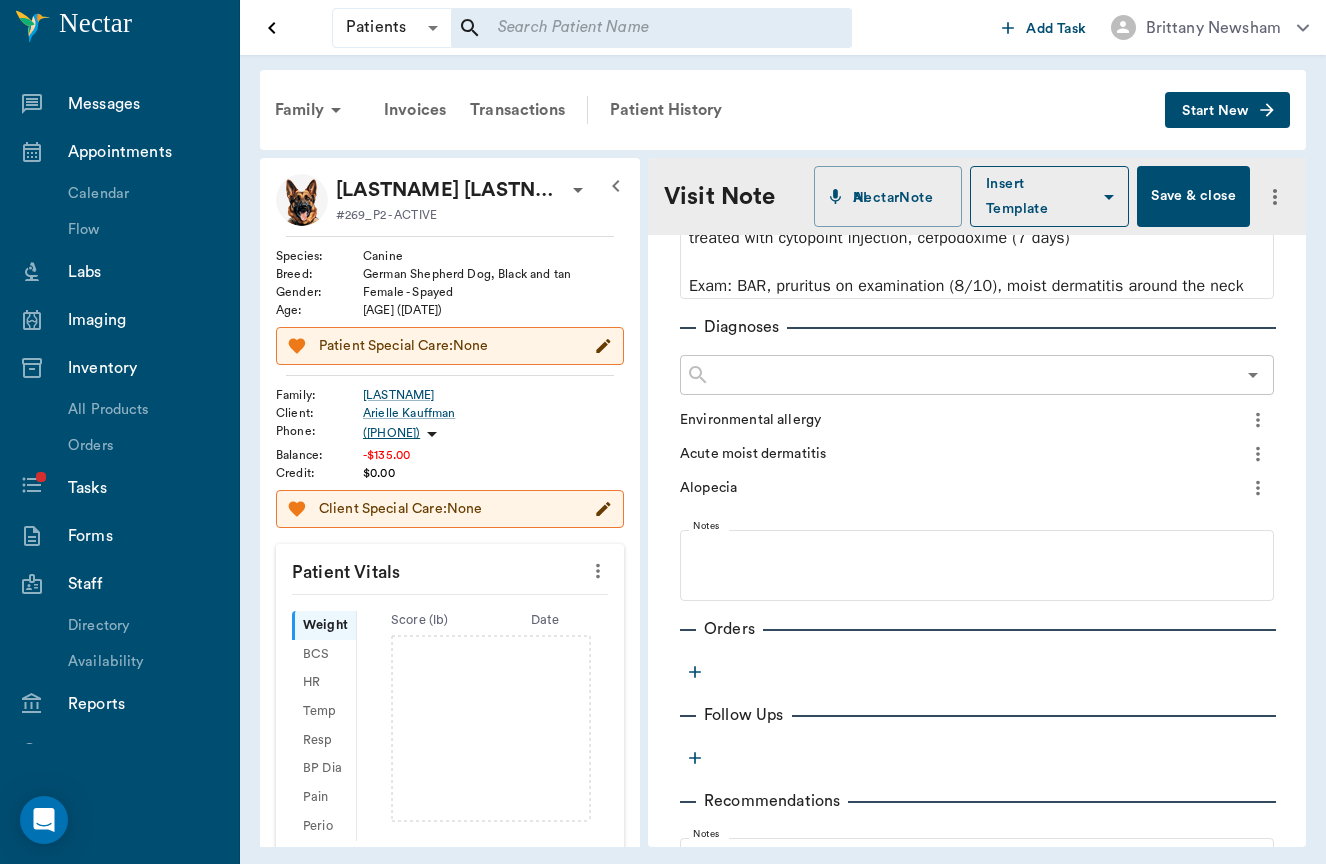 click on "​" at bounding box center (977, 375) 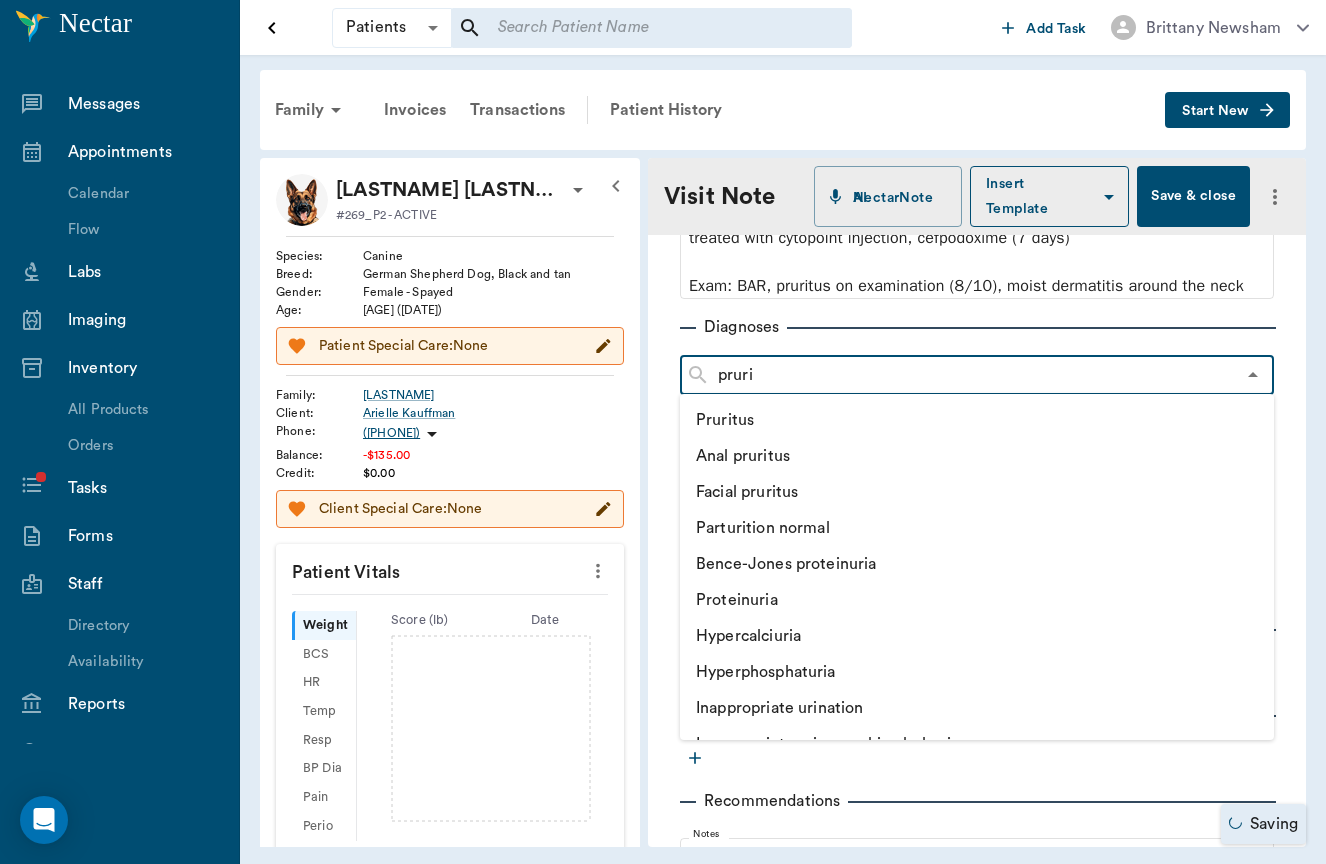 type on "prurit" 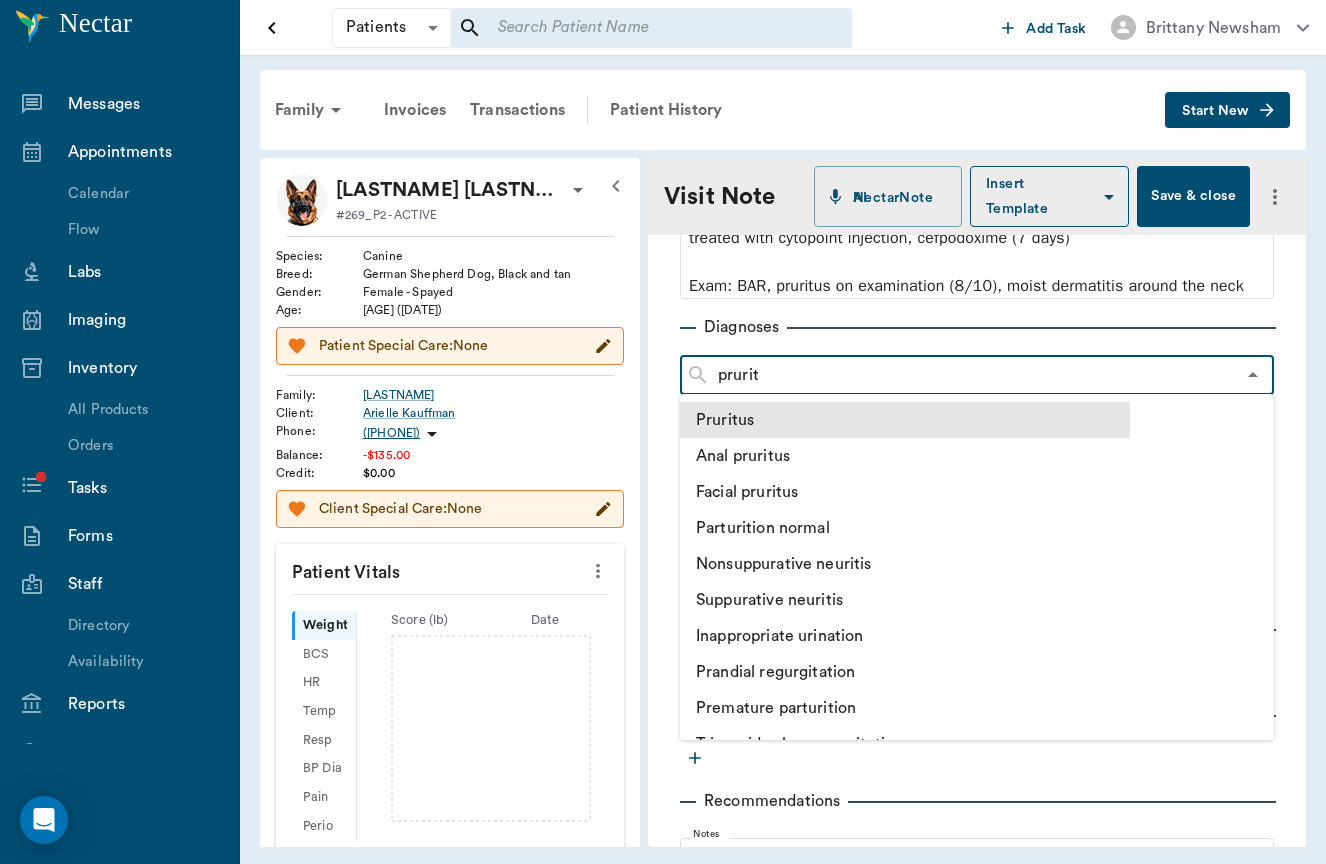 click on "Pruritus" at bounding box center (905, 420) 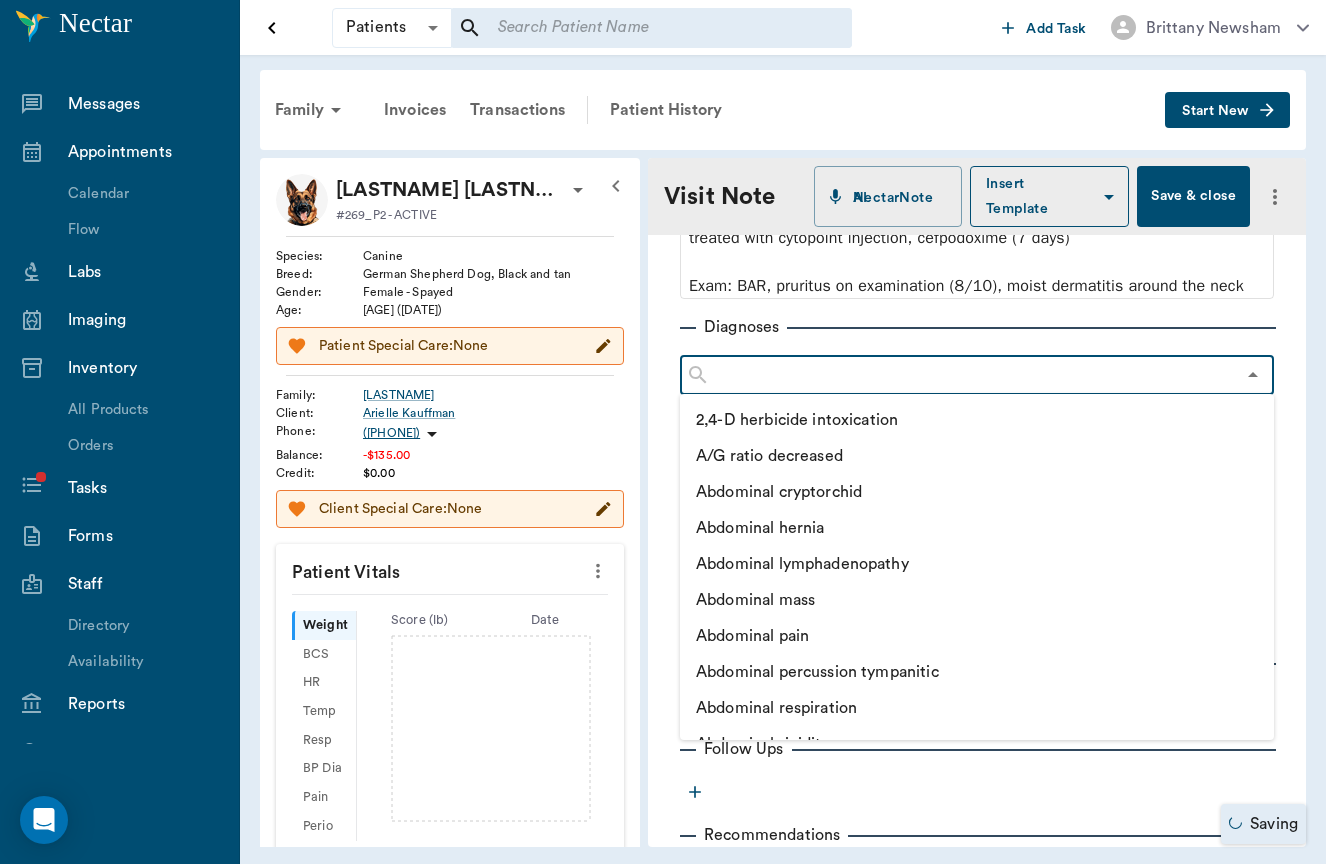 click at bounding box center (972, 375) 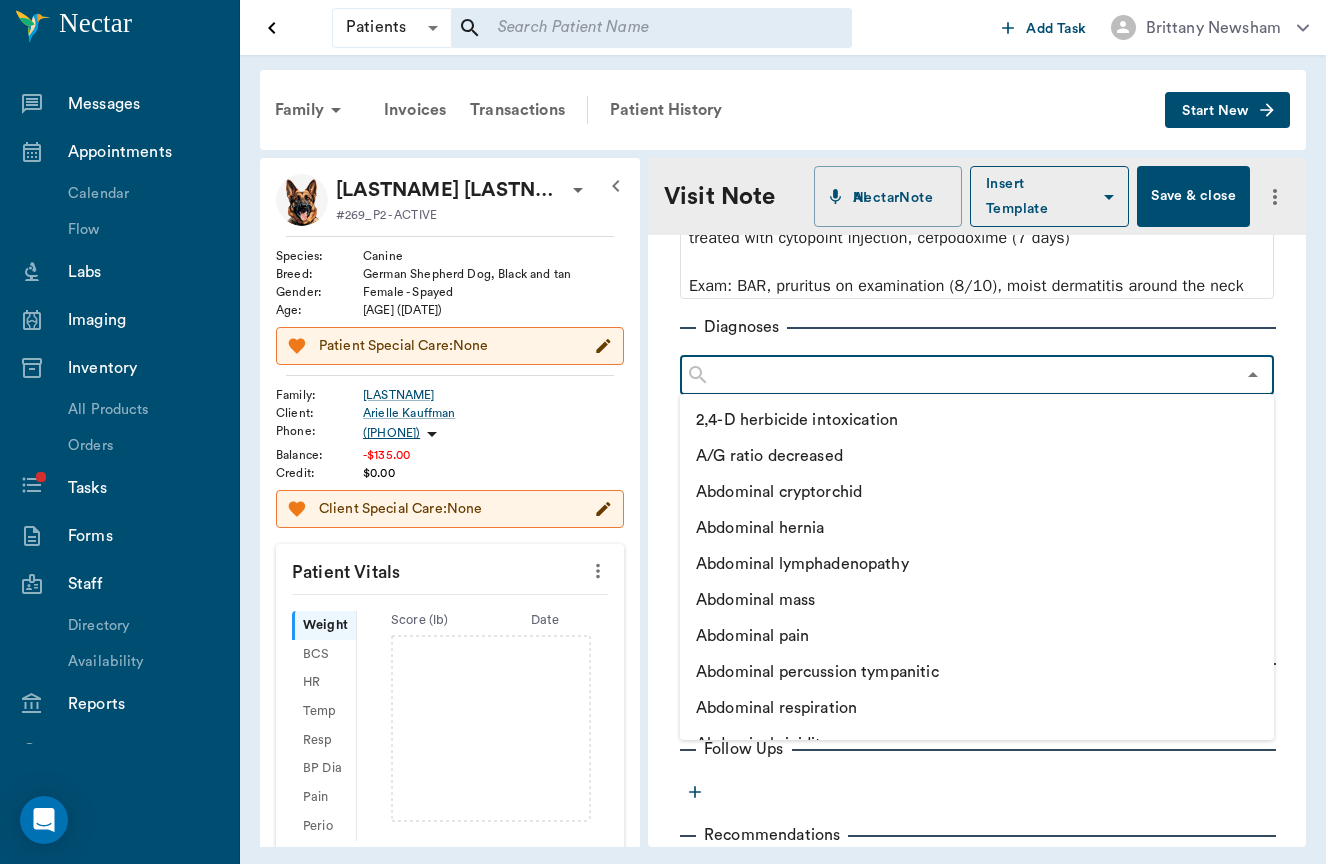 scroll, scrollTop: 181, scrollLeft: 0, axis: vertical 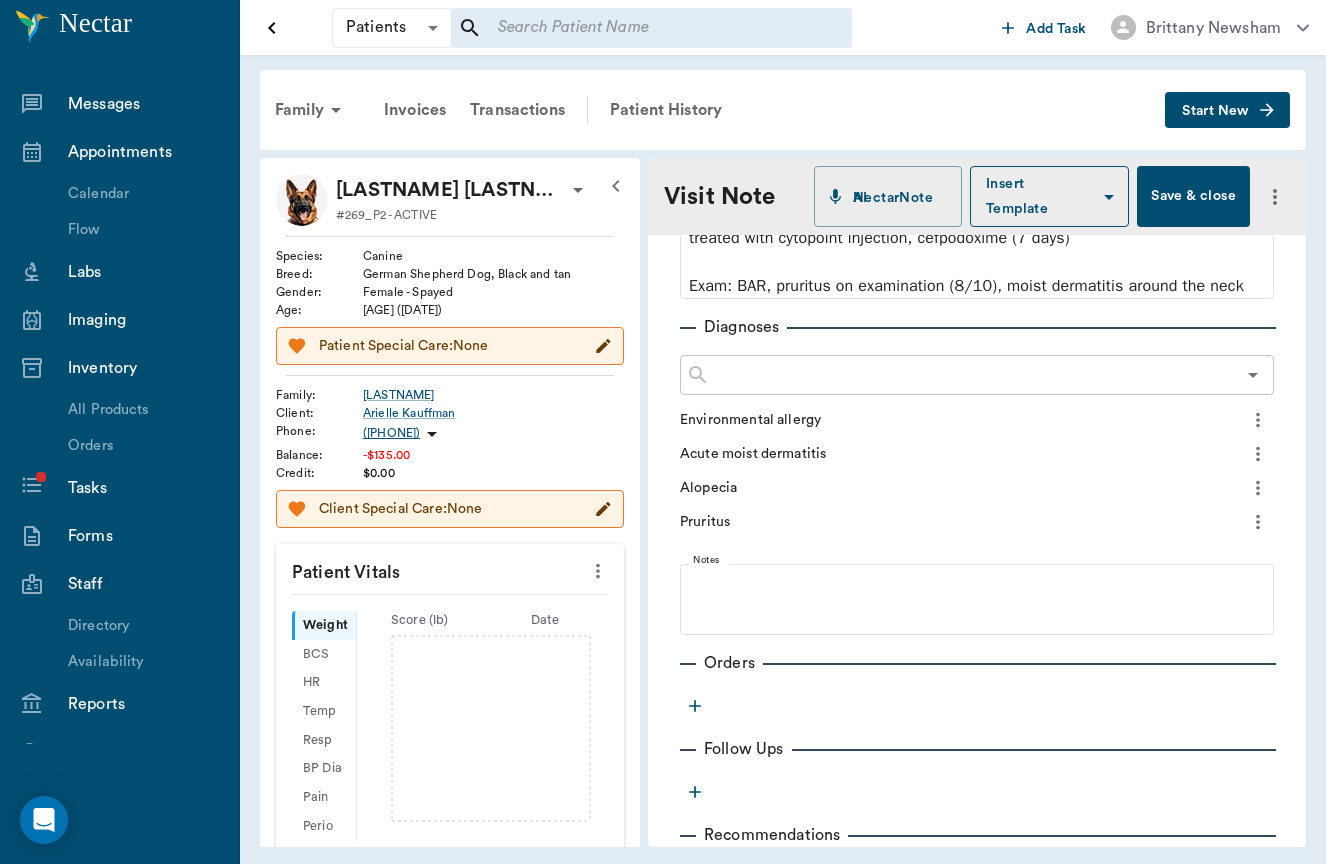 click on "Provider Brittany Newsham 649b3e03b5bc7e03f9326794 Provider Assistant ​ Assistant Date 07/03/2025 Date Visit Type Consultation 66193437c5bf6463a0ac76eb Visit Type Reason for Visit & History Brief exam with consultation regarding hot spot x Reason for Visit & History Notes P previously seen by local rDVM - noted hot spots on moving to TX, areas of hair loss, moist dermatitis and marked pruritus (9-10/10); o noted p was treated with cytopoint injection, cefpodoxime (7 days)  Exam: BAR, pruritus on examination (8/10), moist dermatitis around the neck Diagnoses ​ Environmental allergy Acute moist dermatitis Alopecia Pruritus Notes Orders Follow Ups Recommendations Notes Estimates & Invoices Attachments" at bounding box center [977, 571] 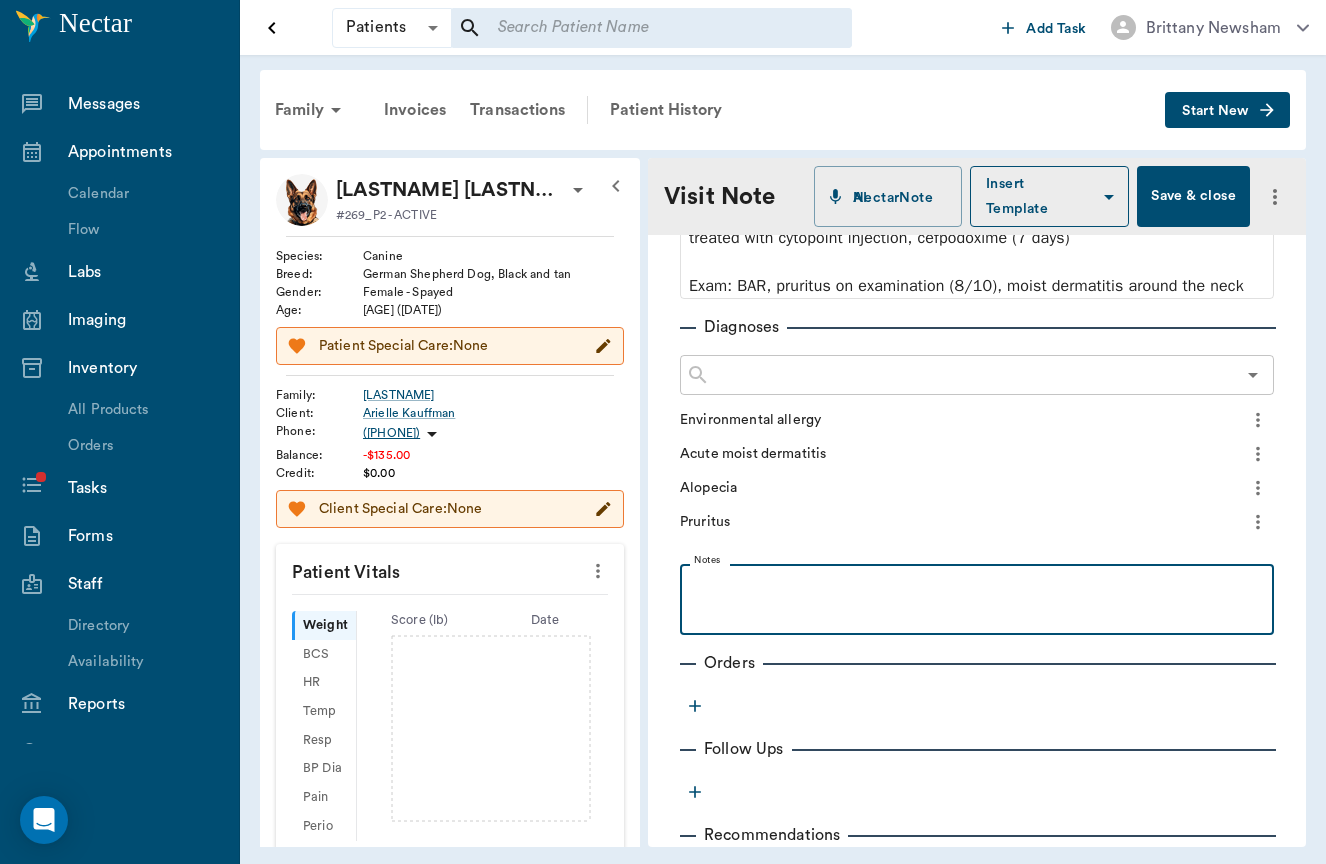 click at bounding box center [977, 586] 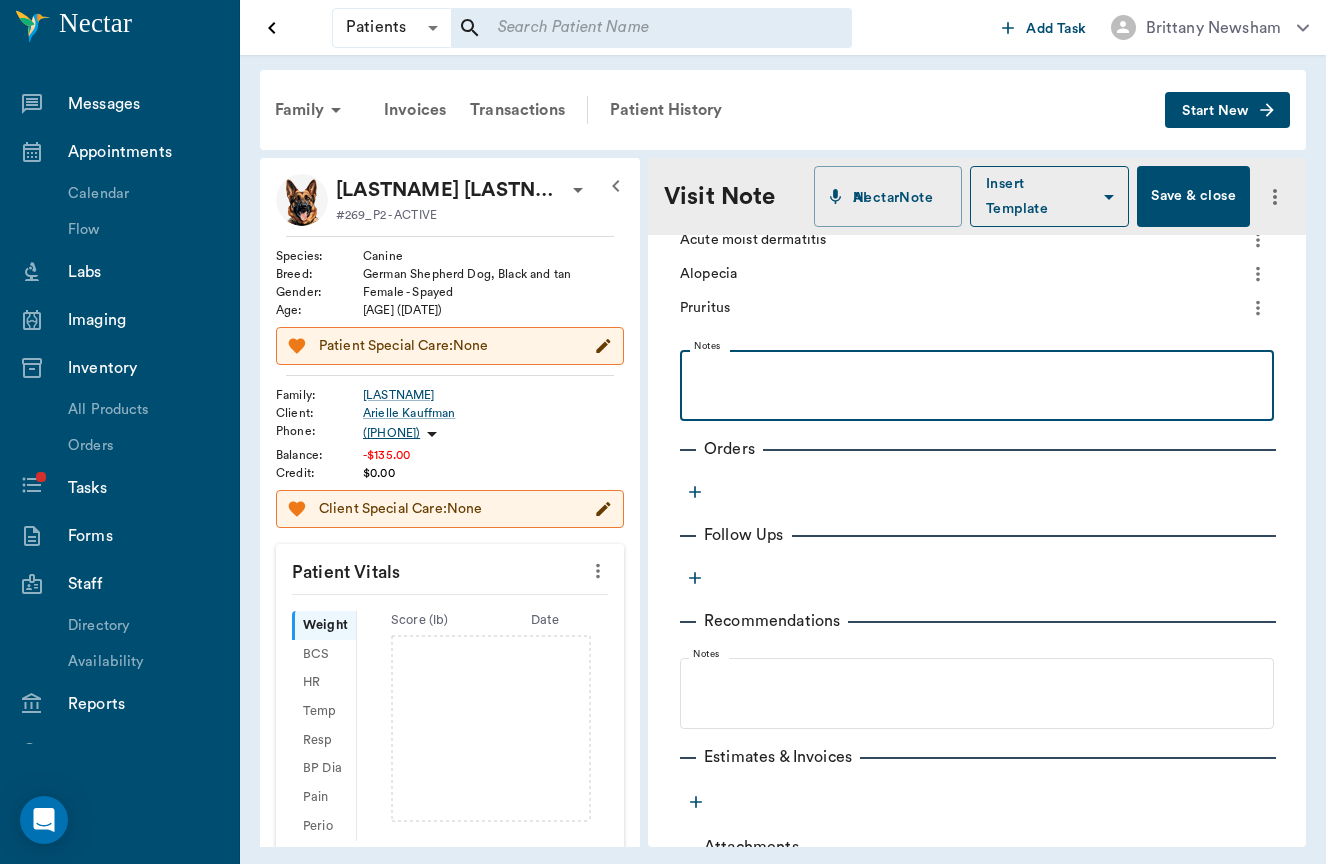 scroll, scrollTop: 436, scrollLeft: 0, axis: vertical 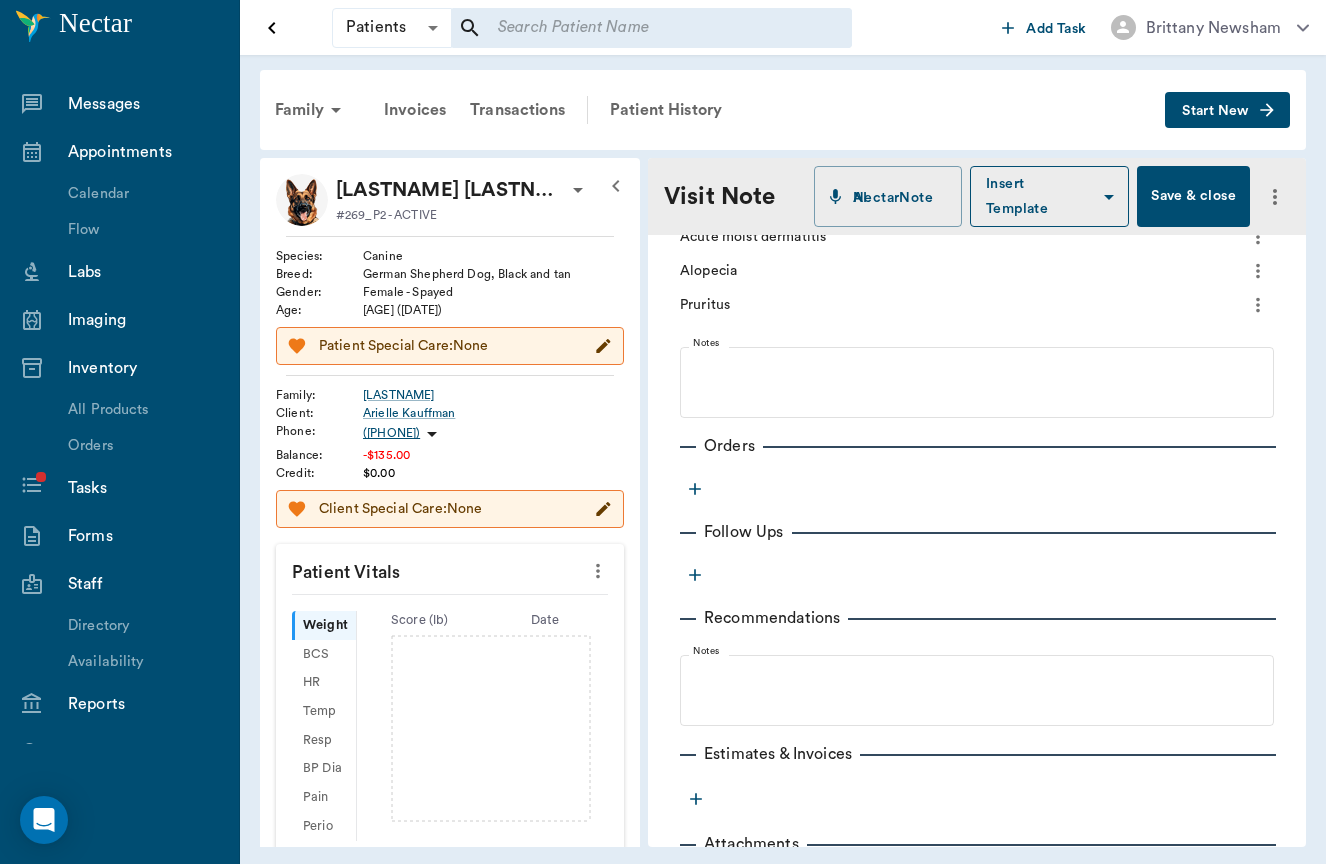 click 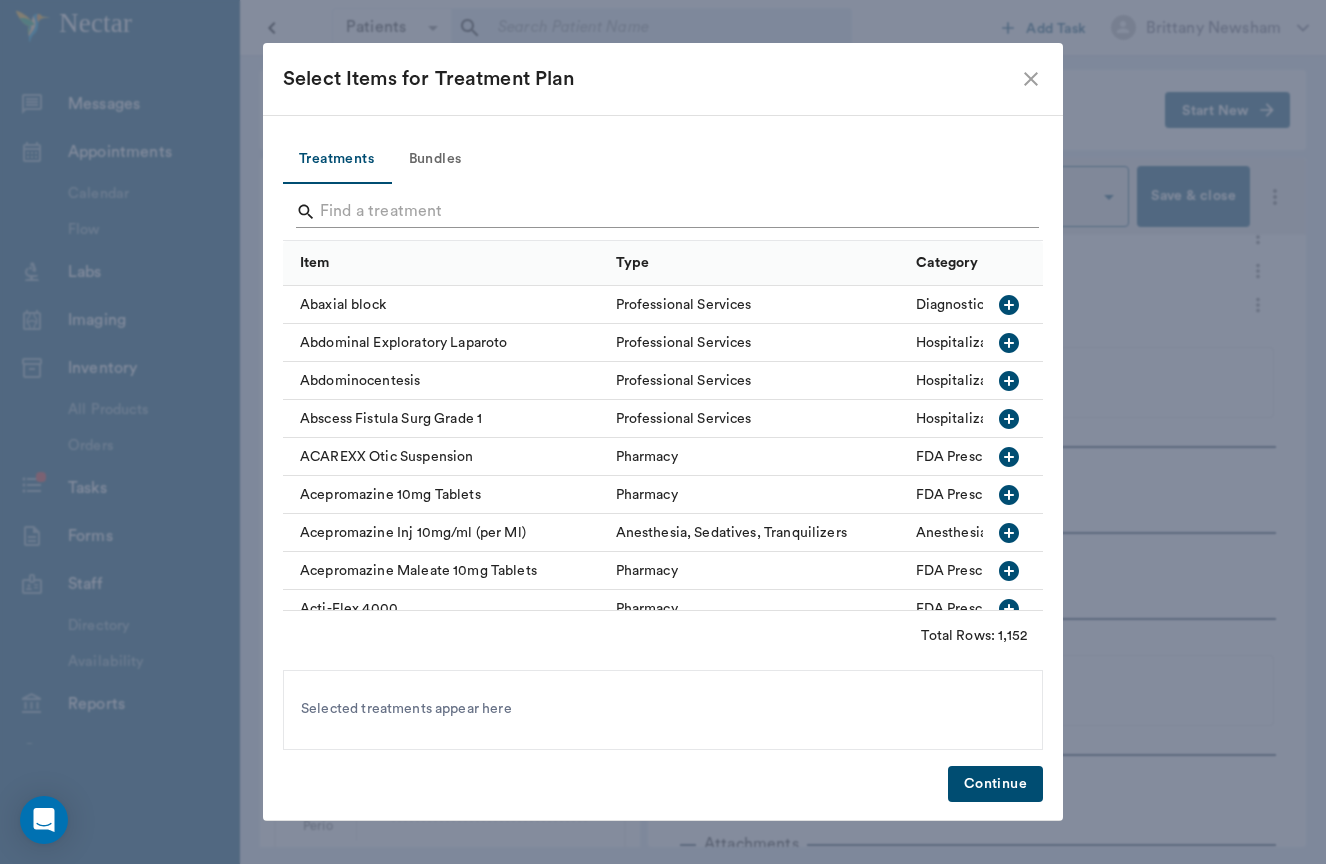 click at bounding box center [664, 212] 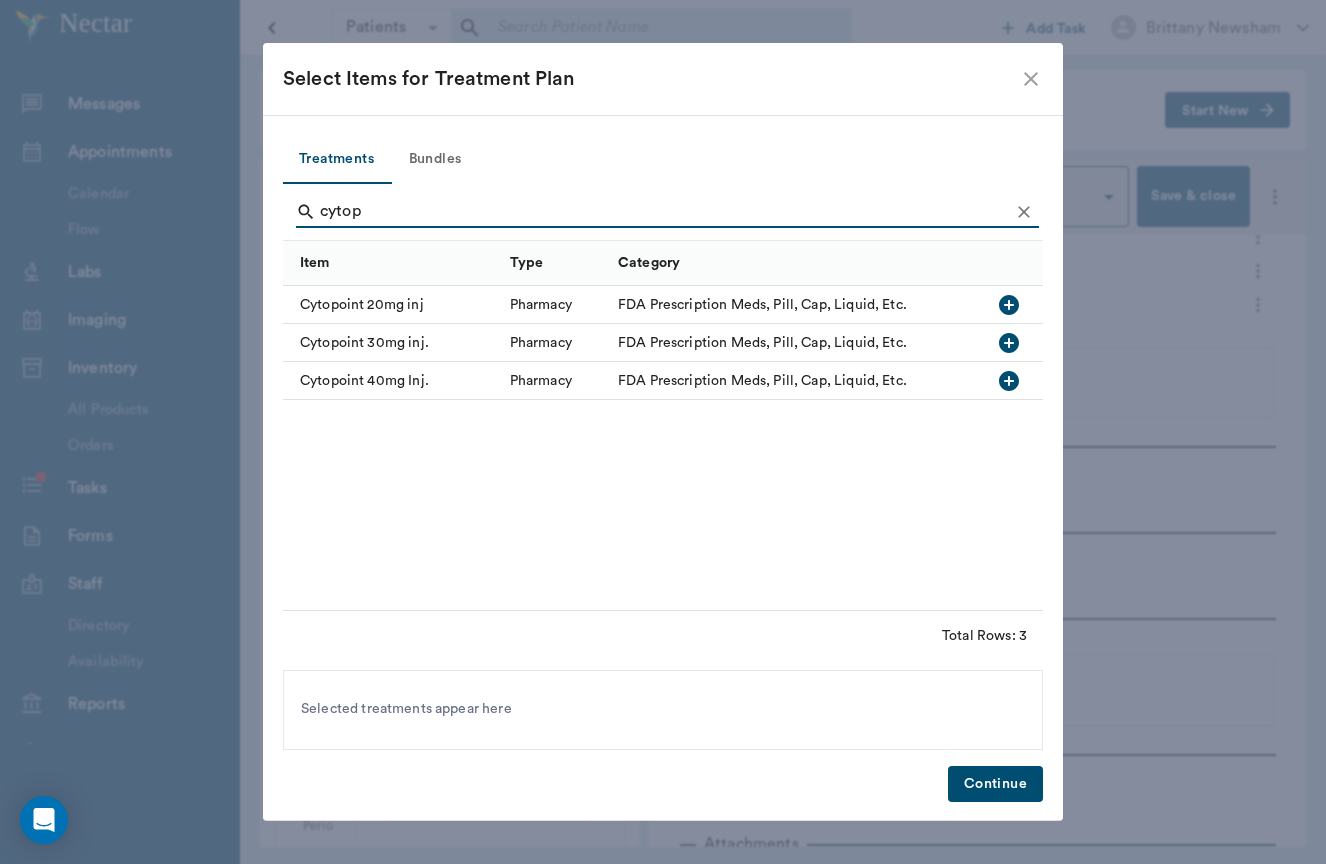 type on "cytop" 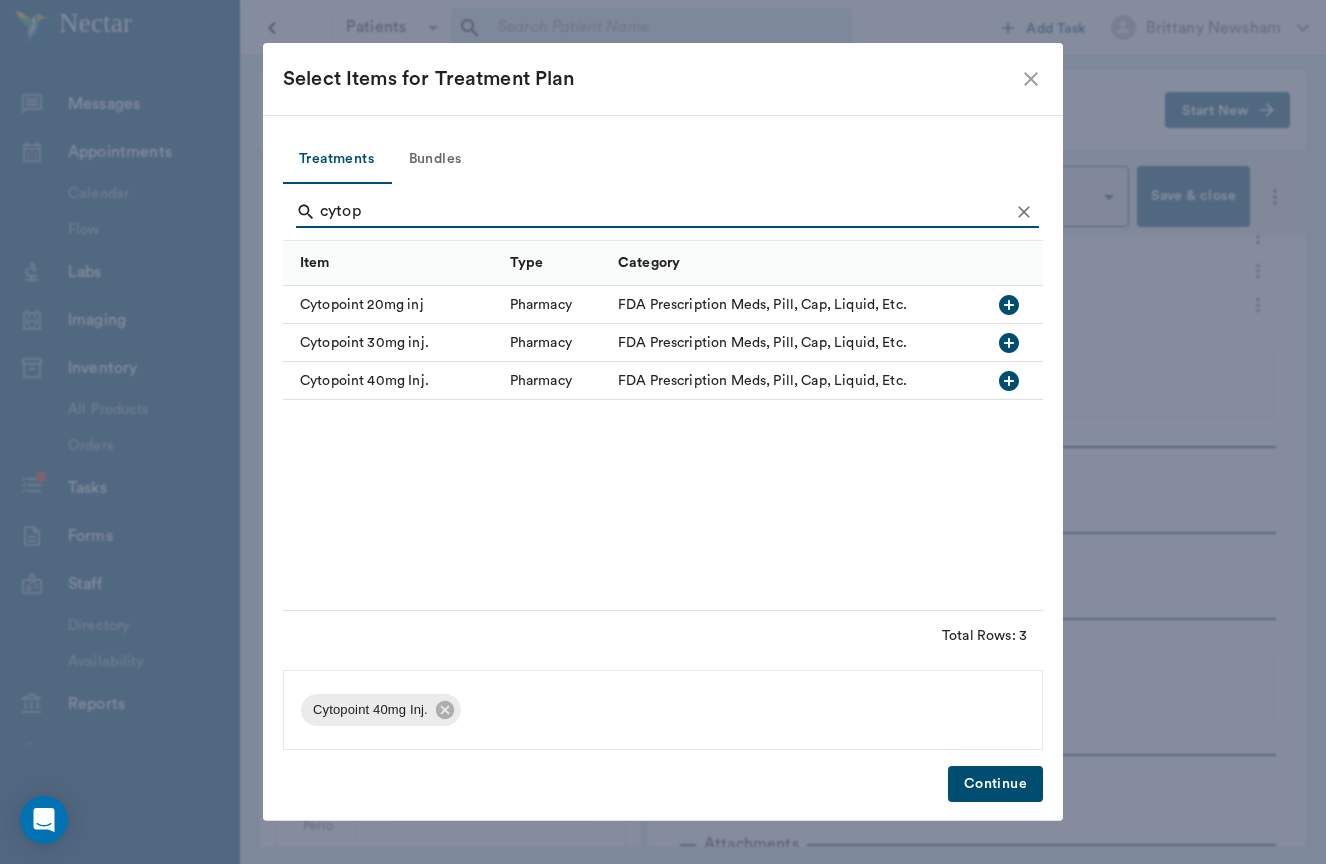 click on "cytop" at bounding box center (664, 212) 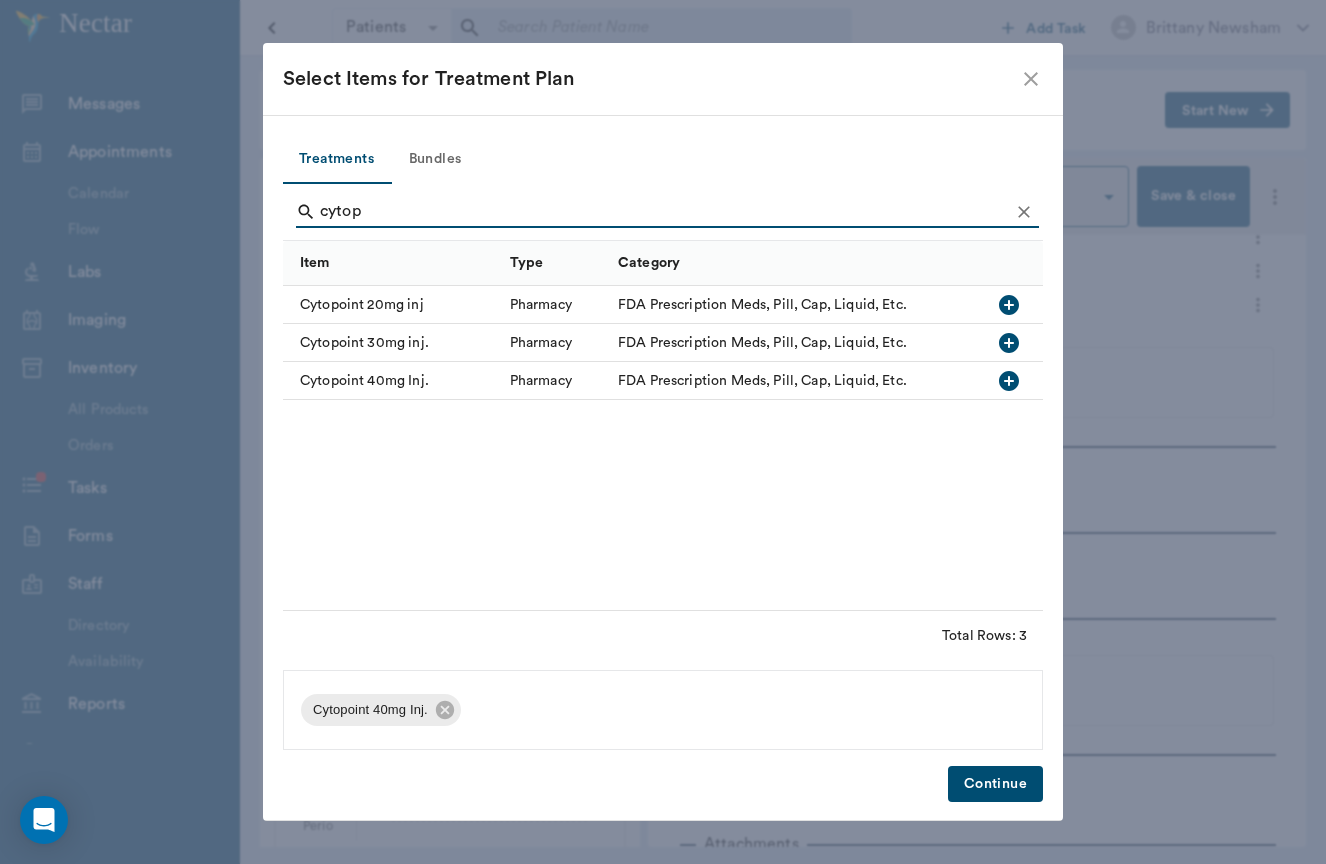 click on "cytop" at bounding box center [664, 212] 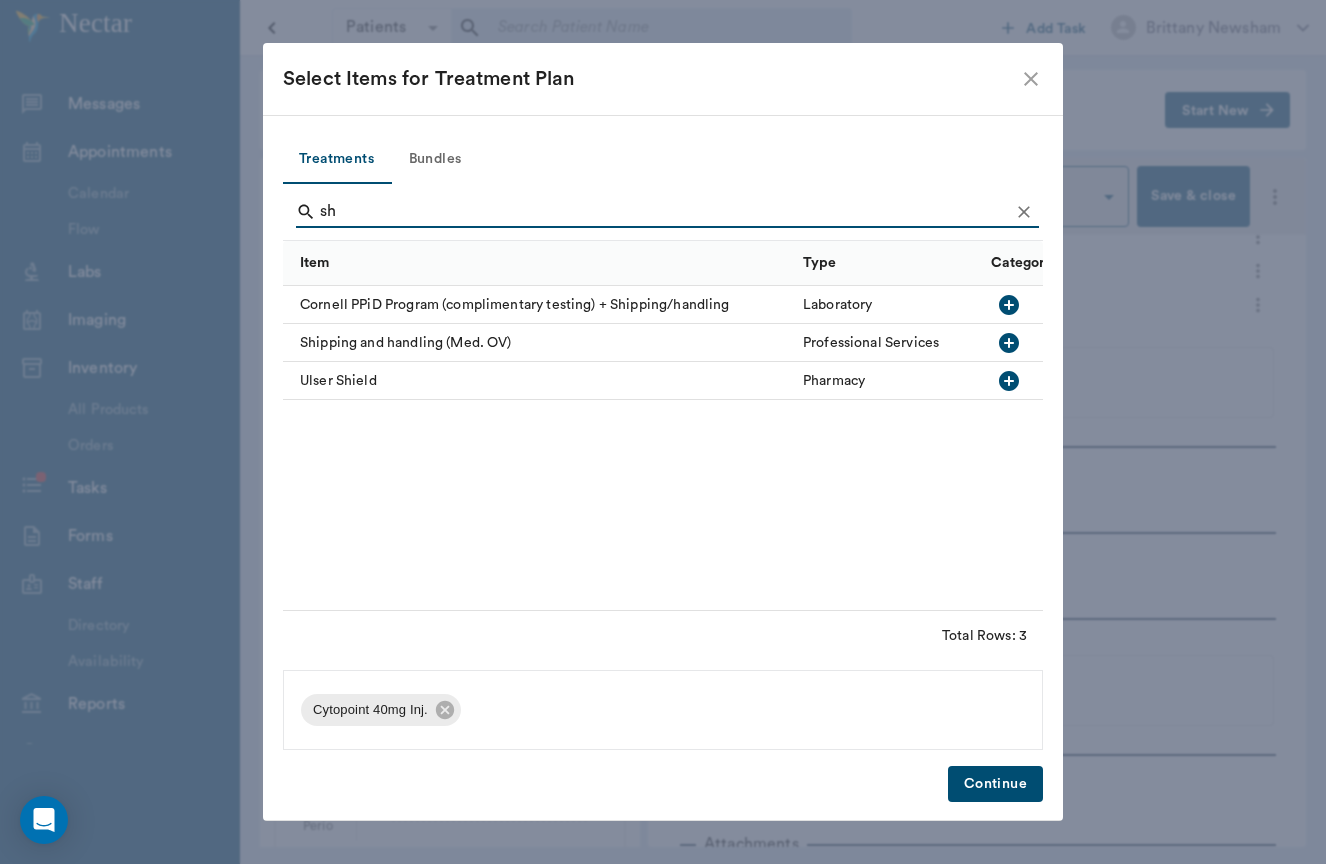 type on "s" 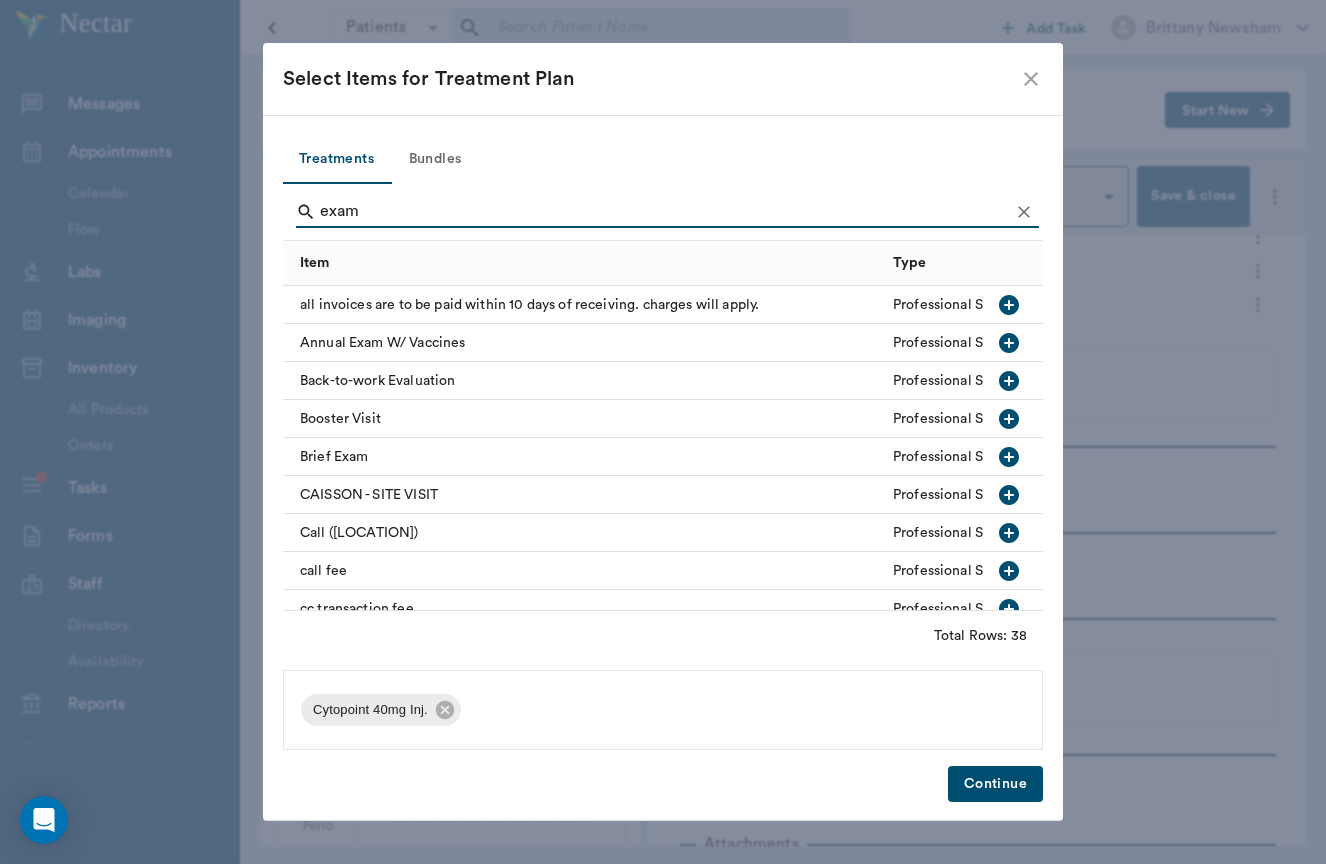 type on "exam" 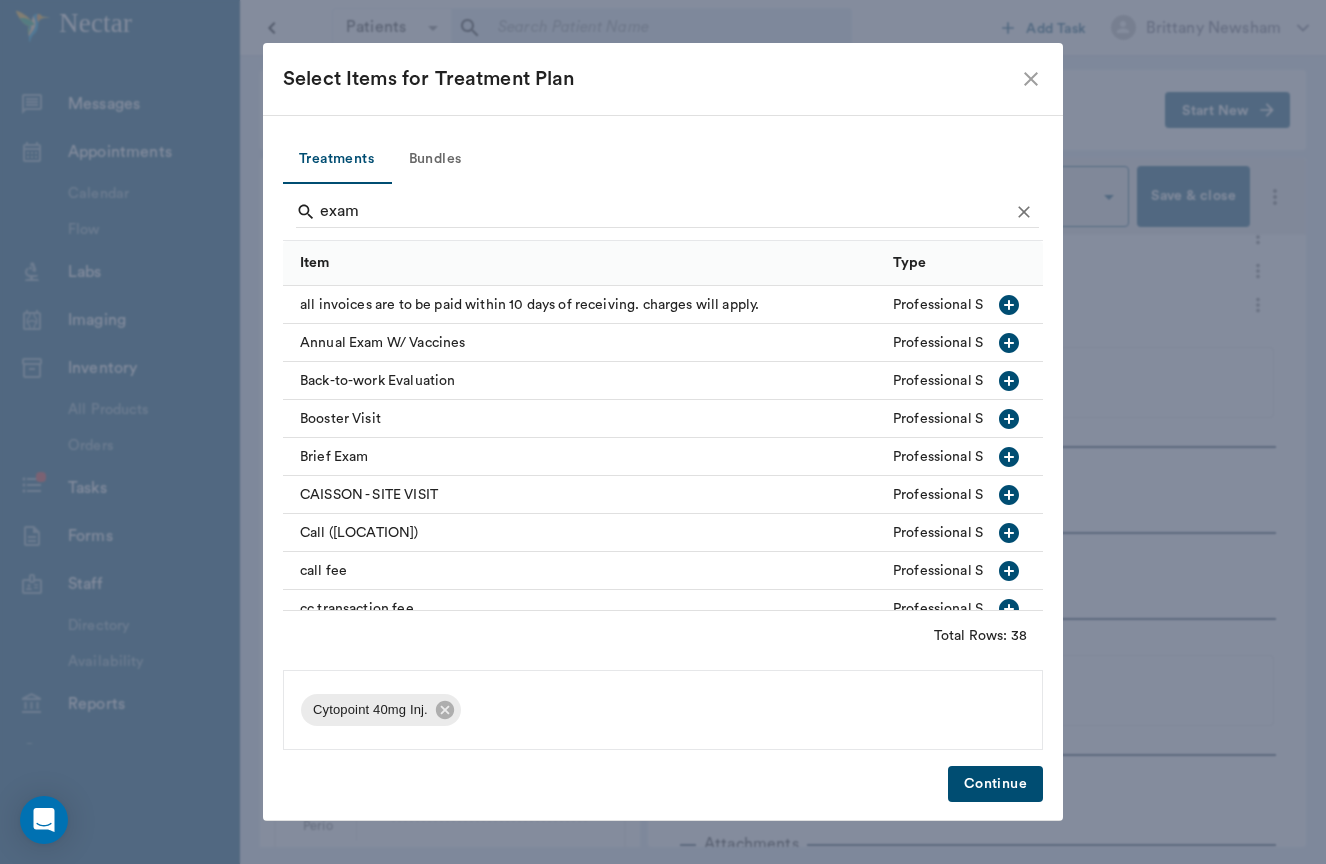 click on "Brief Exam" at bounding box center [583, 457] 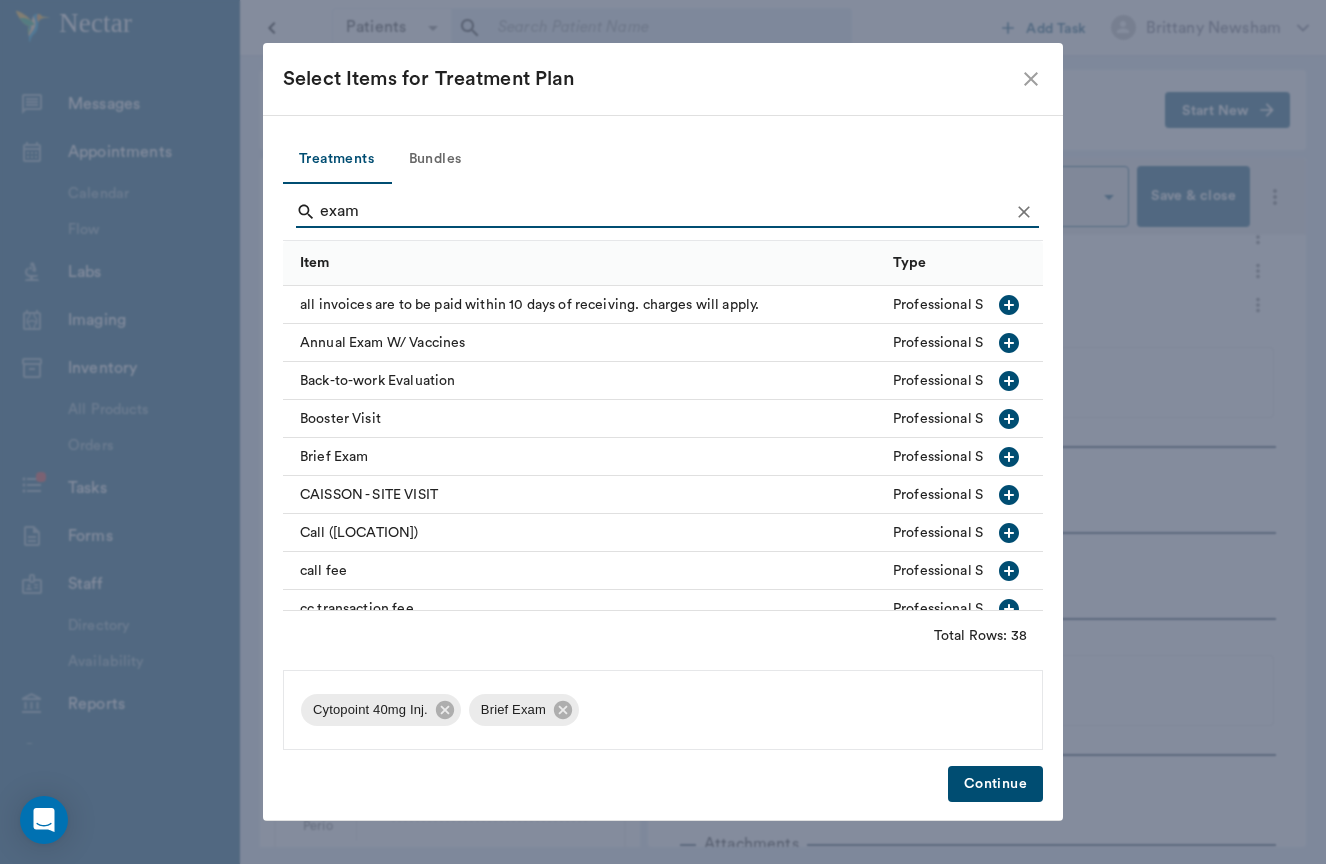click on "Continue" at bounding box center (995, 784) 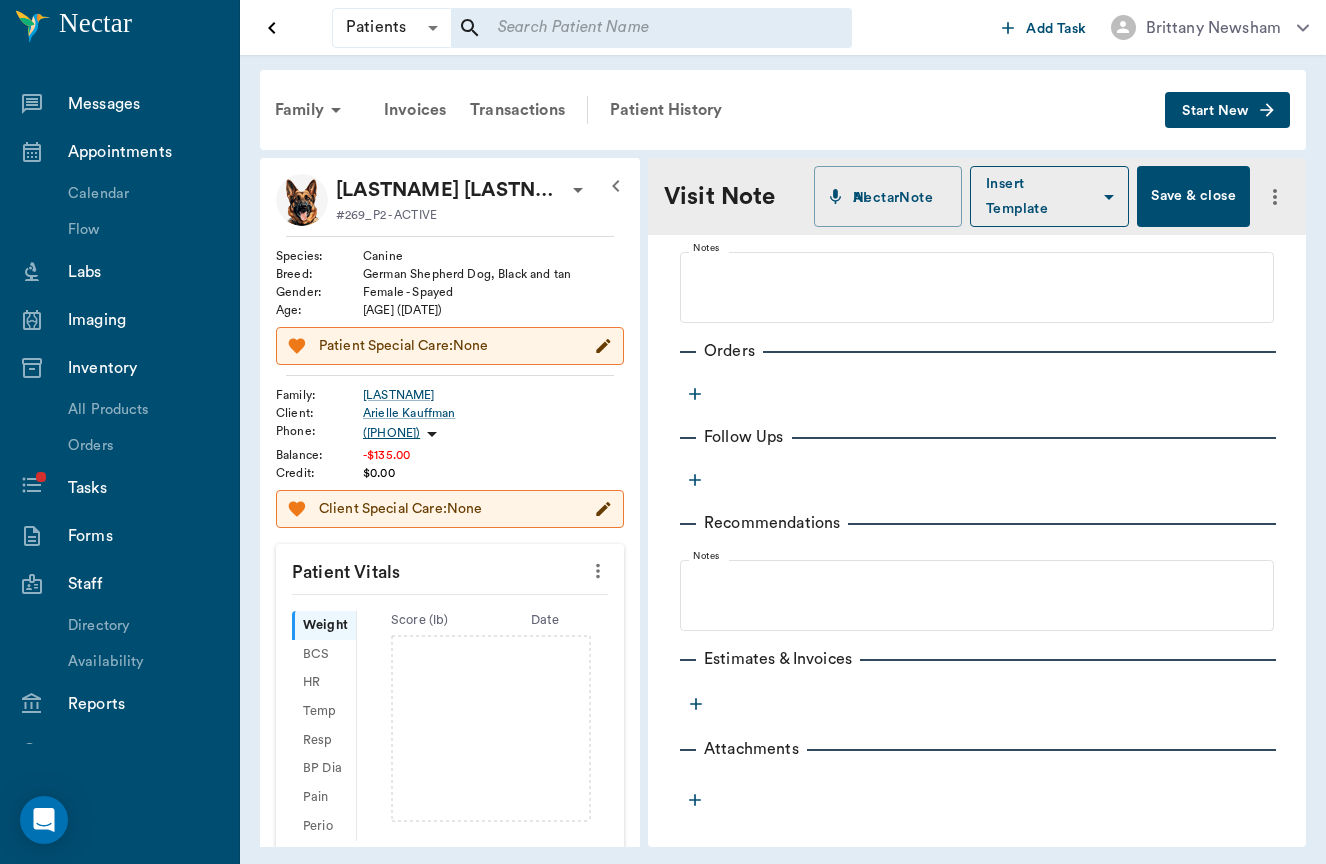 scroll, scrollTop: 530, scrollLeft: 0, axis: vertical 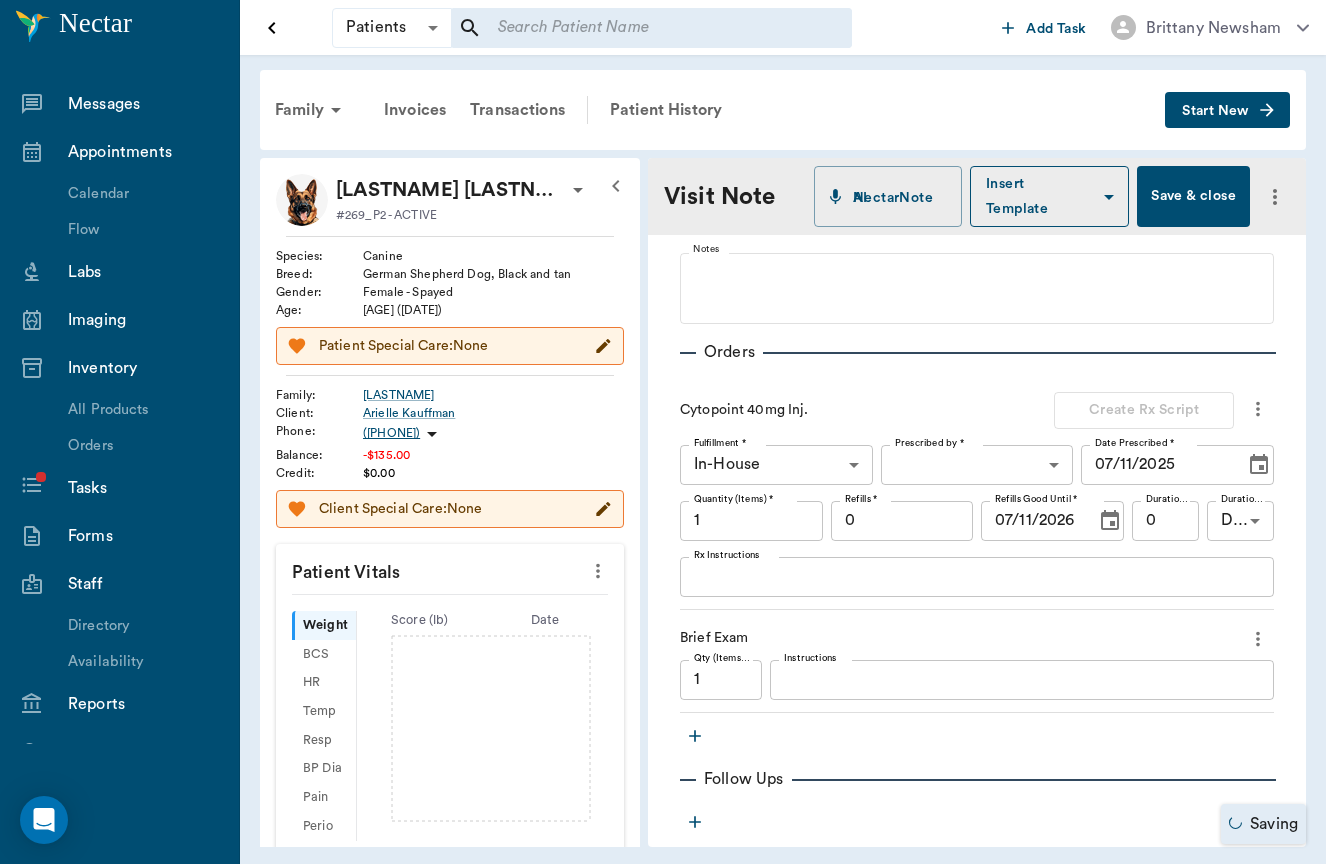 click on "Patients Patients ​ ​ Add Task Brittany Newsham Nectar Messages Appointments Calendar Flow Labs Imaging Inventory All Products Orders Tasks Forms Staff Directory Availability Reports Lookup Medical Notes Patients Clients Families Vaccinations Vaccines Prescriptions Declined Treatments Email Log Reminders Diagnoses NectarNote AI Settings Family Invoices Transactions Patient History Start New Vixen Kauffman #269_P2    -    ACTIVE   Species : Canine Breed : German Shepherd Dog, Black and tan Gender : Female - Spayed Age : 2 yr 6 mo (01/01/2023) Patient Special Care:  None Family : Kauffman Client : Arielle Kauffman Phone : (717) 645-8147 Balance : -$135.00 Credit : $0.00 Client Special Care:  None Patient Vitals Weight BCS HR Temp Resp BP Dia Pain Perio Score ( lb ) Date Ongoing diagnosis Current Rx Reminders Upcoming appointments Schedule Appointment Visit Note NectarNote AI Insert Template  Save & close Provider Brittany Newsham 649b3e03b5bc7e03f9326794 Provider Assistant ​ Assistant Date 07/03/2025 x" at bounding box center (663, 432) 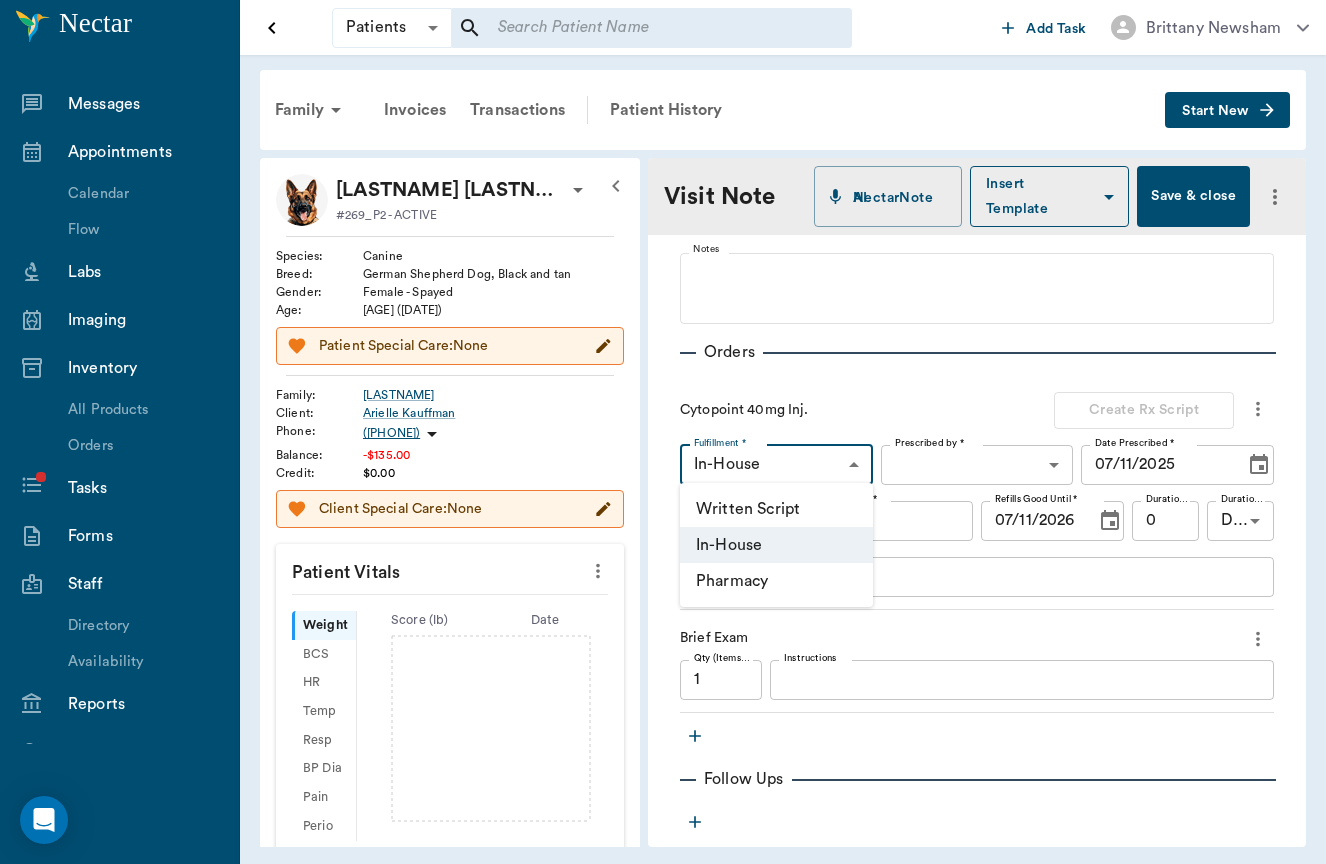 click at bounding box center [663, 432] 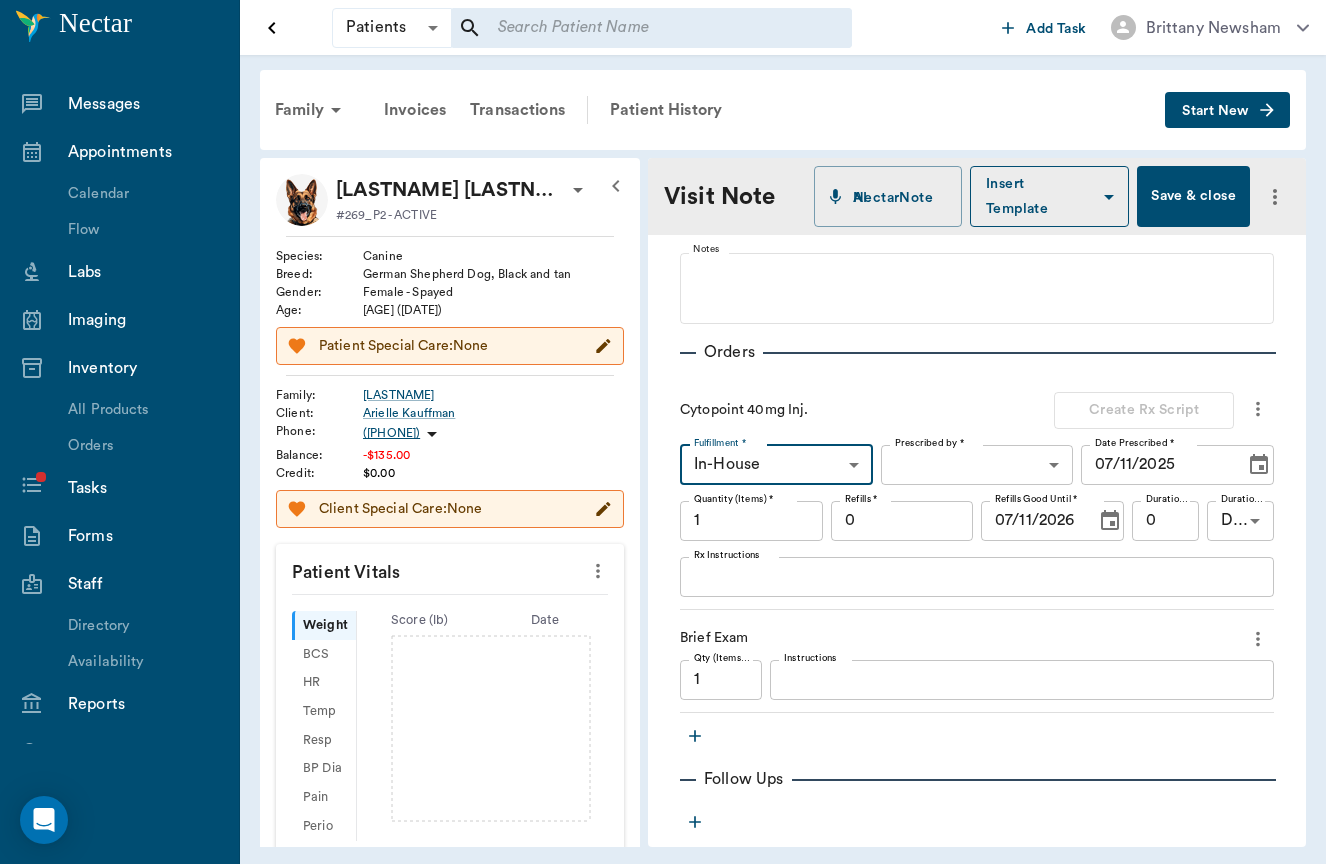click on "Patients Patients ​ ​ Add Task Brittany Newsham Nectar Messages Appointments Calendar Flow Labs Imaging Inventory All Products Orders Tasks Forms Staff Directory Availability Reports Lookup Medical Notes Patients Clients Families Vaccinations Vaccines Prescriptions Declined Treatments Email Log Reminders Diagnoses NectarNote AI Settings Family Invoices Transactions Patient History Start New Vixen Kauffman #269_P2    -    ACTIVE   Species : Canine Breed : German Shepherd Dog, Black and tan Gender : Female - Spayed Age : 2 yr 6 mo (01/01/2023) Patient Special Care:  None Family : Kauffman Client : Arielle Kauffman Phone : (717) 645-8147 Balance : -$135.00 Credit : $0.00 Client Special Care:  None Patient Vitals Weight BCS HR Temp Resp BP Dia Pain Perio Score ( lb ) Date Ongoing diagnosis Current Rx Reminders Upcoming appointments Schedule Appointment Visit Note NectarNote AI Insert Template  Save & close Provider Brittany Newsham 649b3e03b5bc7e03f9326794 Provider Assistant ​ Assistant Date 07/03/2025 x" at bounding box center [663, 432] 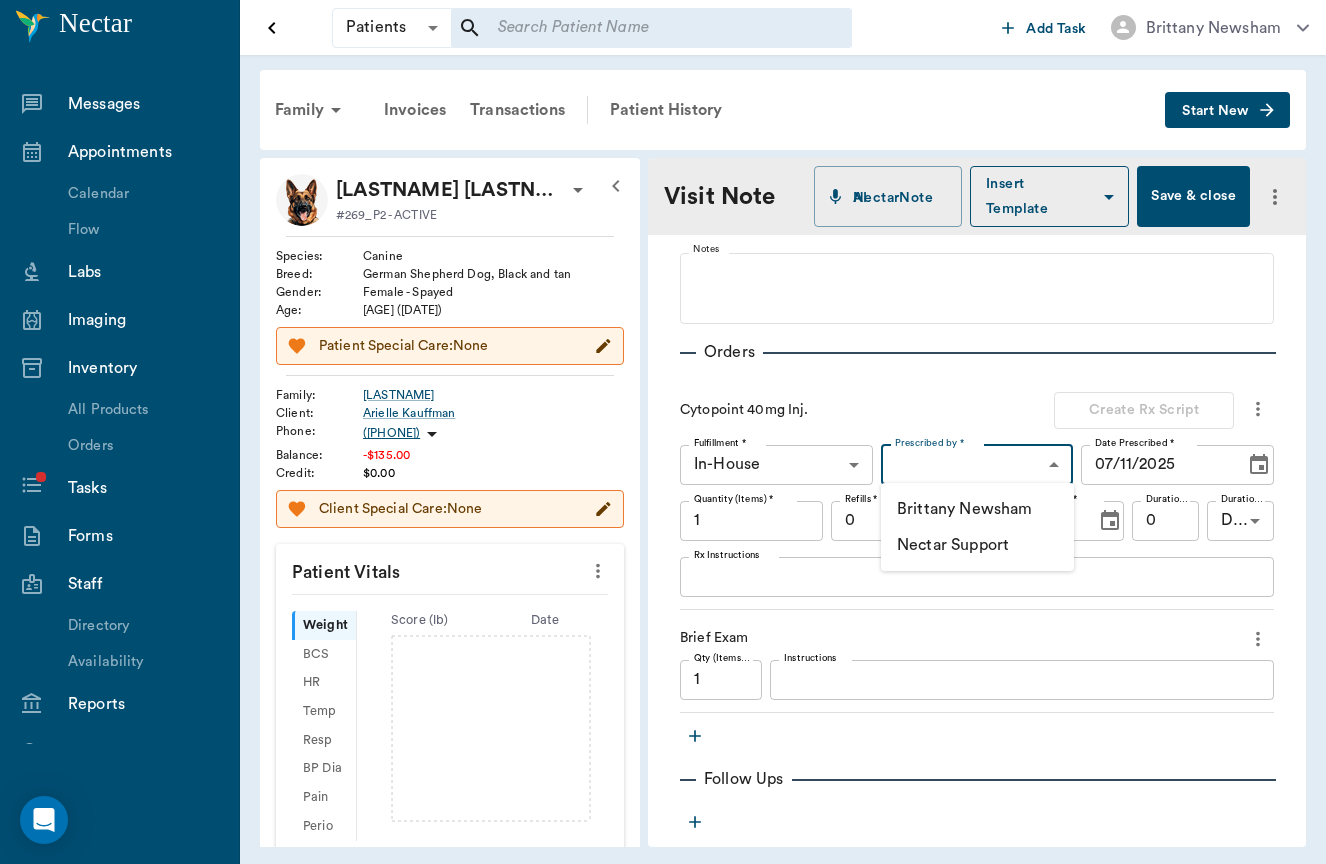 click on "Brittany Newsham" at bounding box center (977, 509) 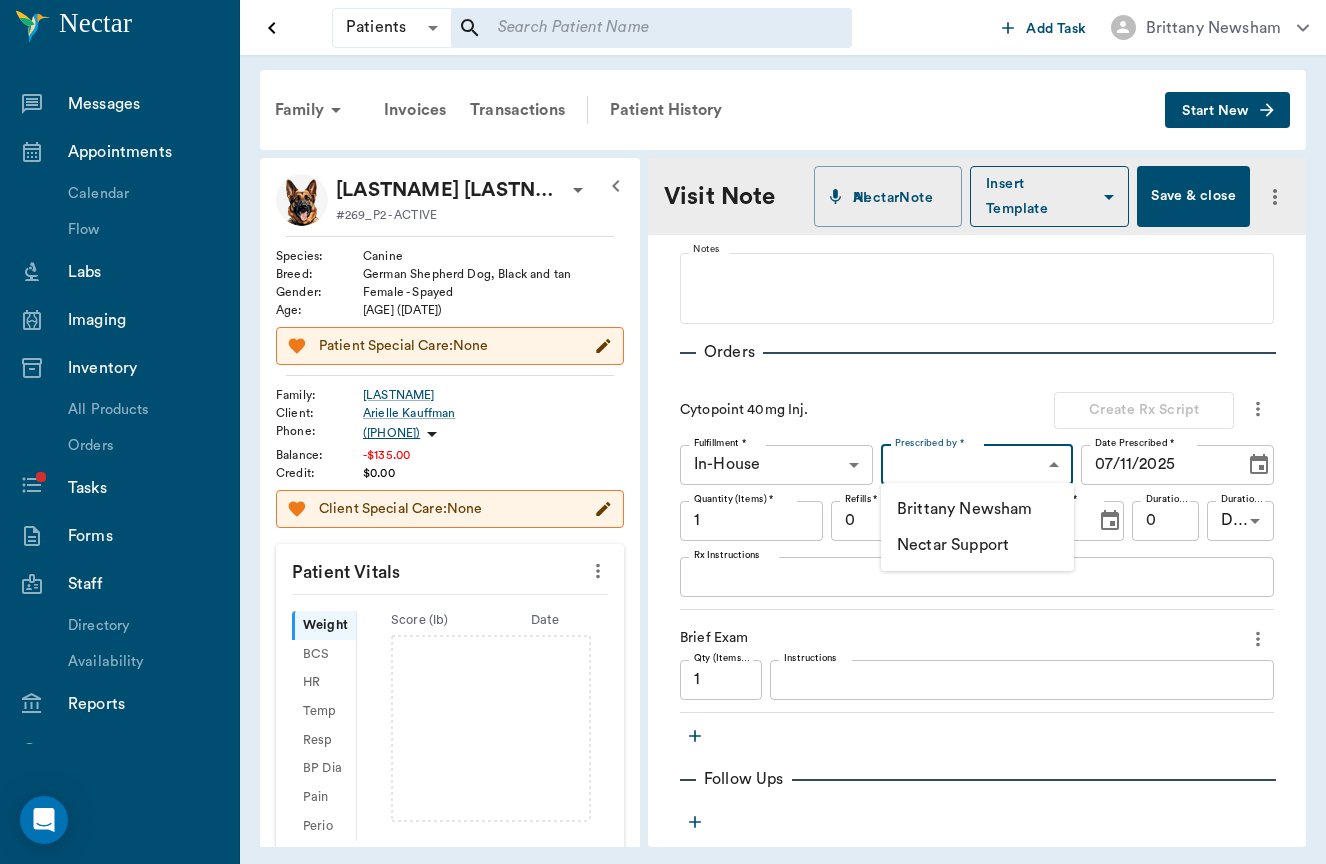 type on "649b3e03b5bc7e03f9326794" 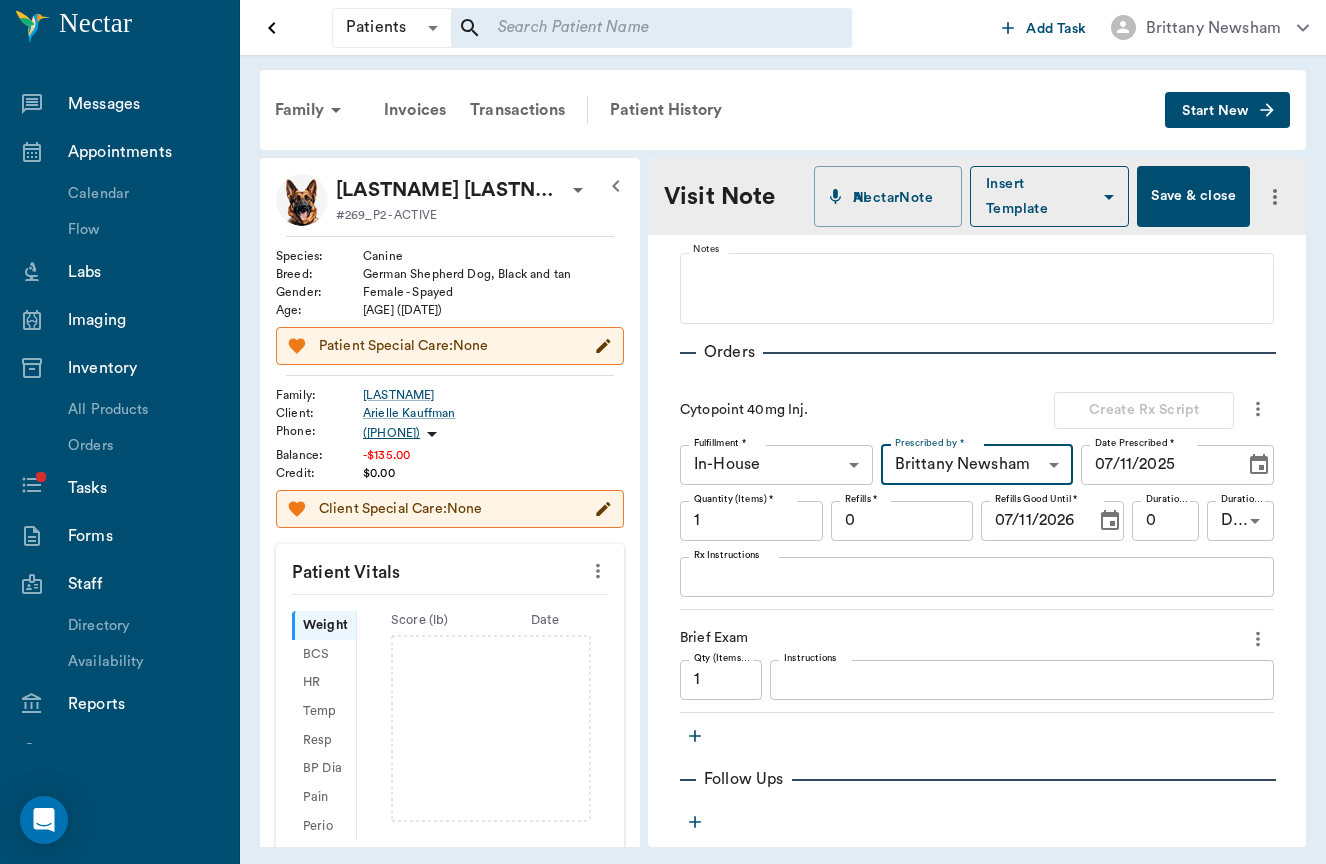 click on "1" at bounding box center [751, 521] 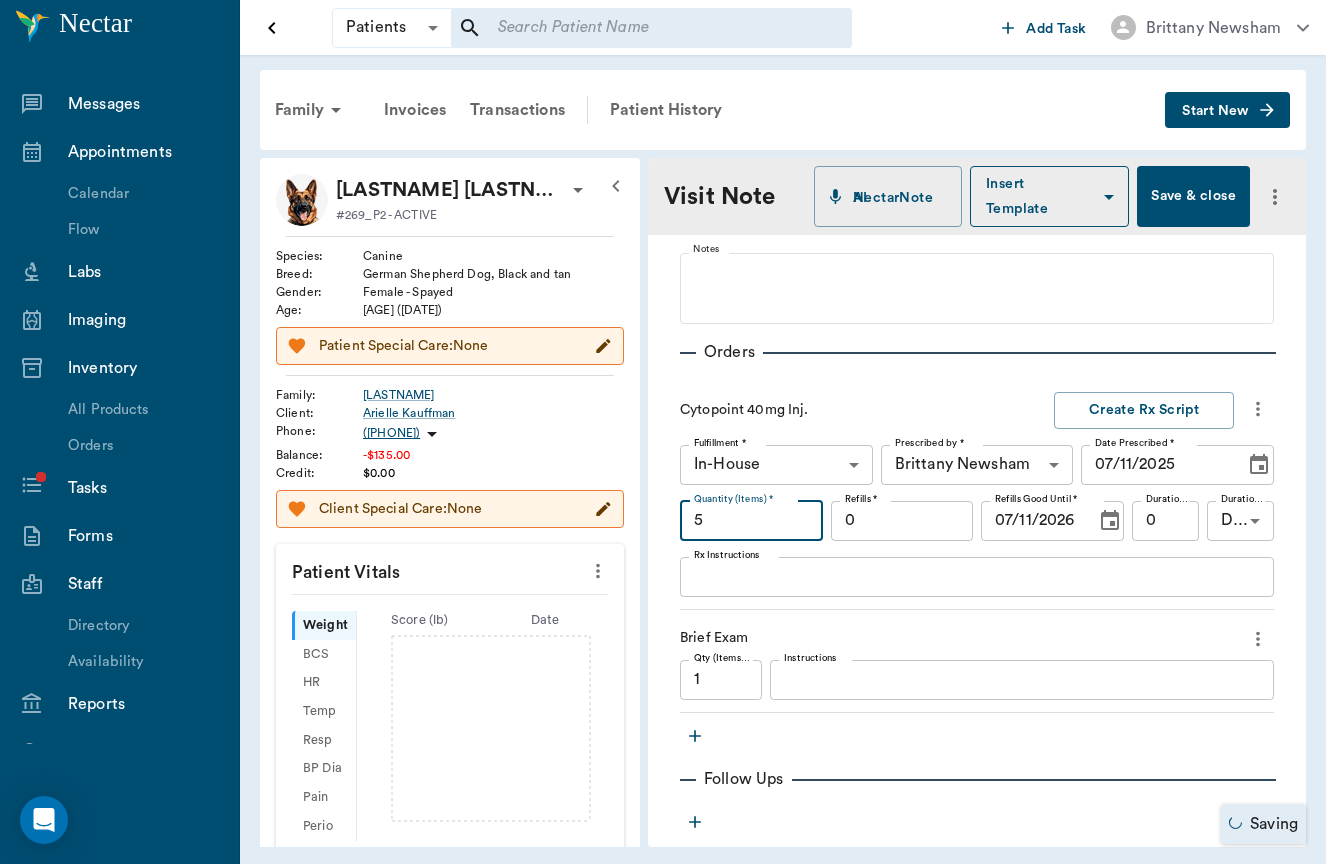 type on "5" 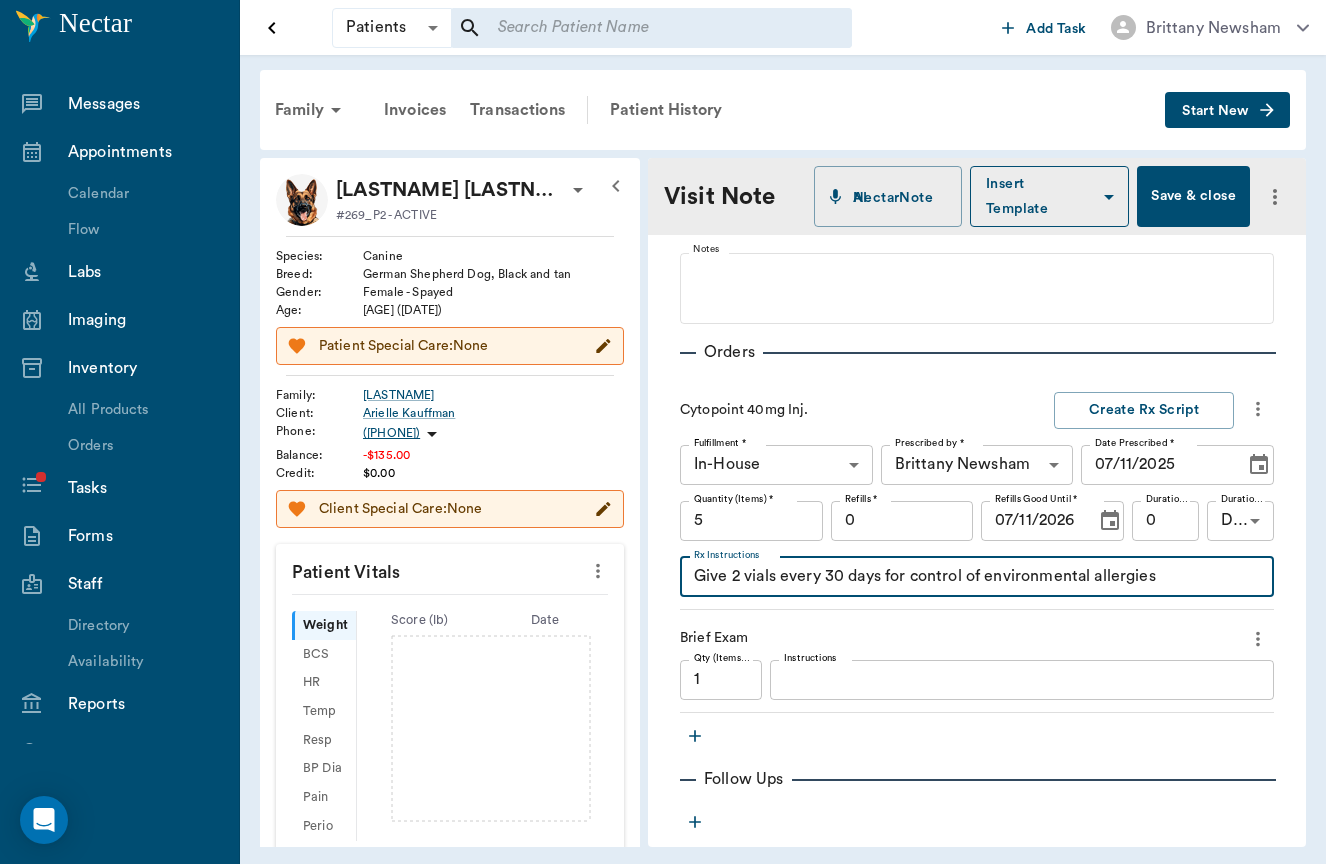 type on "Give 2 vials every 30 days for control of environmental allergies" 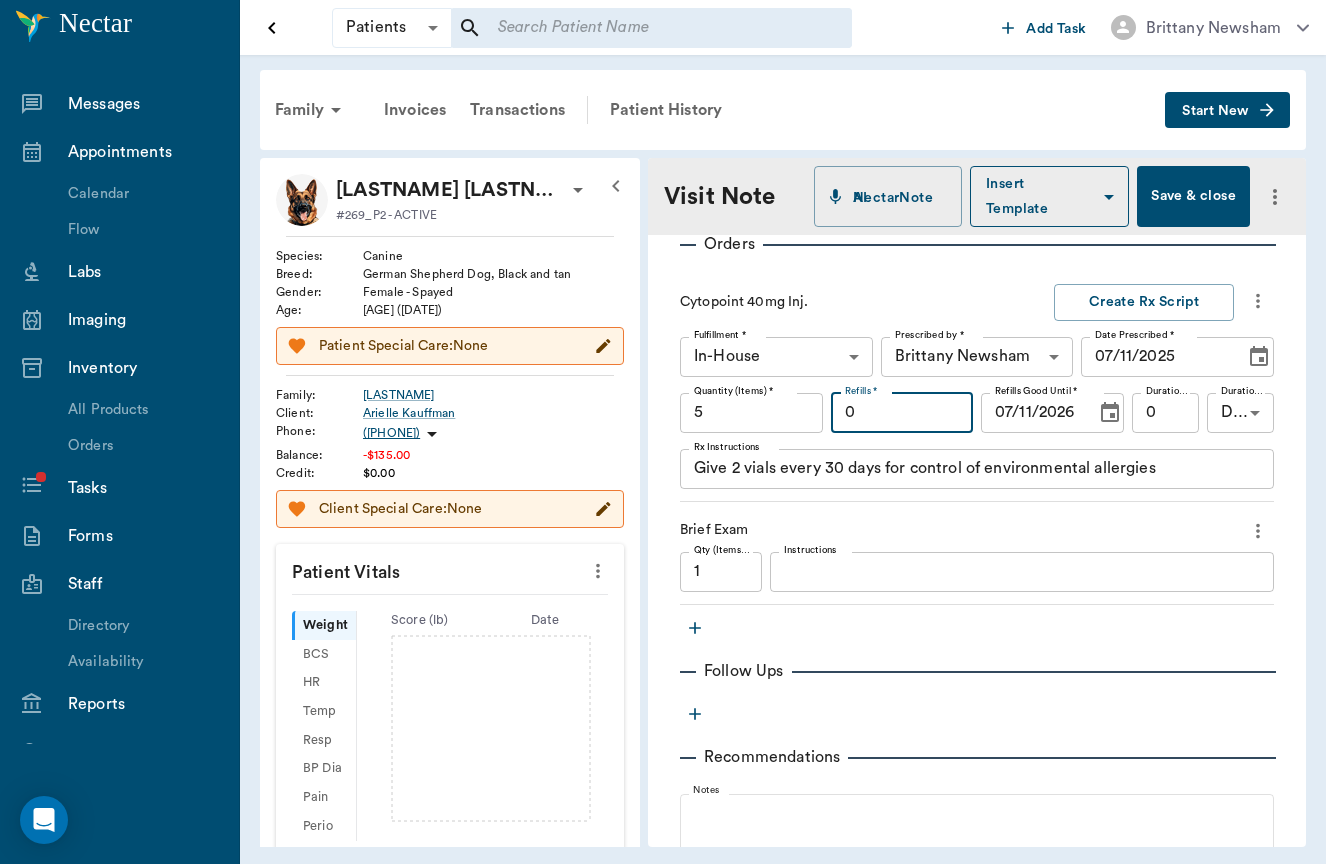 scroll, scrollTop: 638, scrollLeft: 0, axis: vertical 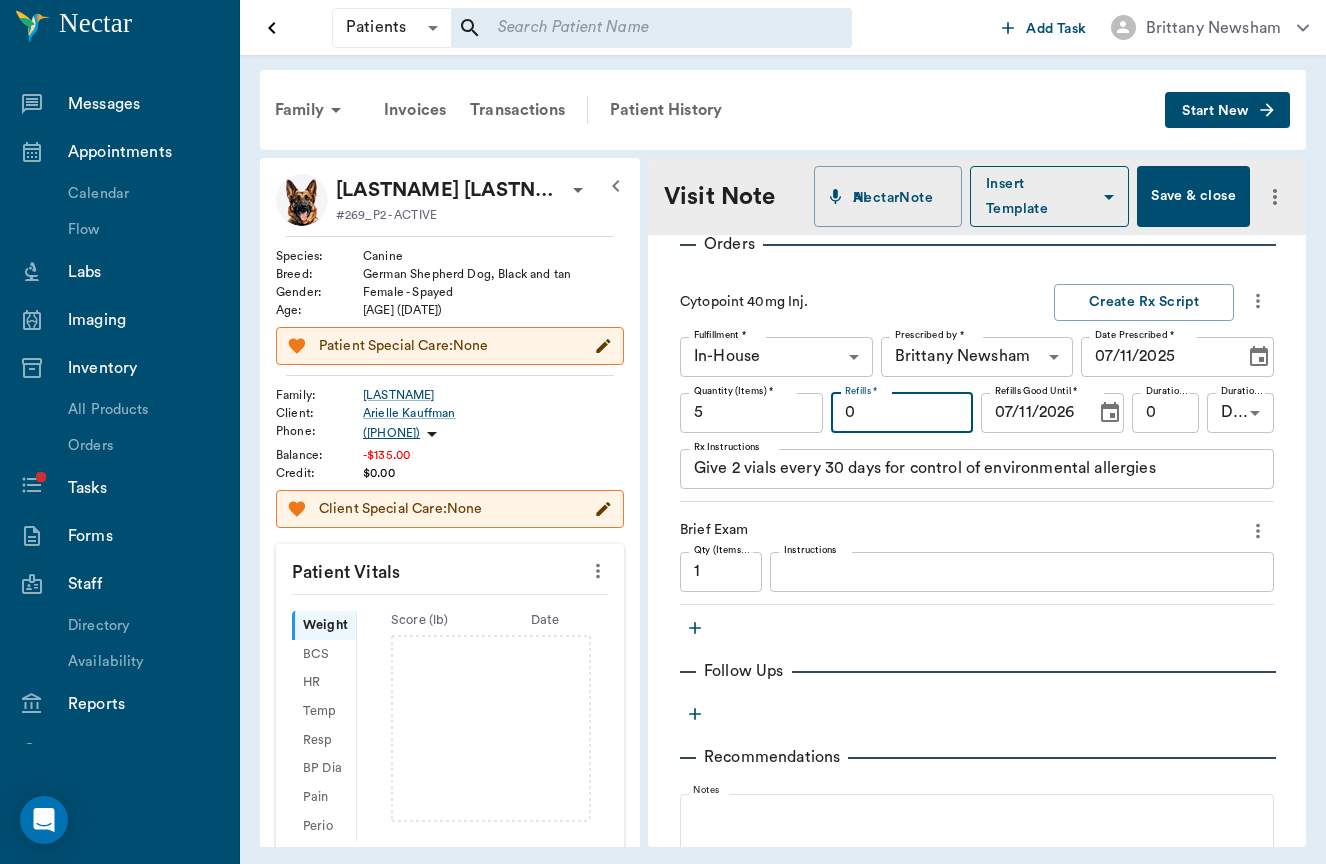 click on "Instructions" at bounding box center (1022, 571) 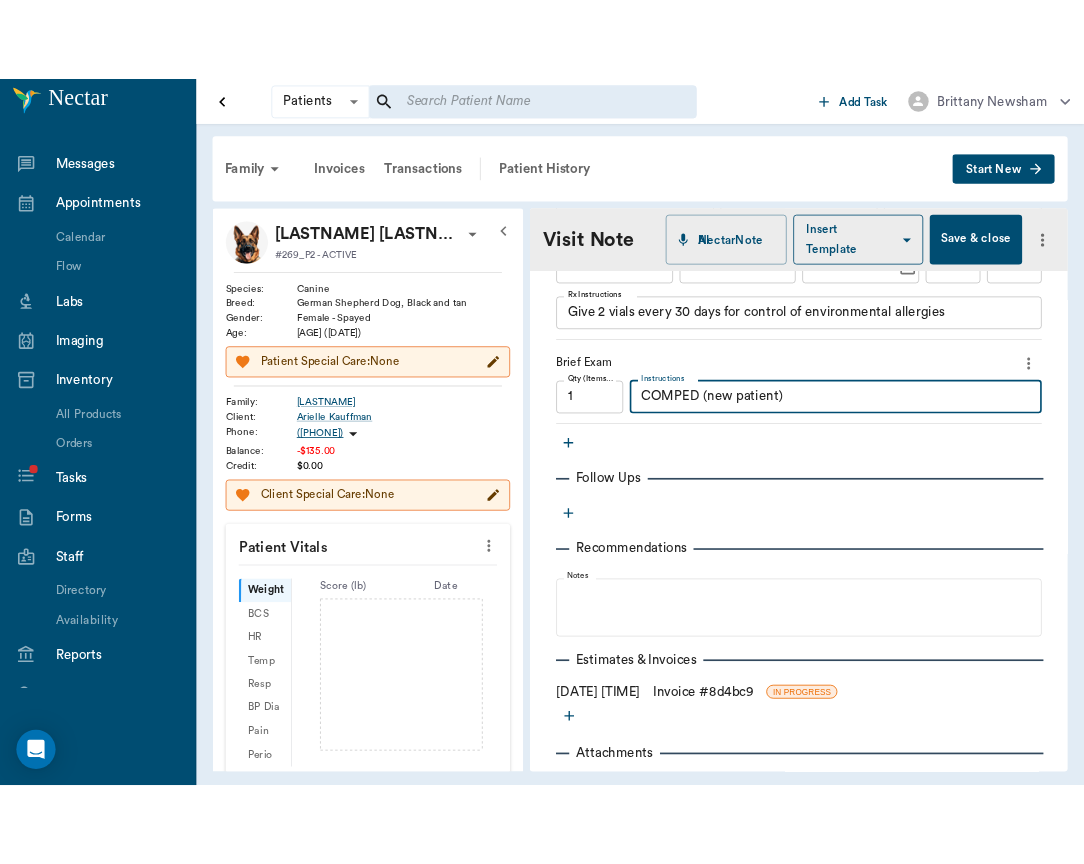 scroll, scrollTop: 886, scrollLeft: 0, axis: vertical 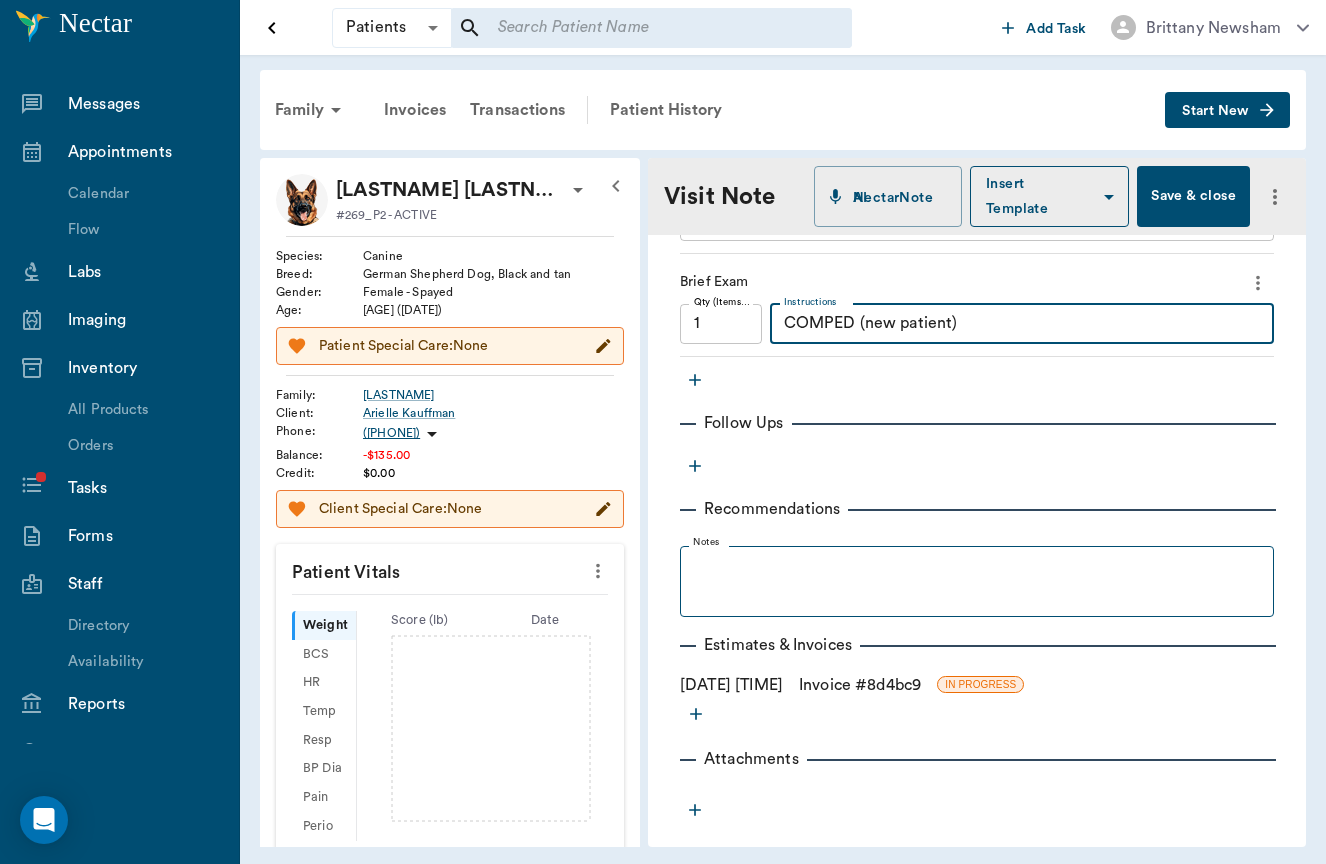type on "COMPED (new patient)" 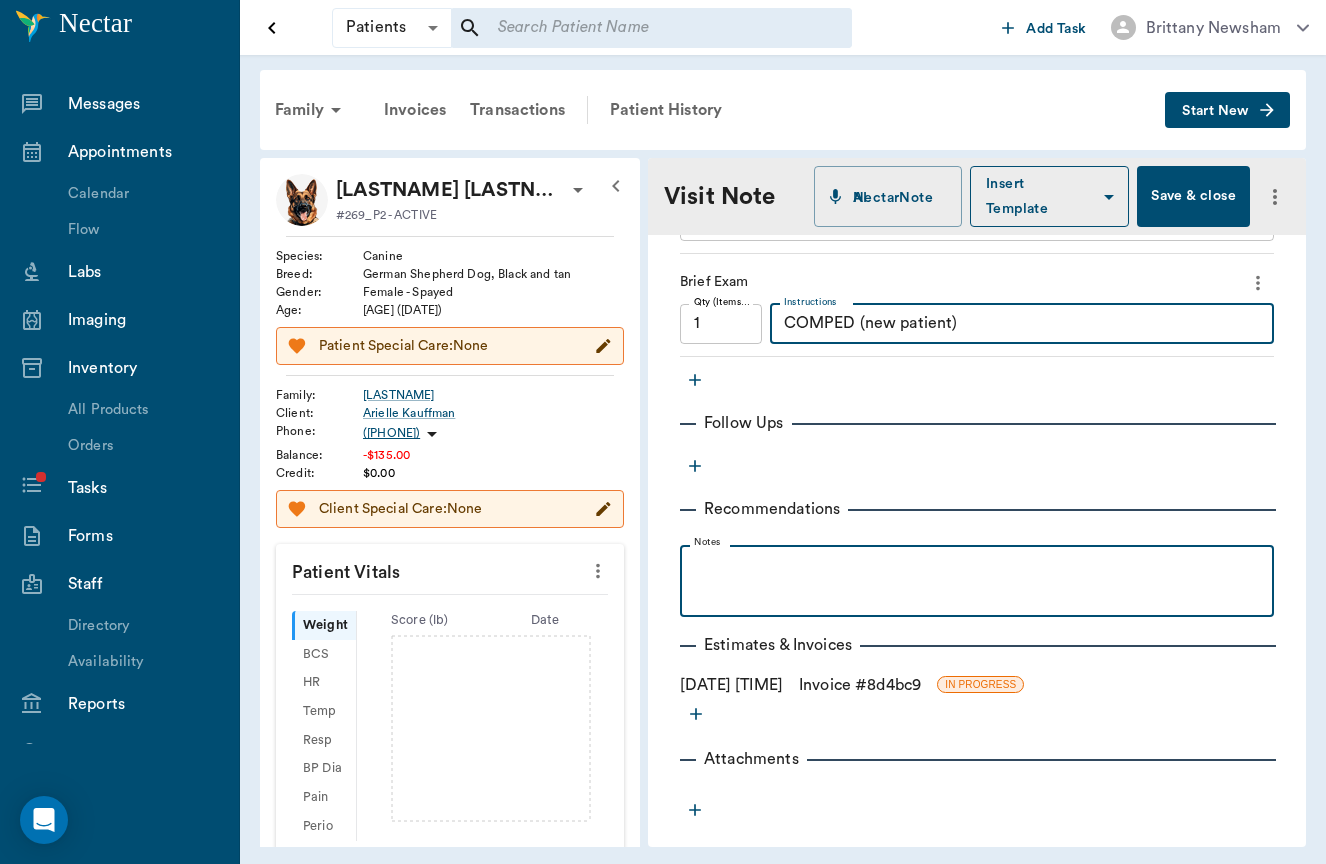 click at bounding box center (977, 567) 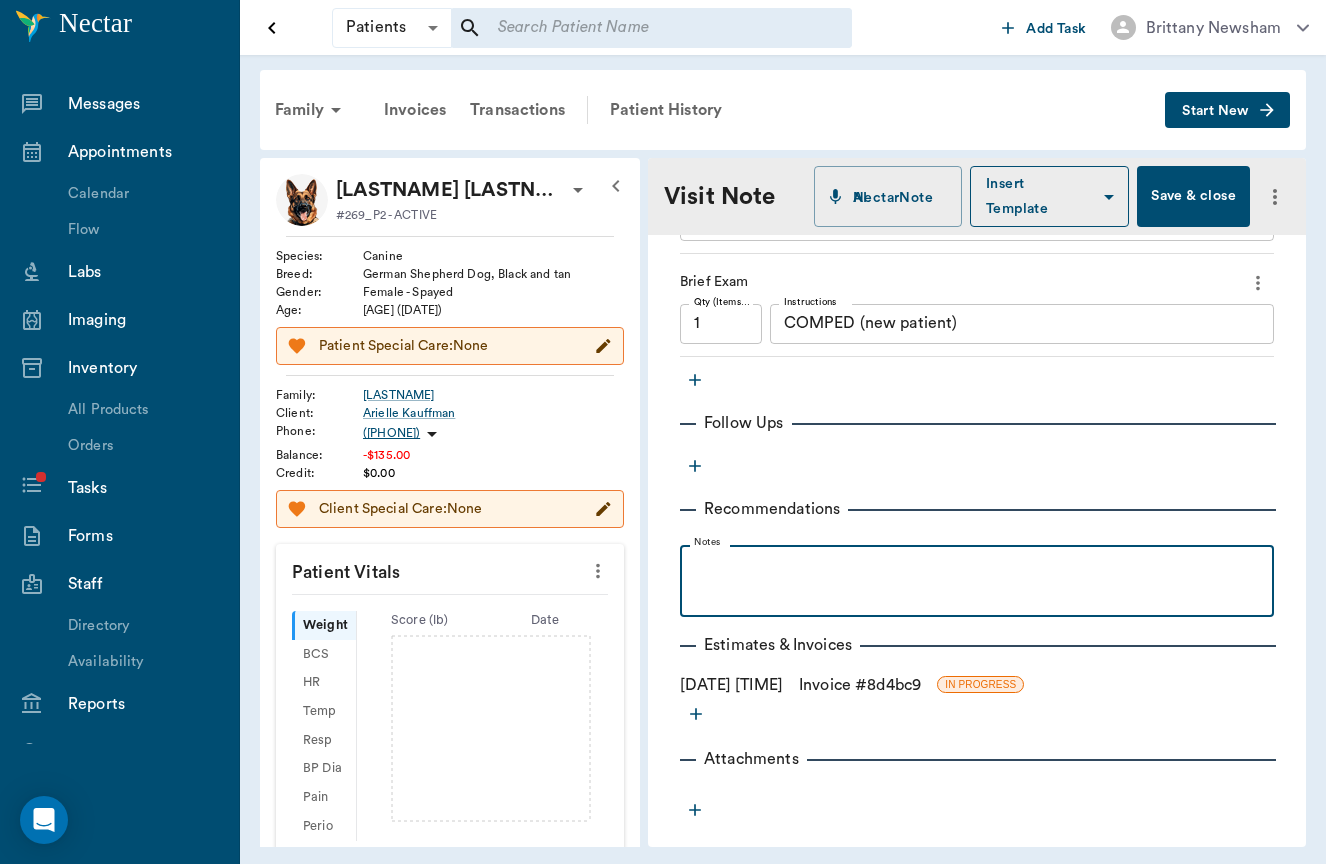 type 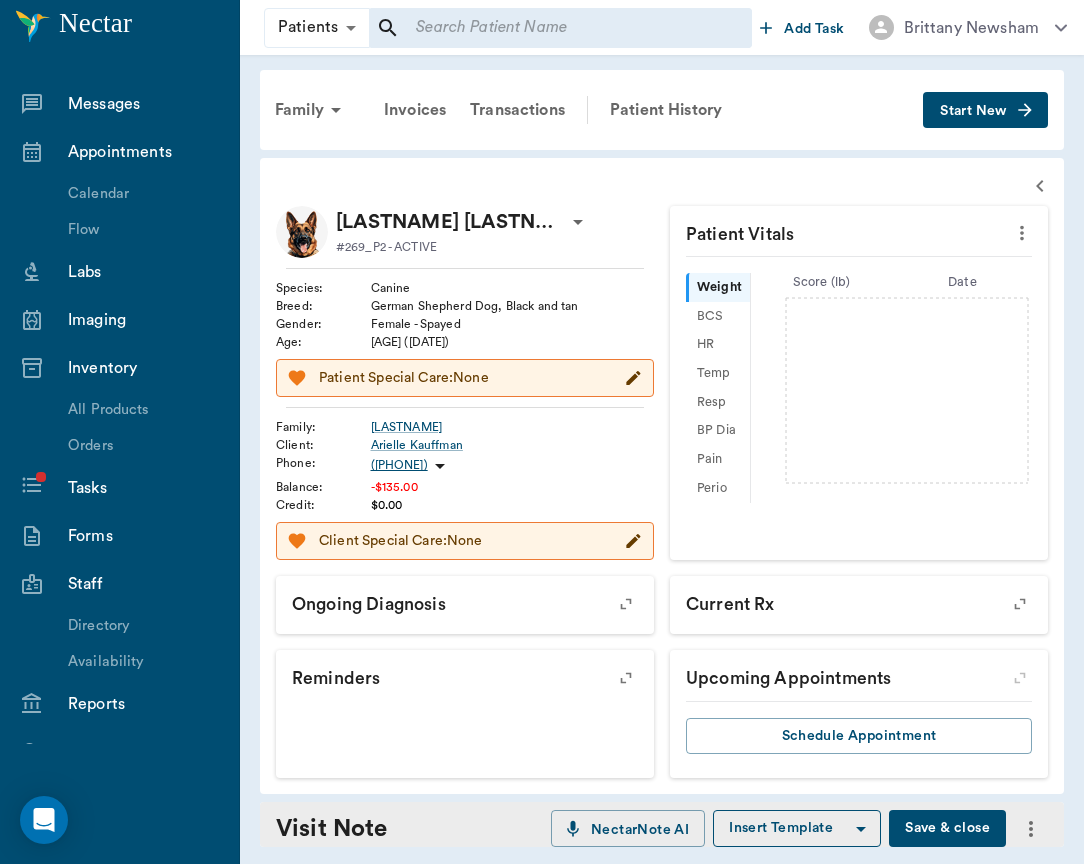 scroll, scrollTop: 0, scrollLeft: 0, axis: both 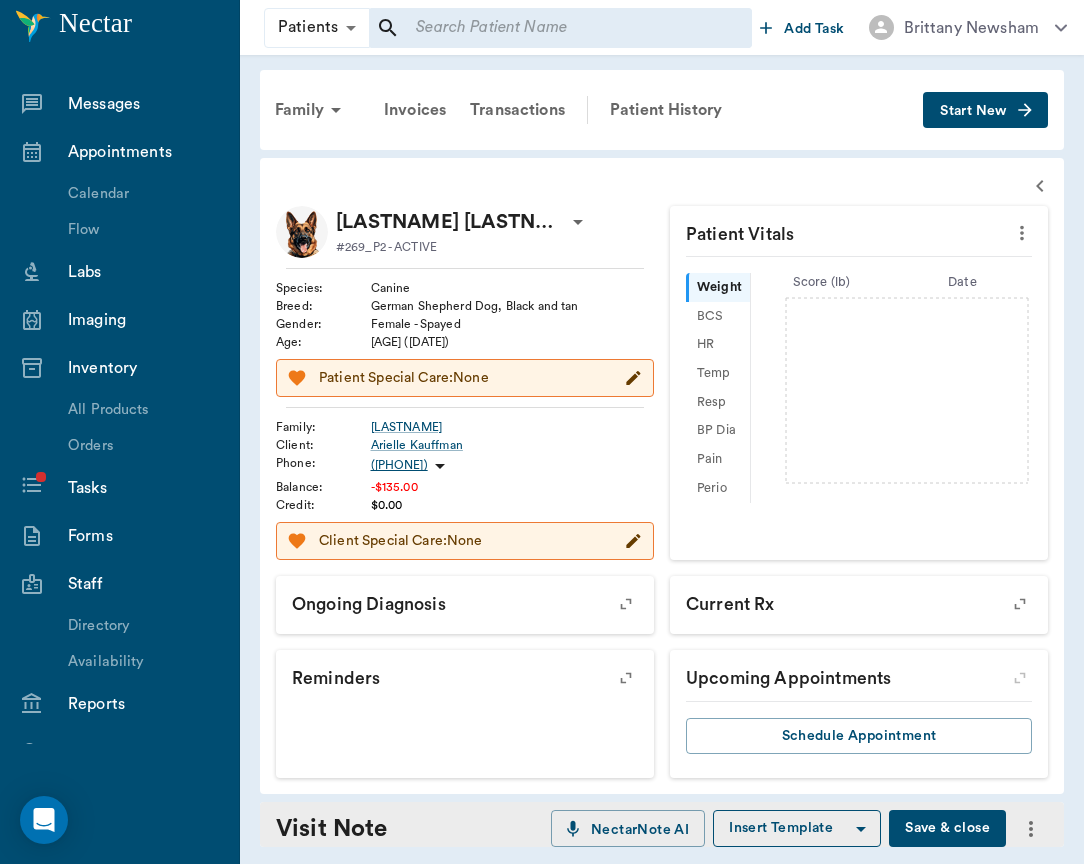 click on "Save & close" at bounding box center (947, 828) 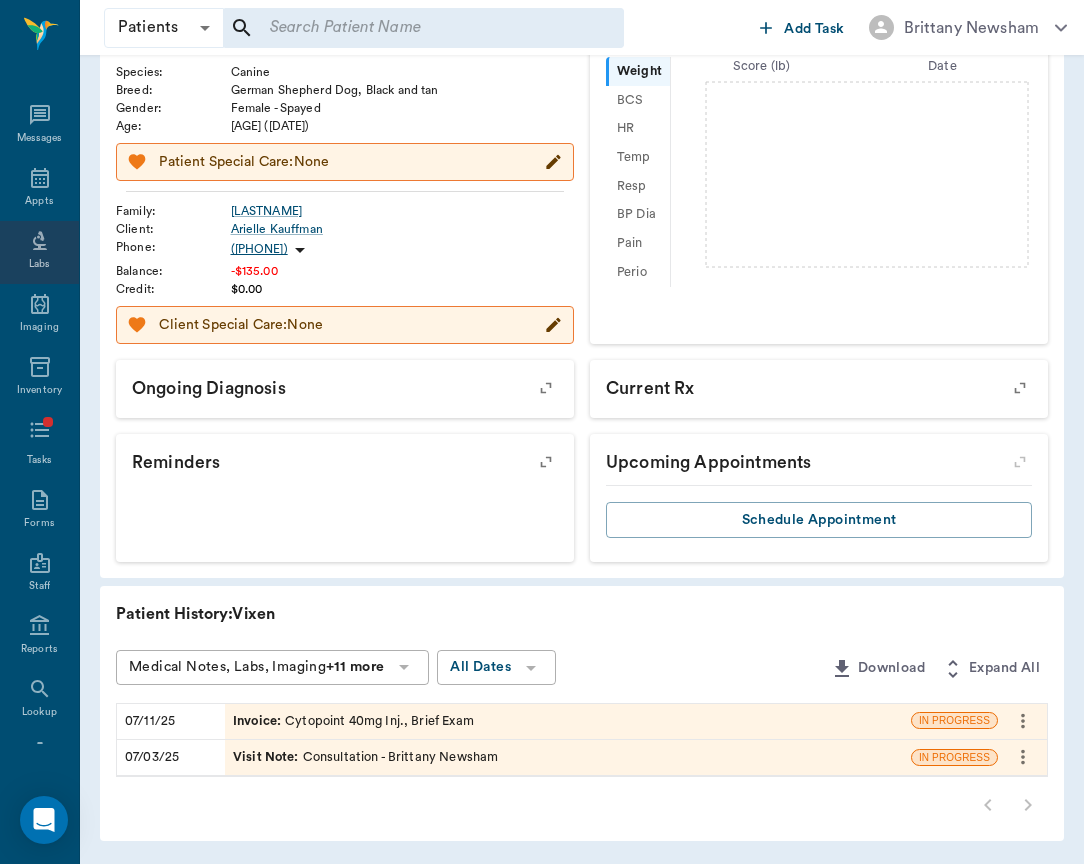 scroll, scrollTop: 216, scrollLeft: 0, axis: vertical 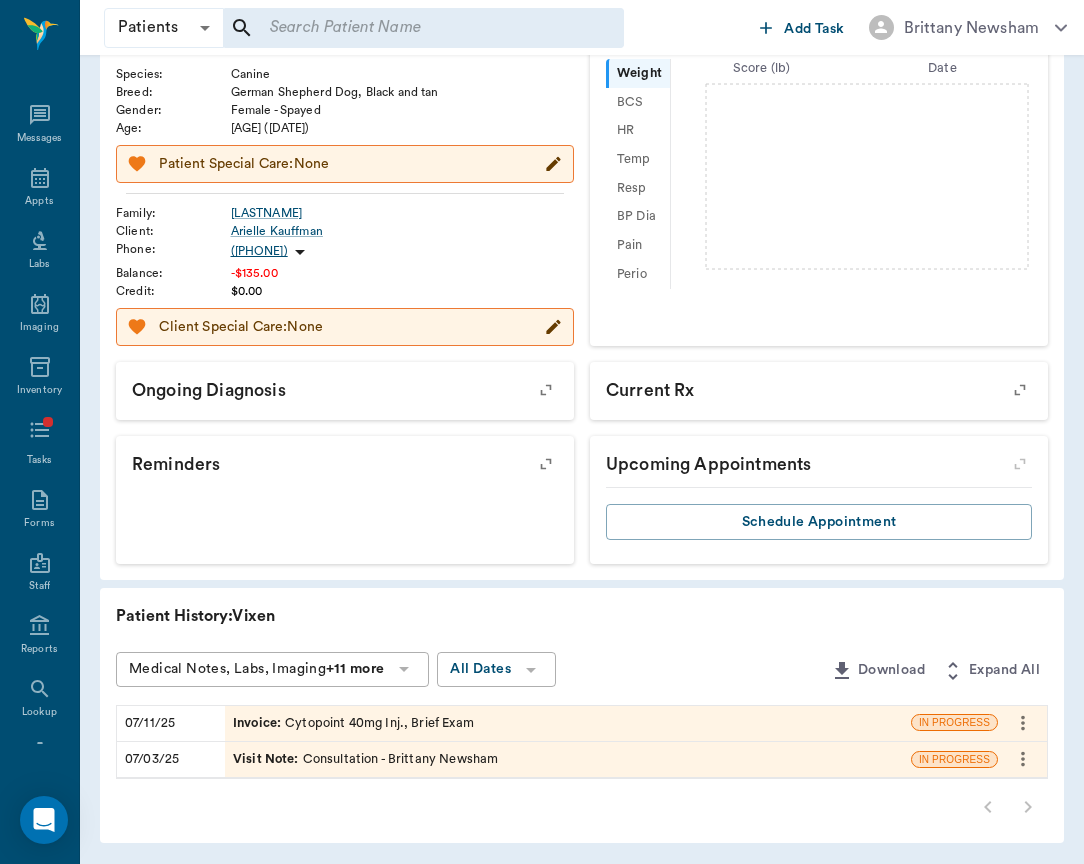 click on "Invoice : Cytopoint 40mg Inj., Brief Exam" at bounding box center (353, 723) 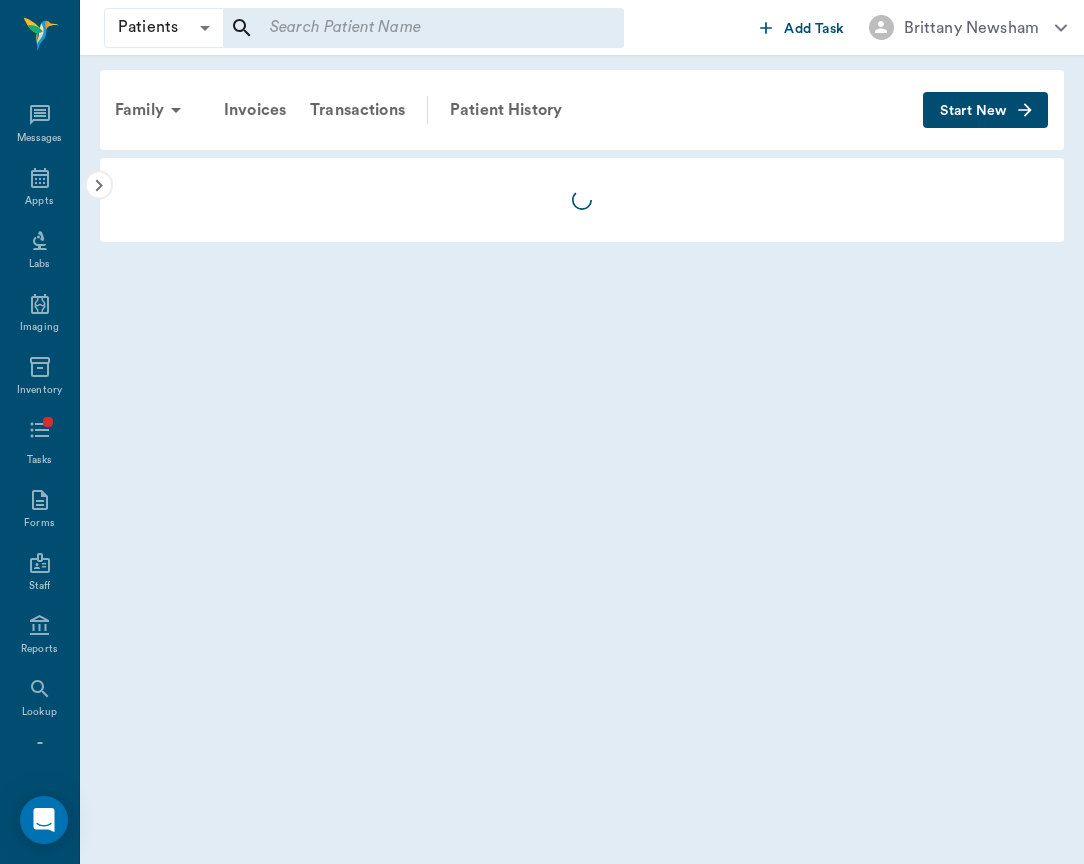 scroll, scrollTop: 0, scrollLeft: 0, axis: both 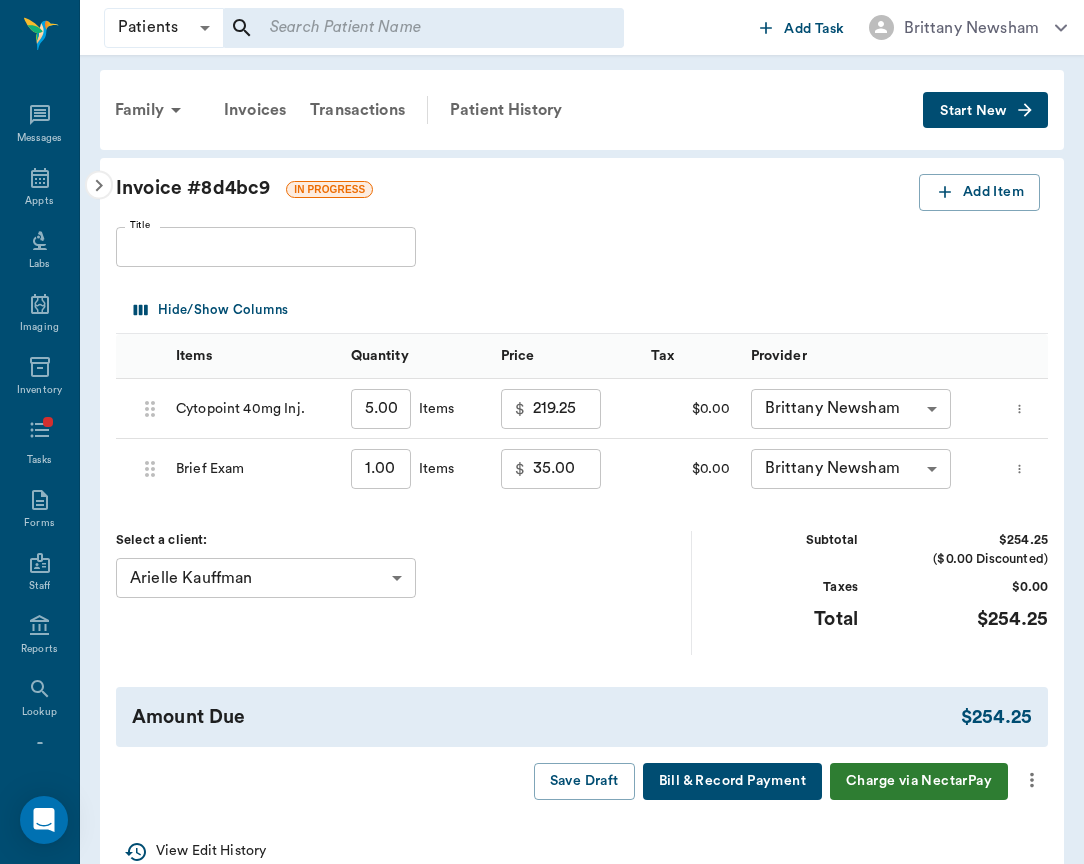 click on "219.25" at bounding box center (567, 409) 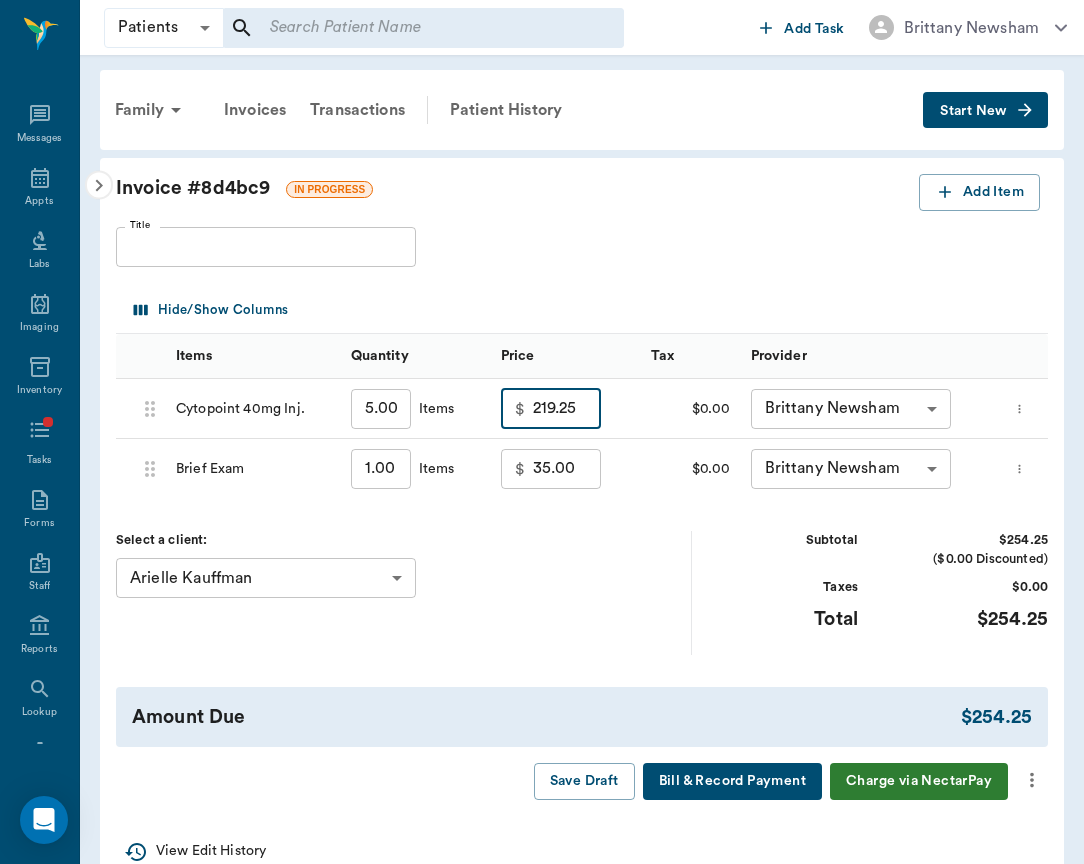 click on "219.25" at bounding box center [567, 409] 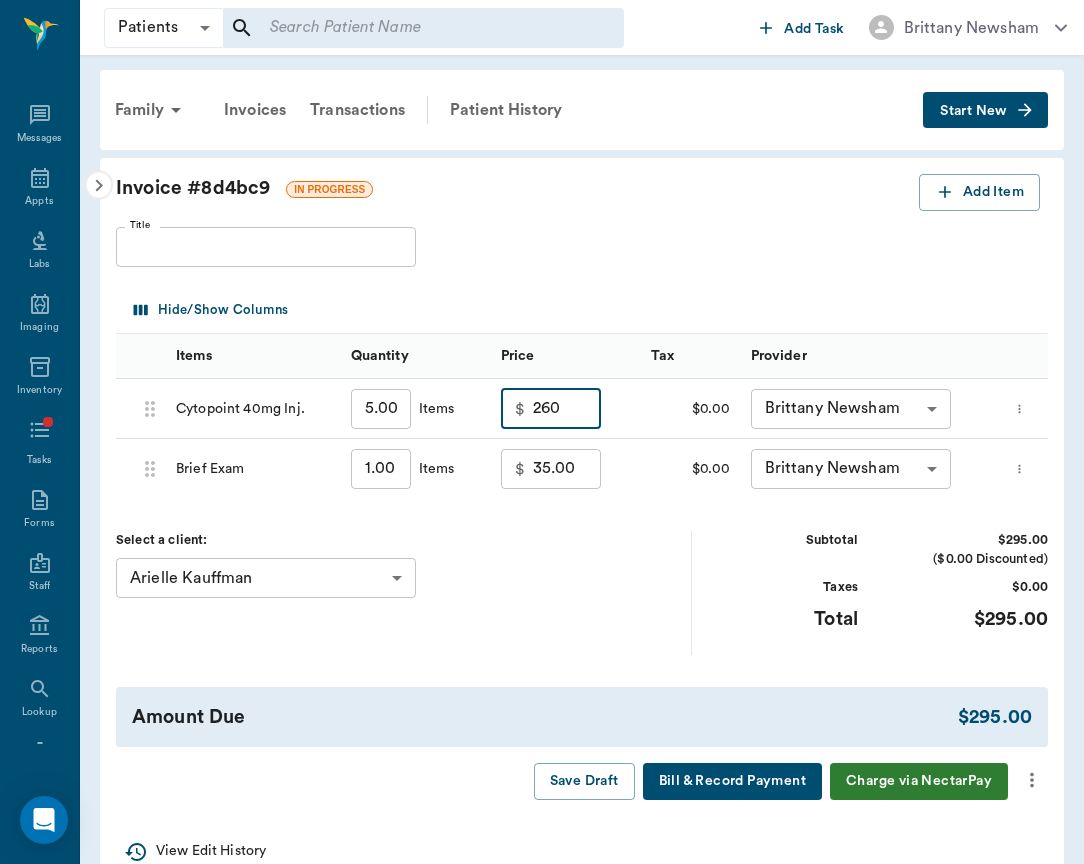 type on "260.00" 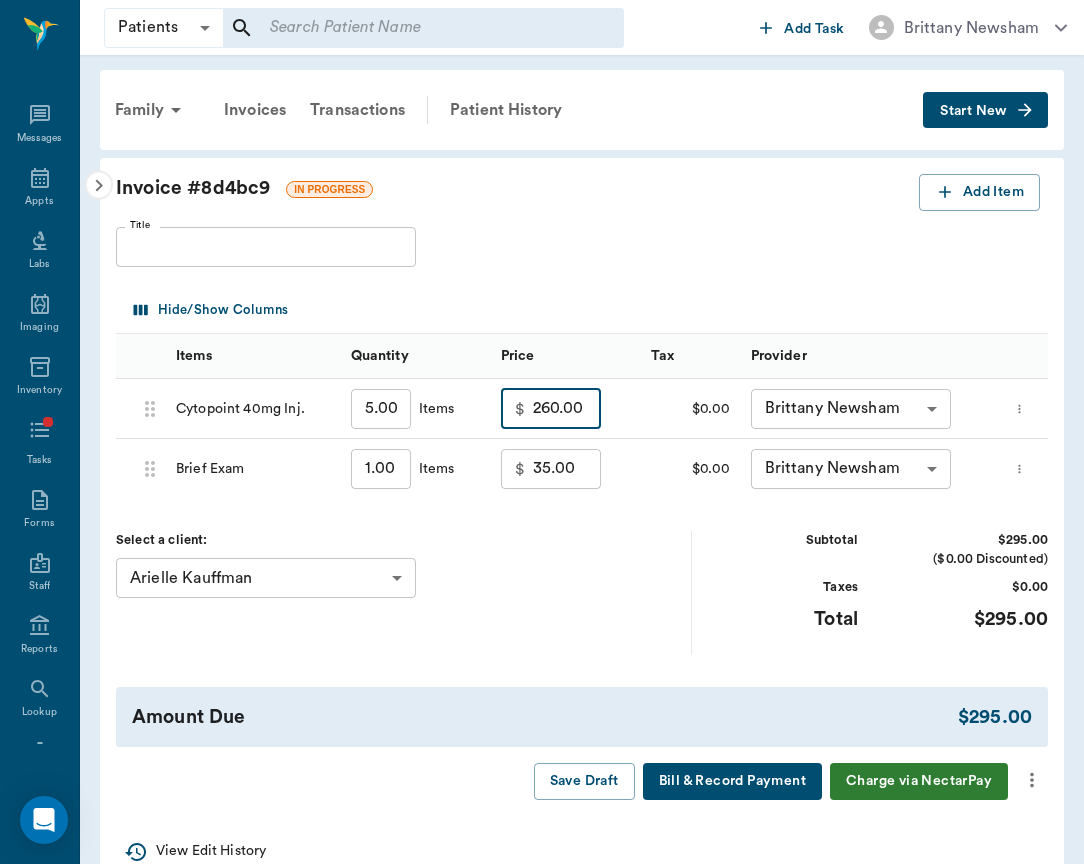 click on "35.00" at bounding box center [567, 469] 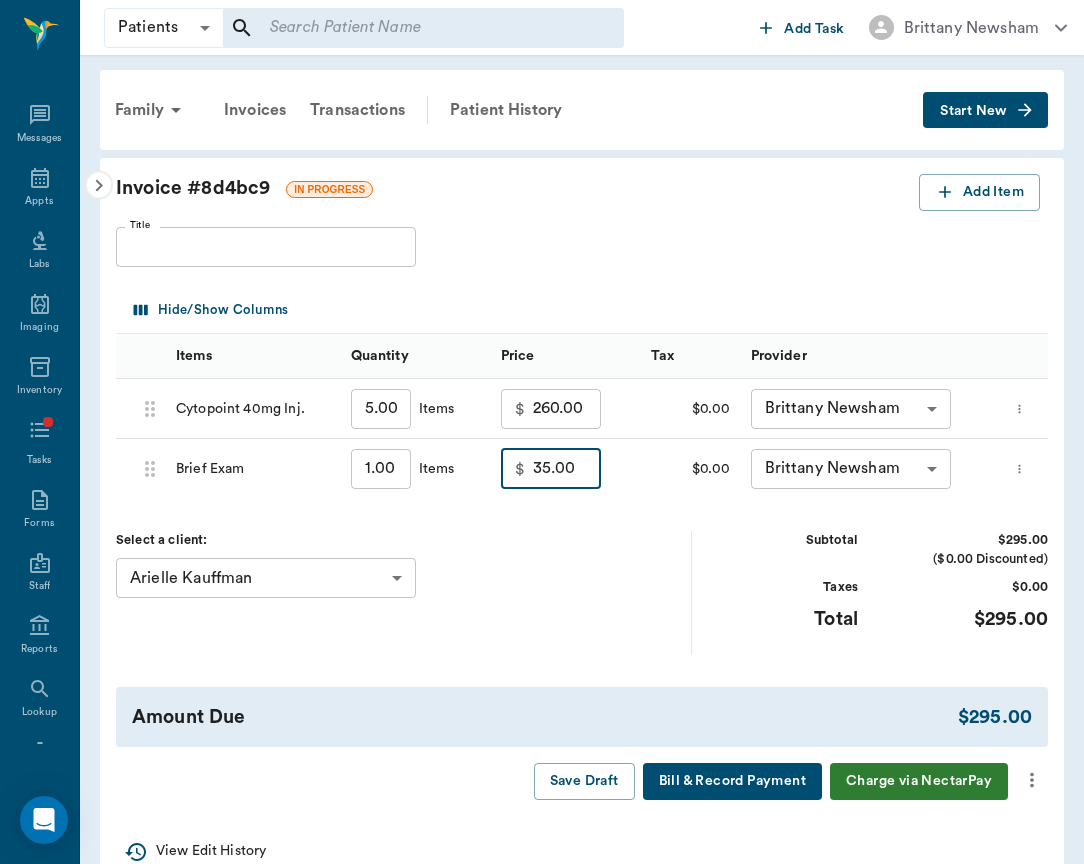 click on "35.00" at bounding box center [567, 469] 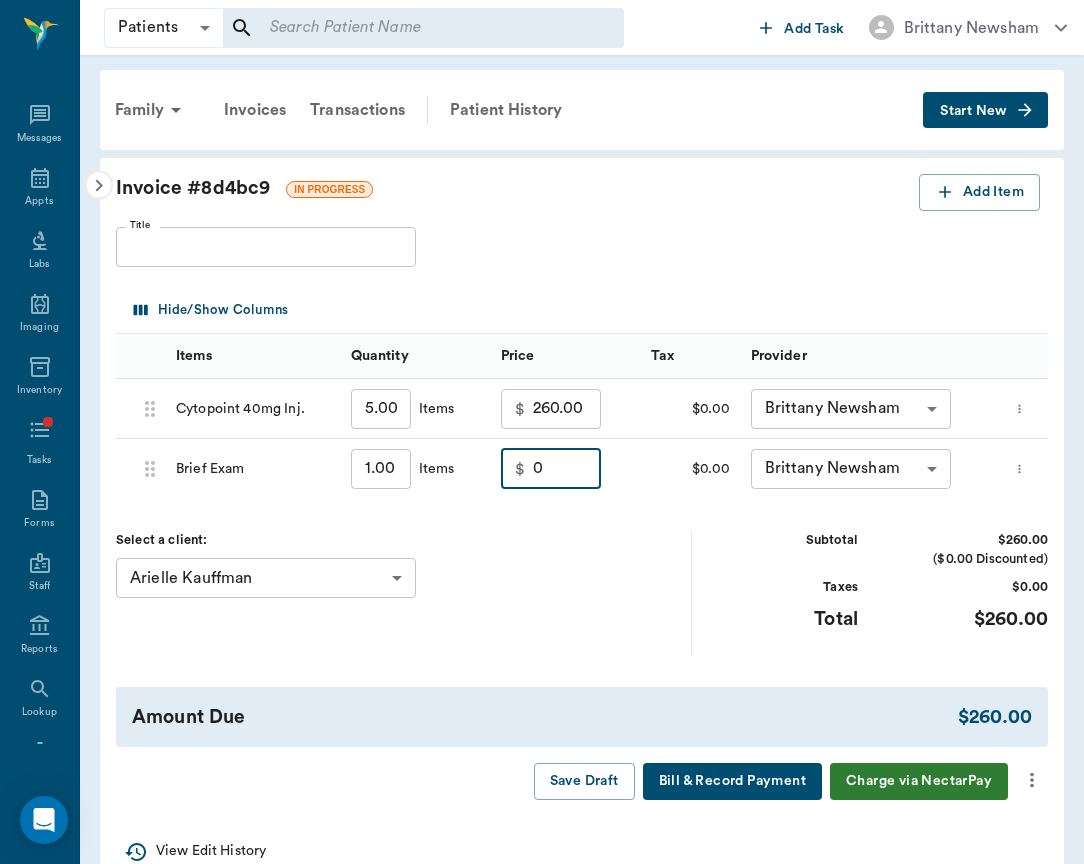 type on "0.00" 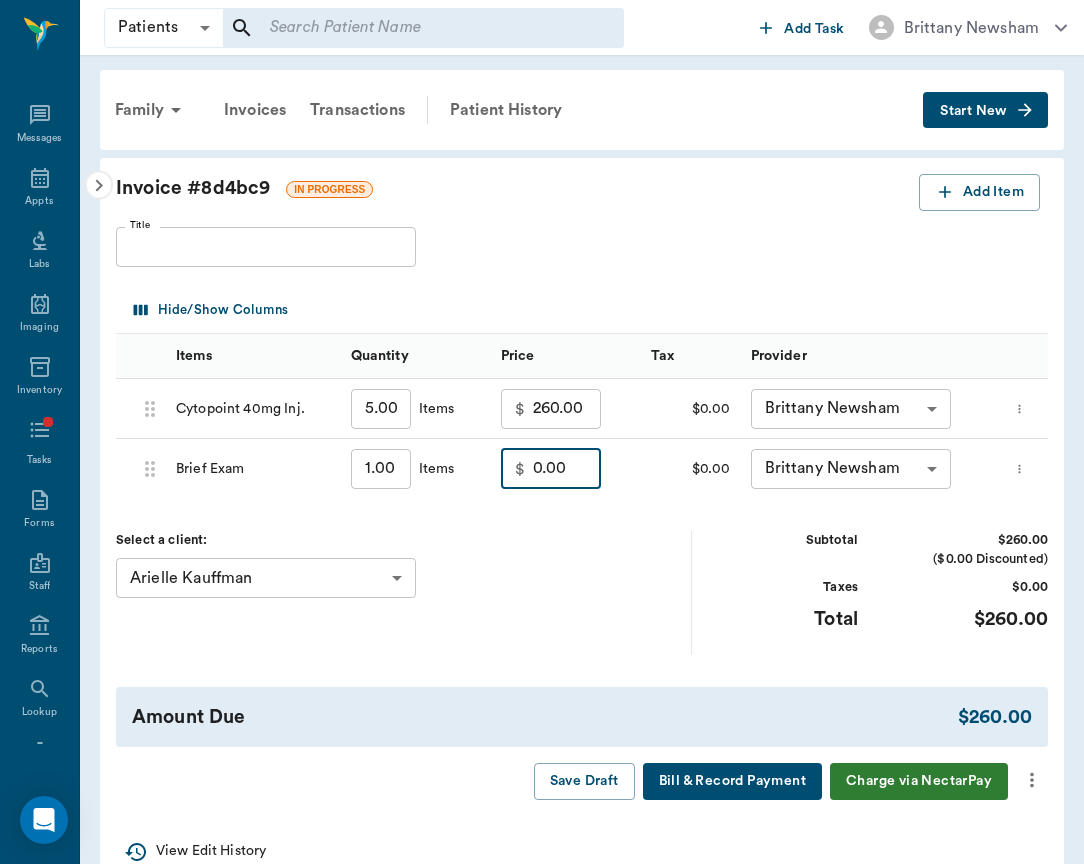 click on "Save Draft Bill & Record Payment Charge via NectarPay" at bounding box center (582, 781) 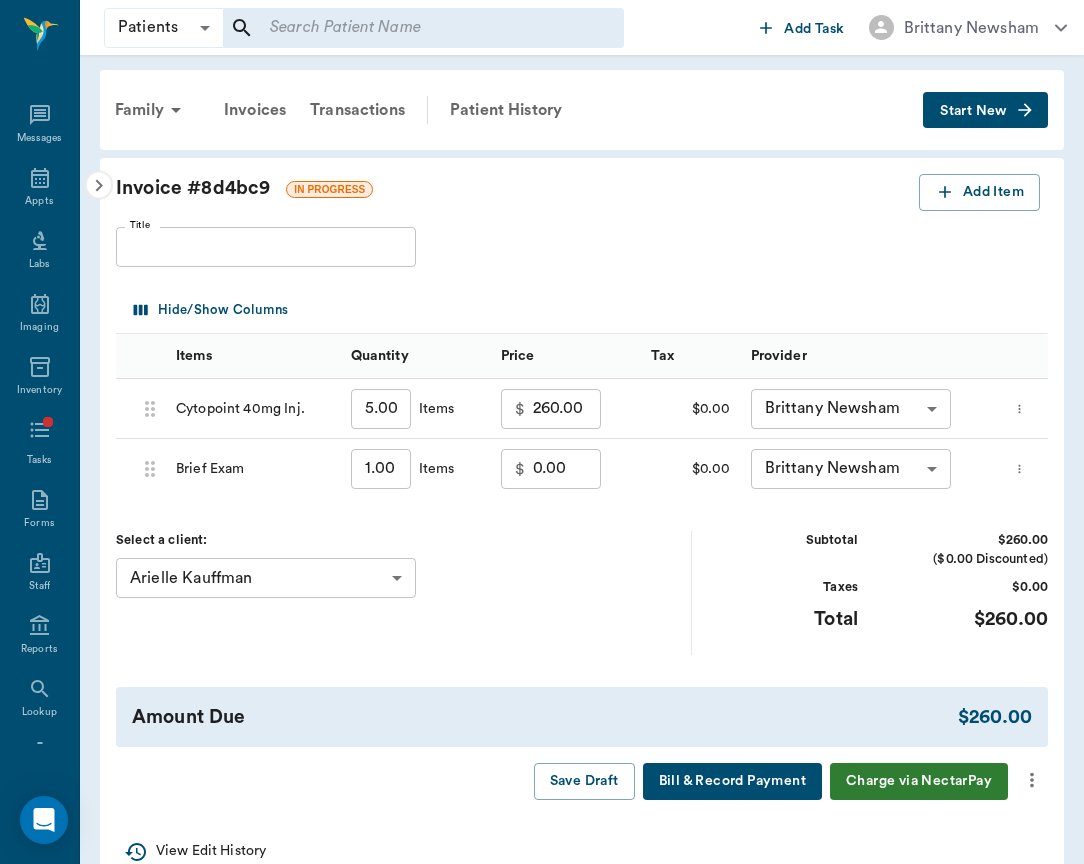 click at bounding box center [1032, 780] 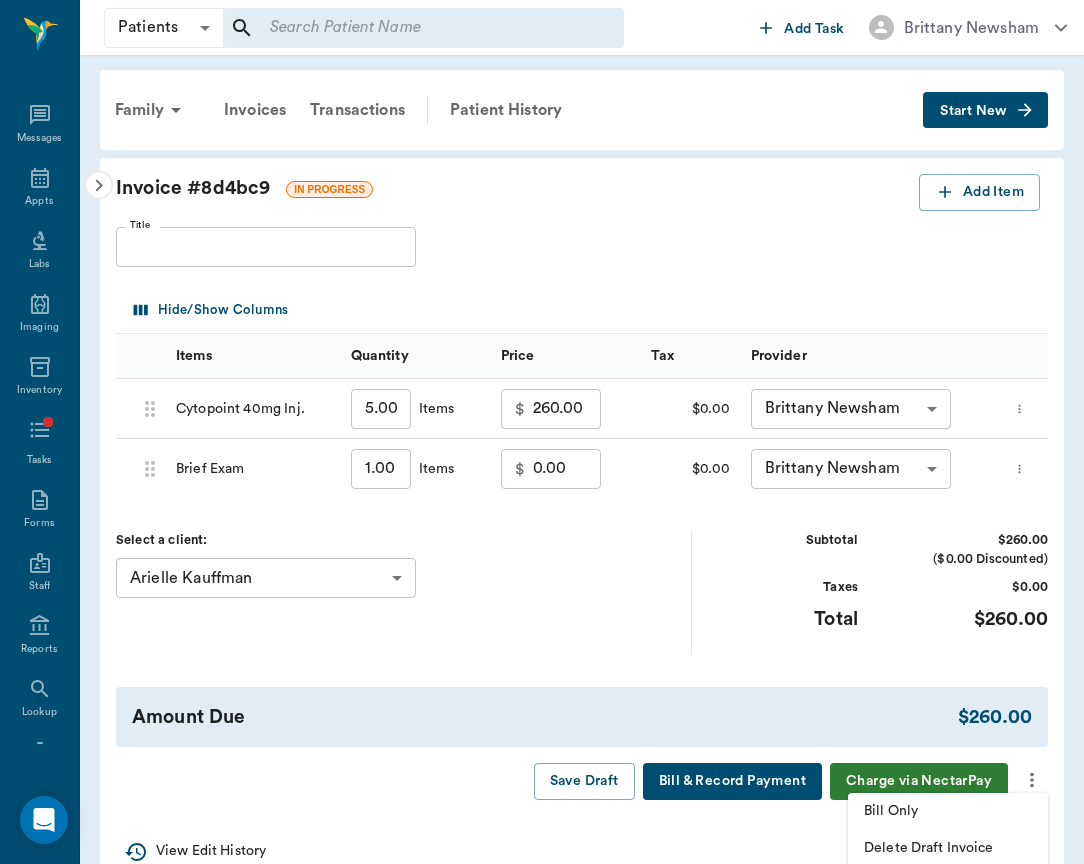 click on "Bill Only" at bounding box center [948, 811] 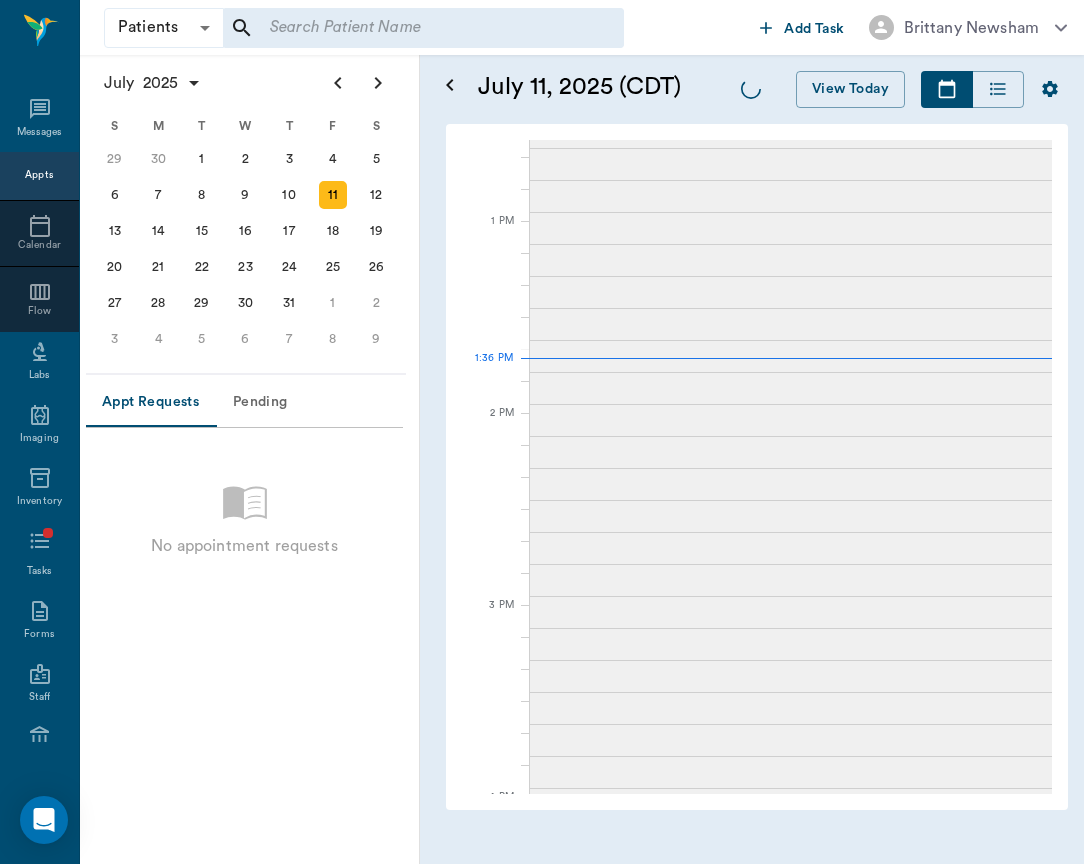 scroll, scrollTop: 0, scrollLeft: 0, axis: both 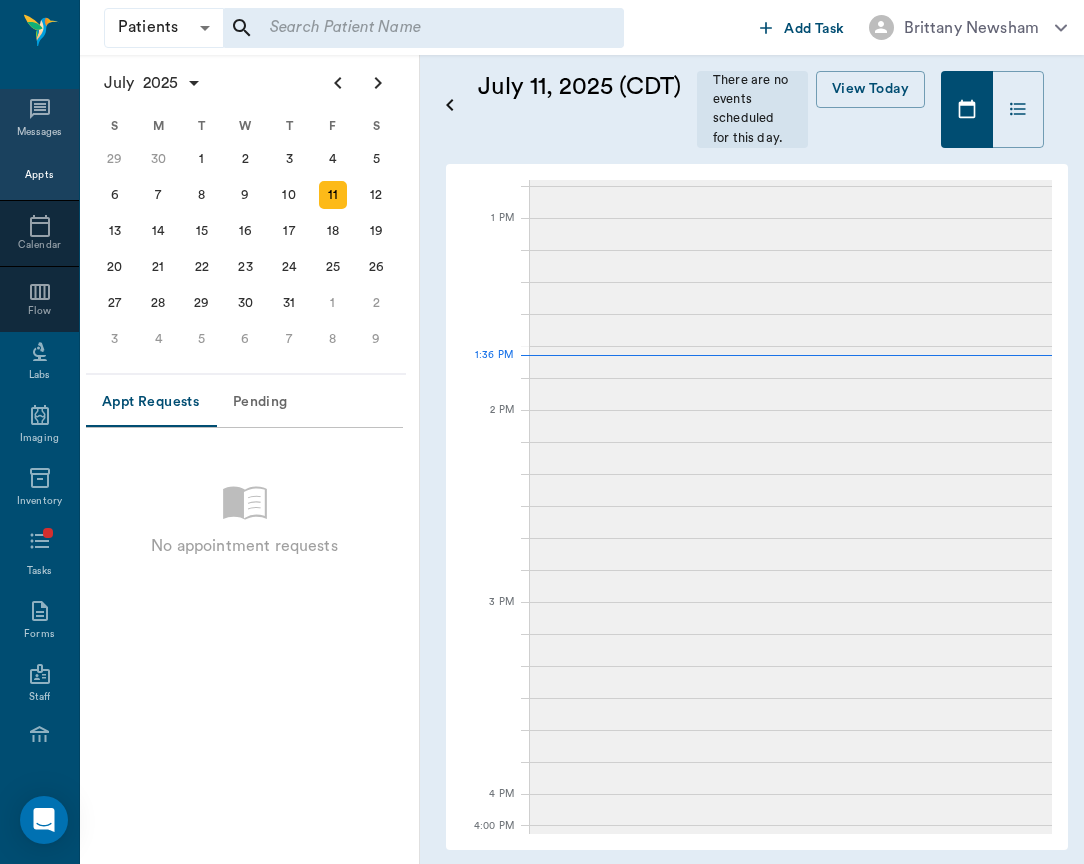 click 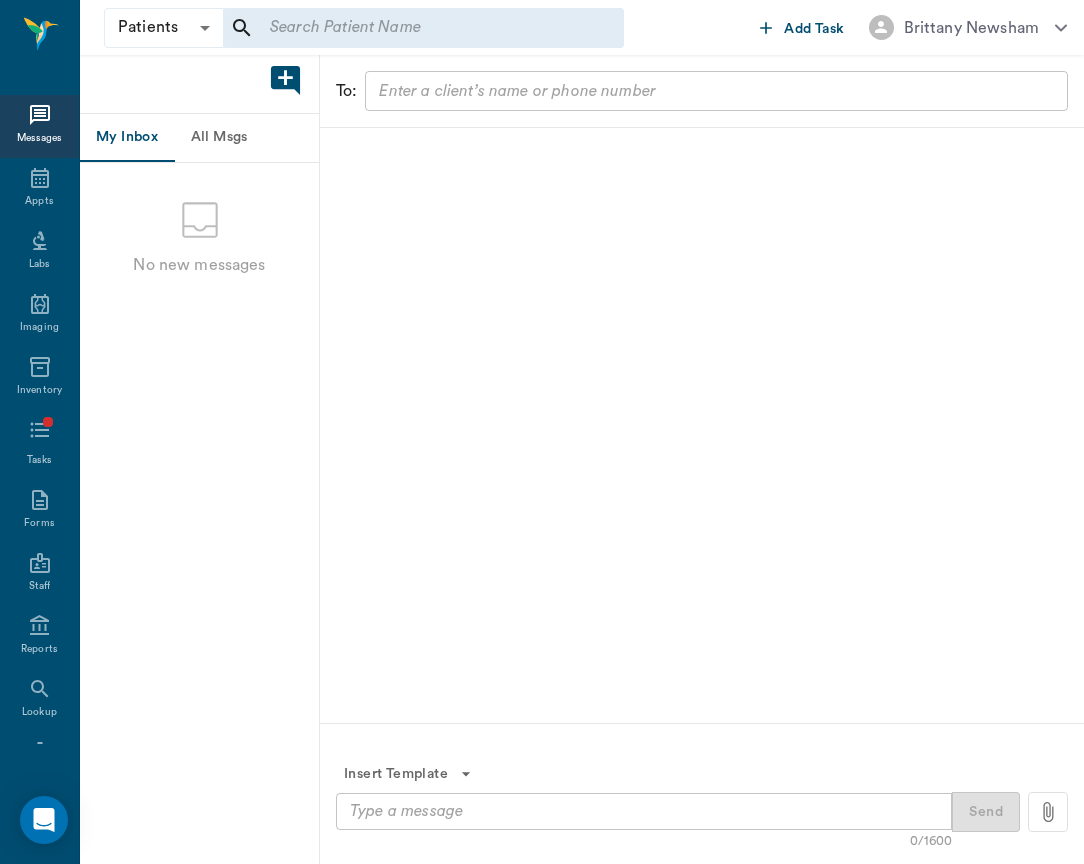 click on "All Msgs" at bounding box center [219, 138] 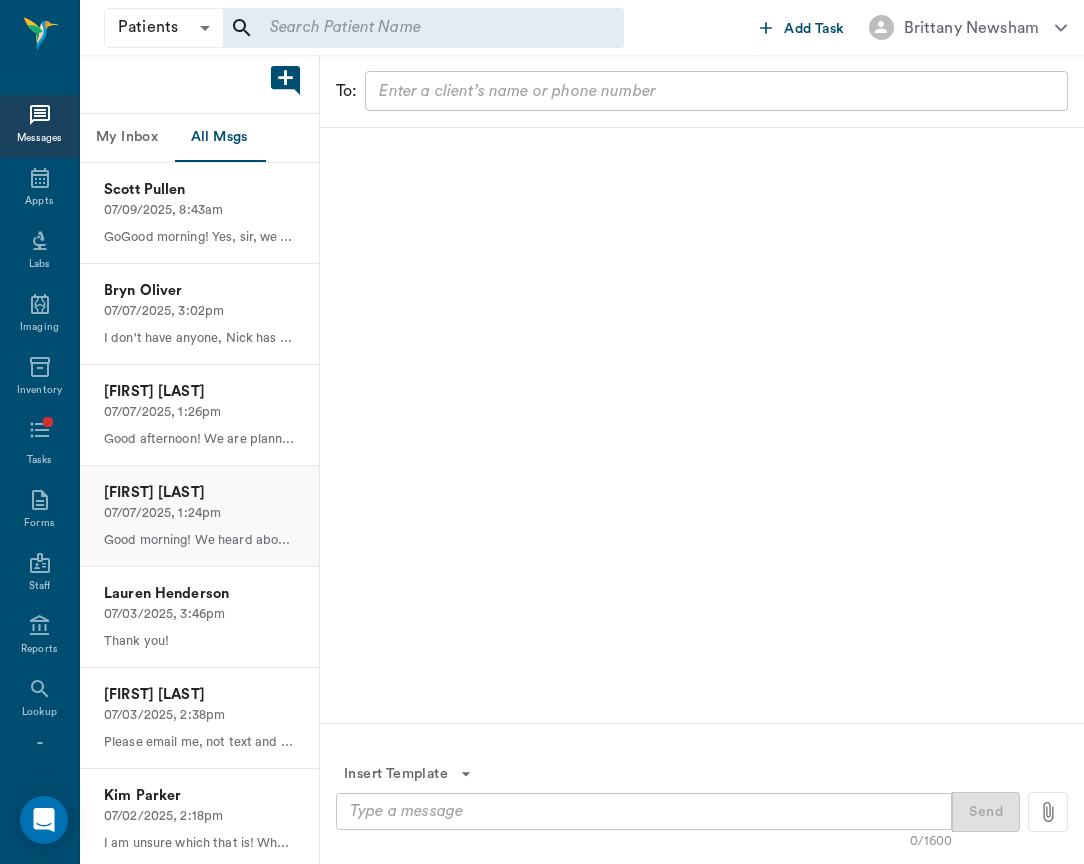 click on "[FIRST] [LAST]" at bounding box center [199, 493] 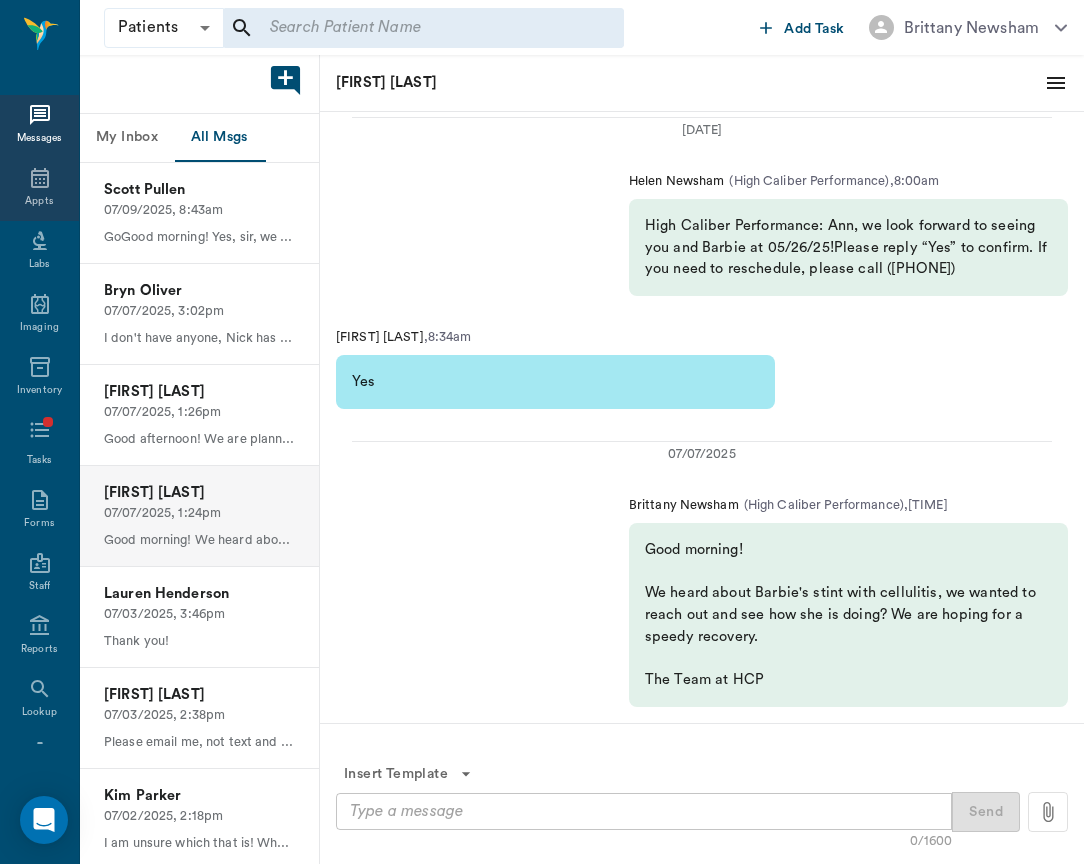 click 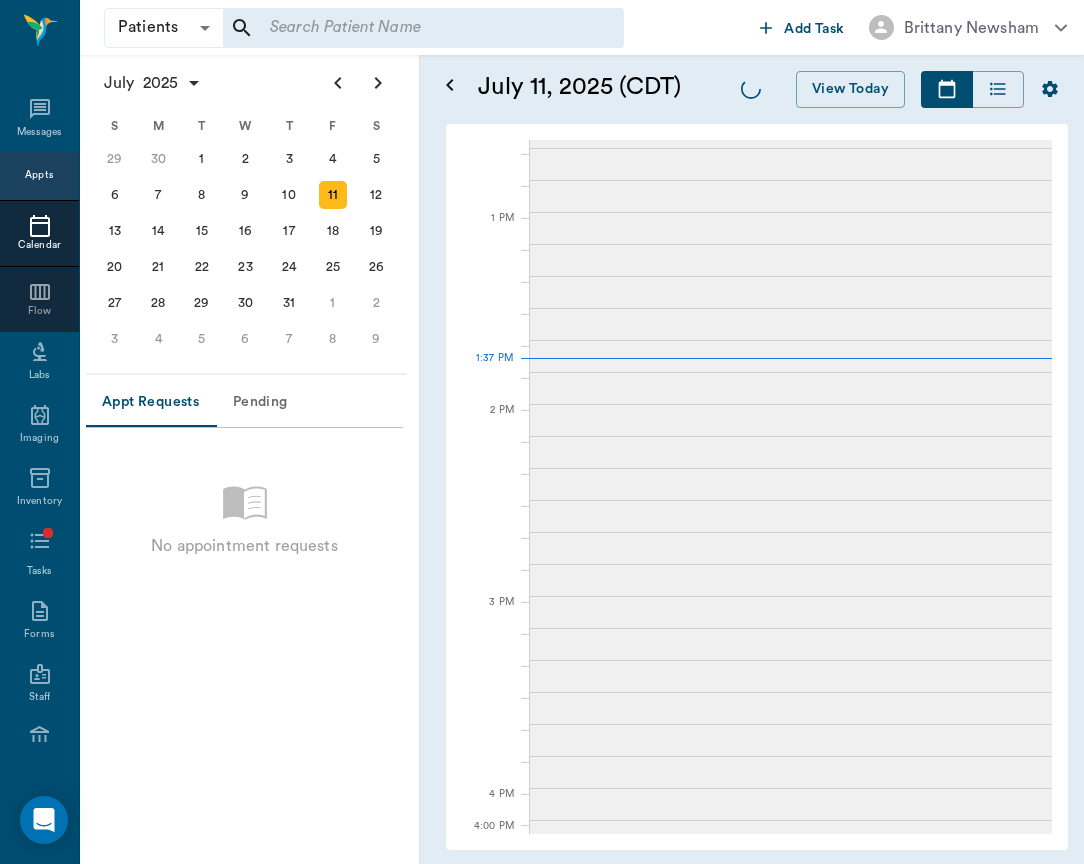 scroll, scrollTop: 890, scrollLeft: 0, axis: vertical 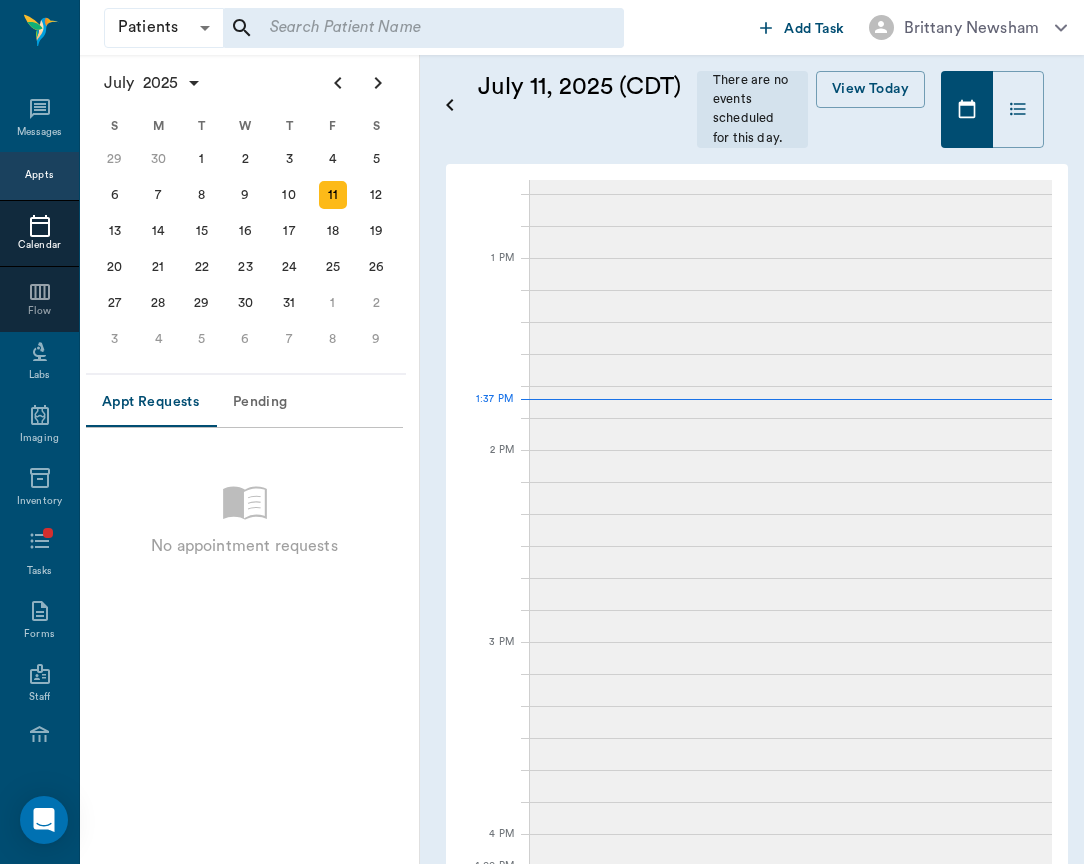click on "Patients Patients ​ ​ Add Task Brittany Newsham Nectar Messages Appts Calendar Flow Labs Imaging Inventory Tasks Forms Staff Reports Lookup Settings July 2025 S M T W T F S Jun 1 2 3 4 5 6 7 8 9 10 11 12 13 14 15 16 17 18 19 20 21 22 23 24 25 26 27 28 29 30 Jul 1 2 3 4 5 6 7 8 9 10 11 12 S M T W T F S 29 30 Jul 1 2 3 4 5 6 7 8 9 10 11 12 13 14 15 16 17 18 19 20 21 22 23 24 25 26 27 28 29 30 31 Aug 1 2 3 4 5 6 7 8 9 S M T W T F S 27 28 29 30 31 Aug 1 2 3 4 5 6 7 8 9 10 11 12 13 14 15 16 17 18 19 20 21 22 23 24 25 26 27 28 29 30 31 Sep 1 2 3 4 5 6 Appt Requests Pending No appointment requests July 11, 2025 (CDT) There are no events scheduled for this day. View Today July 2025 Today S 6 Sunday, July 6, 2025 M 7 Monday, July 7, 2025 T 8 Tuesday, July 8, 2025 W 9 Wednesday, July 9, 2025 T 10 Thursday, July 10, 2025 F 11 Friday, July 11, 2025 S 12 Saturday, July 12, 2025 8 AM 9 AM 10 AM 11 AM 12 PM 1 PM 2 PM 3 PM 4 PM 4:00 PM 1:37 PM NectarVet | High Caliber Performance
Settings Sign Out" at bounding box center (542, 432) 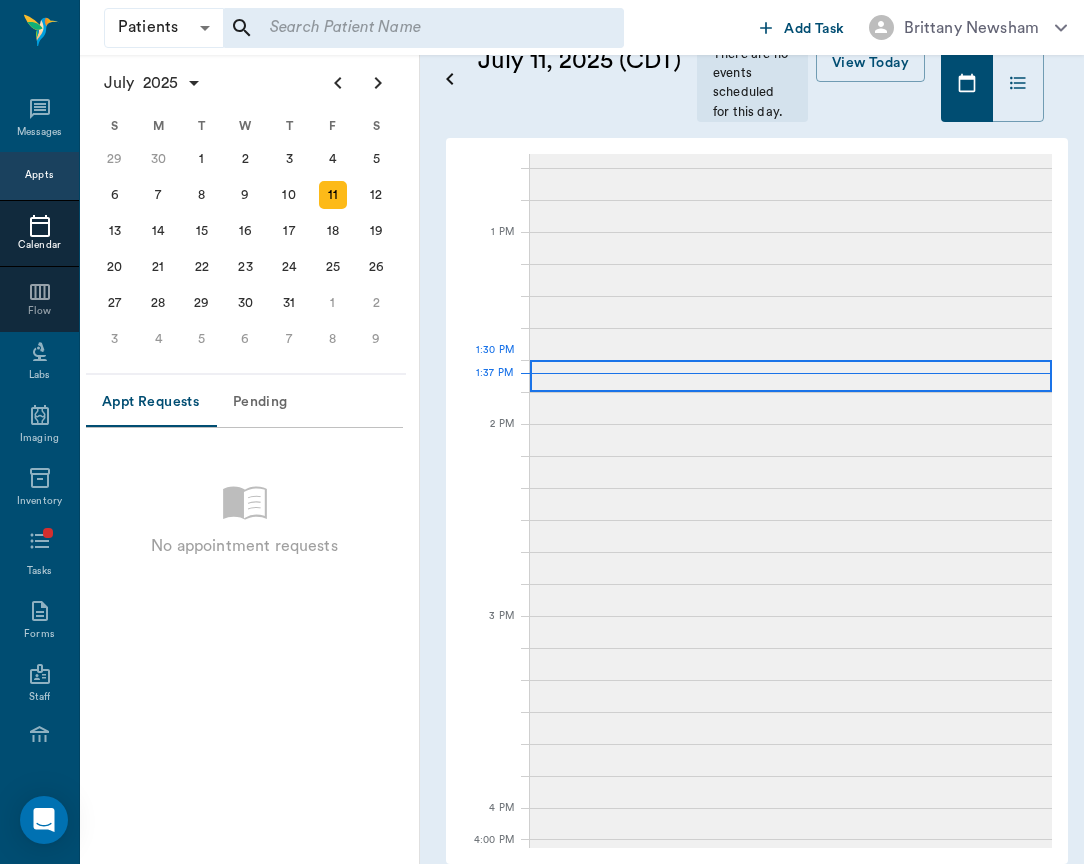 scroll, scrollTop: 25, scrollLeft: 0, axis: vertical 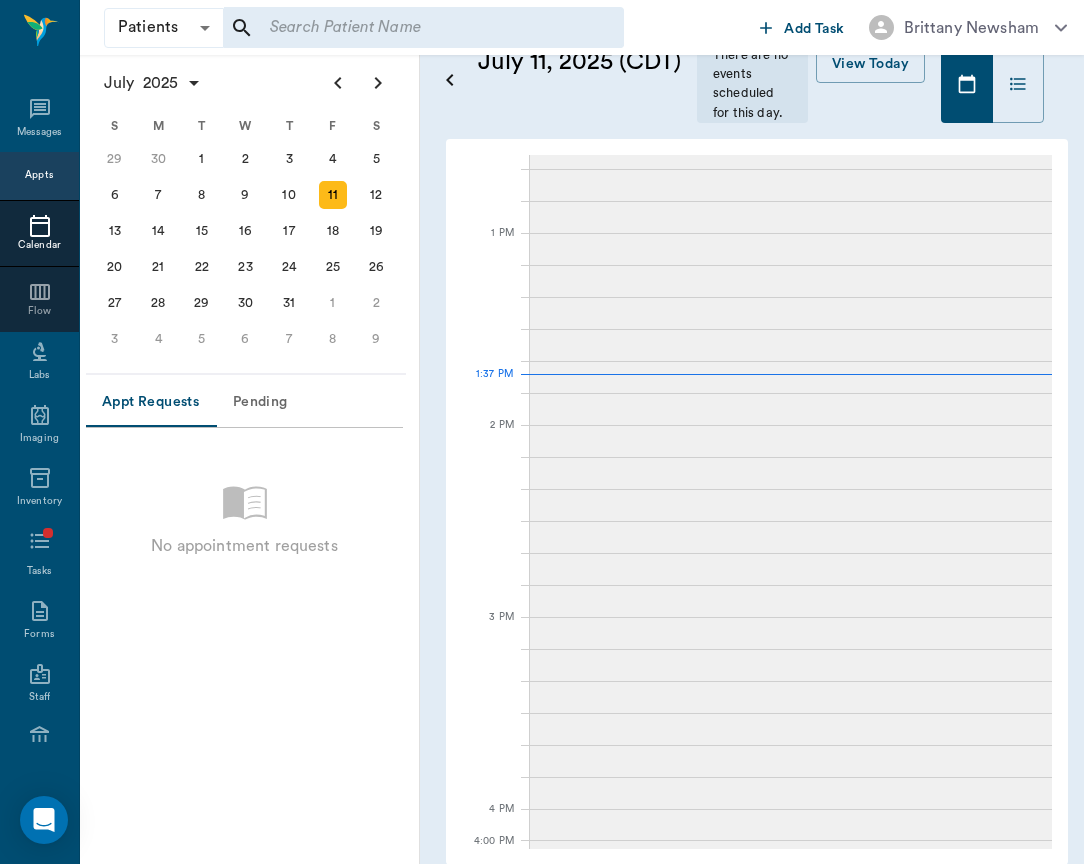 click at bounding box center [423, 28] 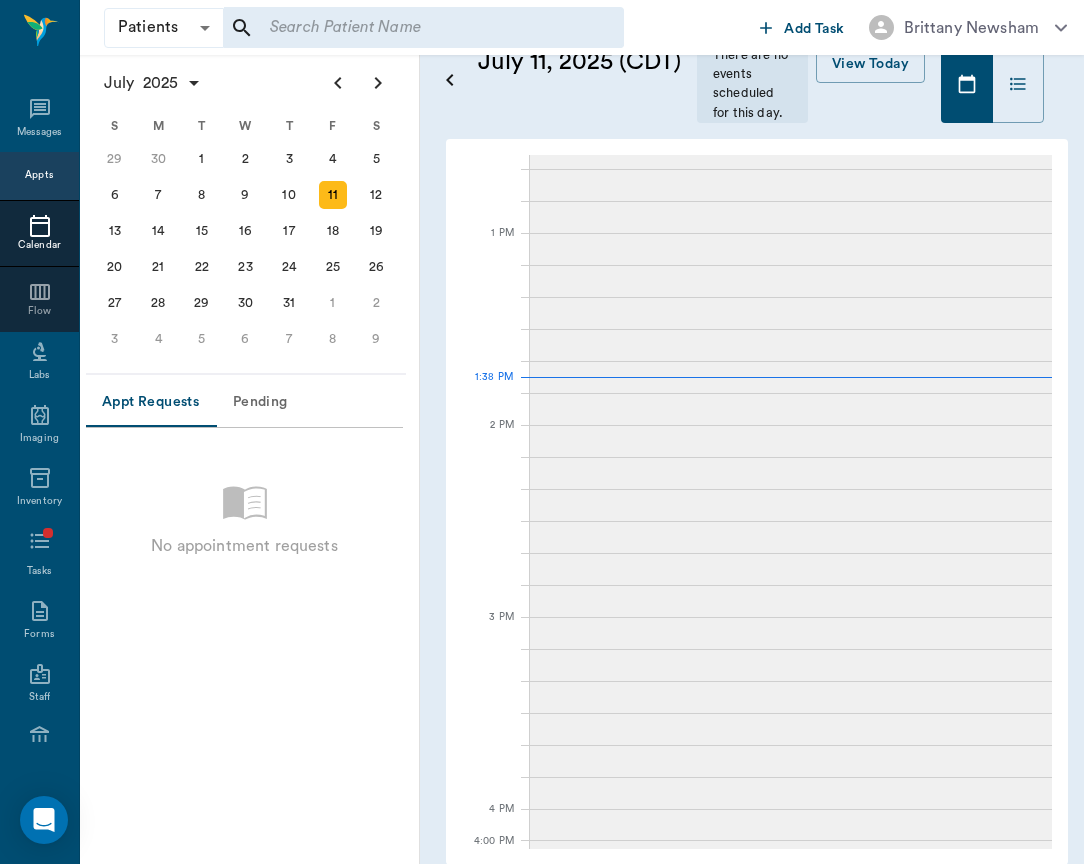 scroll, scrollTop: 0, scrollLeft: 0, axis: both 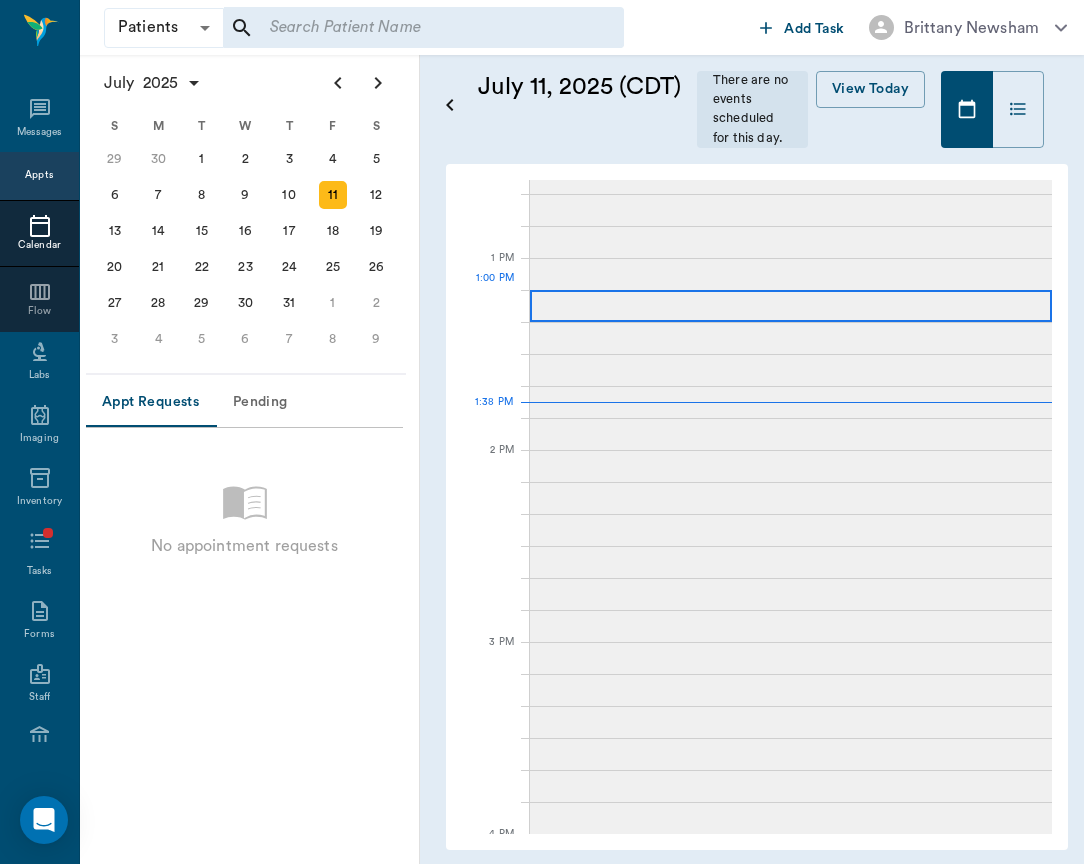 click at bounding box center (791, 306) 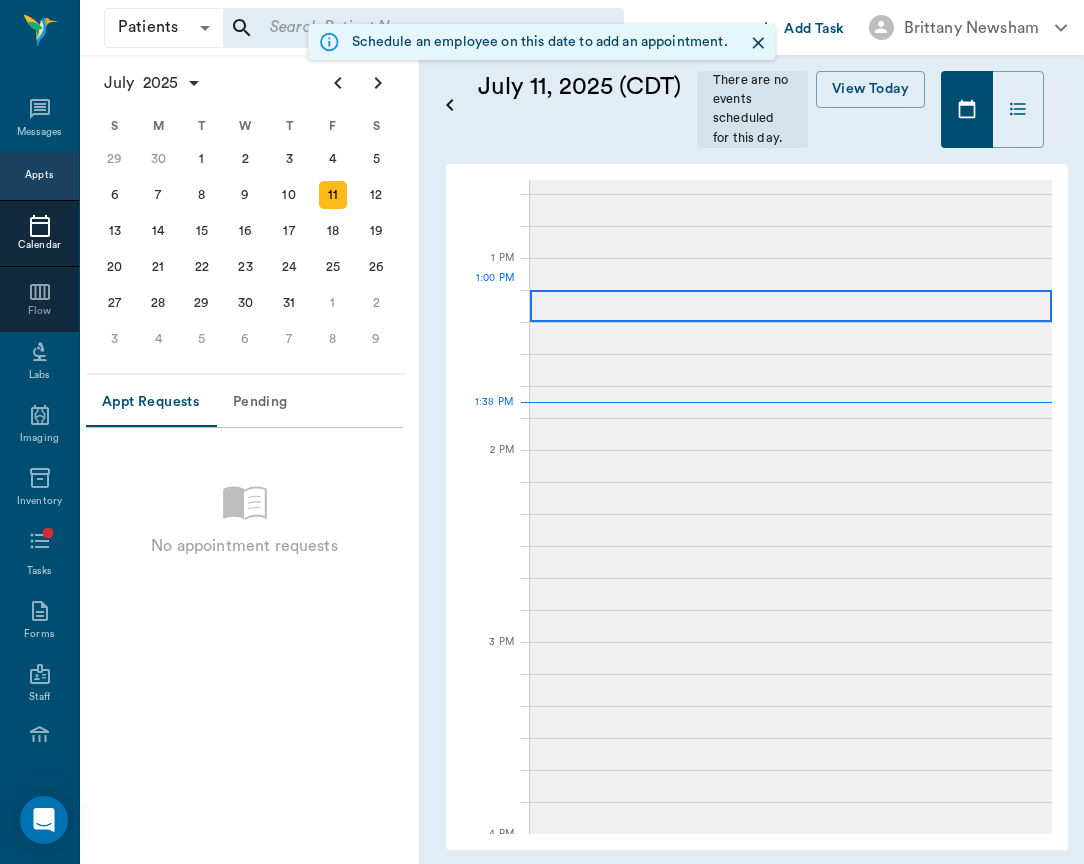 click at bounding box center (791, 306) 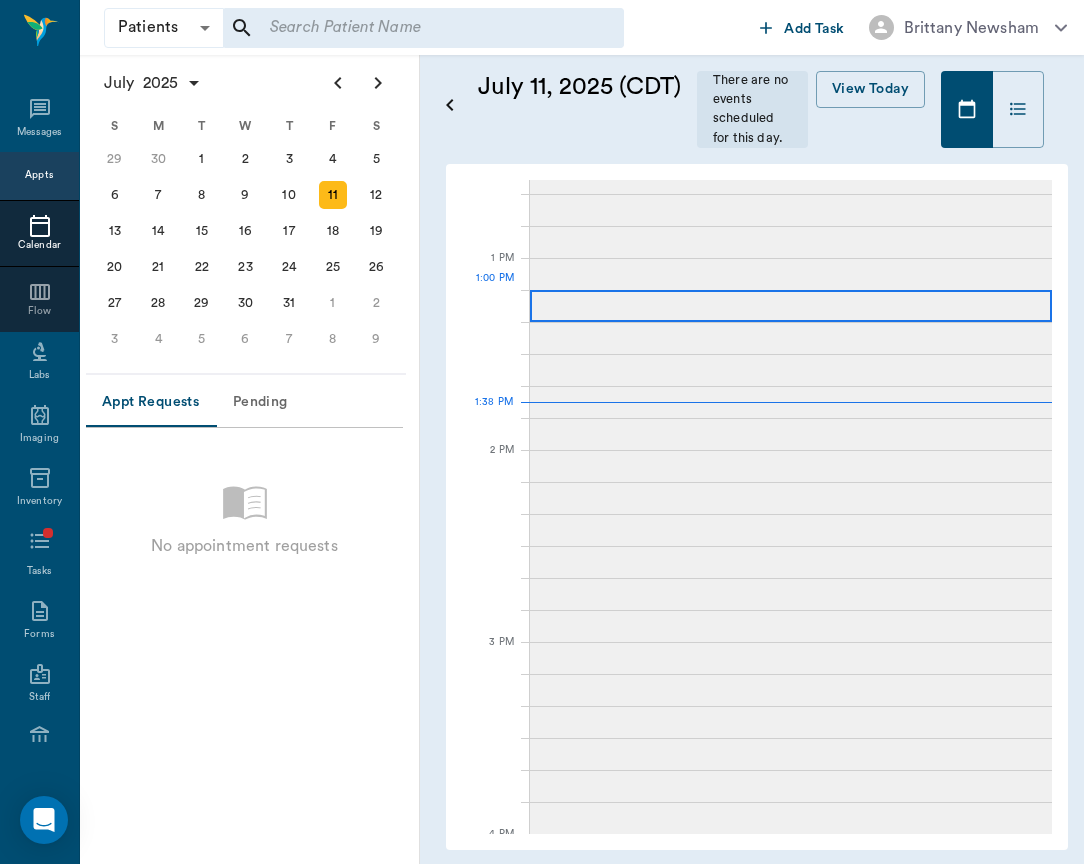 click at bounding box center (791, 306) 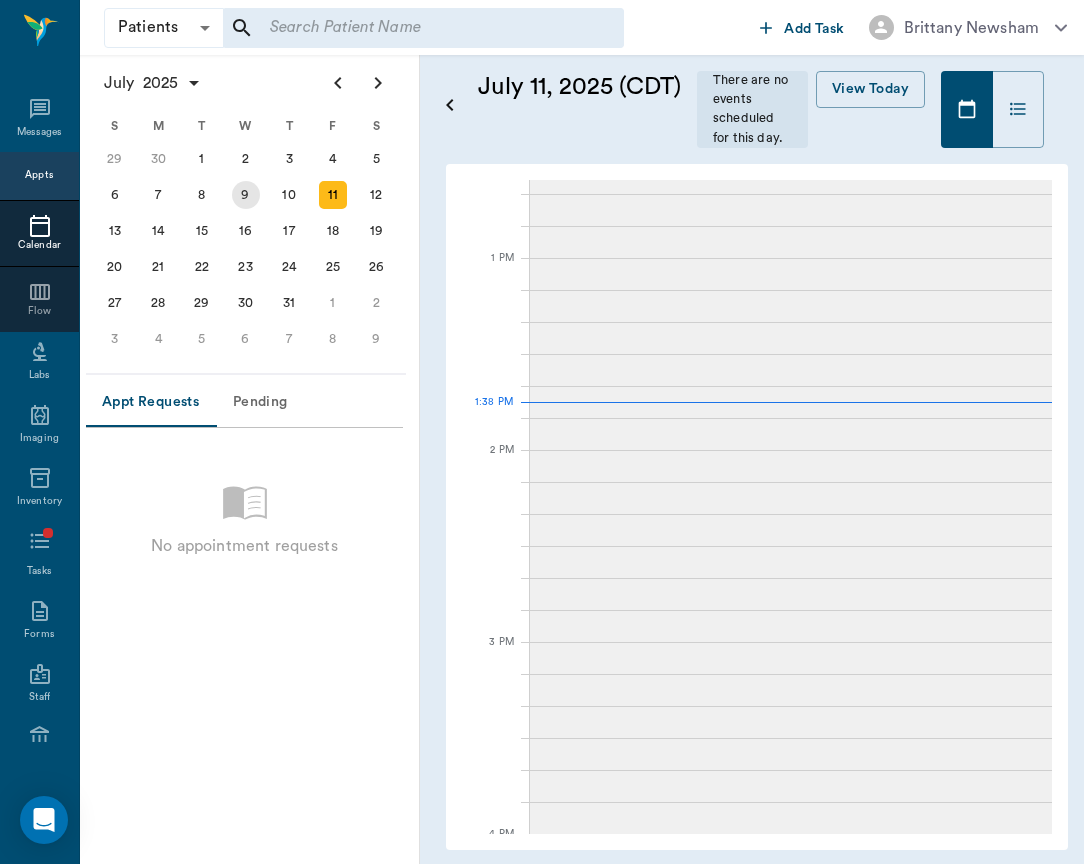 click on "9" at bounding box center (246, 195) 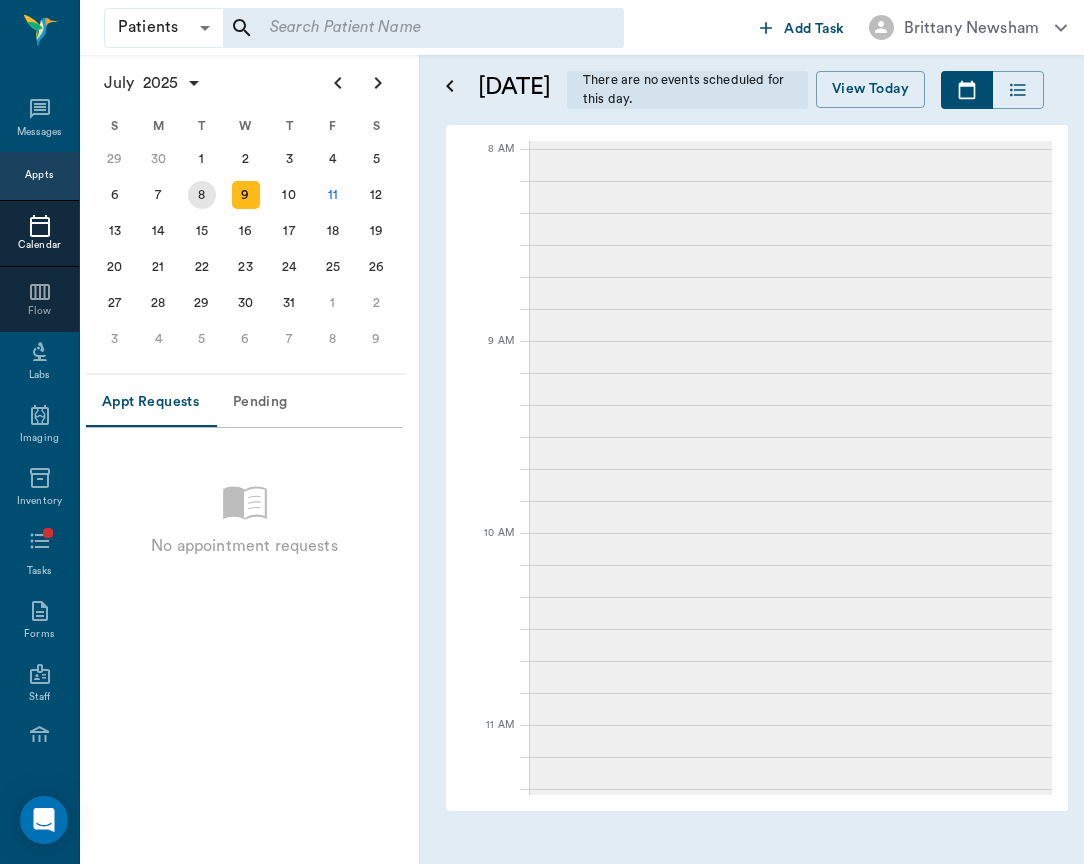 click on "8" at bounding box center [202, 195] 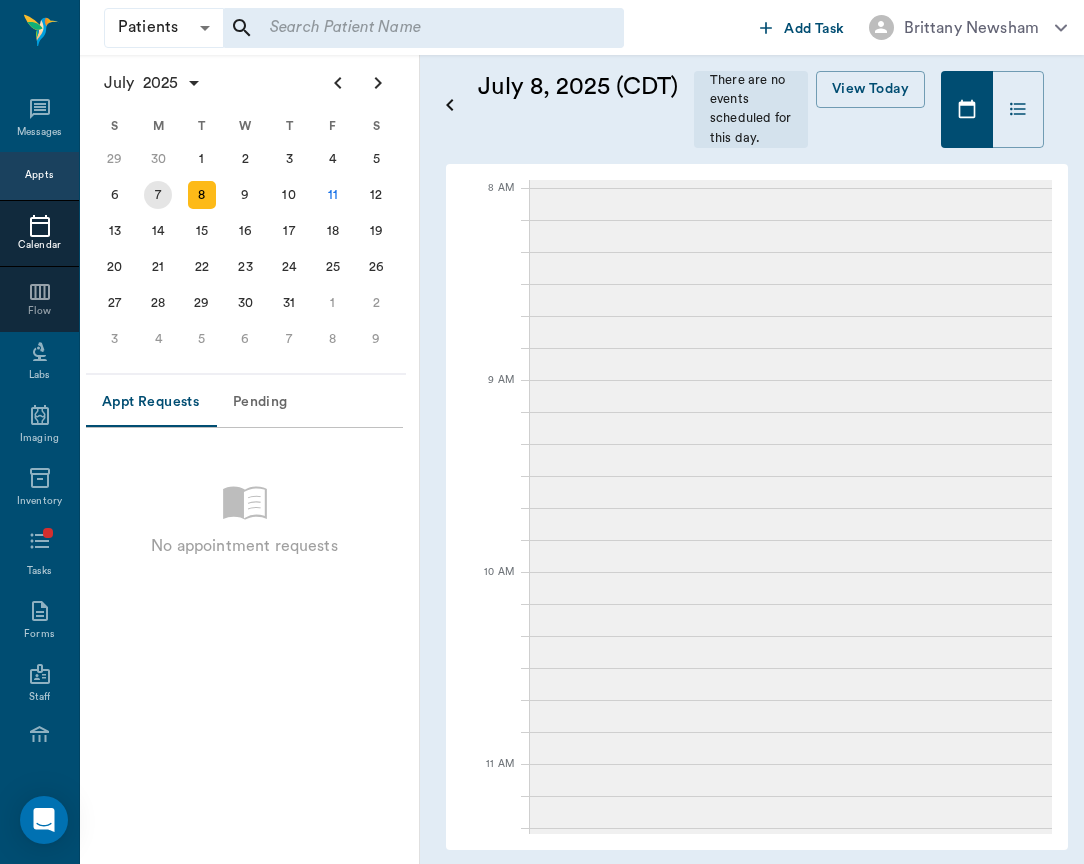 click on "7" at bounding box center [158, 195] 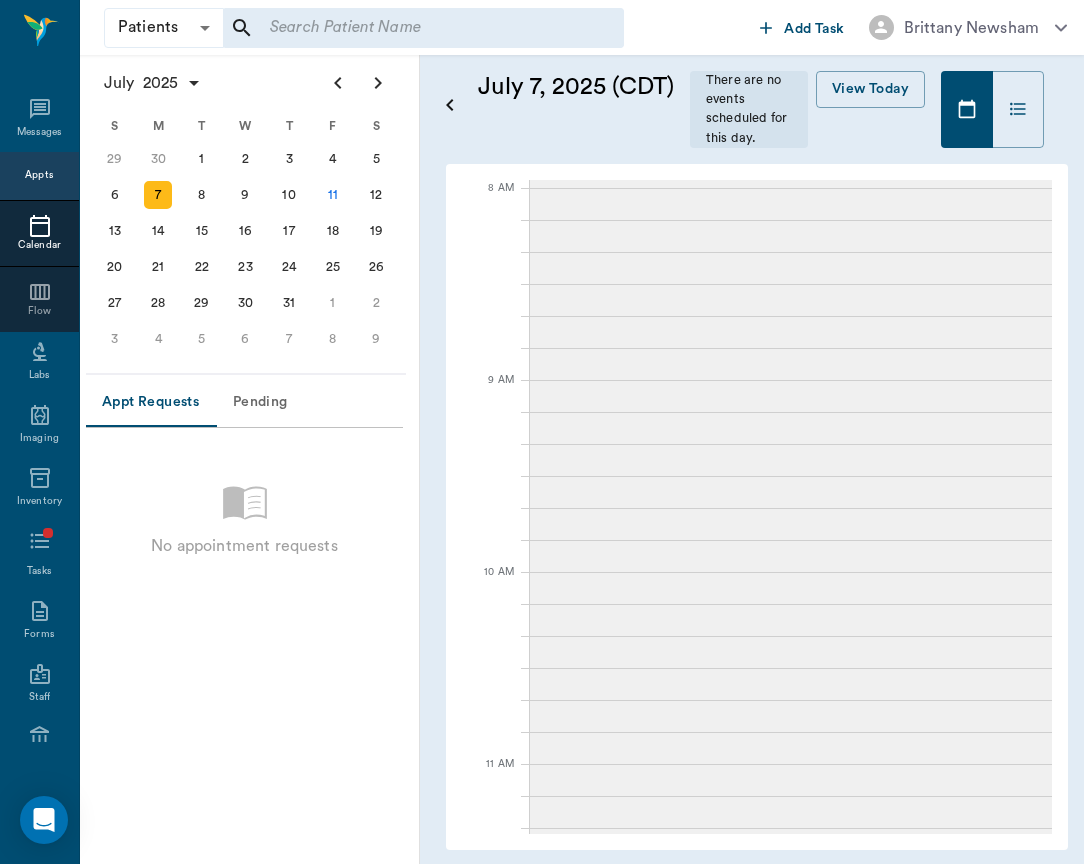 click on "8" at bounding box center (202, 195) 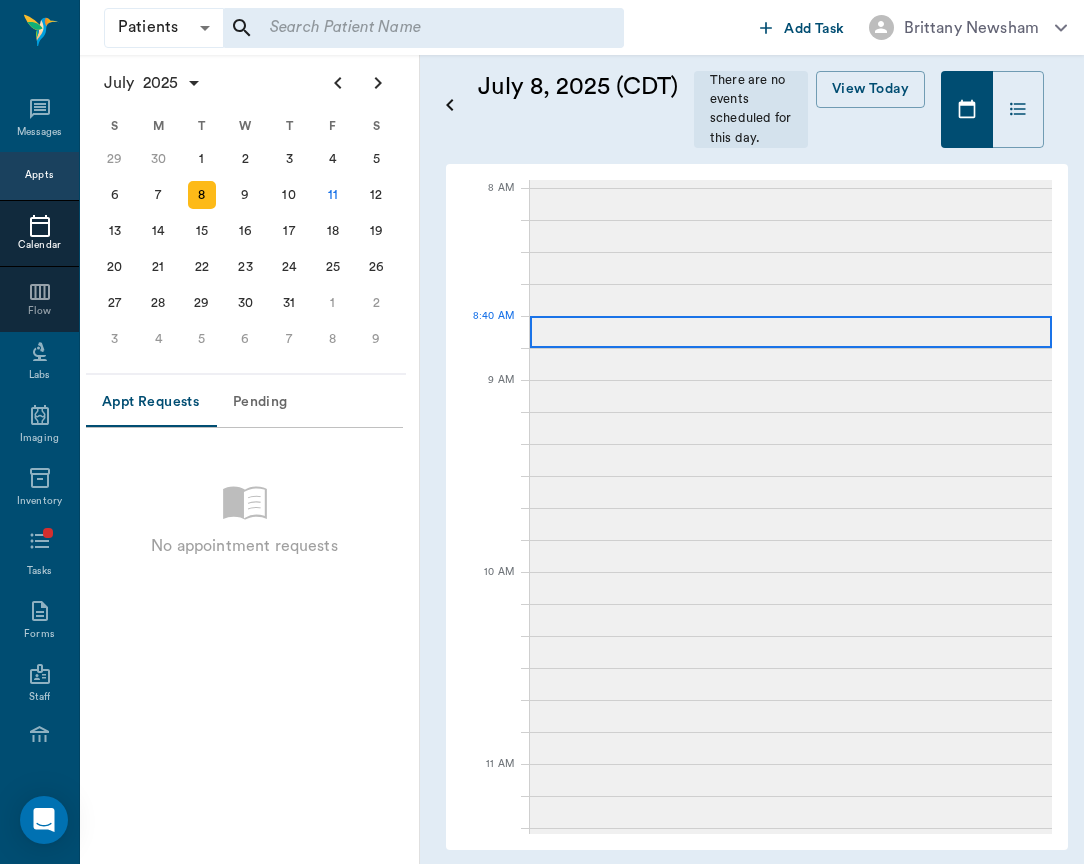 click at bounding box center (791, 332) 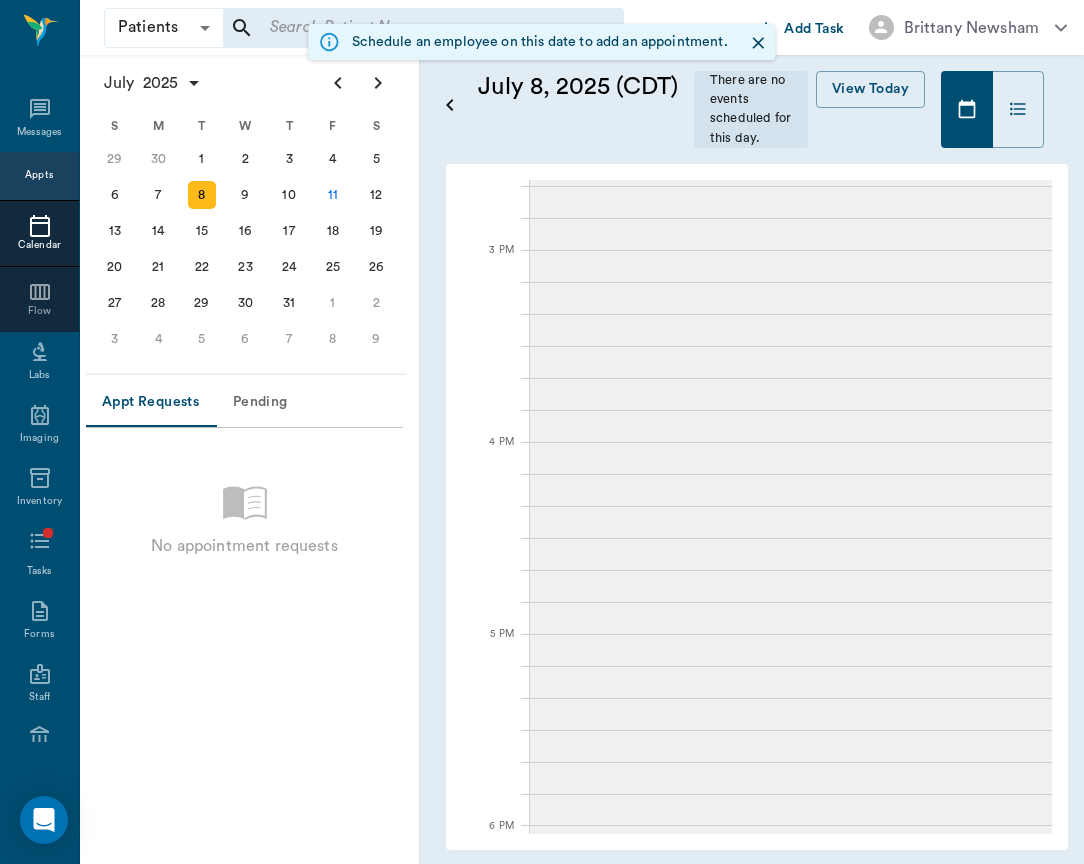 scroll, scrollTop: 1282, scrollLeft: 0, axis: vertical 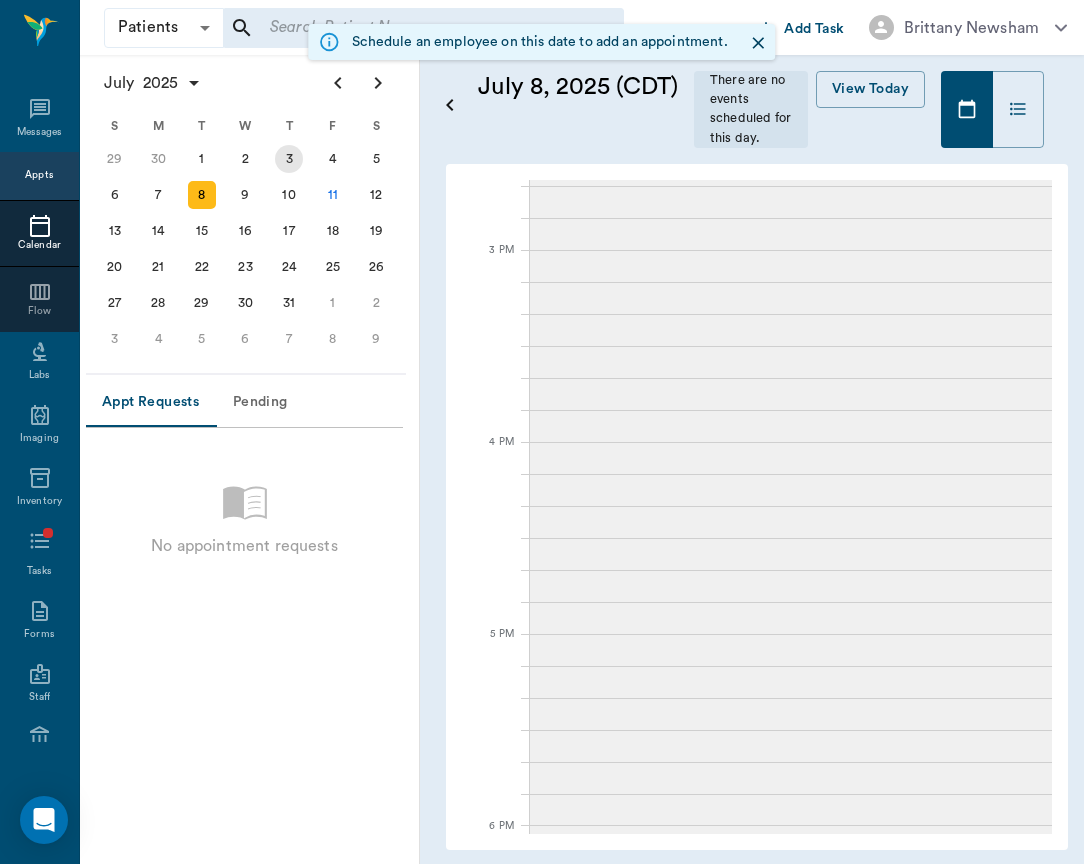 click on "3" at bounding box center [289, 159] 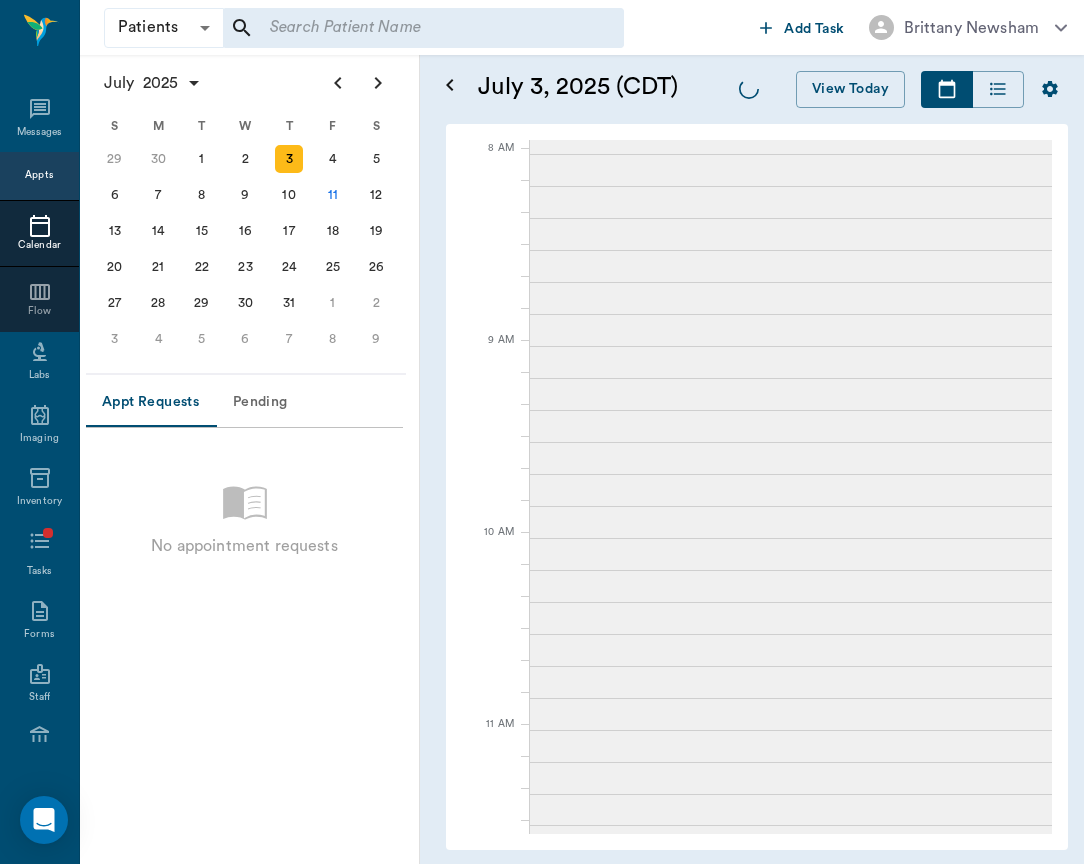 scroll, scrollTop: 0, scrollLeft: 0, axis: both 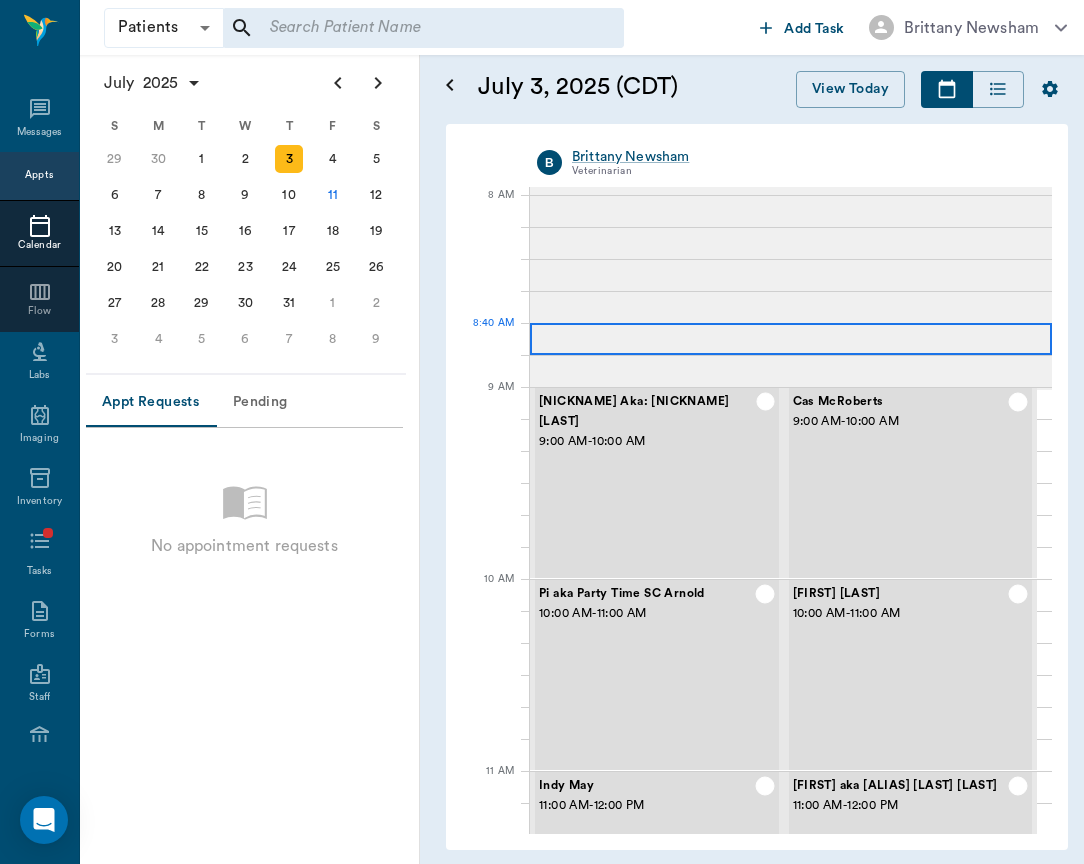 click at bounding box center [791, 339] 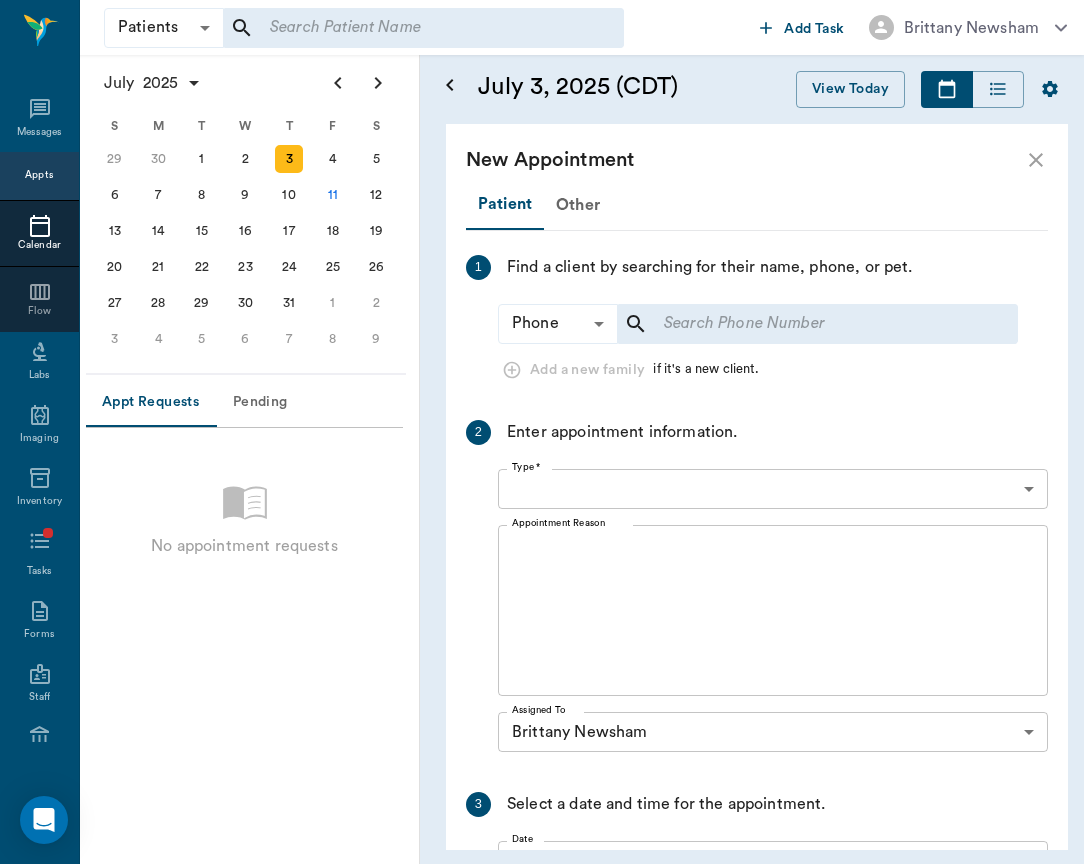 type on "07/03/2025" 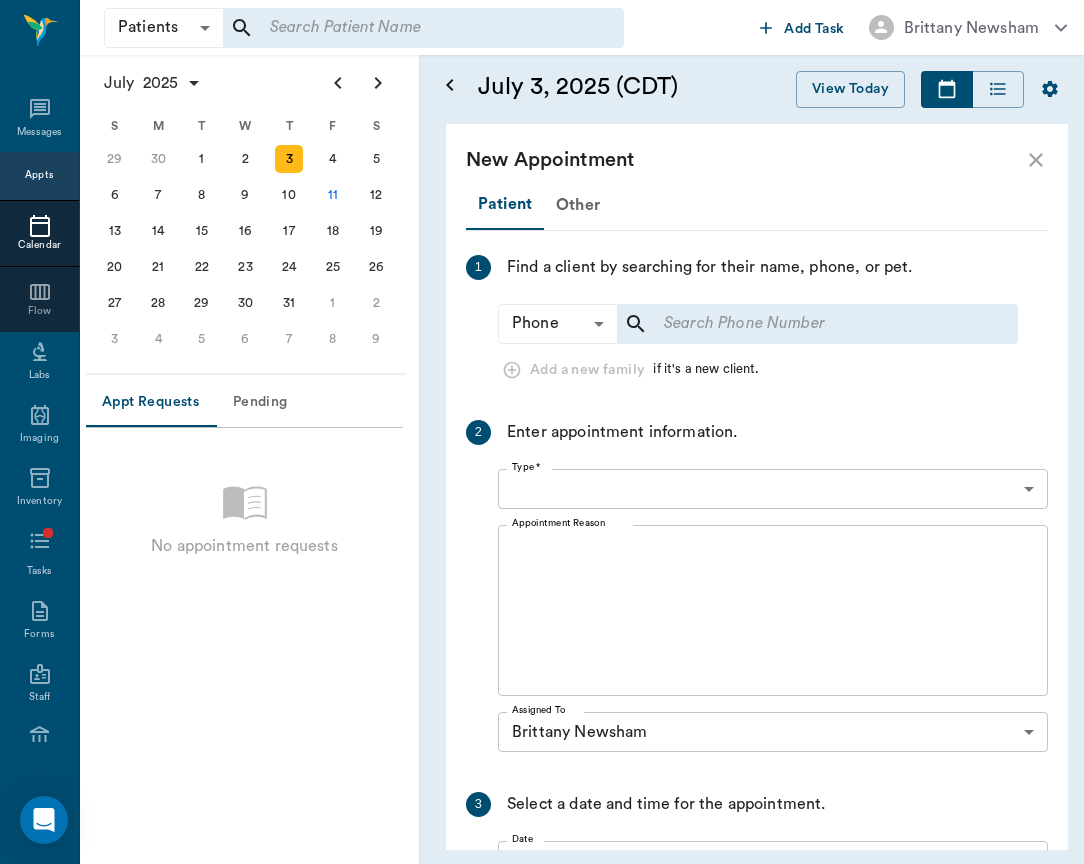 type on "08:40 AM" 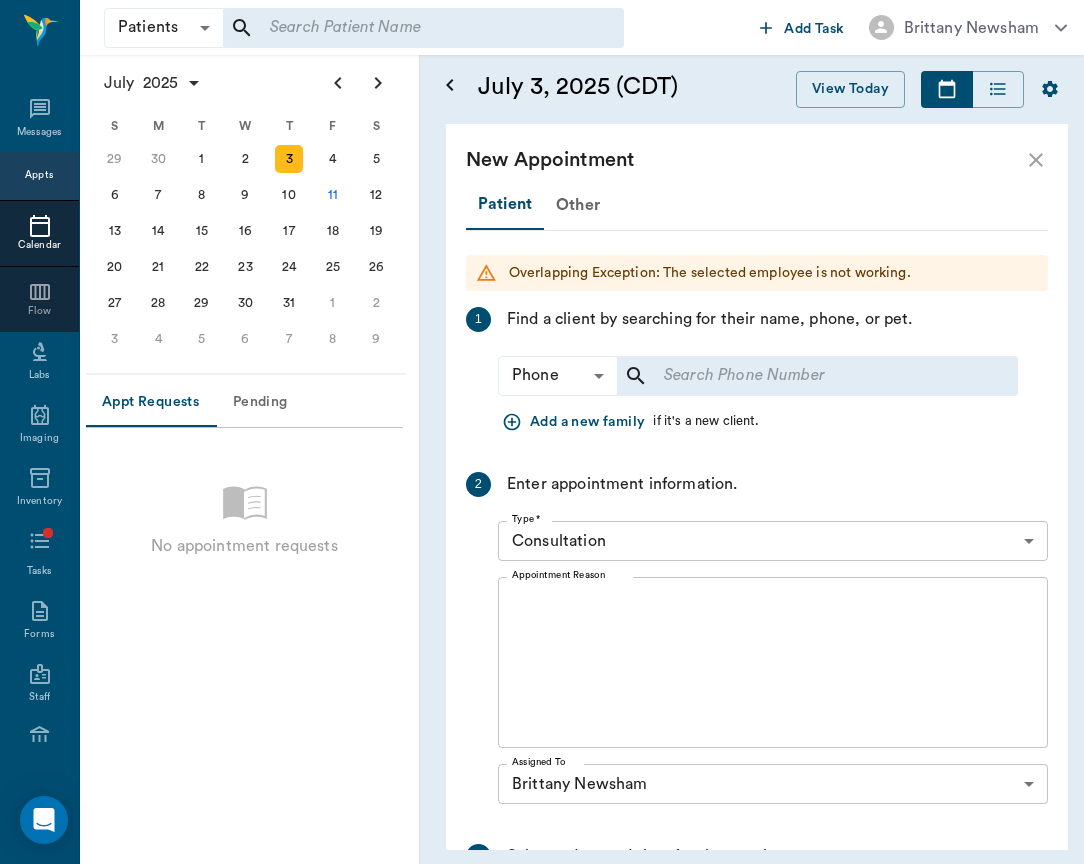 scroll, scrollTop: 0, scrollLeft: 0, axis: both 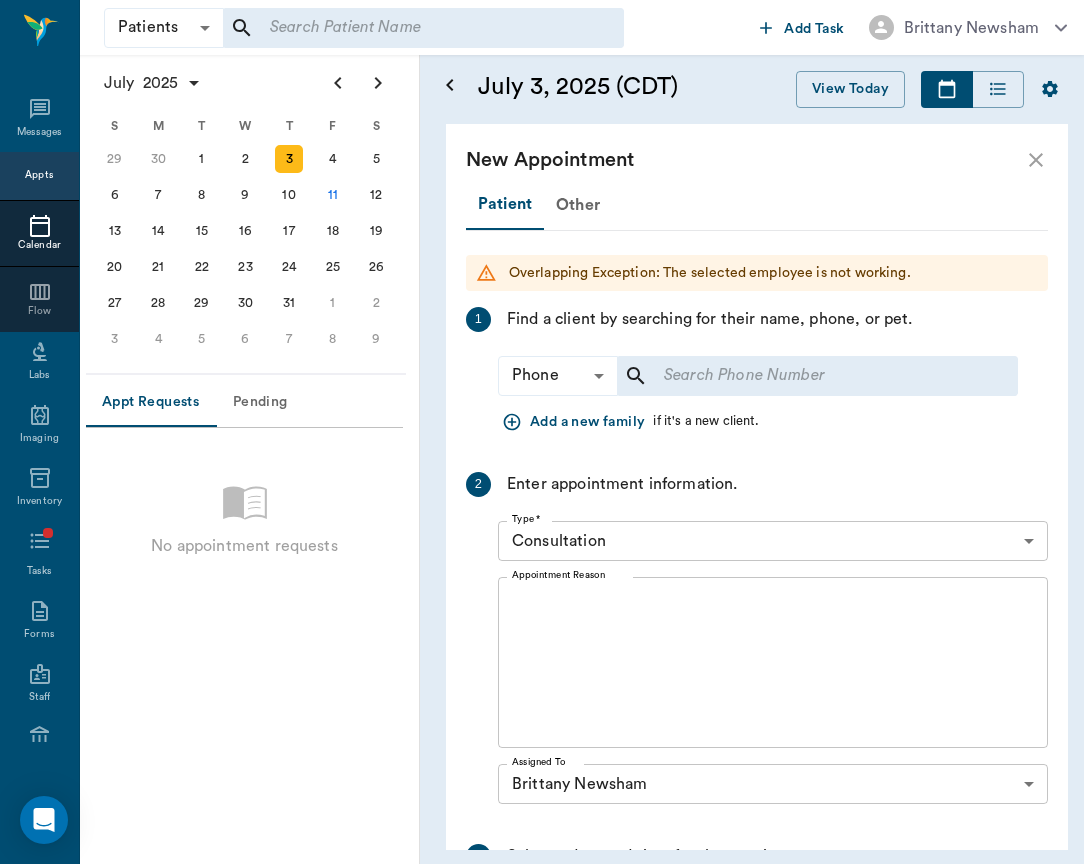 click on "Add a new family" at bounding box center (575, 422) 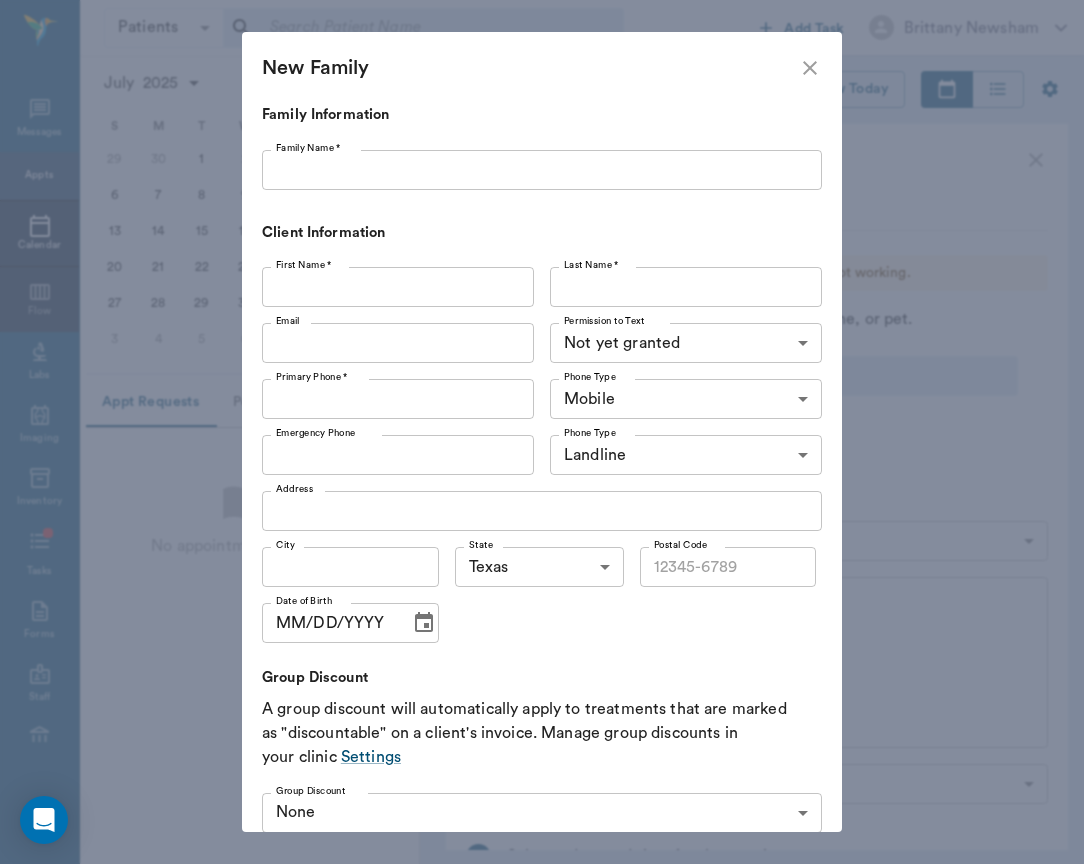 click on "Family Name *" at bounding box center (542, 170) 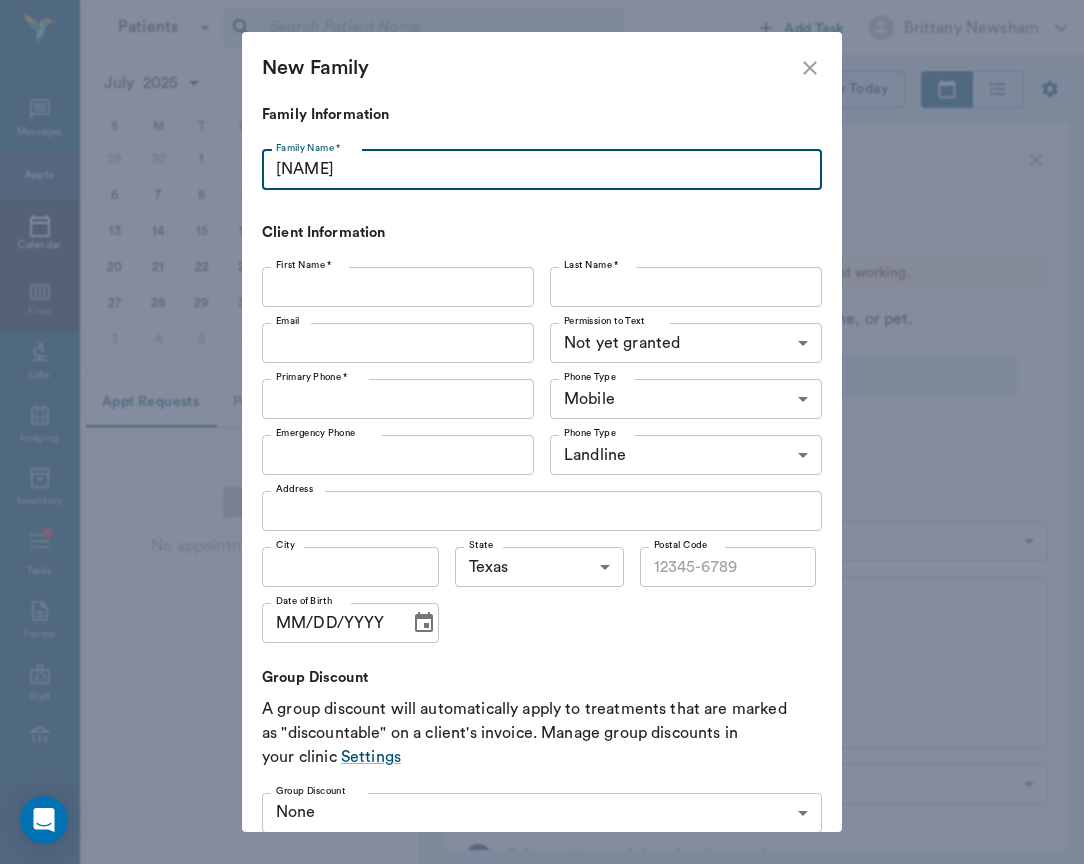 type on "[NAME]" 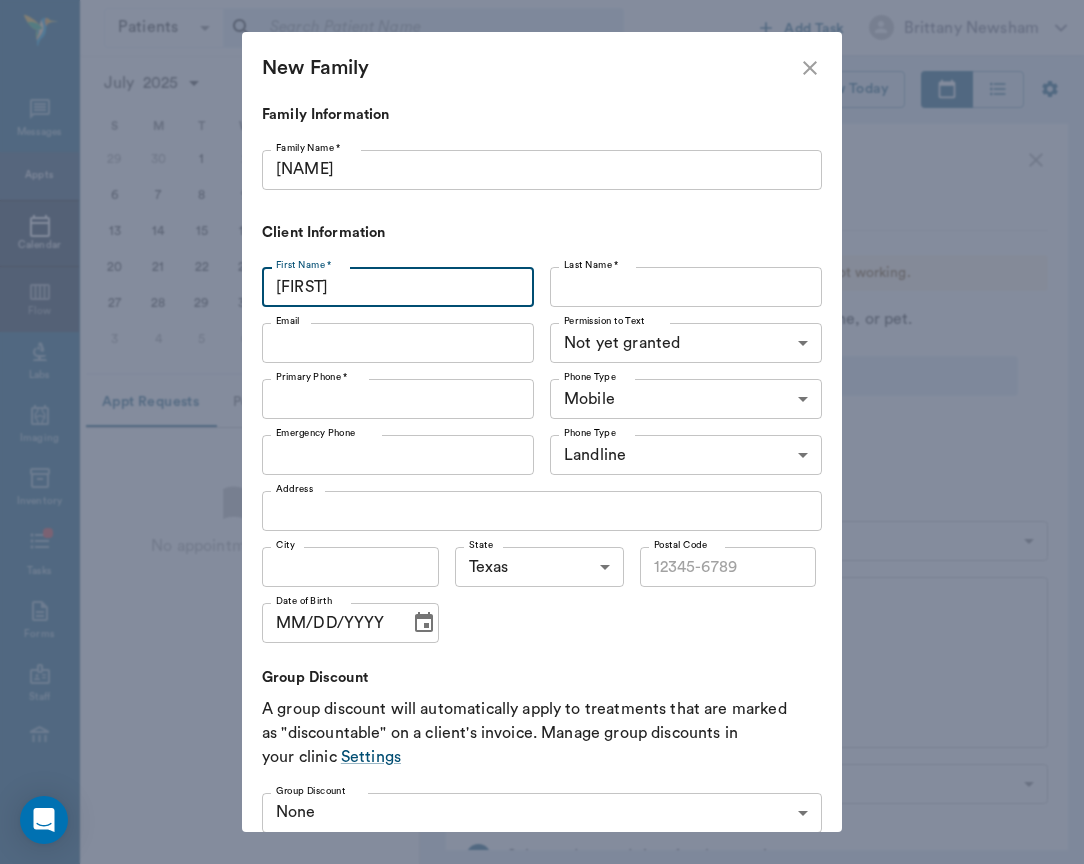type on "[FIRST]" 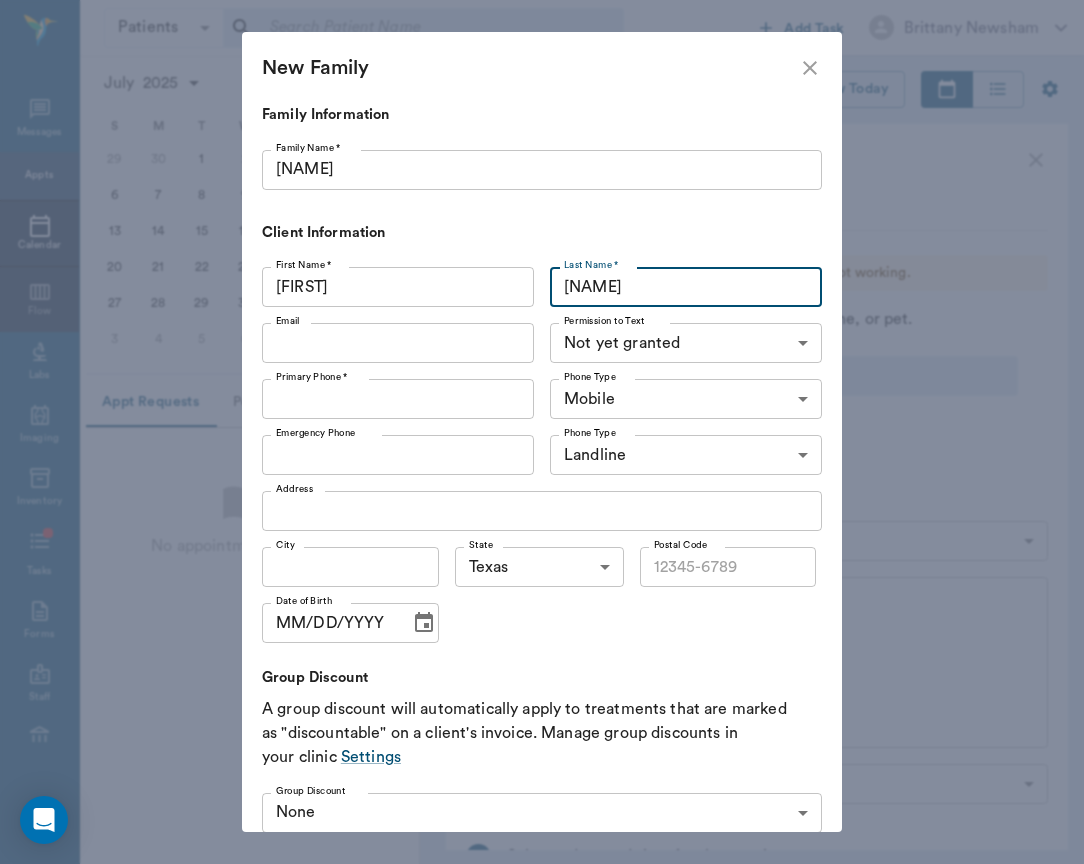 type on "[NAME]" 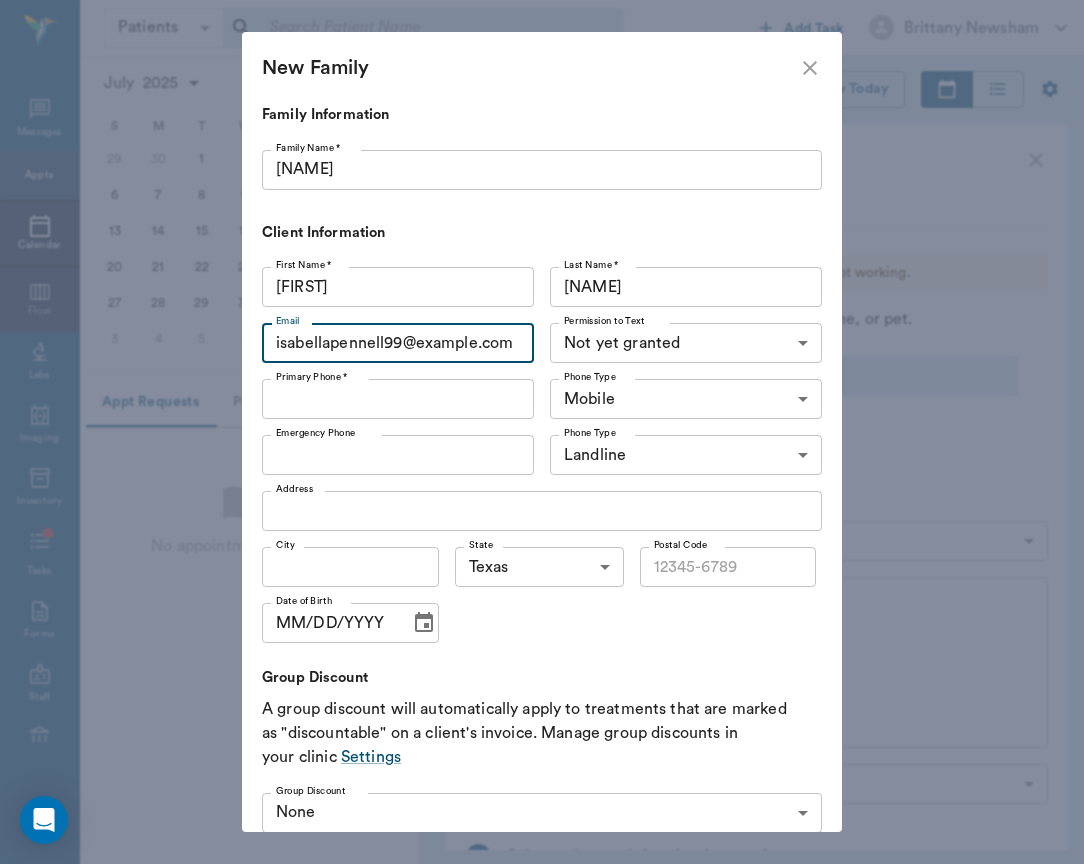 type on "isabellapennell99@example.com" 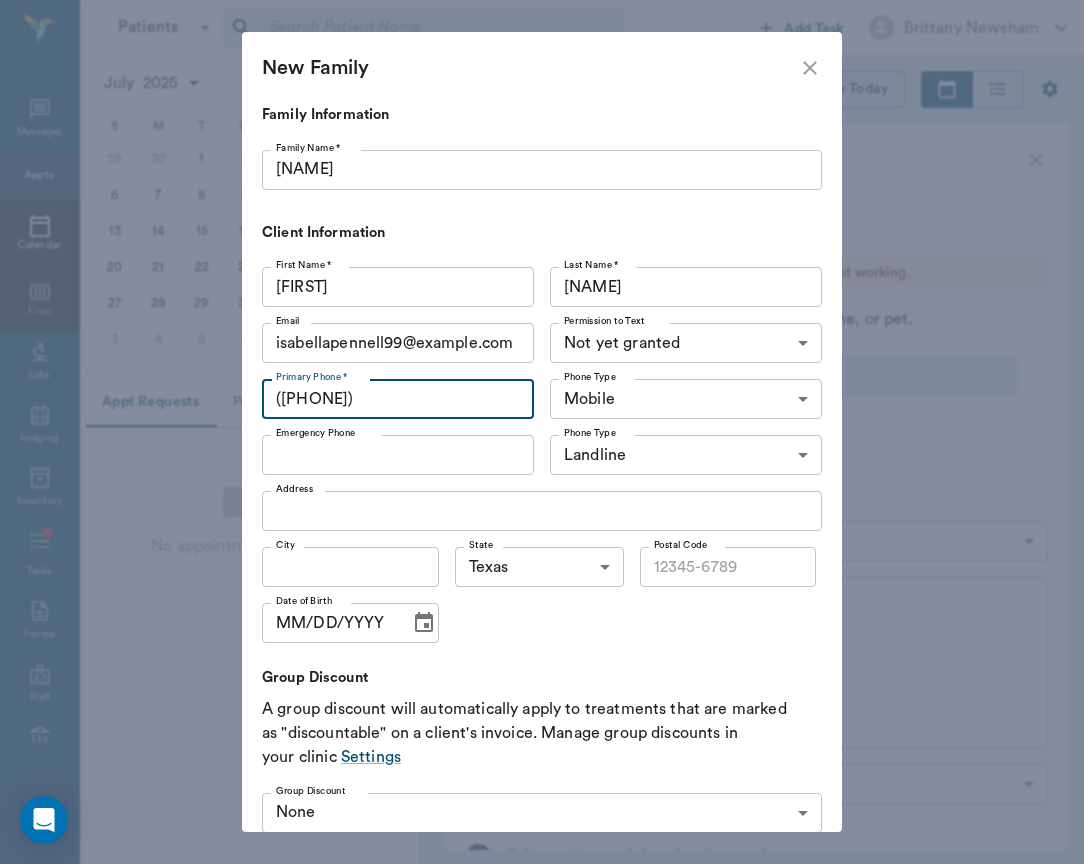 type on "([PHONE])" 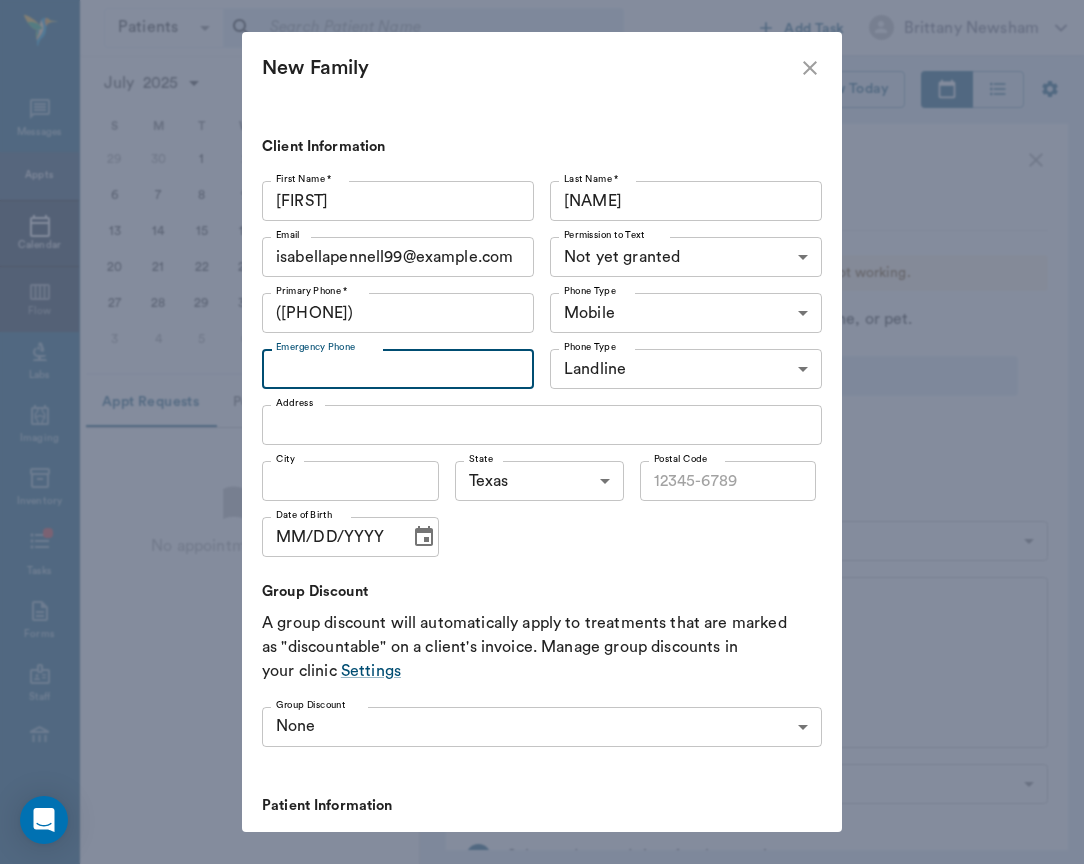 scroll, scrollTop: 97, scrollLeft: 0, axis: vertical 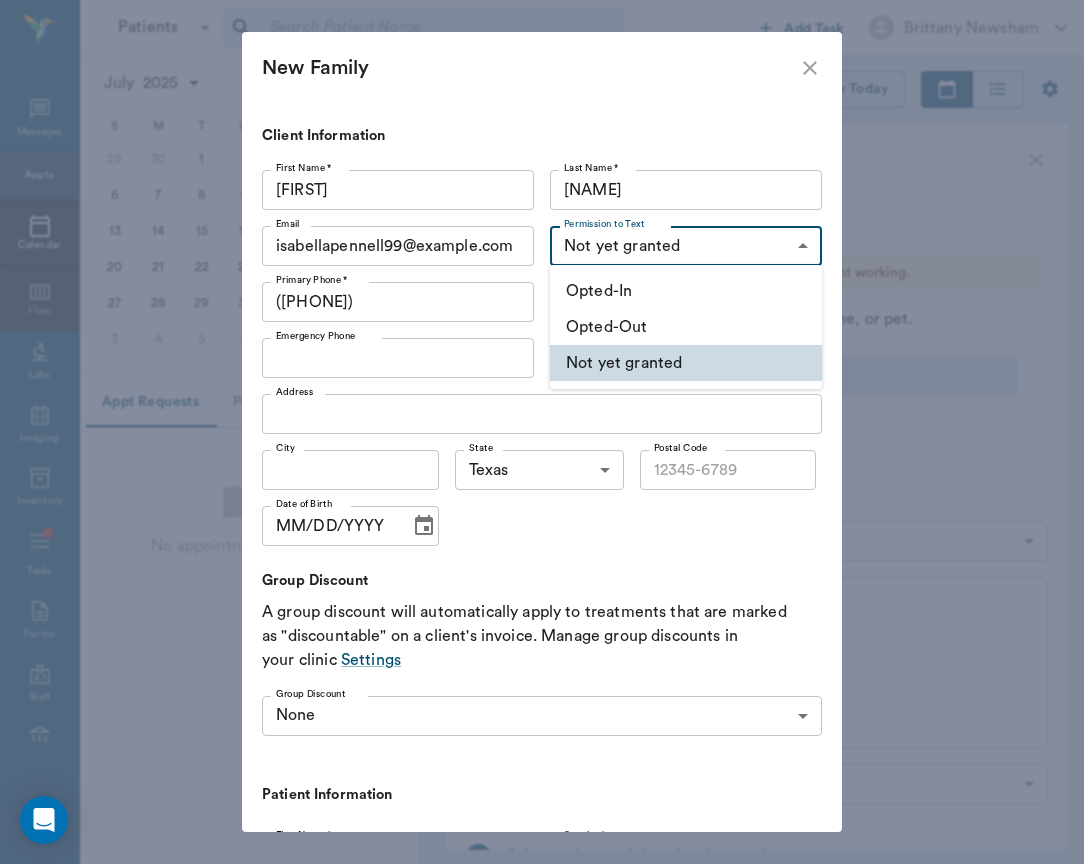click on "Patients Patients ​ ​ Add Task [FIRST] [LAST] Nectar Messages Appts Calendar Flow Labs Imaging Inventory Tasks Forms Staff Reports Lookup Settings July 2025 S M T W T F S Jun 1 2 3 4 5 6 7 8 9 10 11 12 13 14 15 16 17 18 19 20 21 22 23 24 25 26 27 28 29 30 Jul 1 2 3 4 5 6 7 8 9 10 11 12 S M T W T F S 29 30 Jul 1 2 3 4 5 6 7 8 9 10 11 12 13 14 15 16 17 18 19 20 21 22 23 24 25 26 27 28 29 30 31 Aug 1 2 3 4 5 6 7 8 9 S M T W T F S 27 28 29 30 31 Aug 1 2 3 4 5 6 7 8 9 10 11 12 13 14 15 16 17 18 19 20 21 22 23 24 25 26 27 28 29 30 31 Sep 1 2 3 4 5 6 Appt Requests Pending No appointment requests July 3, 2025 (CDT) View Today July 2025 Today 3 Thu Jul 2025 B [FIRST] [LAST] Veterinarian 8 AM 9 AM 10 AM 11 AM 12 PM 1 PM 2 PM 3 PM 4 PM 5 PM 6 PM 8:40 AM Bug Aka: A Regal Rendition HAAS 9:00 AM  -  10:00 AM Cas [FIRST] [LAST] 9:00 AM  -  10:00 AM Pi aka Party Time SC Arnold 10:00 AM  -  11:00 AM Leo SNAPP 10:00 AM  -  11:00 AM Indy May 11:00 AM  -  12:00 PM Penny aka My Lucky Penny [LAST] 11:00 AM  -  12:00 PM 12:00 PM" at bounding box center (542, 432) 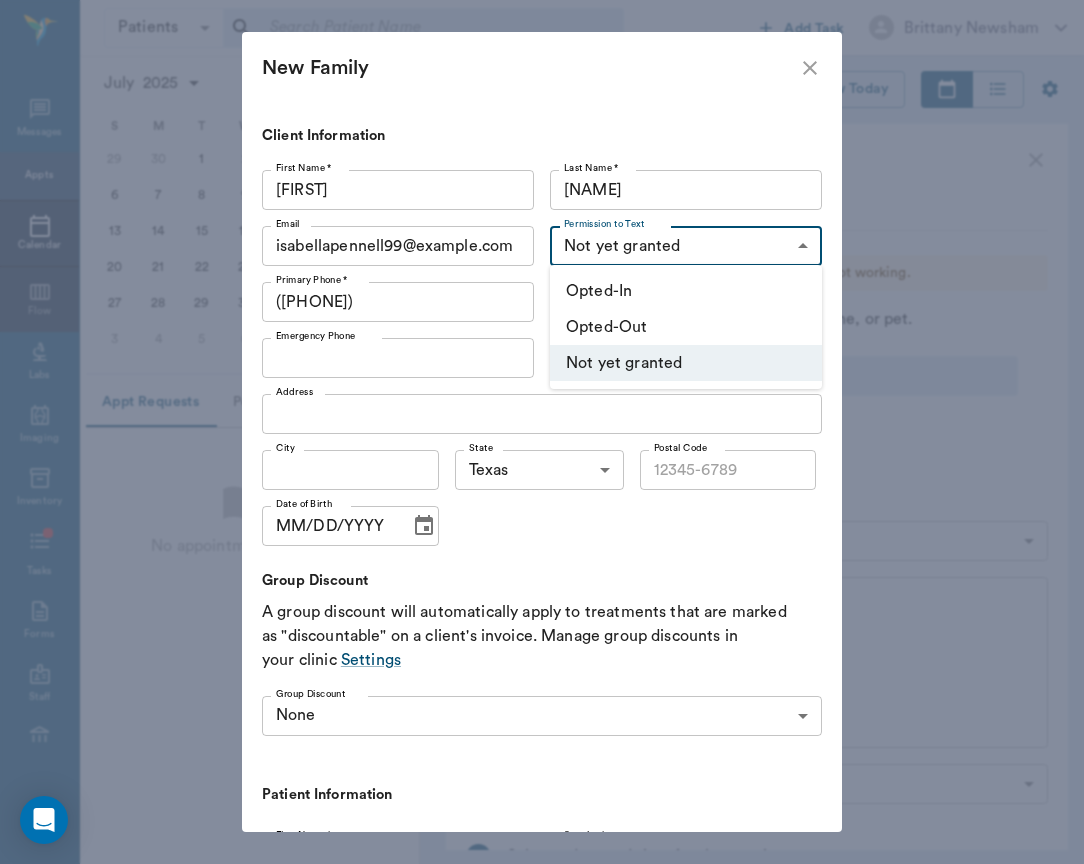 click on "Opted-In" at bounding box center (686, 291) 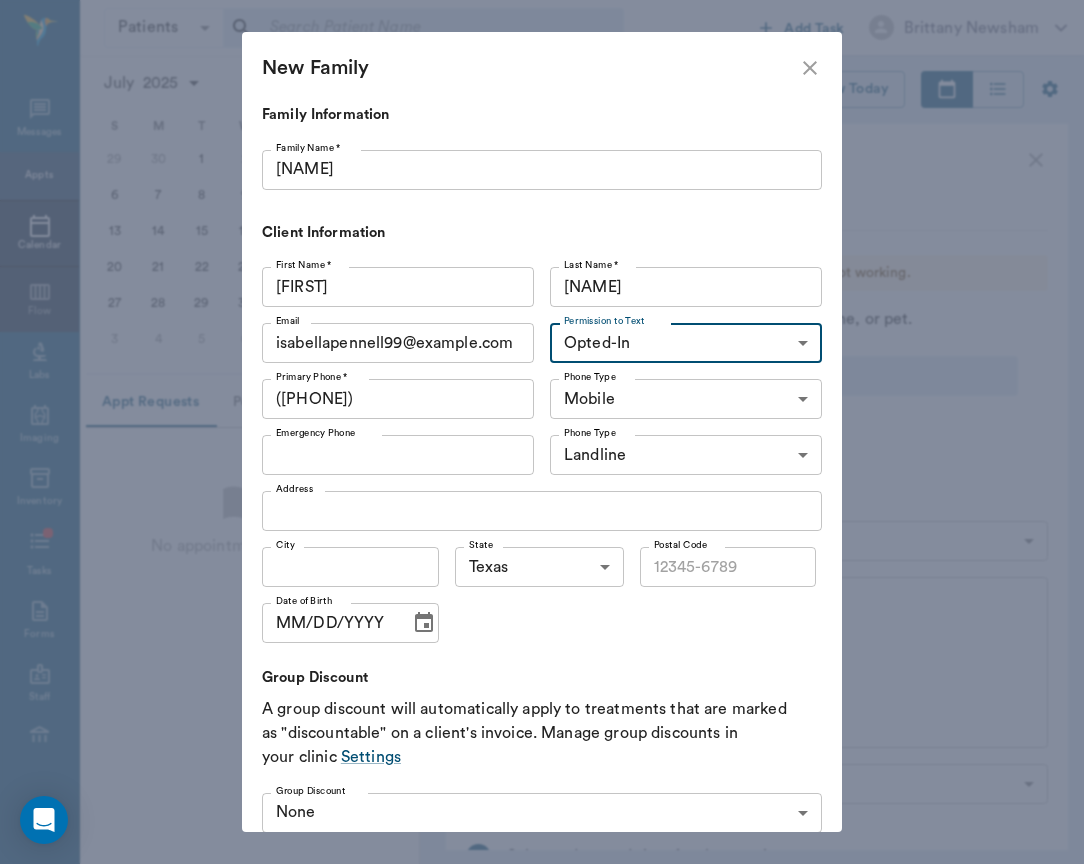 scroll, scrollTop: 55, scrollLeft: 0, axis: vertical 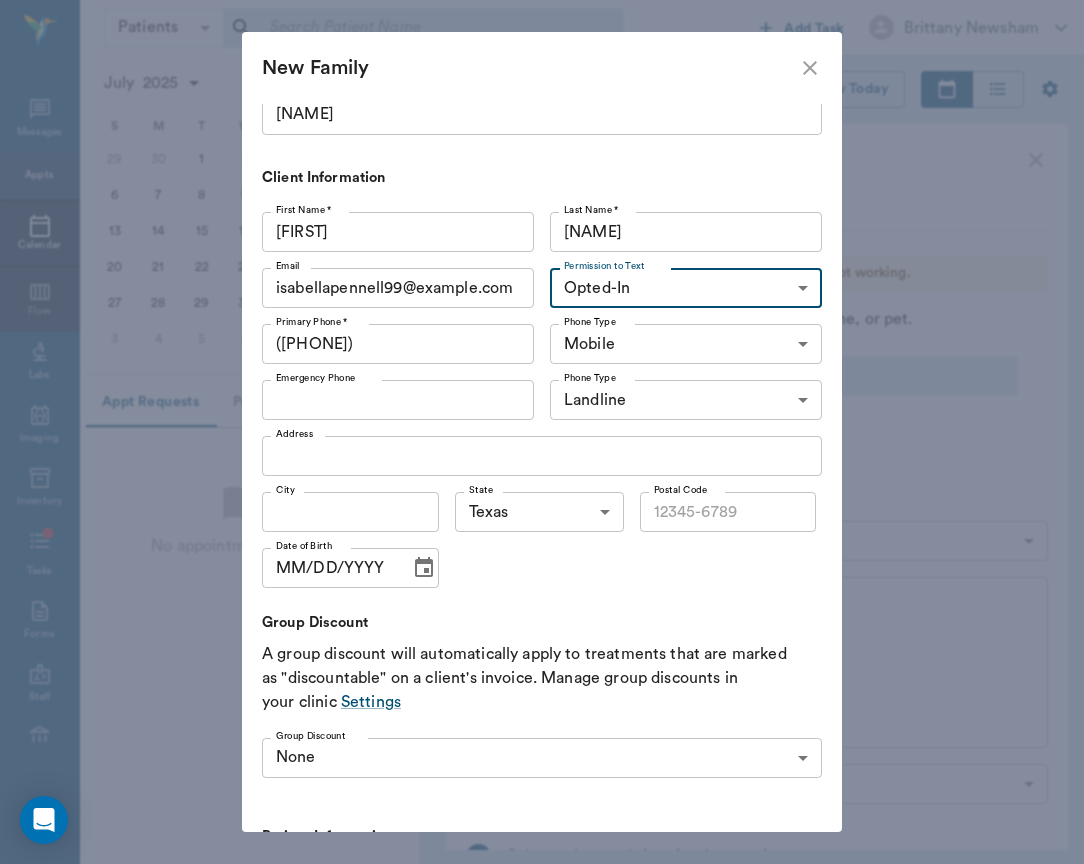 click on "Address" at bounding box center (542, 456) 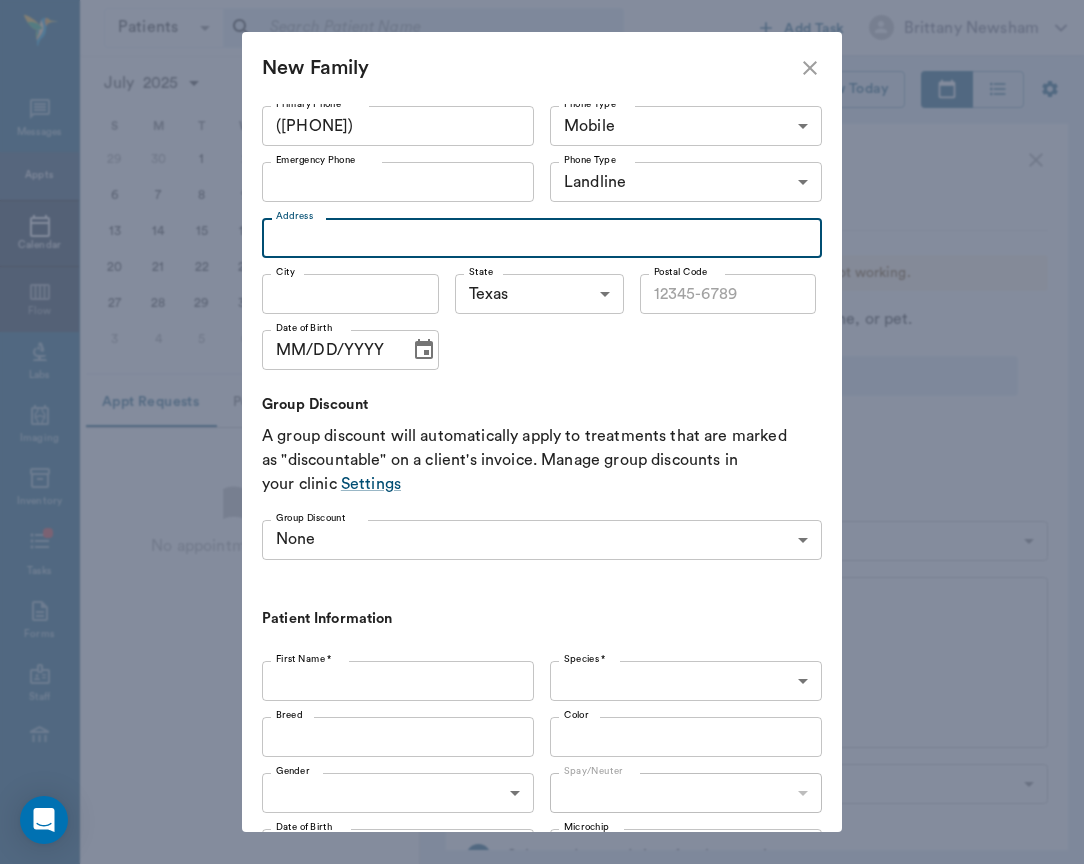 scroll, scrollTop: 413, scrollLeft: 0, axis: vertical 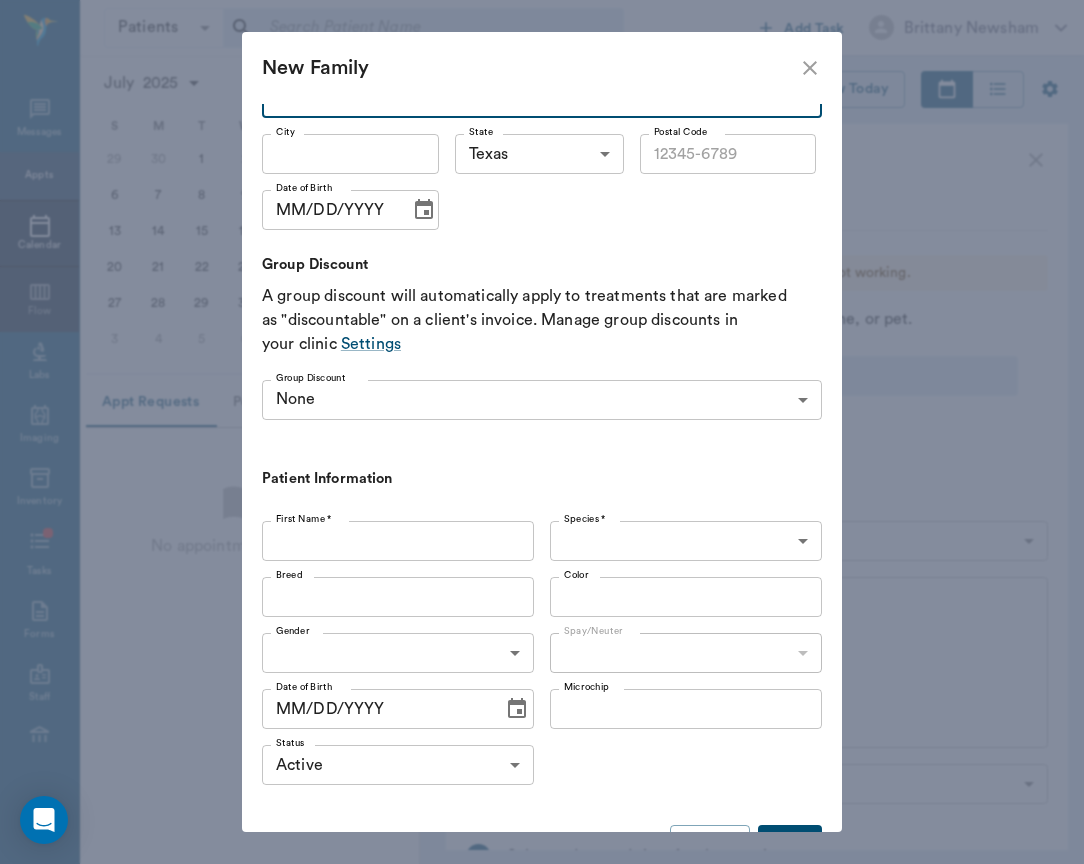 click on "First Name *" at bounding box center (398, 541) 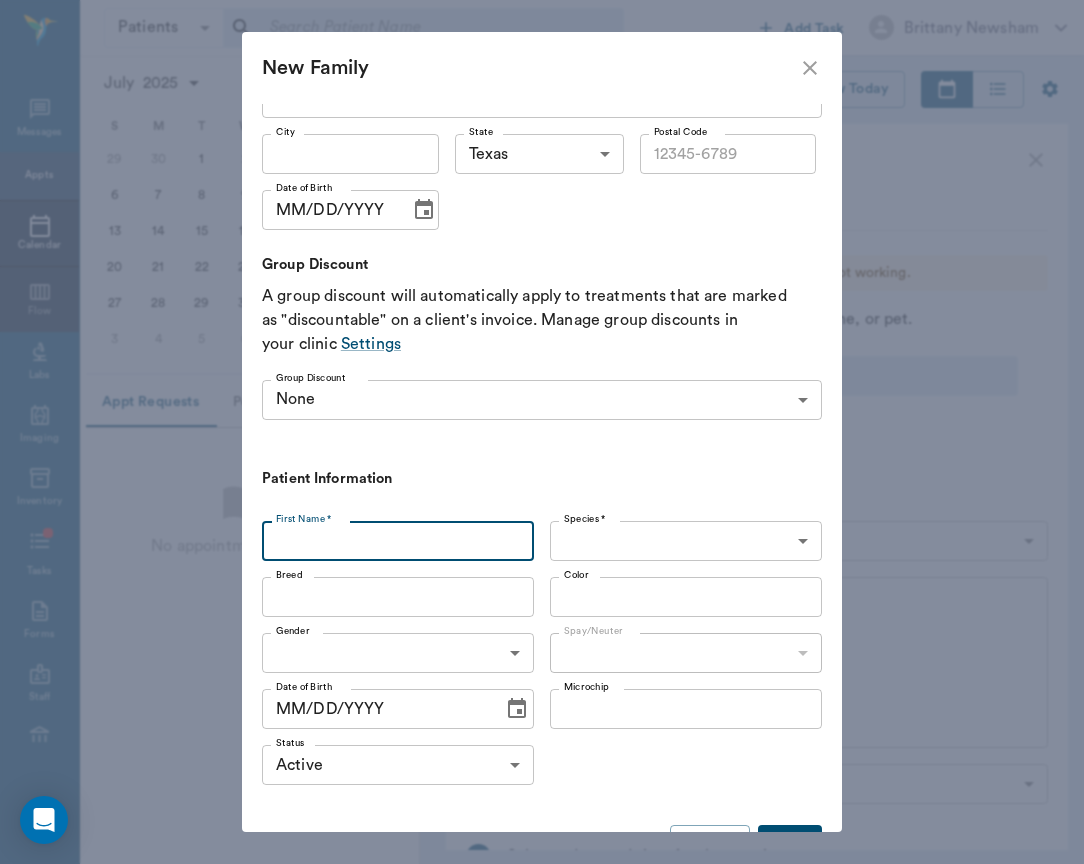 type on "h" 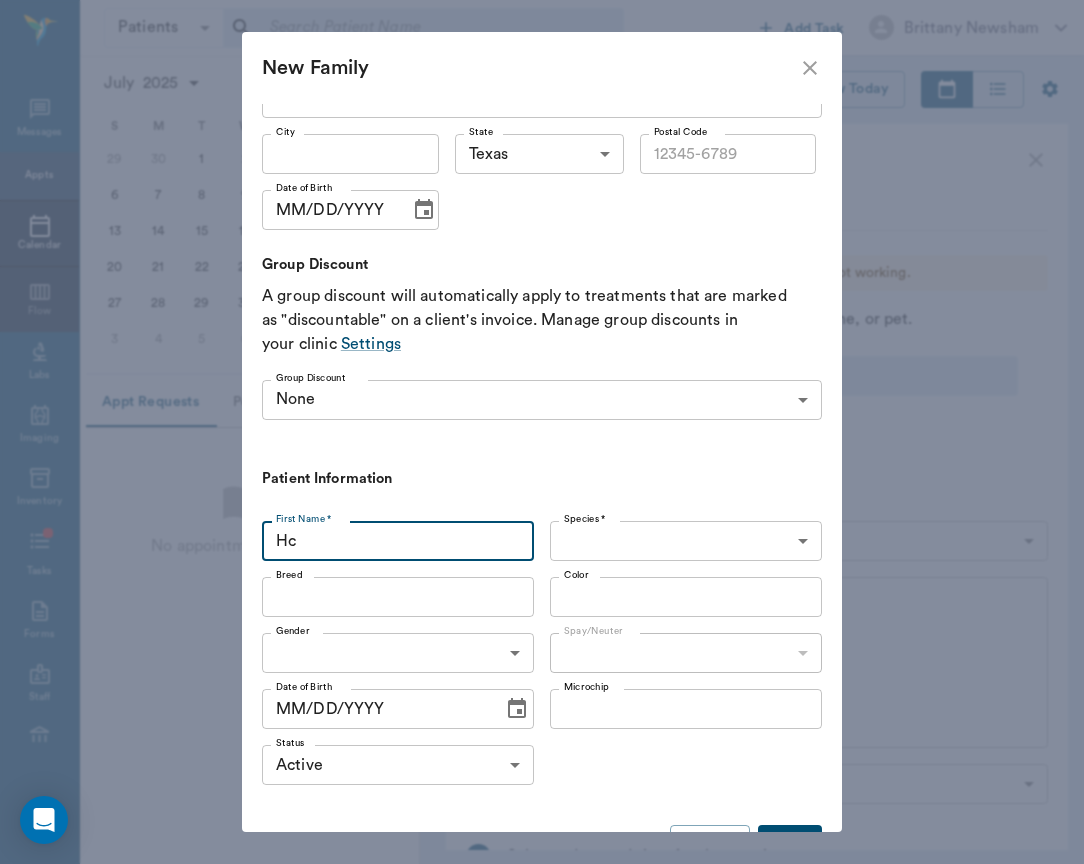 type on "H" 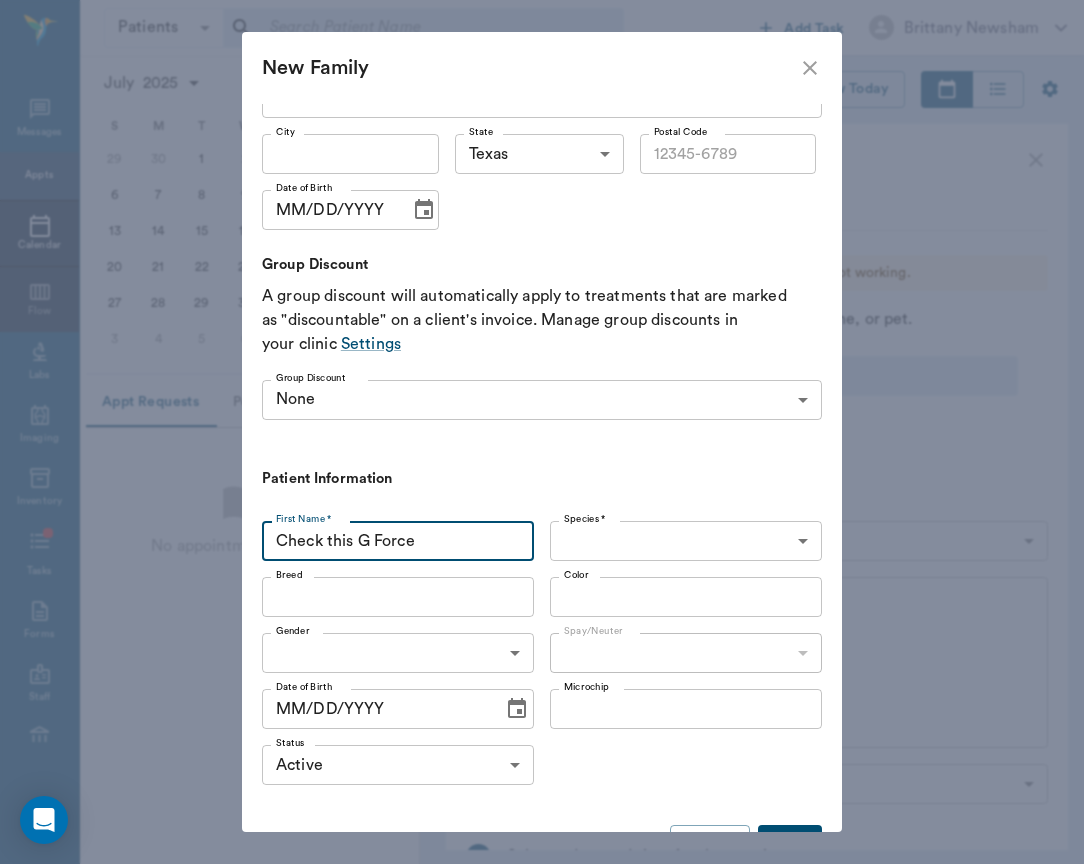 type on "Check this G Force" 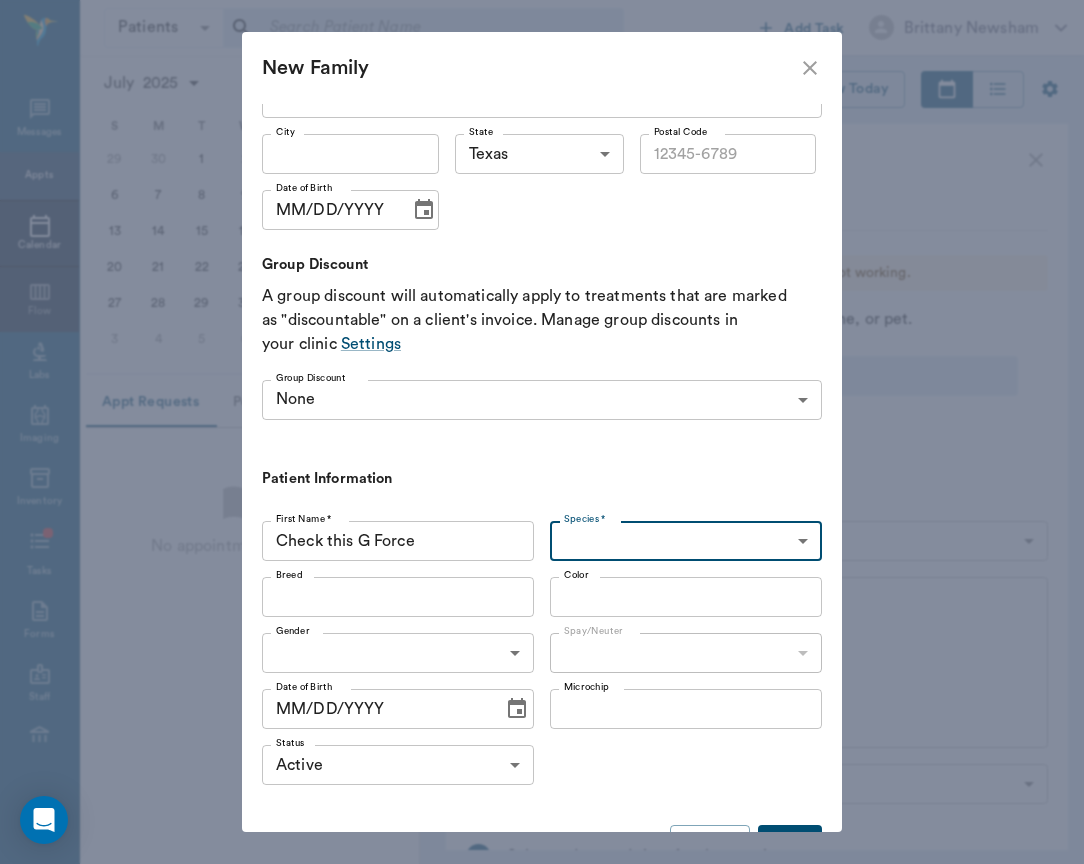 click on "Species * ​ Species *" at bounding box center (682, 541) 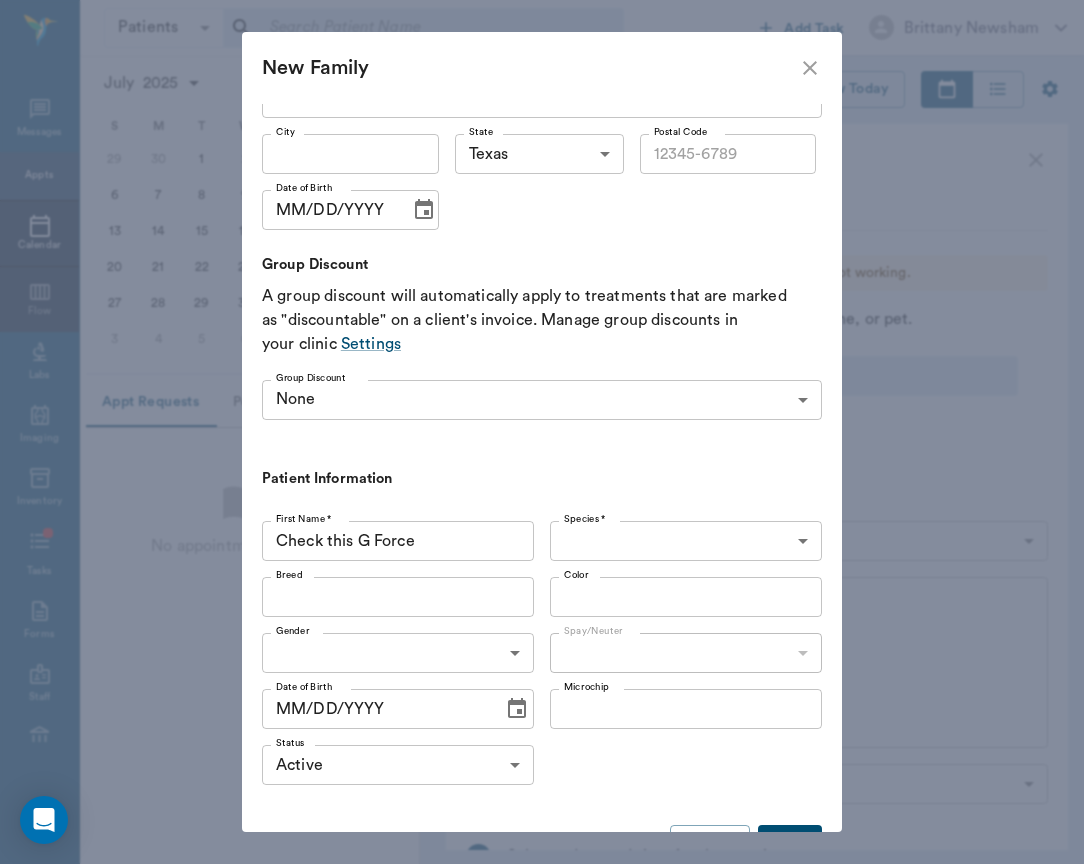 click on "Patients Patients ​ ​ Add Task [FIRST] [LAST] Nectar Messages Appts Calendar Flow Labs Imaging Inventory Tasks Forms Staff Reports Lookup Settings July 2025 S M T W T F S Jun 1 2 3 4 5 6 7 8 9 10 11 12 13 14 15 16 17 18 19 20 21 22 23 24 25 26 27 28 29 30 Jul 1 2 3 4 5 6 7 8 9 10 11 12 S M T W T F S 29 30 Jul 1 2 3 4 5 6 7 8 9 10 11 12 13 14 15 16 17 18 19 20 21 22 23 24 25 26 27 28 29 30 31 Aug 1 2 3 4 5 6 7 8 9 S M T W T F S 27 28 29 30 31 Aug 1 2 3 4 5 6 7 8 9 10 11 12 13 14 15 16 17 18 19 20 21 22 23 24 25 26 27 28 29 30 31 Sep 1 2 3 4 5 6 Appt Requests Pending No appointment requests July 3, 2025 (CDT) View Today July 2025 Today 3 Thu Jul 2025 B [FIRST] [LAST] Veterinarian 8 AM 9 AM 10 AM 11 AM 12 PM 1 PM 2 PM 3 PM 4 PM 5 PM 6 PM 8:40 AM Bug Aka: A Regal Rendition HAAS 9:00 AM  -  10:00 AM Cas [FIRST] [LAST] 9:00 AM  -  10:00 AM Pi aka Party Time SC Arnold 10:00 AM  -  11:00 AM Leo SNAPP 10:00 AM  -  11:00 AM Indy May 11:00 AM  -  12:00 PM Penny aka My Lucky Penny [LAST] 11:00 AM  -  12:00 PM 12:00 PM" at bounding box center (542, 432) 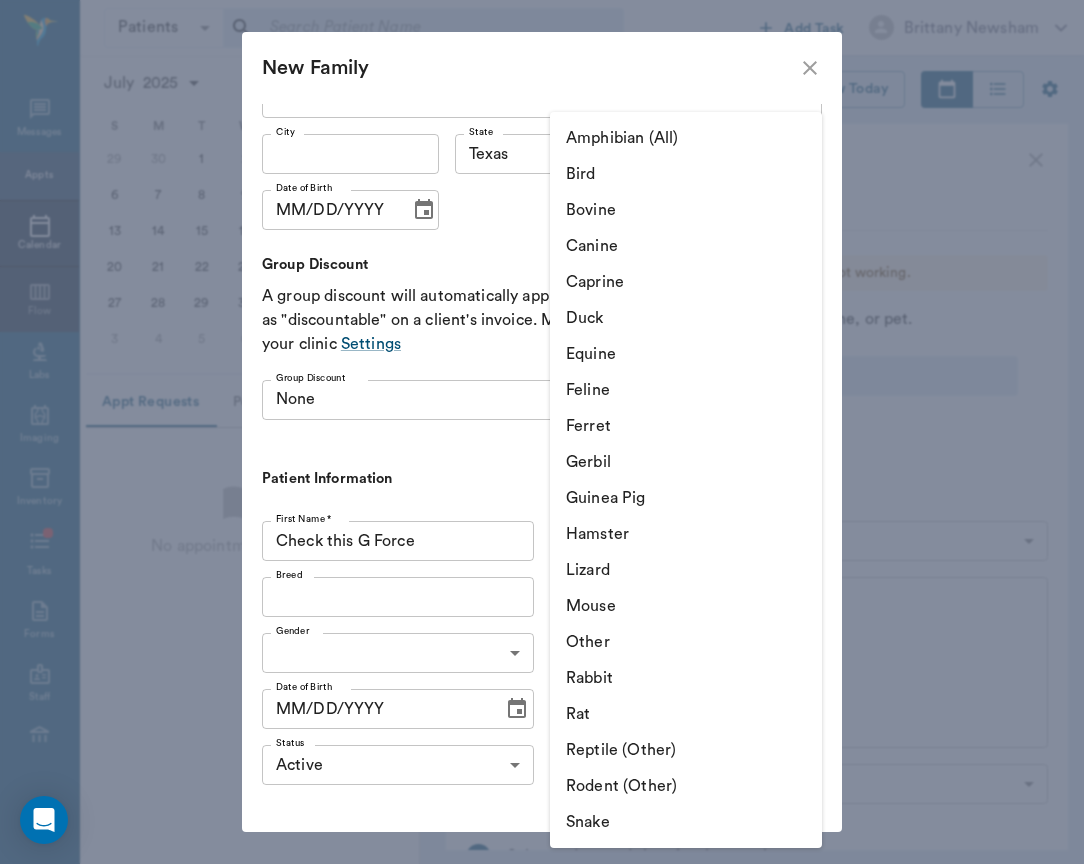 click on "Equine" at bounding box center (686, 354) 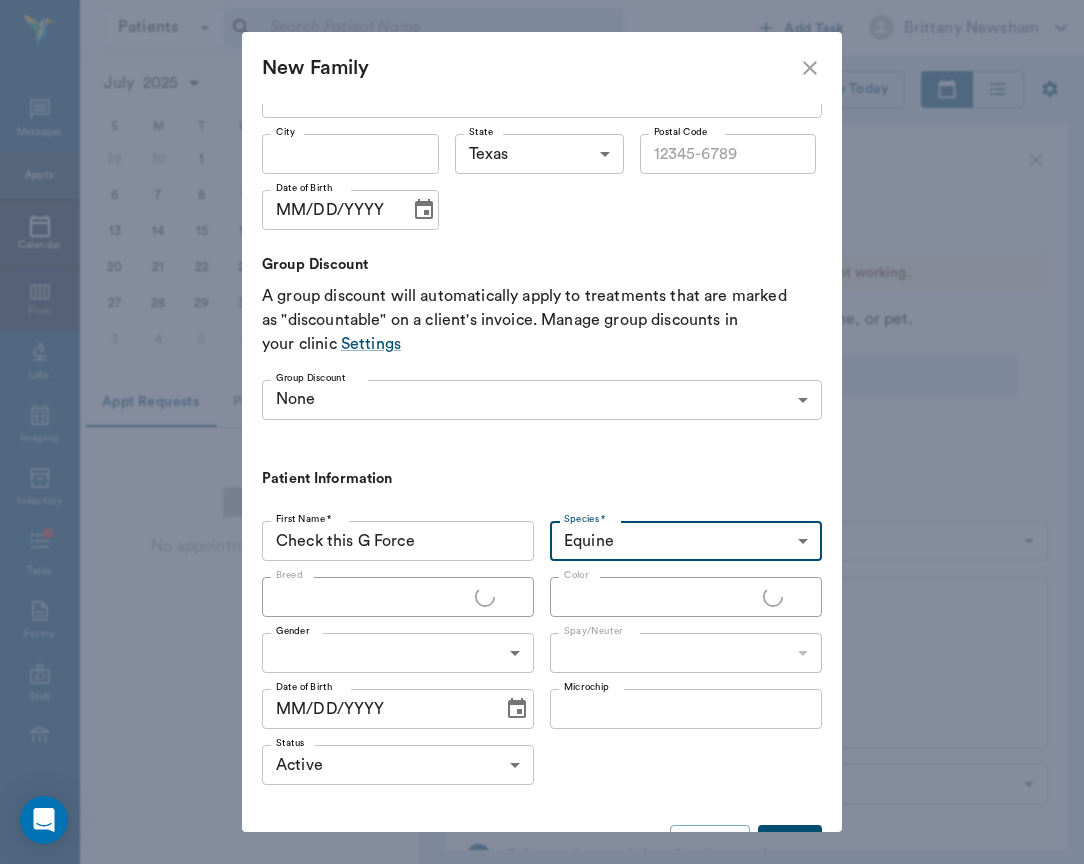 type on "Equine" 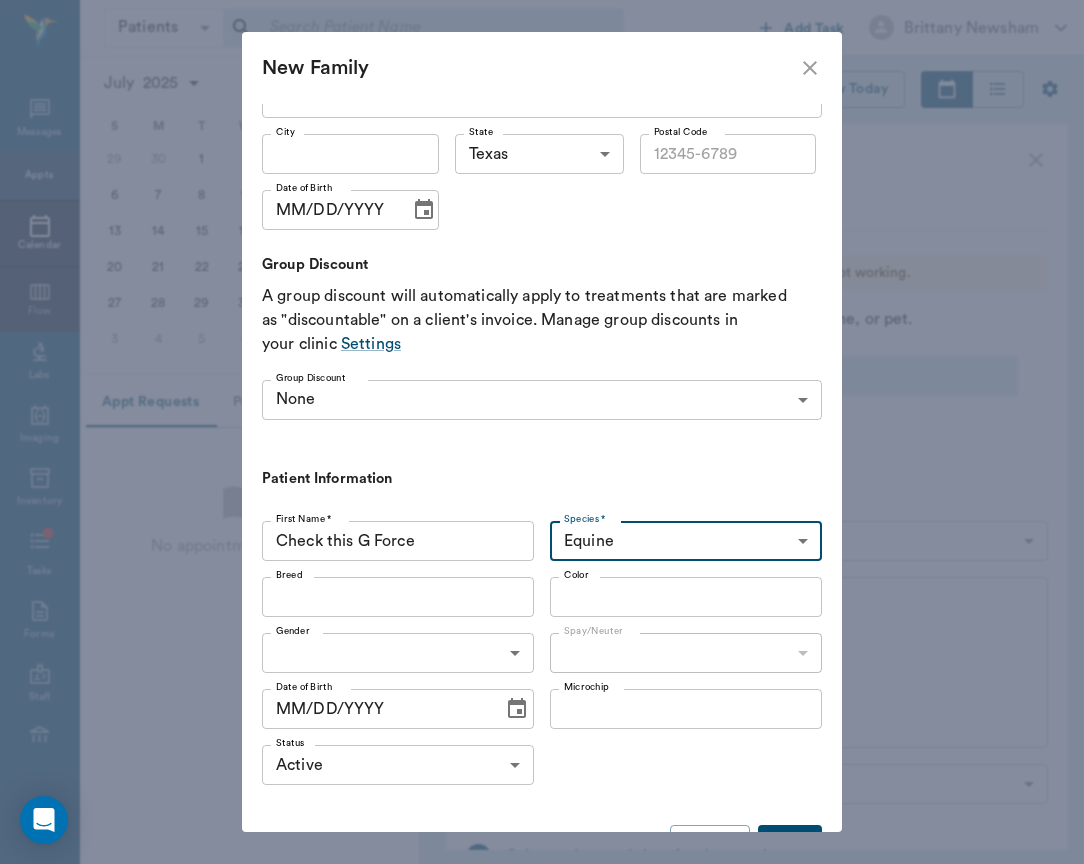click on "Breed" at bounding box center (381, 597) 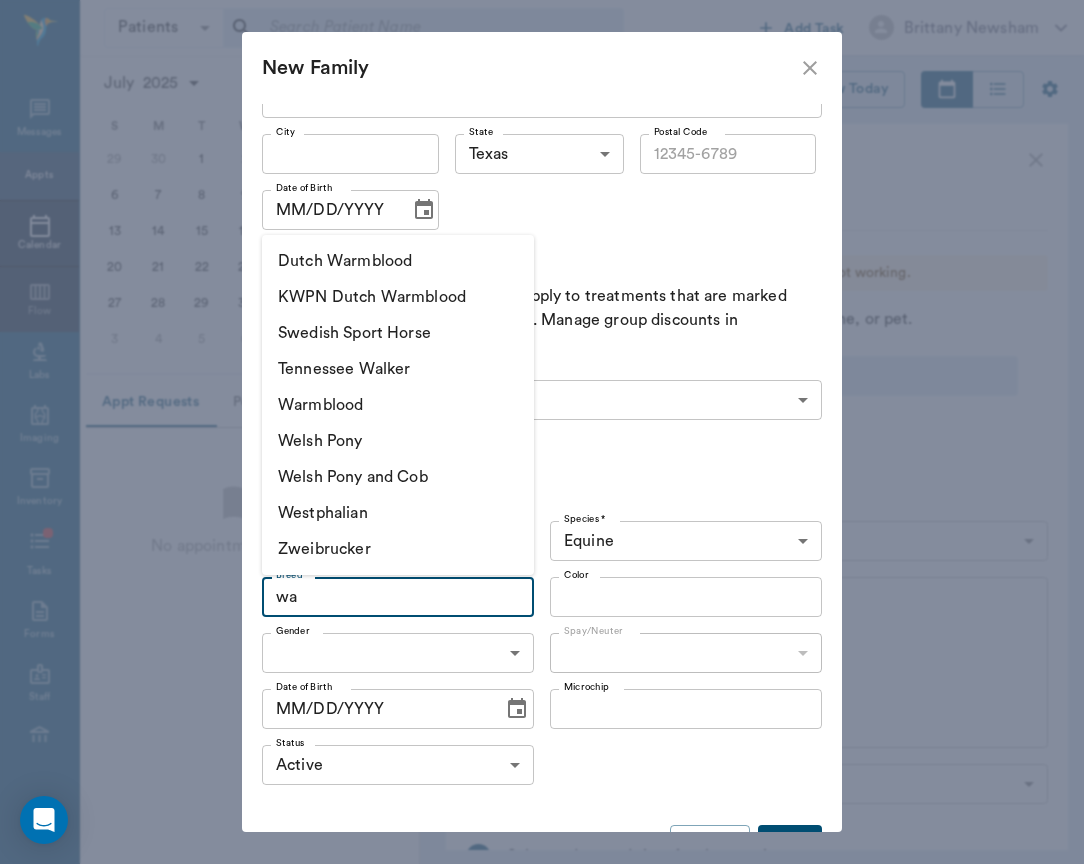 type on "w" 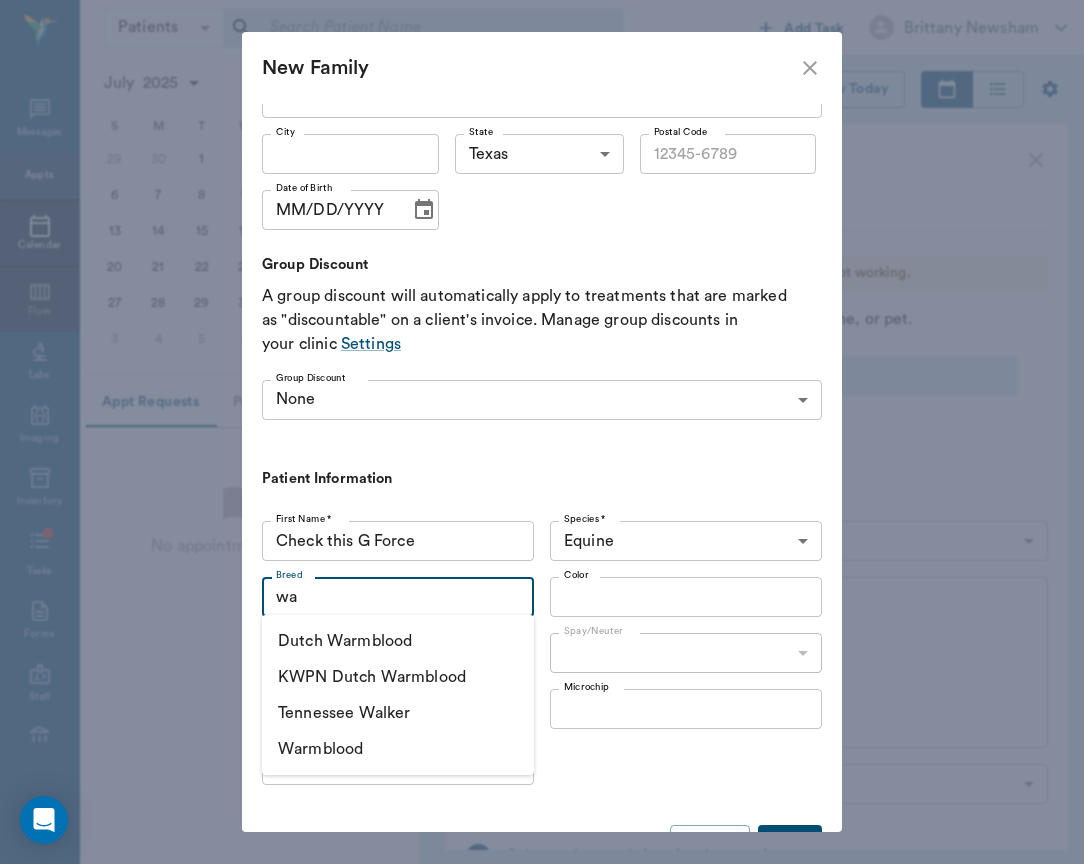 type on "w" 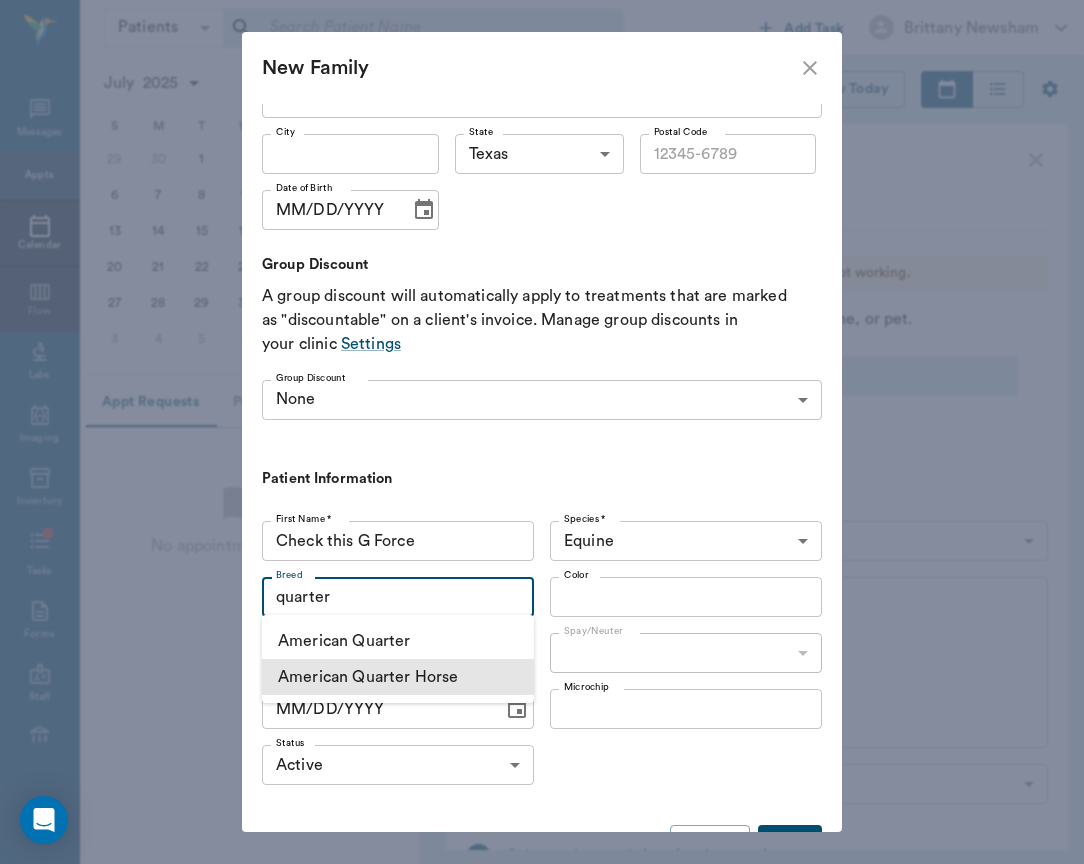 click on "American Quarter Horse" at bounding box center (398, 677) 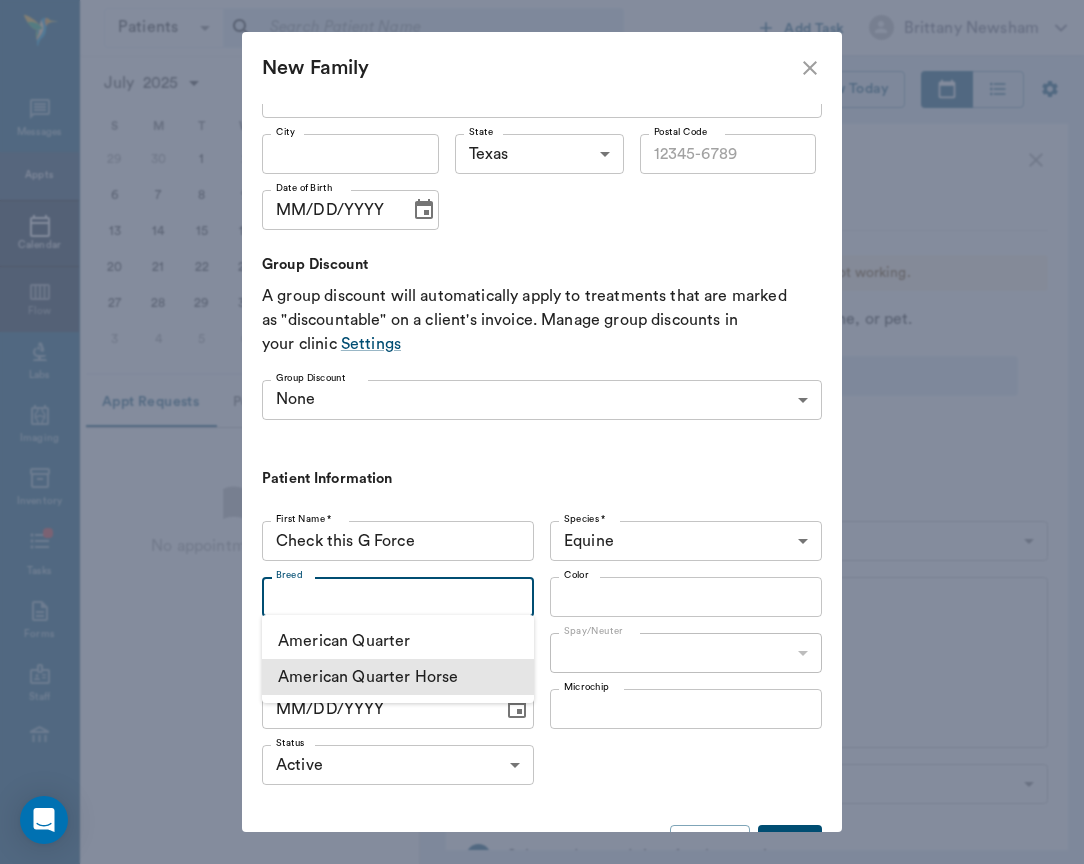 type on "American Quarter Horse" 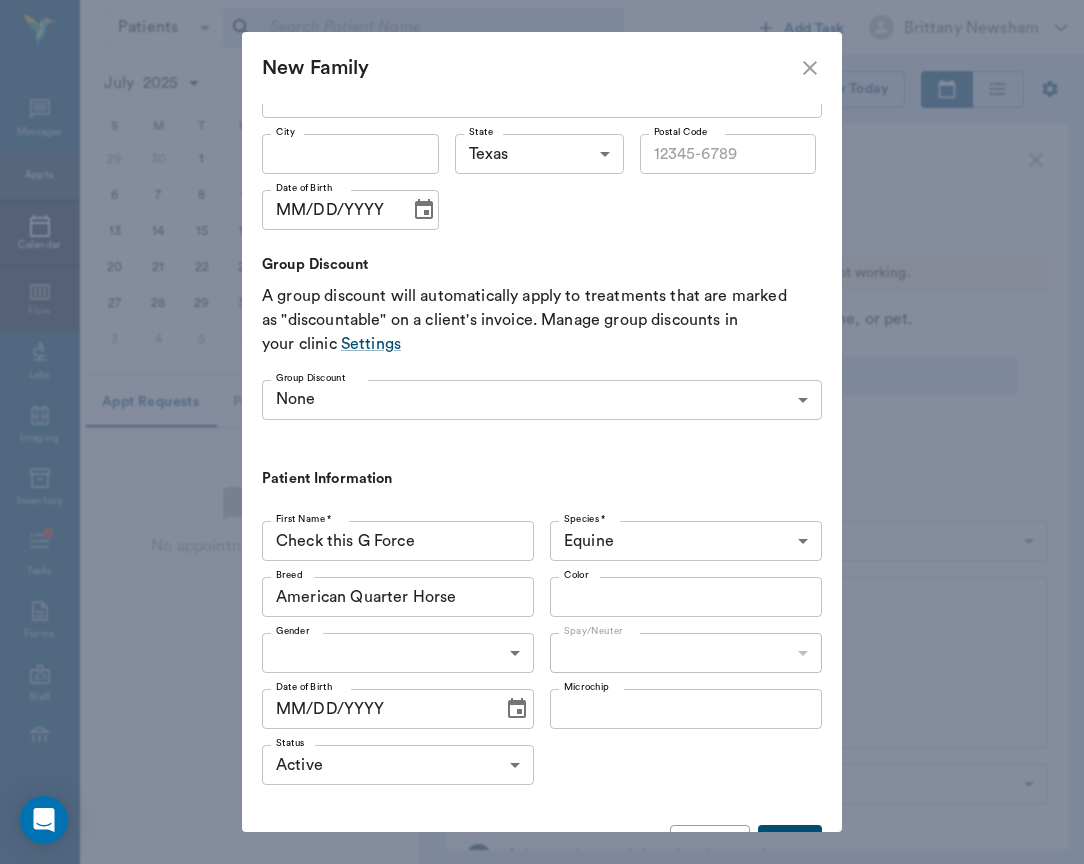 click on "Color Color" at bounding box center (682, 597) 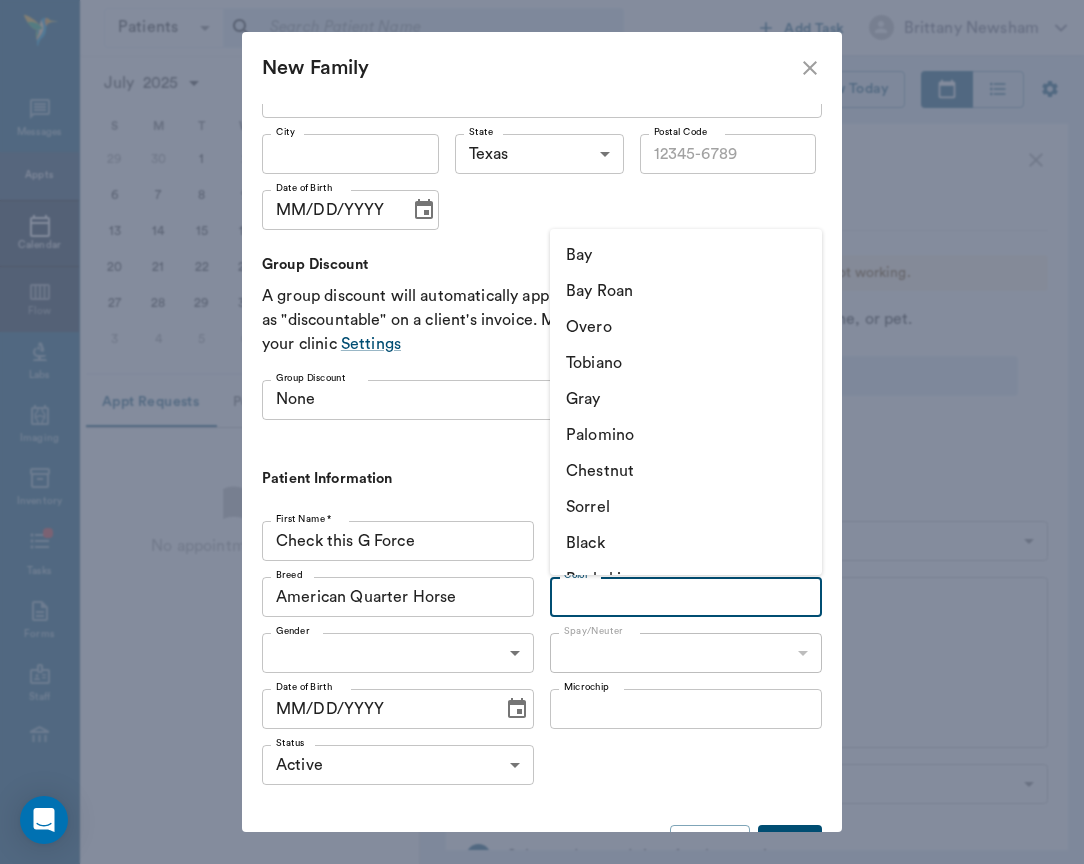 click on "Gender ​ Gender" at bounding box center (402, 653) 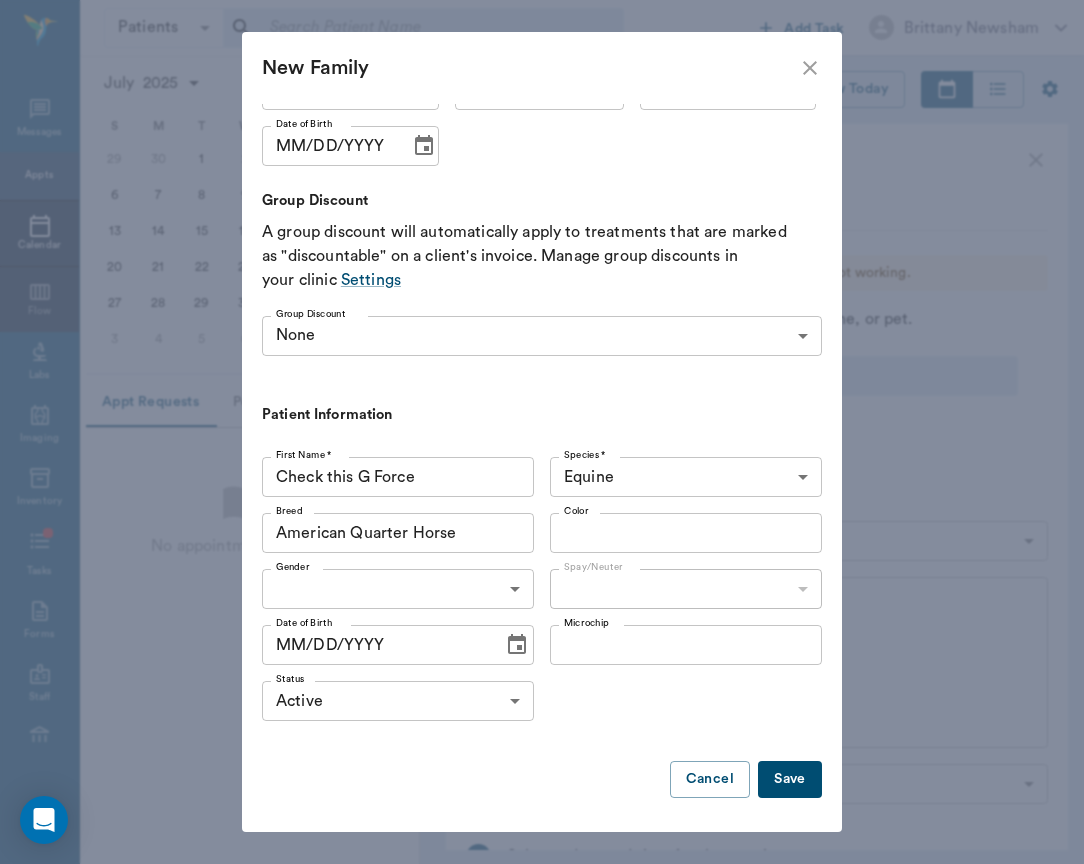scroll, scrollTop: 476, scrollLeft: 0, axis: vertical 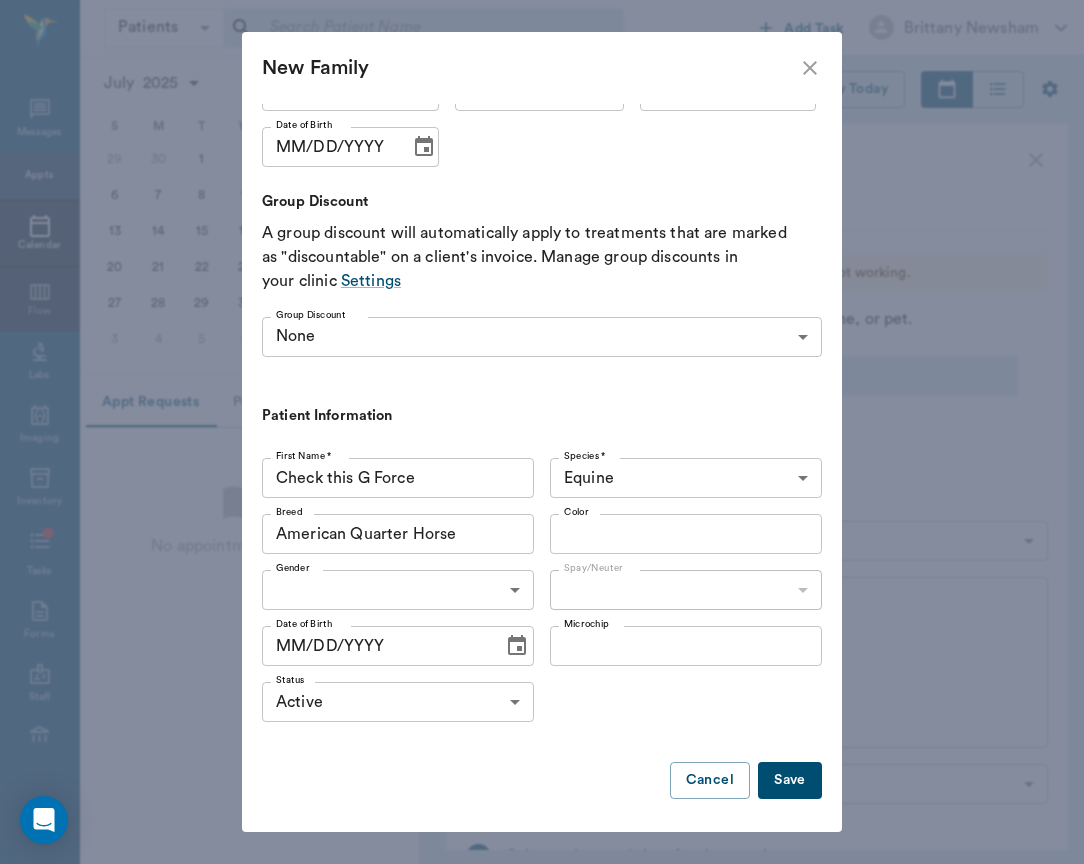 click on "Save" at bounding box center [790, 780] 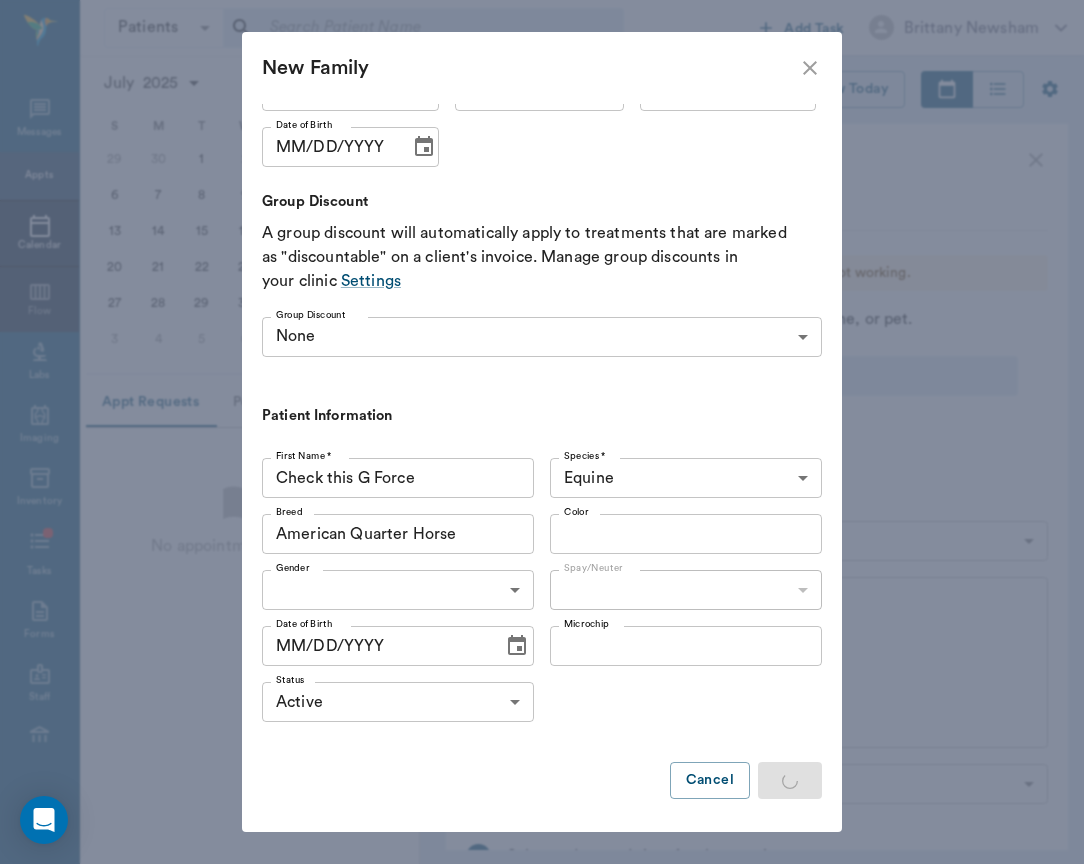 scroll, scrollTop: 0, scrollLeft: 0, axis: both 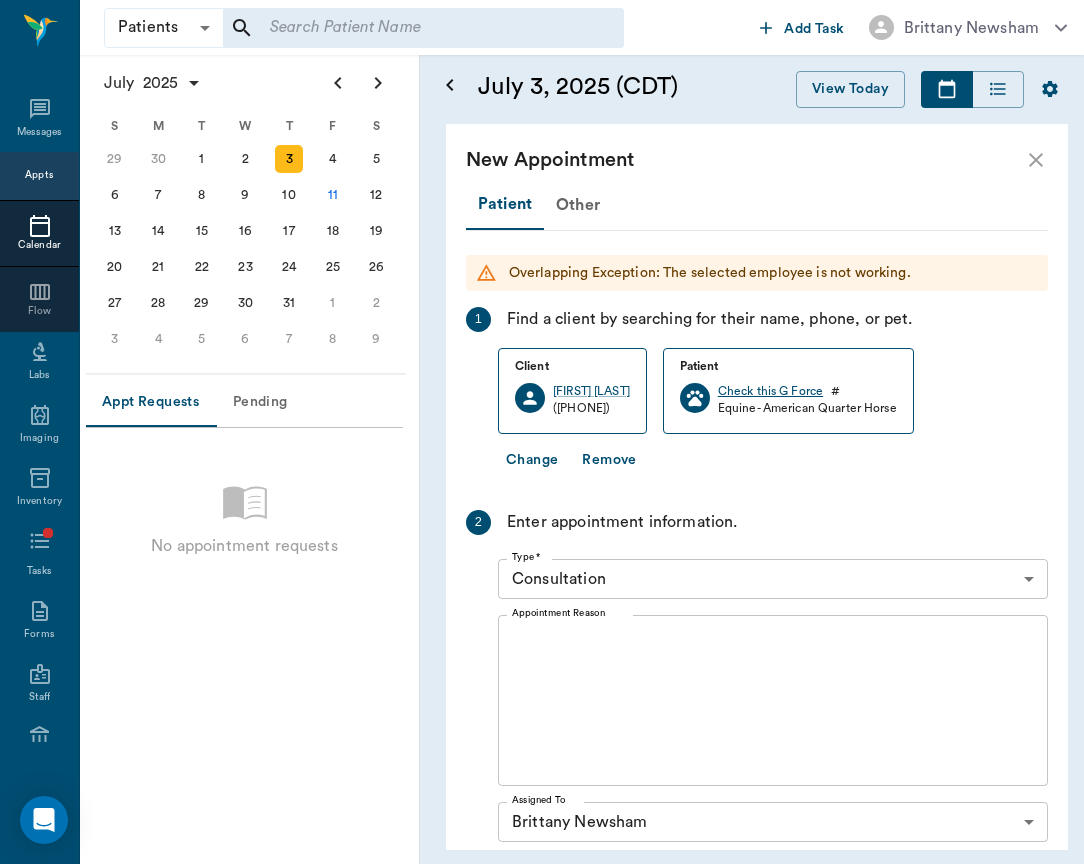 click on "Check this G Force" at bounding box center (770, 391) 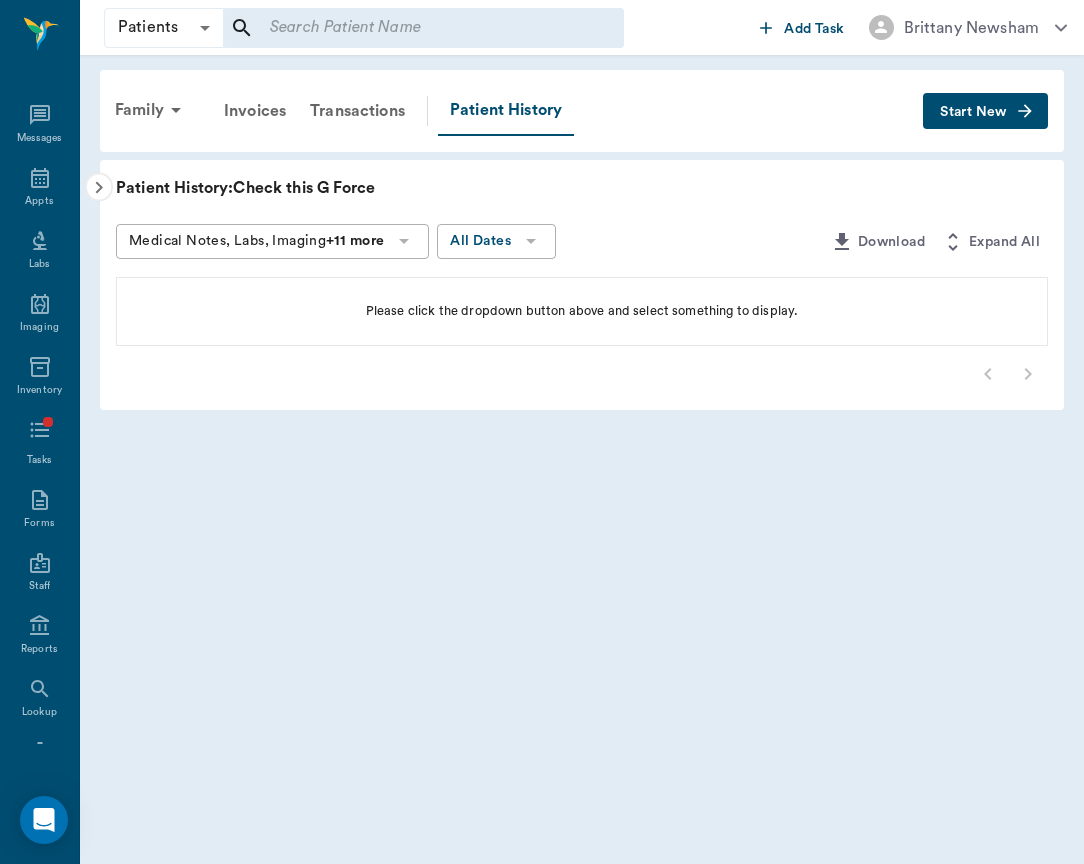 click on "Family Invoices Transactions Patient History Start New" at bounding box center (582, 111) 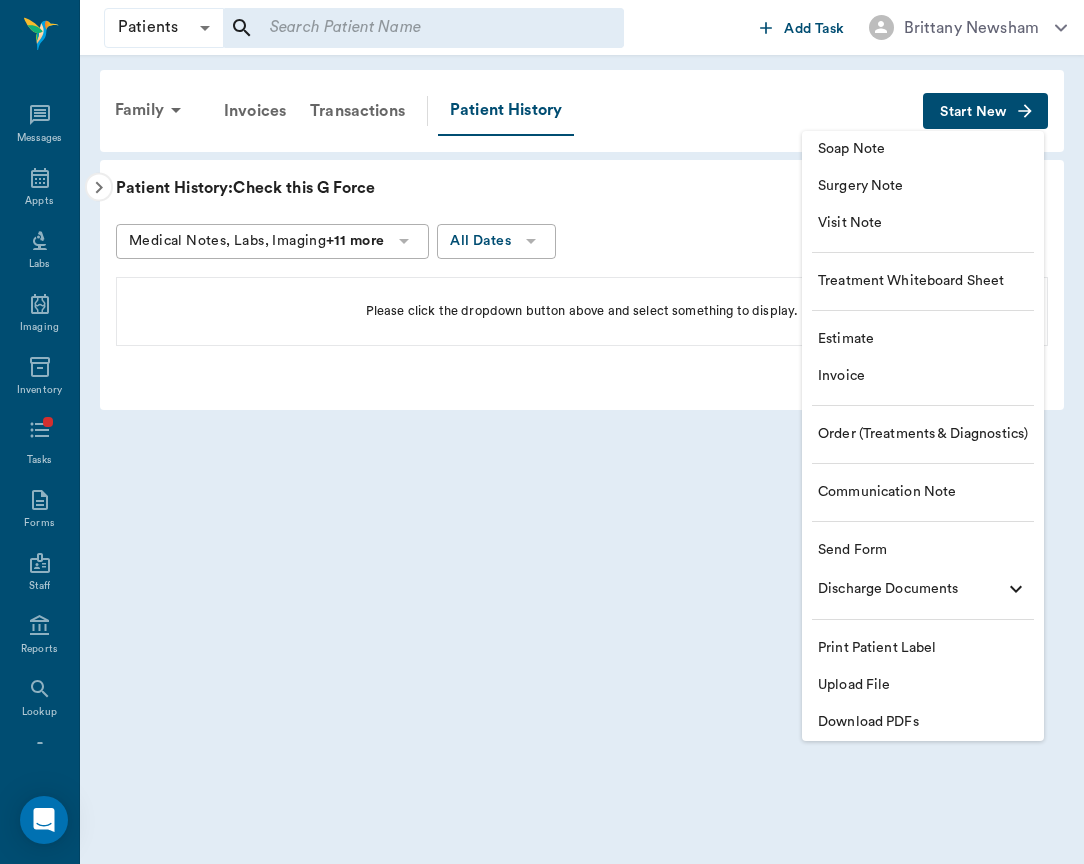 click on "Send Form" at bounding box center (923, 550) 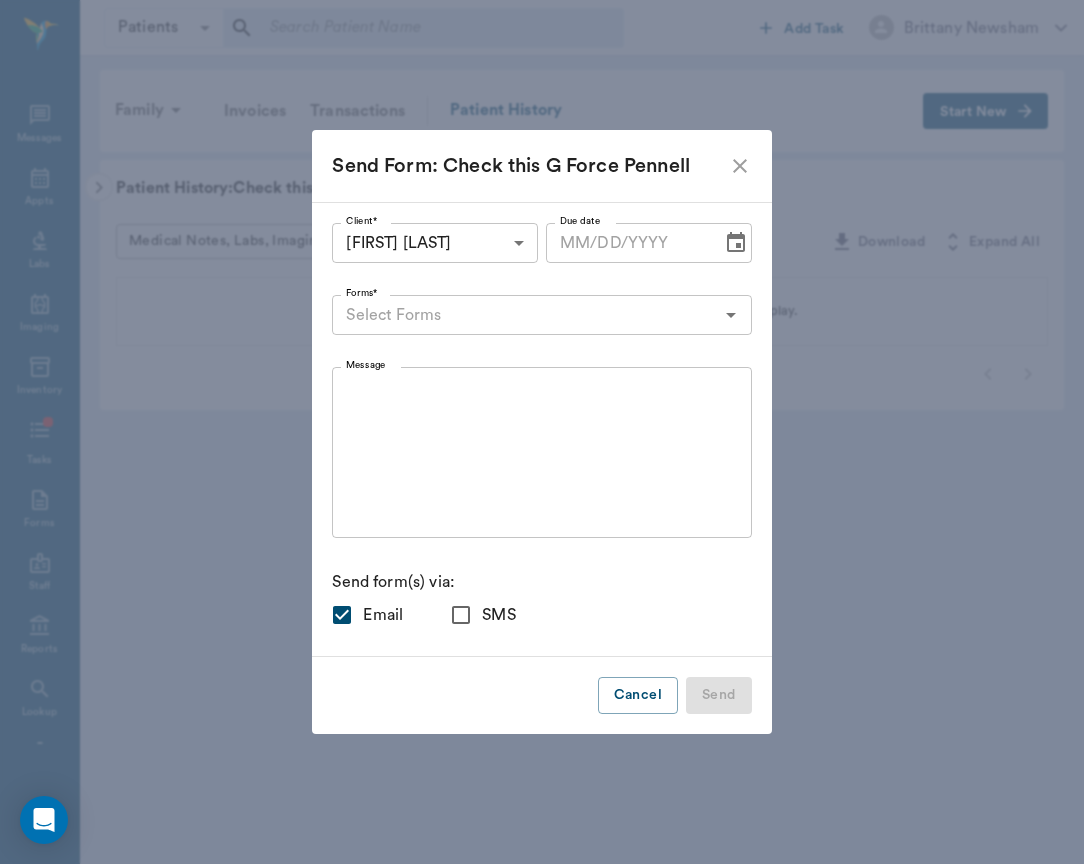 click on "Forms*" at bounding box center (525, 315) 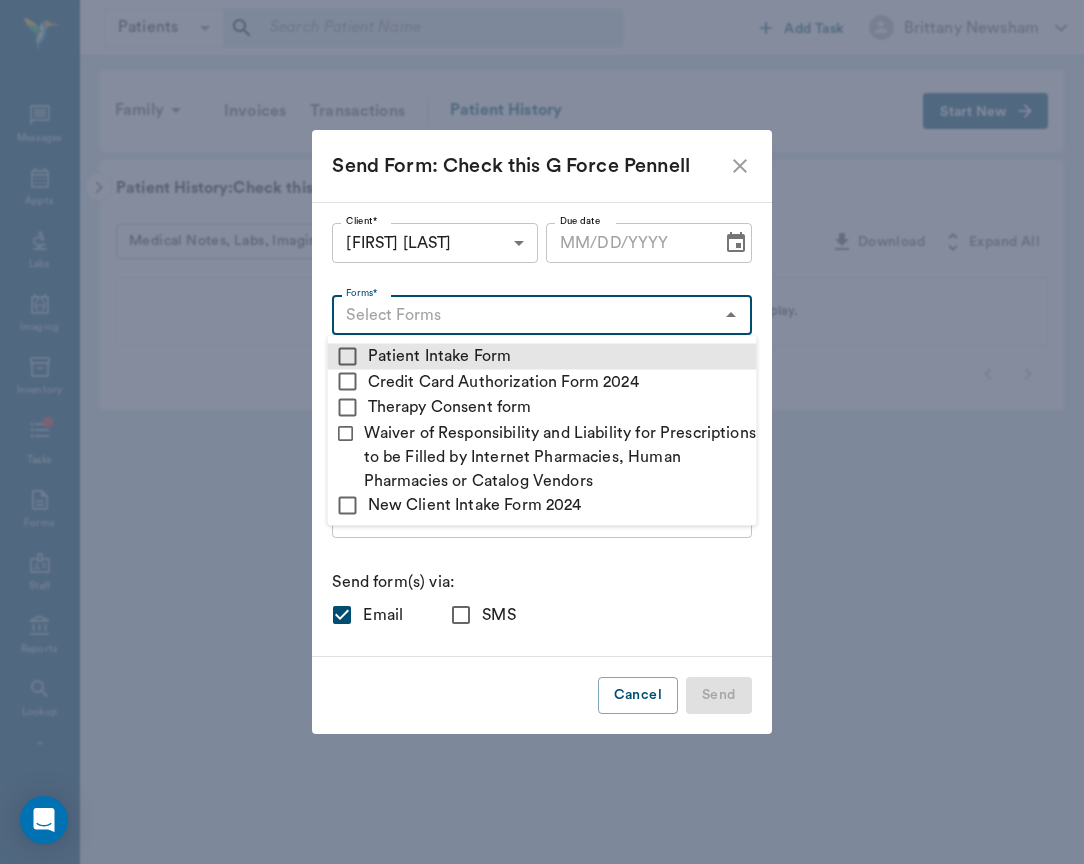 click on "Patient Intake Form" at bounding box center [542, 357] 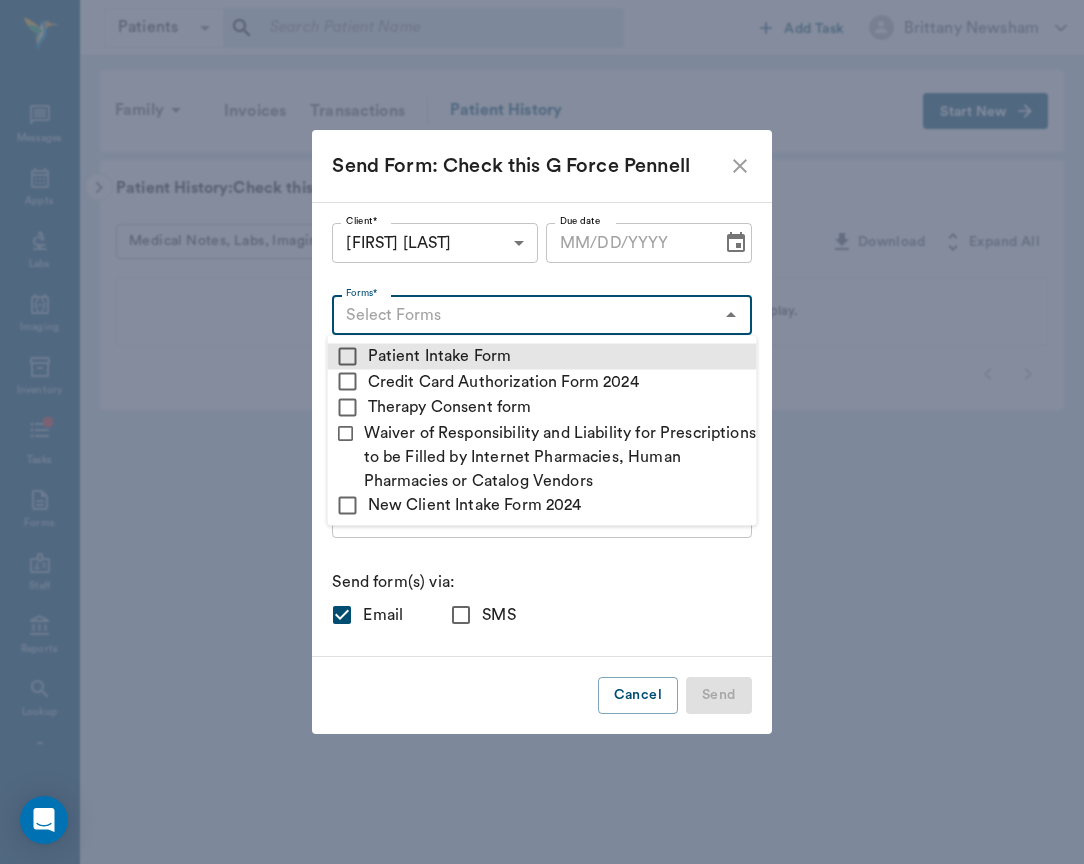 checkbox on "true" 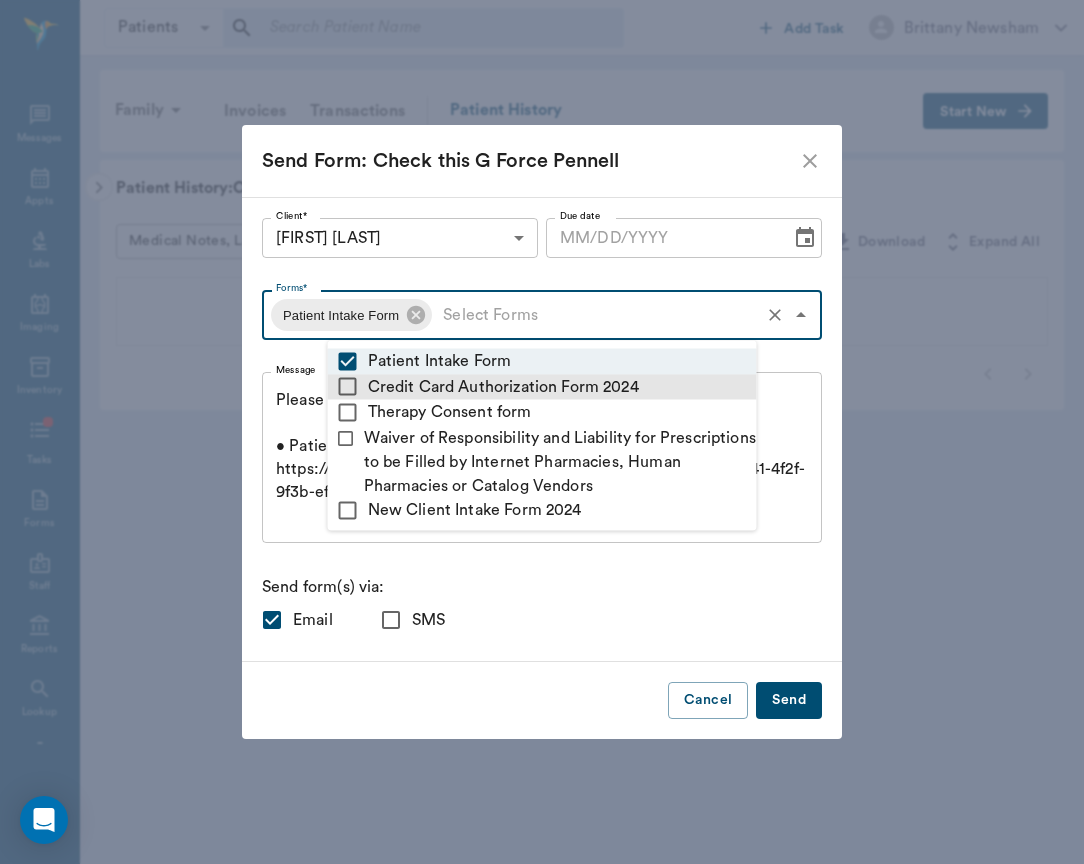 click on "Credit Card Authorization Form 2024" at bounding box center (542, 387) 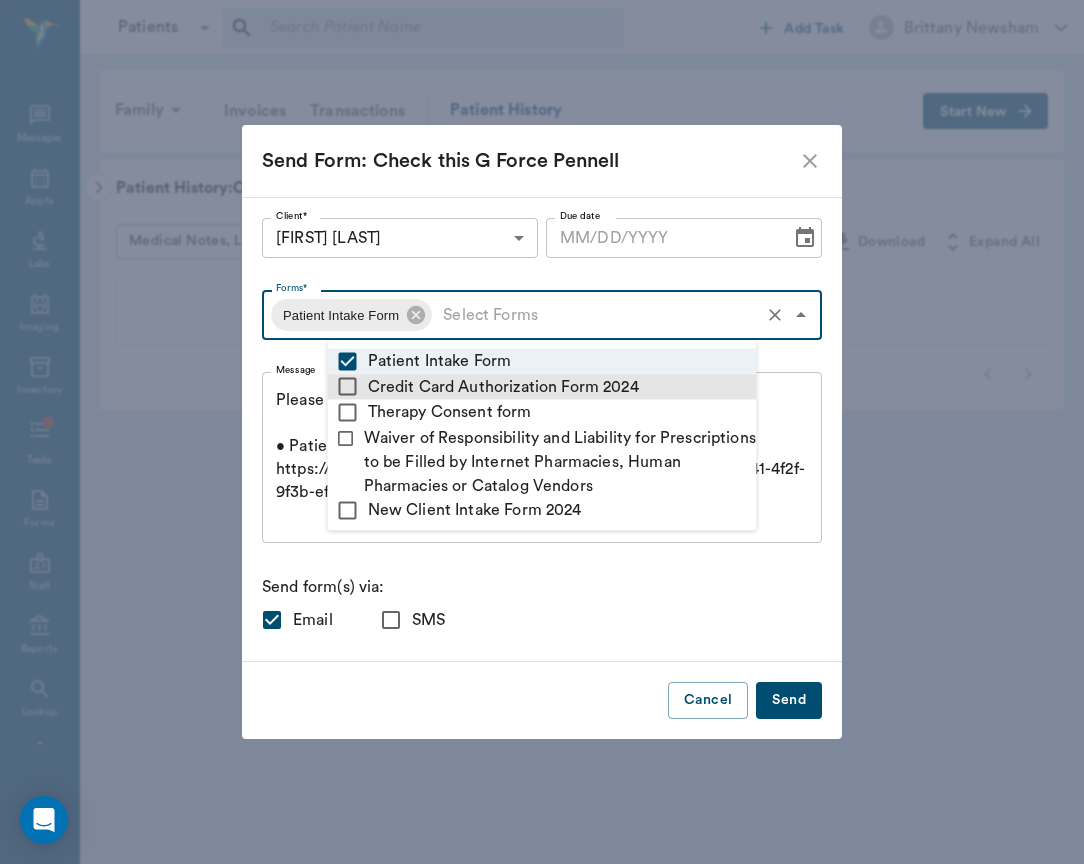 checkbox on "true" 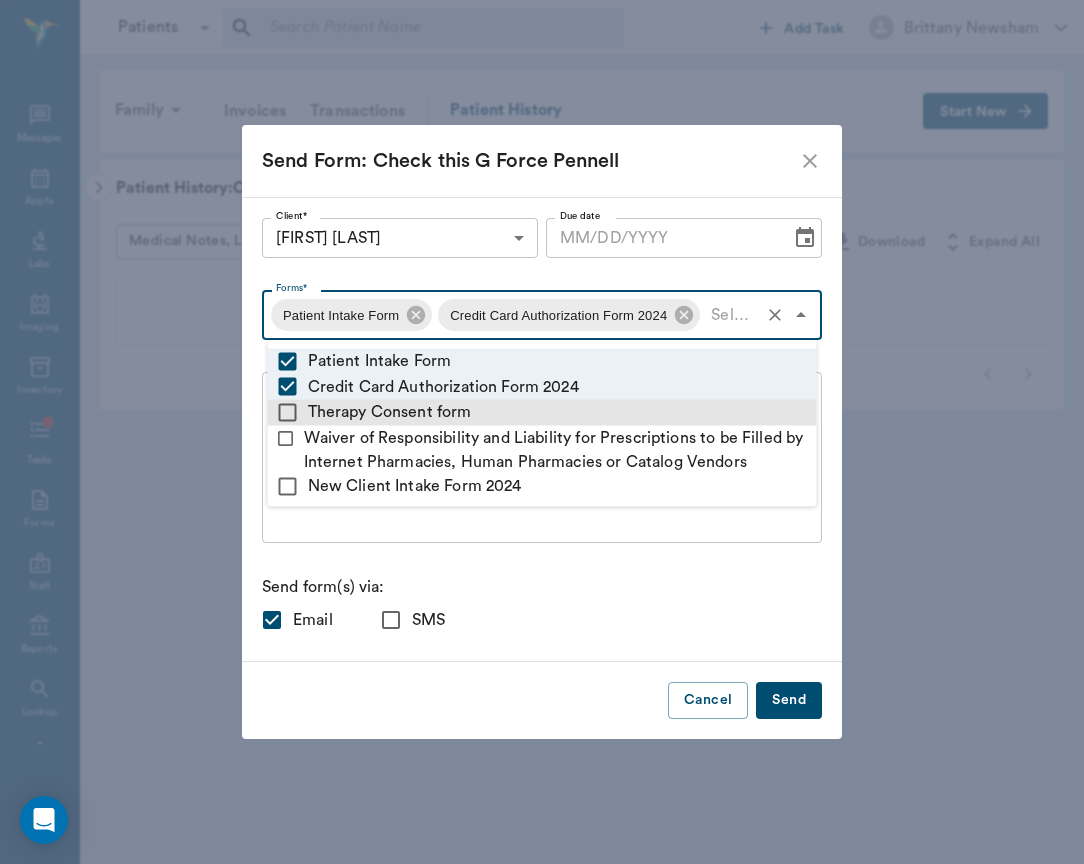 click on "Therapy Consent form" at bounding box center [542, 413] 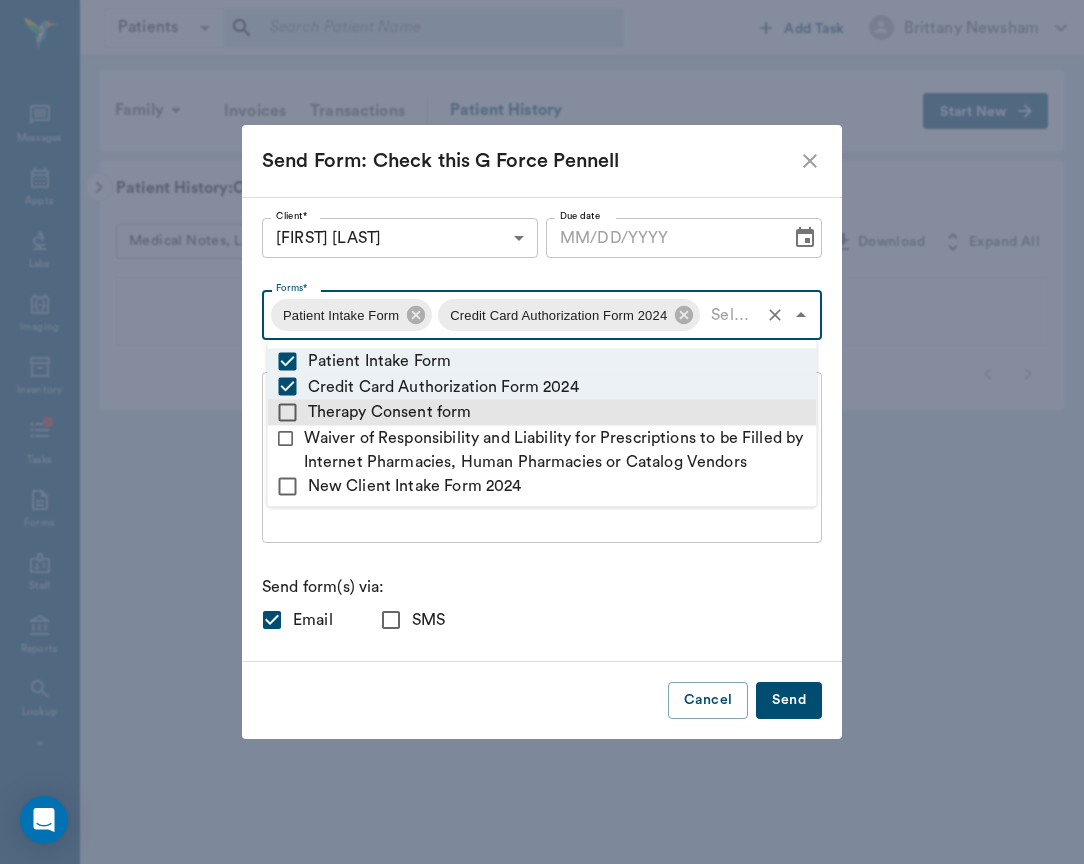 checkbox on "true" 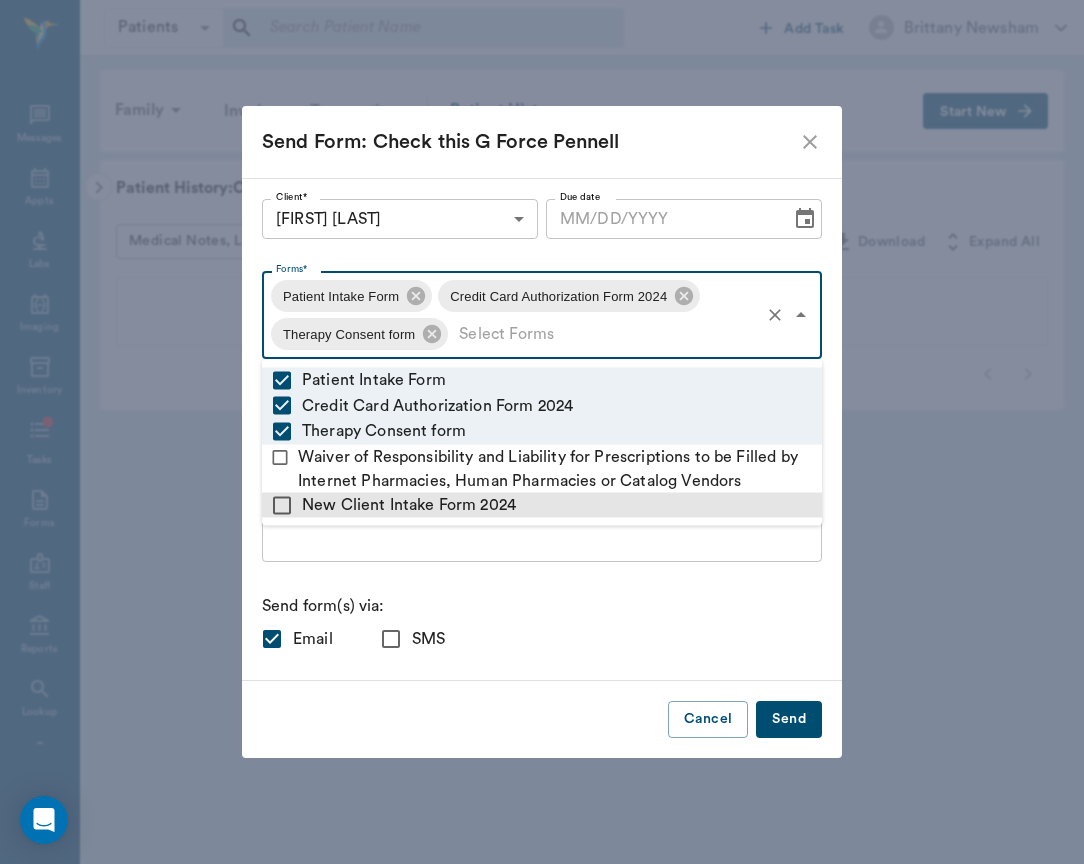 click on "New Client Intake Form 2024" at bounding box center (542, 505) 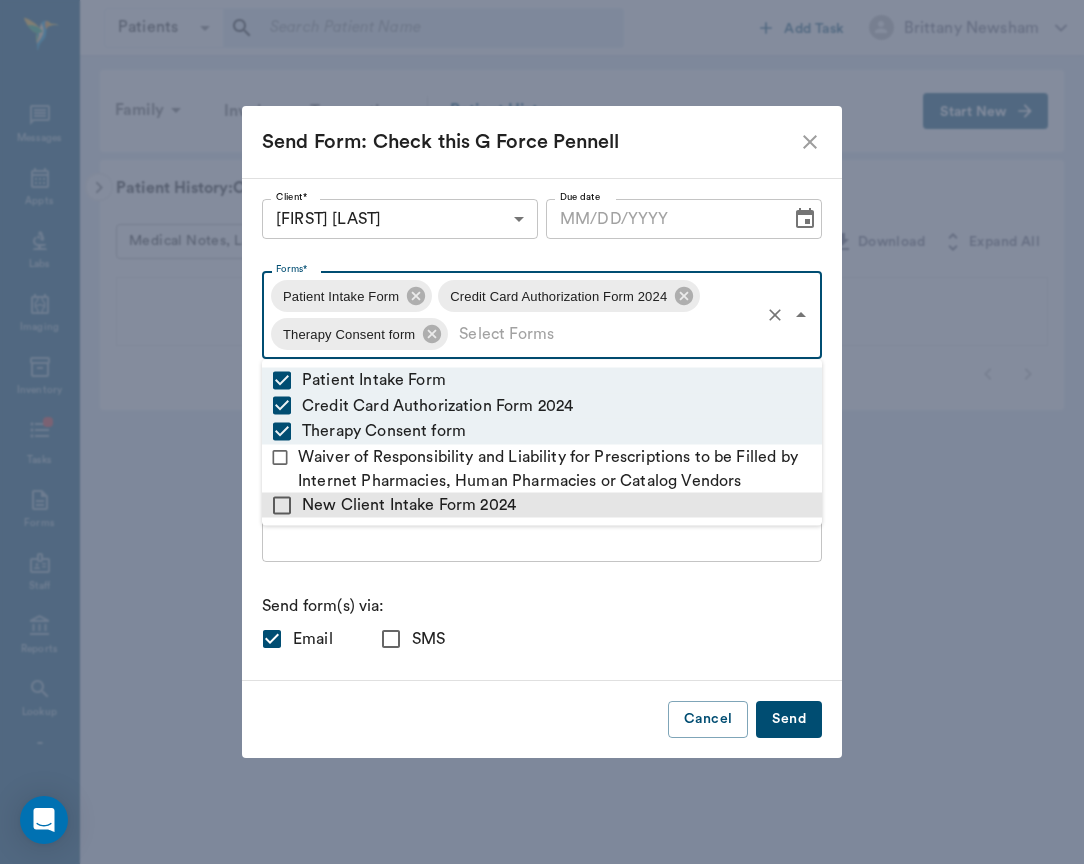 checkbox on "true" 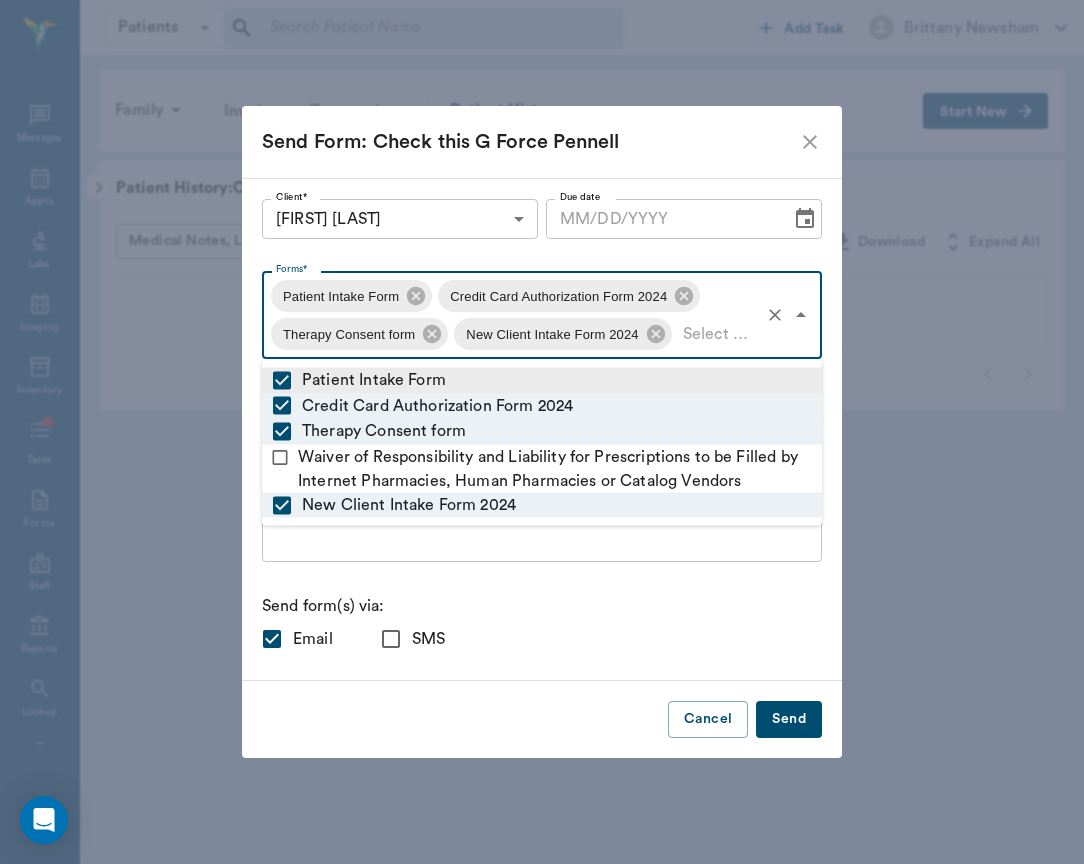click on "Send form(s) via:" at bounding box center [542, 606] 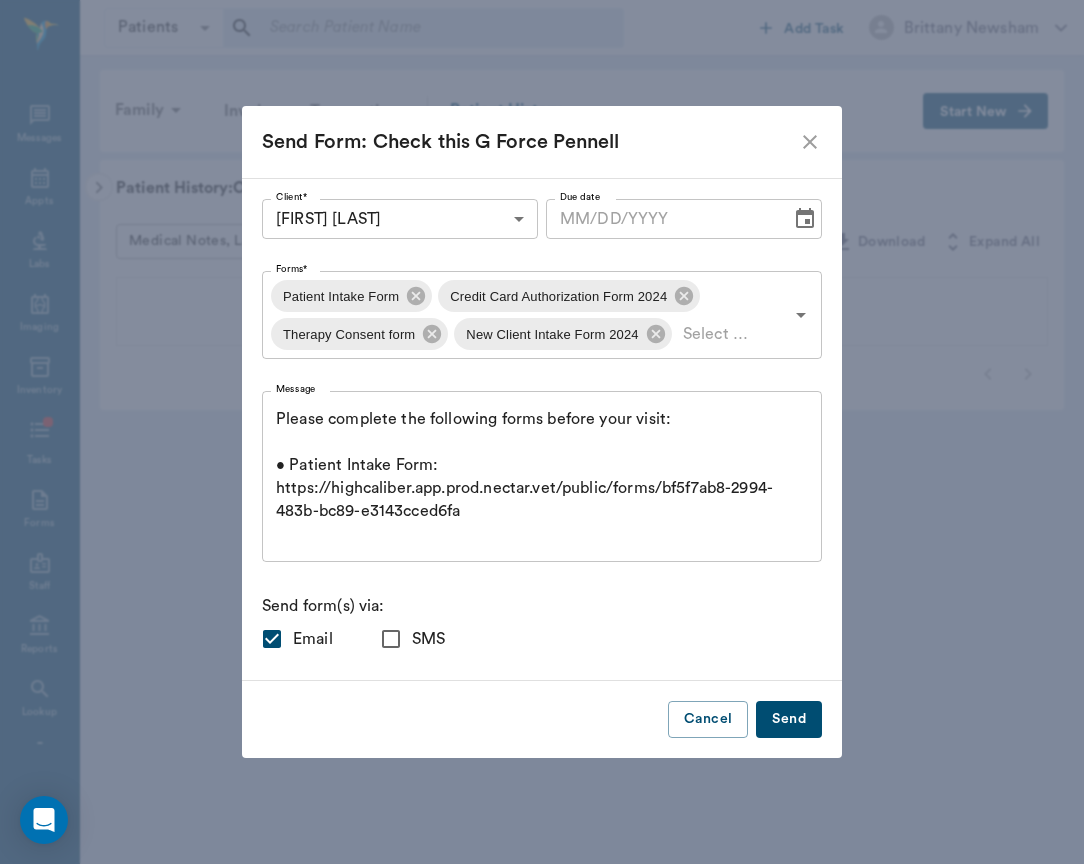 click on "SMS" at bounding box center (391, 639) 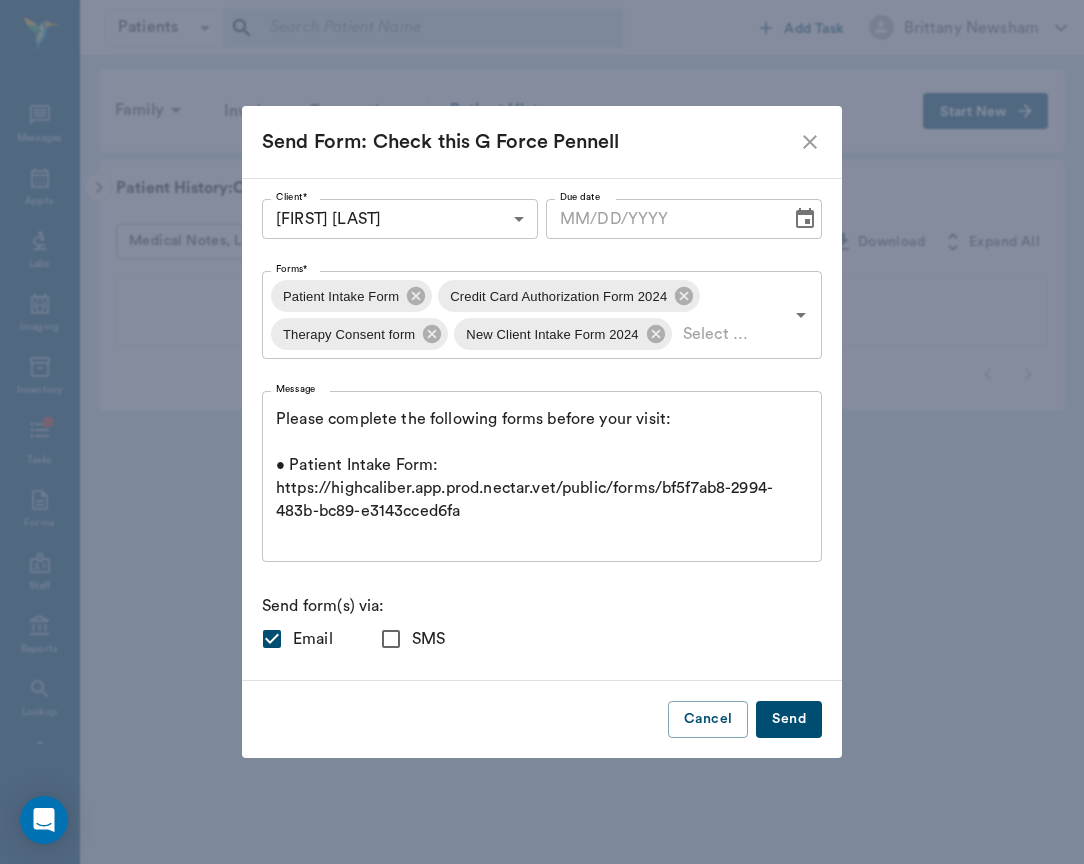 checkbox on "true" 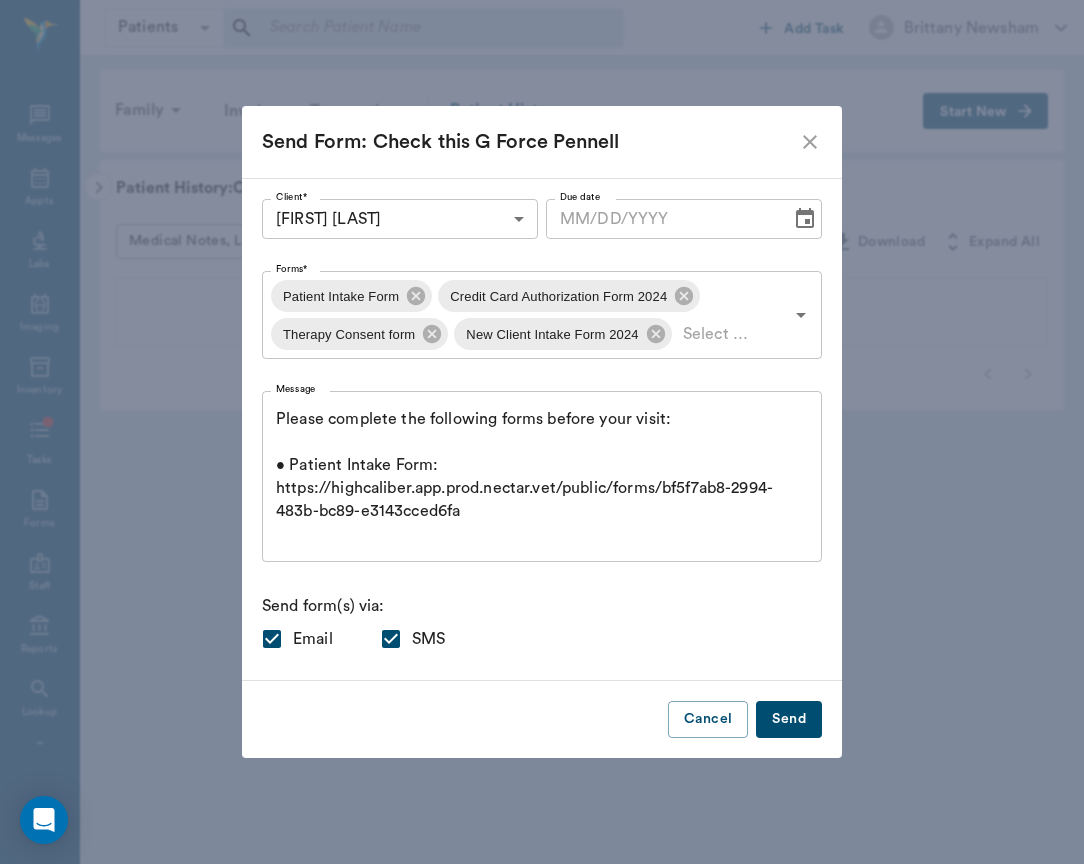drag, startPoint x: 279, startPoint y: 418, endPoint x: 790, endPoint y: 408, distance: 511.09784 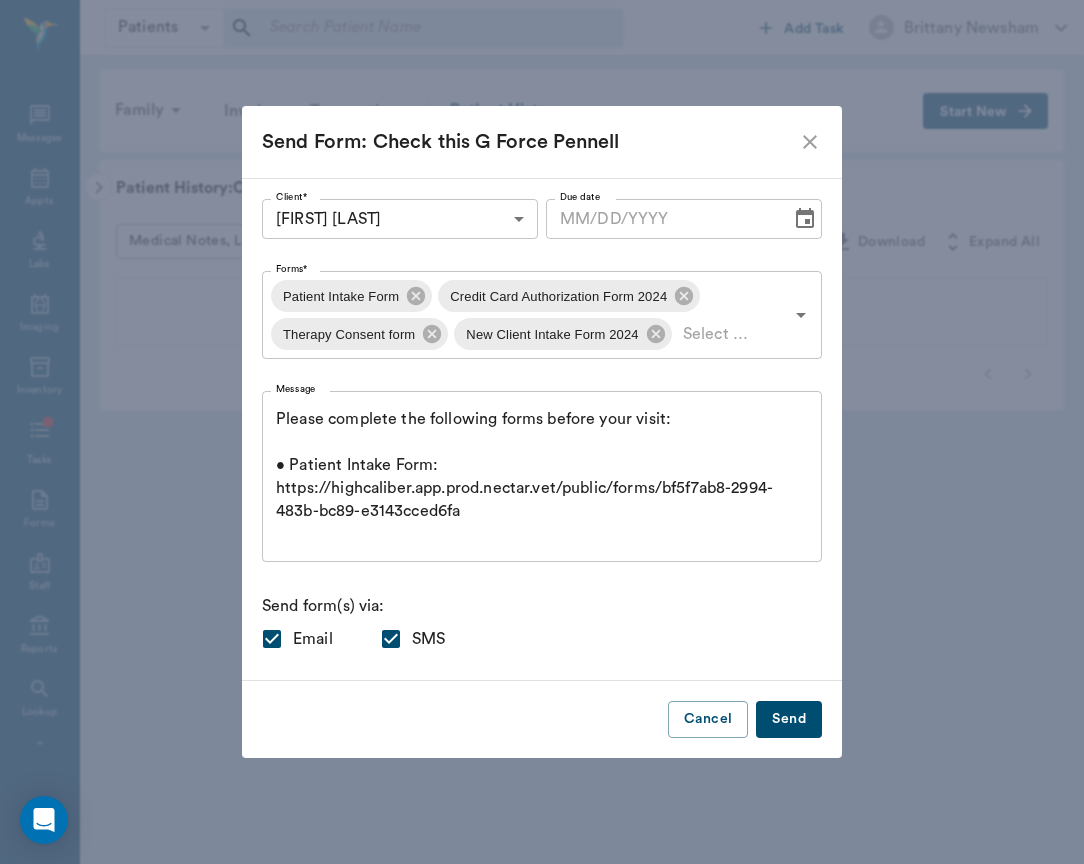 click on "Please complete the following forms before your visit:
• Patient Intake Form: https://highcaliber.app.prod.nectar.vet/public/forms/bf5f7ab8-2994-483b-bc89-e3143cced6fa
• Credit Card Authorization Form 2024: https://highcaliber.app.prod.nectar.vet/public/forms/eeda1478-a904-41c8-8035-3b8779f53b82
• Therapy Consent form: https://highcaliber.app.prod.nectar.vet/public/forms/51147552-83b6-4ef0-9469-fae5b4ed441f
• New Client Intake Form 2024: https://highcaliber.app.prod.nectar.vet/public/forms/0c6968e9-0de4-467d-94ed-5ab0dbd57463
Thanks! x Message" at bounding box center (542, 476) 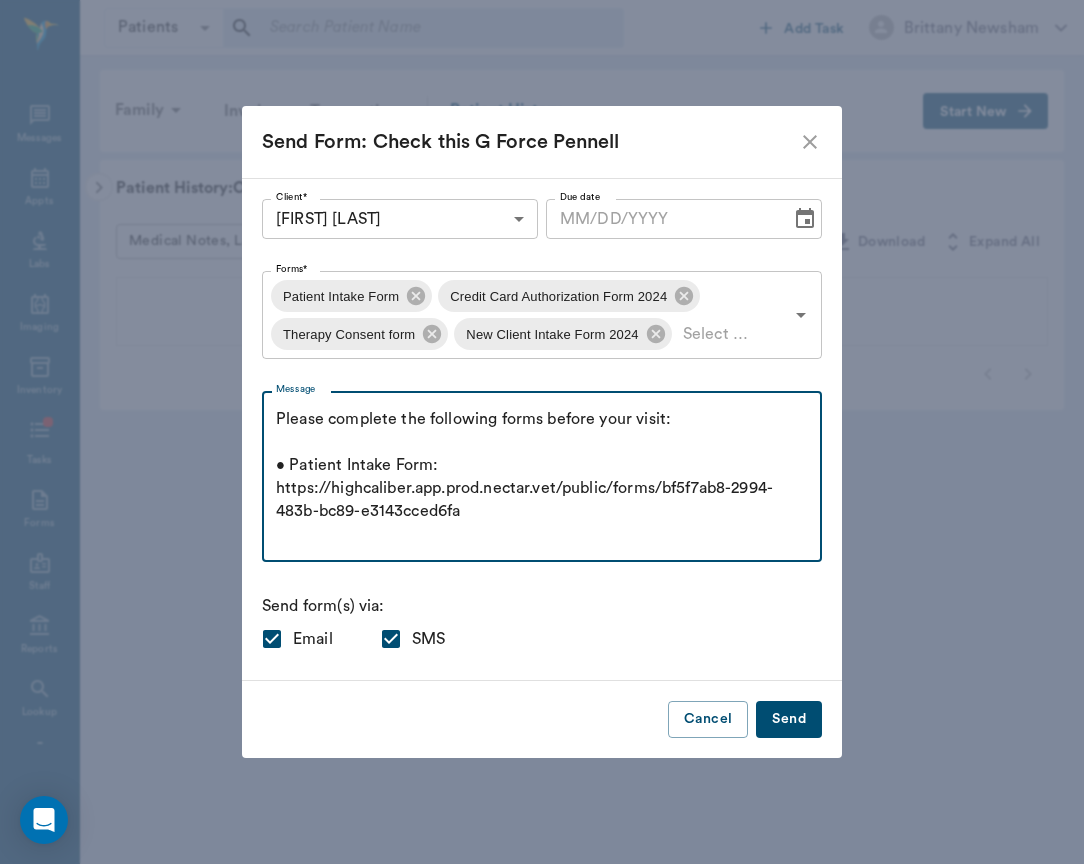 scroll, scrollTop: 0, scrollLeft: 0, axis: both 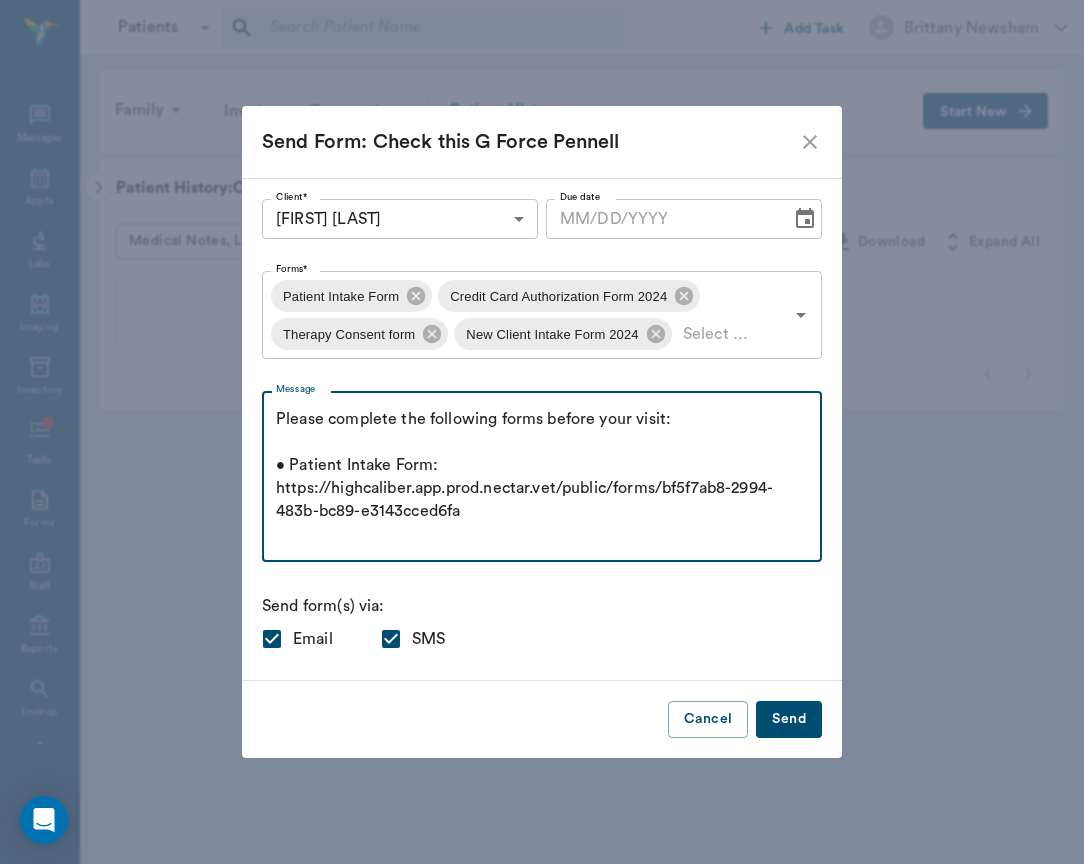 drag, startPoint x: 686, startPoint y: 423, endPoint x: 256, endPoint y: 432, distance: 430.09418 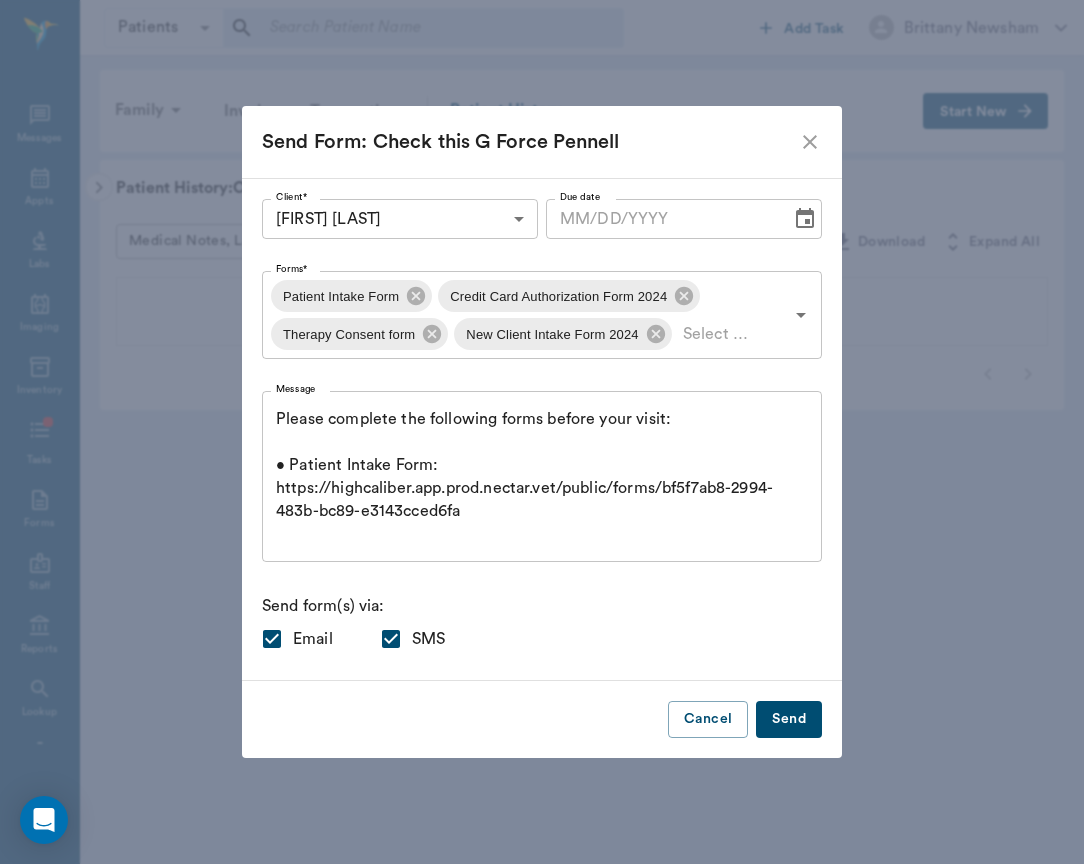 drag, startPoint x: 274, startPoint y: 424, endPoint x: 665, endPoint y: 403, distance: 391.56354 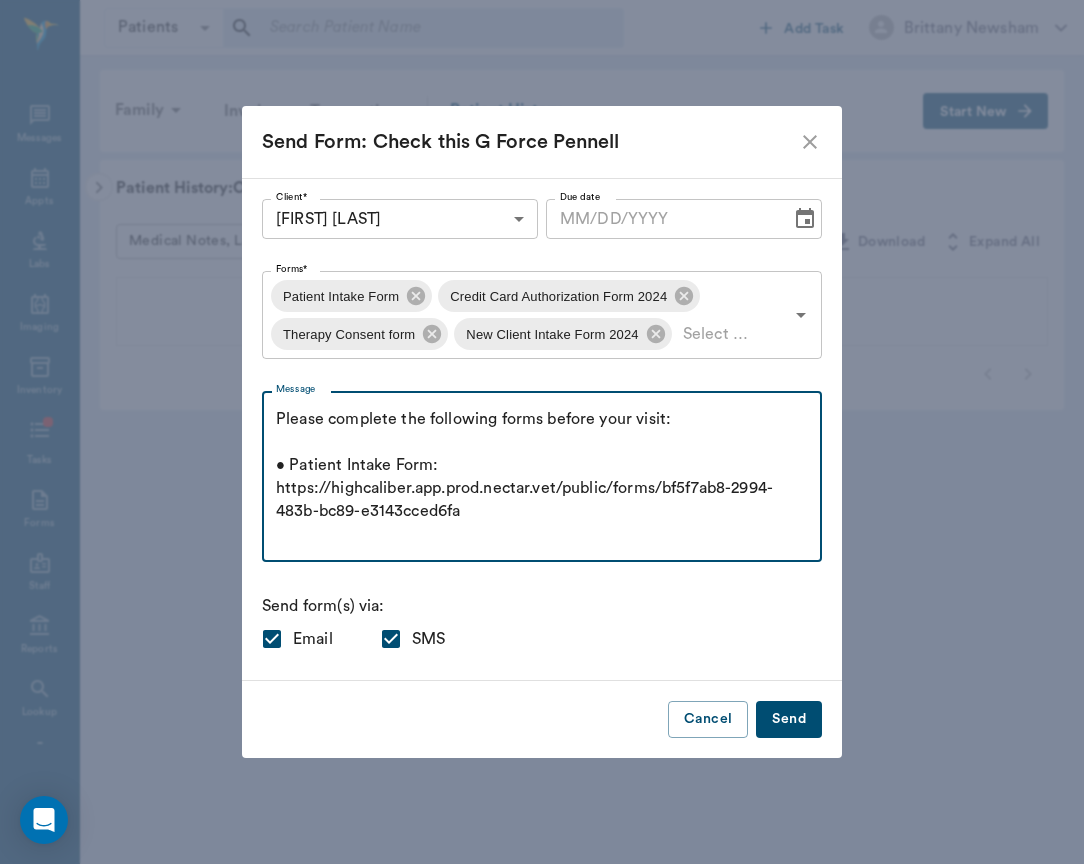 drag, startPoint x: 665, startPoint y: 418, endPoint x: 263, endPoint y: 405, distance: 402.21014 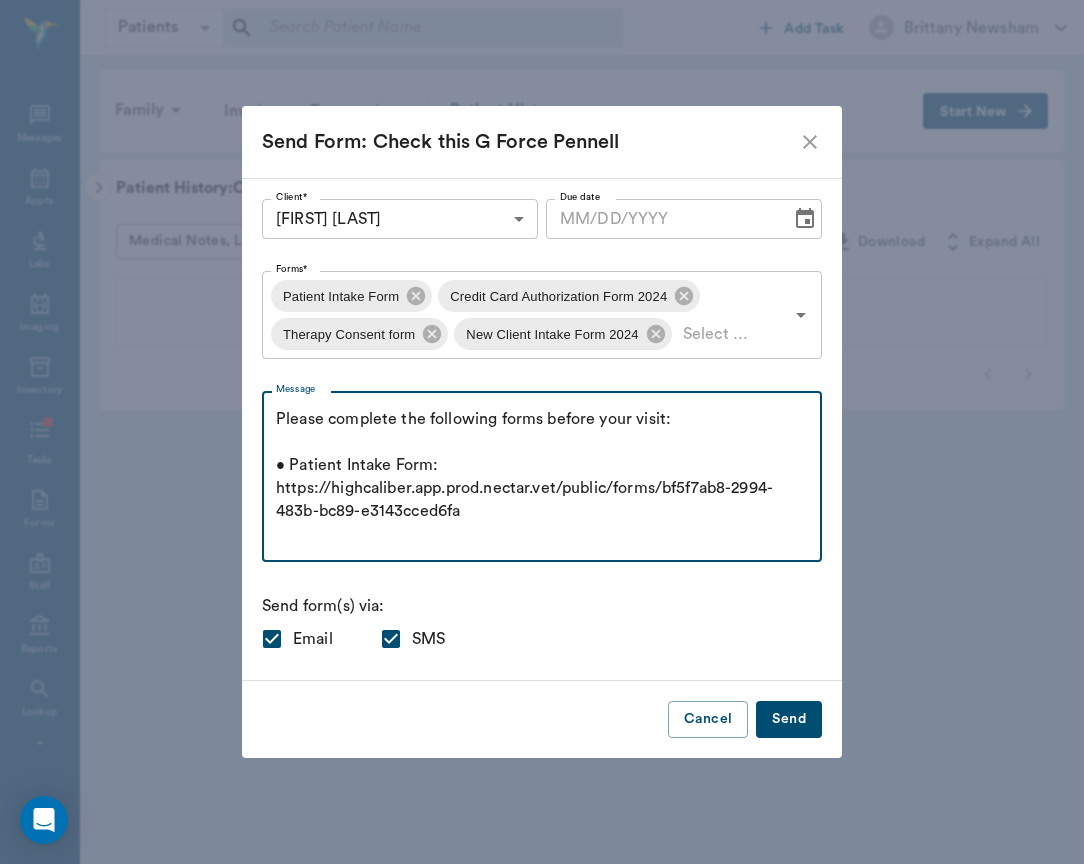 click on "Please complete the following forms before your visit:
• Patient Intake Form: https://highcaliber.app.prod.nectar.vet/public/forms/bf5f7ab8-2994-483b-bc89-e3143cced6fa
• Credit Card Authorization Form 2024: https://highcaliber.app.prod.nectar.vet/public/forms/eeda1478-a904-41c8-8035-3b8779f53b82
• Therapy Consent form: https://highcaliber.app.prod.nectar.vet/public/forms/51147552-83b6-4ef0-9469-fae5b4ed441f
• New Client Intake Form 2024: https://highcaliber.app.prod.nectar.vet/public/forms/0c6968e9-0de4-467d-94ed-5ab0dbd57463
Thanks! x Message" at bounding box center (542, 476) 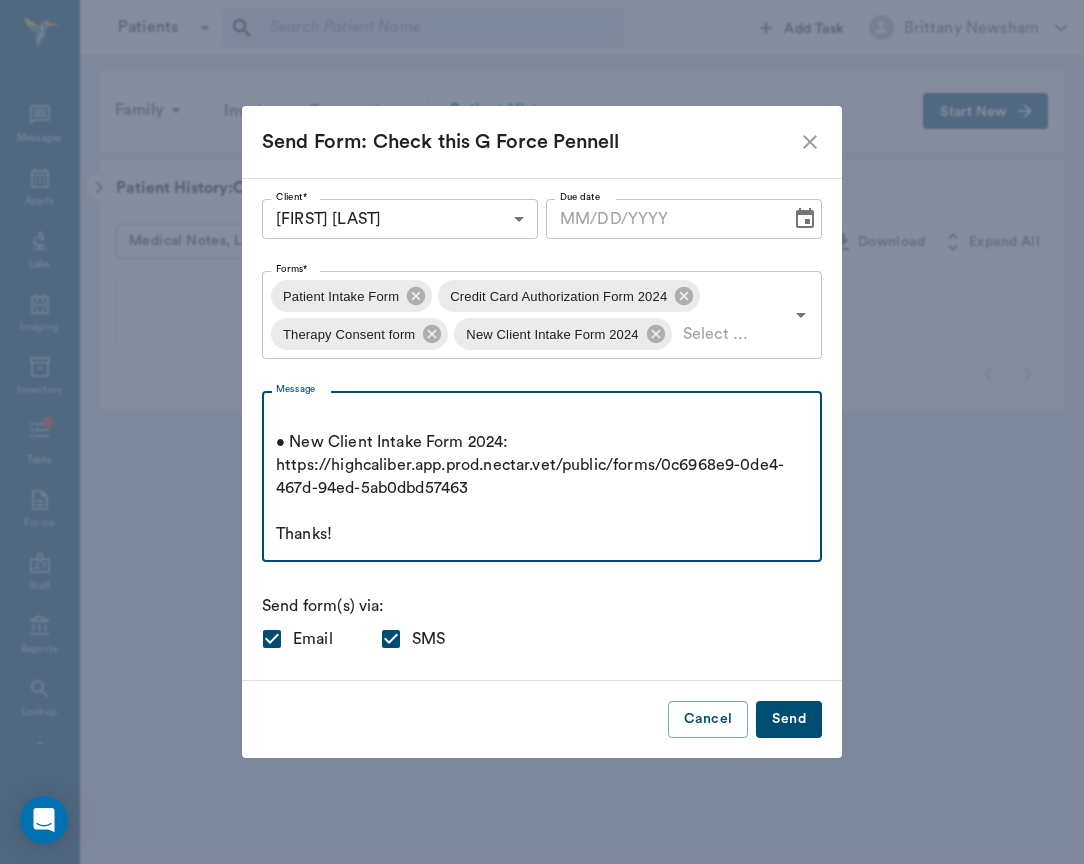 scroll, scrollTop: 437, scrollLeft: 0, axis: vertical 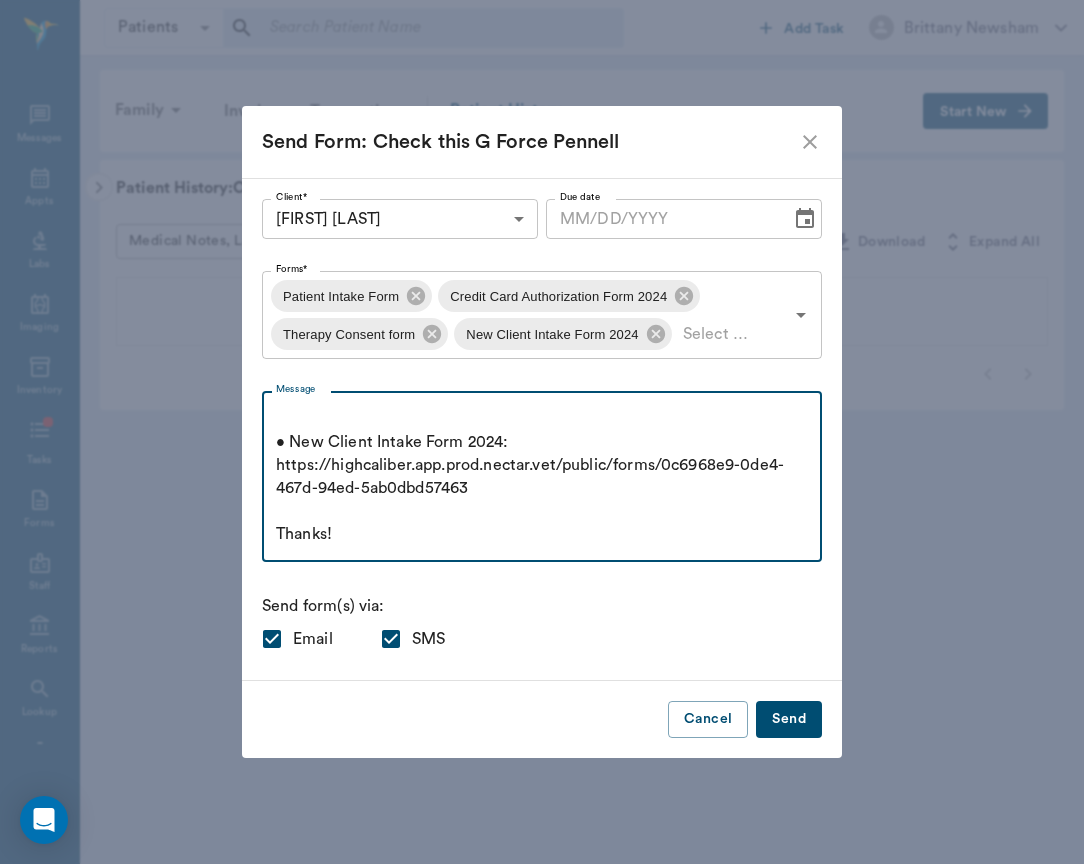 click on "We are so excited to be part of your horses performance journey, but first, we need a bit more information!
Please fill out the following forms at your convenience, these need to be completed at least 48 hours prior to your scheduled visit (if you are awaiting a time or date, please allow us adequate time to provide that for you!)
• Patient Intake Form: https://highcaliber.app.prod.nectar.vet/public/forms/bf5f7ab8-2994-483b-bc89-e3143cced6fa
• Credit Card Authorization Form 2024: https://highcaliber.app.prod.nectar.vet/public/forms/eeda1478-a904-41c8-8035-3b8779f53b82
• Therapy Consent form: https://highcaliber.app.prod.nectar.vet/public/forms/51147552-83b6-4ef0-9469-fae5b4ed441f
• New Client Intake Form 2024: https://highcaliber.app.prod.nectar.vet/public/forms/0c6968e9-0de4-467d-94ed-5ab0dbd57463
Thanks!" at bounding box center [542, 477] 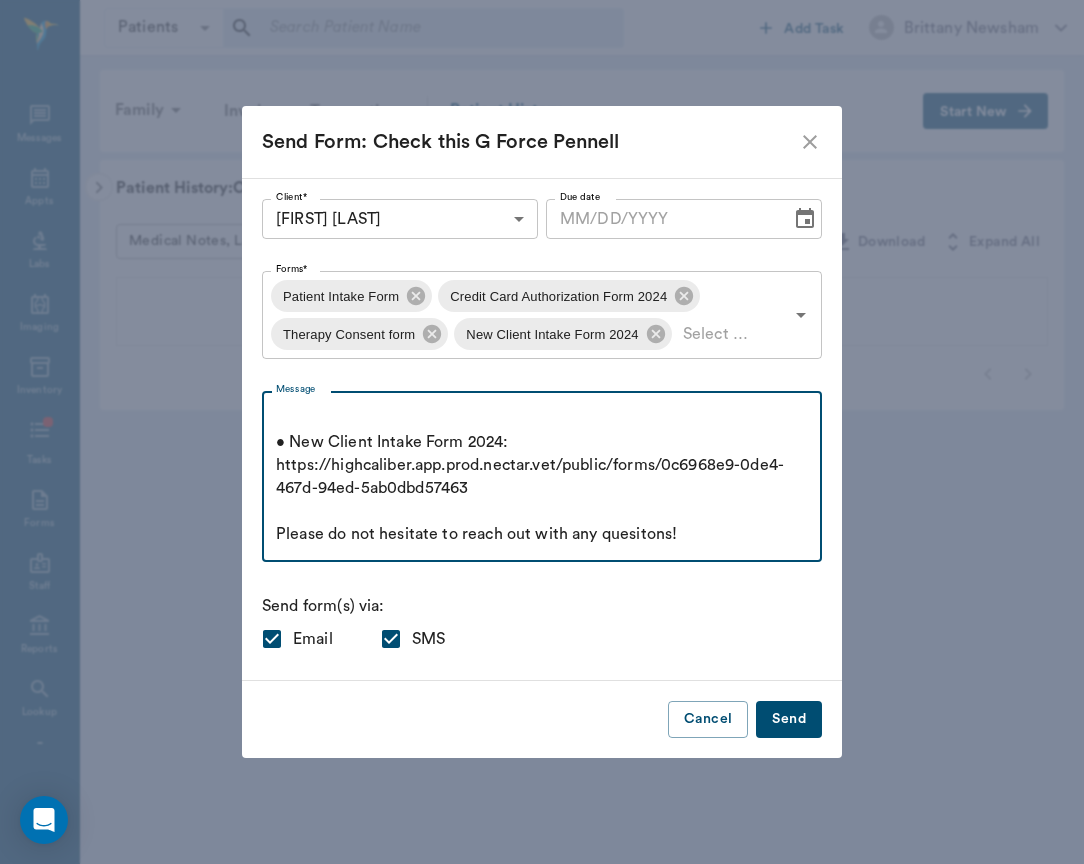 scroll, scrollTop: 481, scrollLeft: 0, axis: vertical 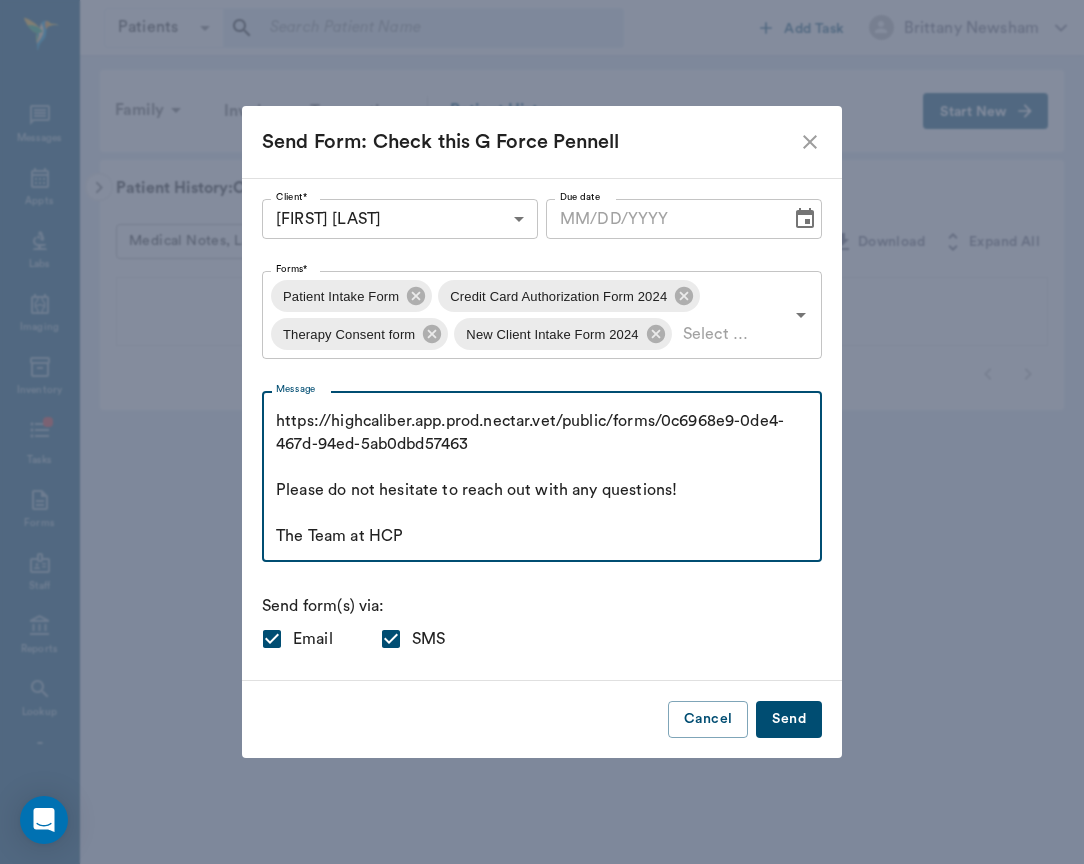type on "We are so excited to be part of your horses performance journey, but first, we need a bit more information!
Please fill out the following forms at your convenience, these need to be completed at least 48 hours prior to your scheduled visit (if you are awaiting a time or date, please allow us adequate time to provide that for you!)
• Patient Intake Form: https://highcaliber.app.prod.nectar.vet/public/forms/bf5f7ab8-2994-483b-bc89-e3143cced6fa
• Credit Card Authorization Form 2024: https://highcaliber.app.prod.nectar.vet/public/forms/eeda1478-a904-41c8-8035-3b8779f53b82
• Therapy Consent form: https://highcaliber.app.prod.nectar.vet/public/forms/51147552-83b6-4ef0-9469-fae5b4ed441f
• New Client Intake Form 2024: https://highcaliber.app.prod.nectar.vet/public/forms/0c6968e9-0de4-467d-94ed-5ab0dbd57463
Please do not hesitate to reach out with any questions!
The Team at HCP" 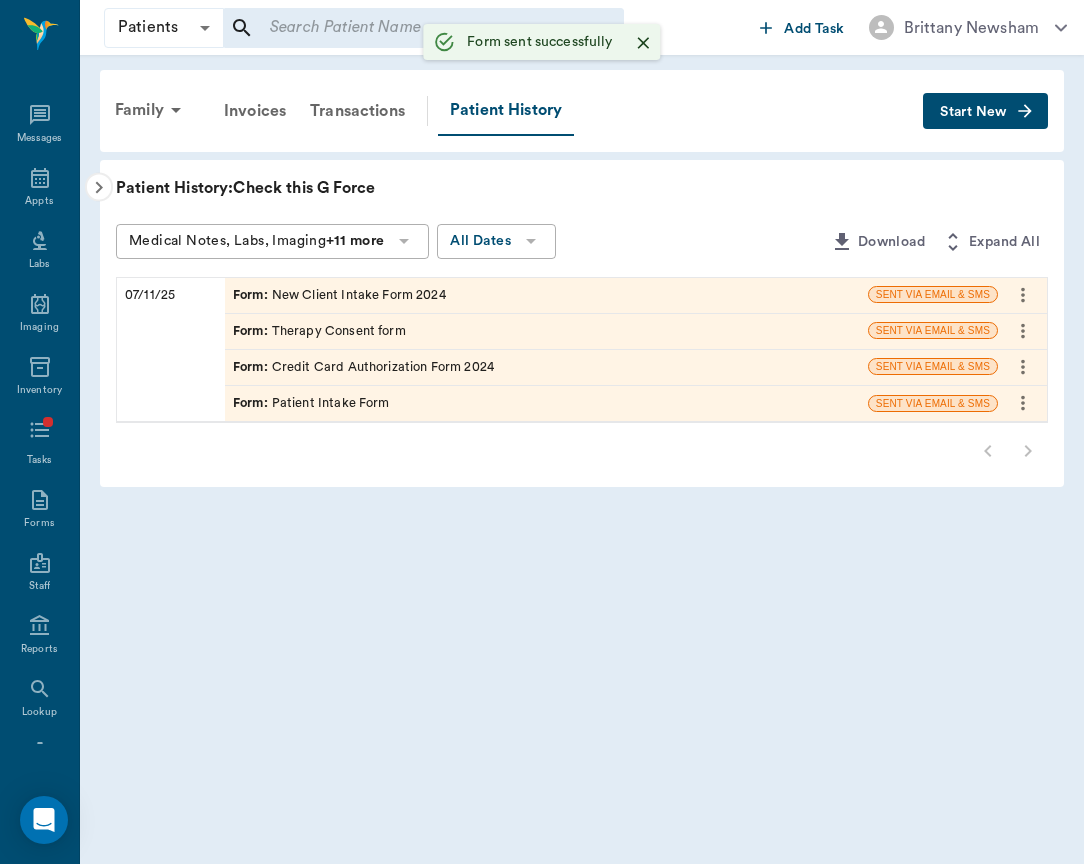 click 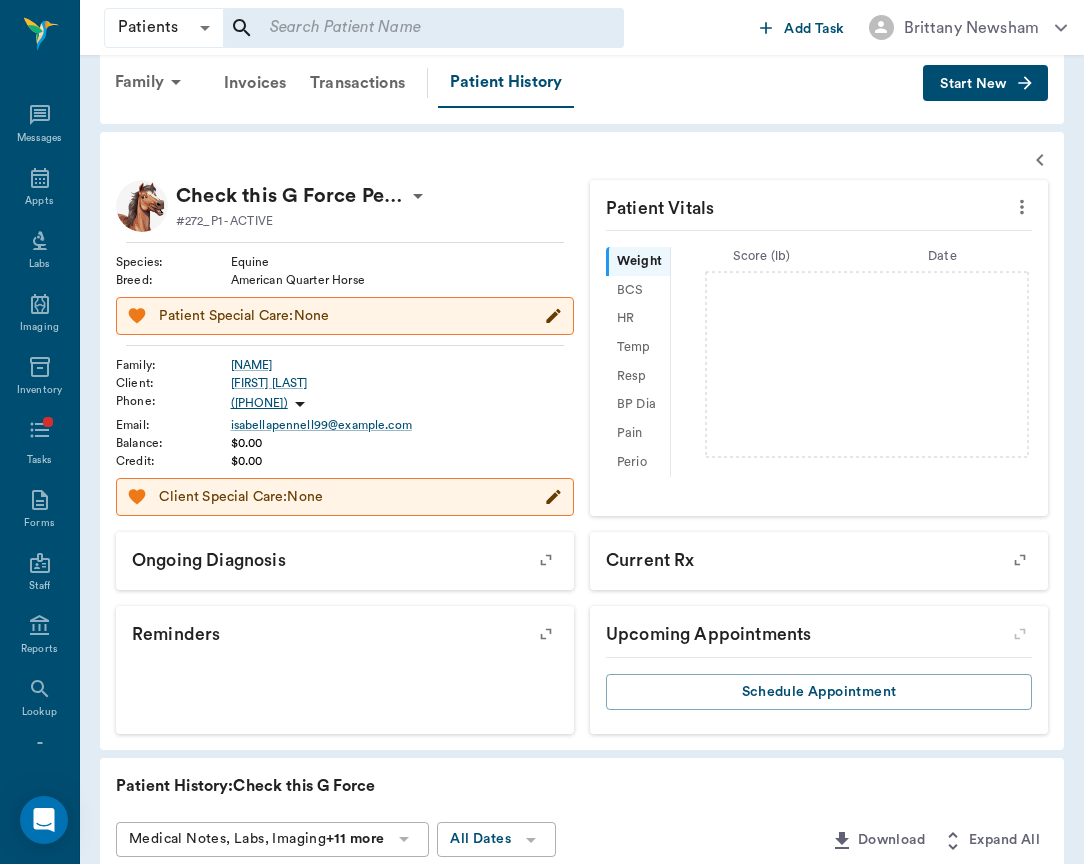 scroll, scrollTop: 0, scrollLeft: 0, axis: both 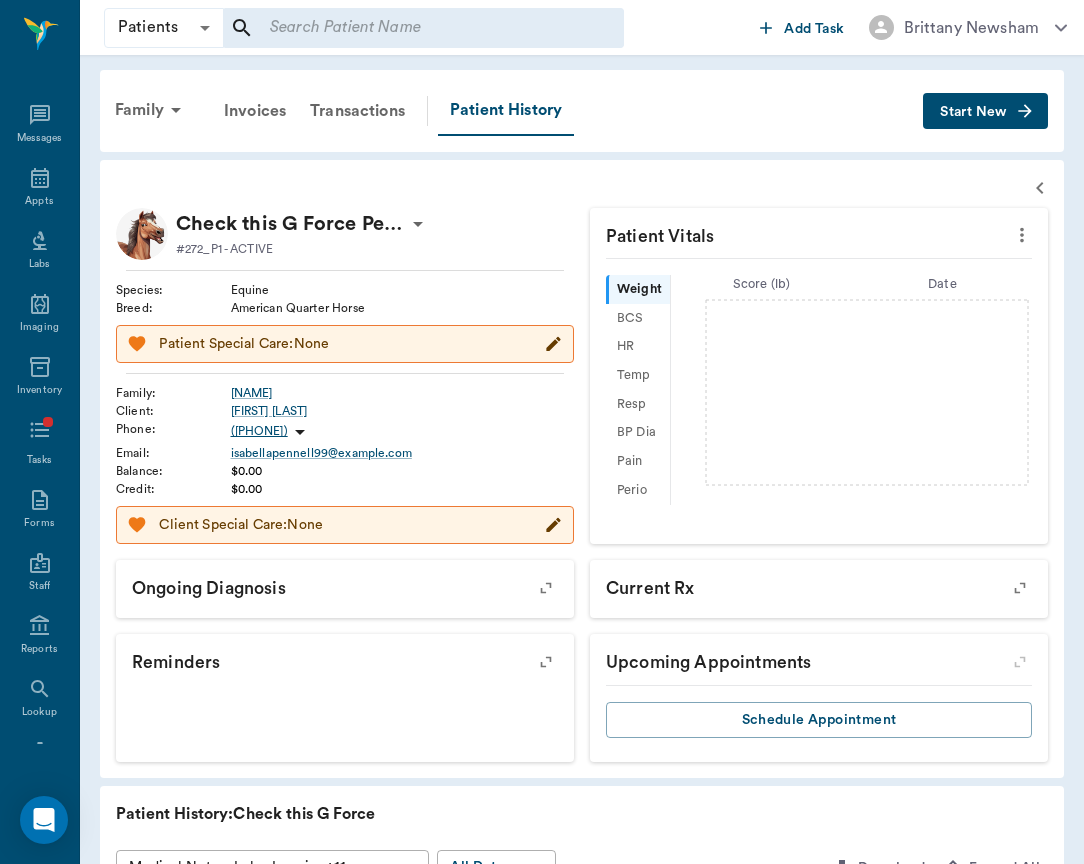 click 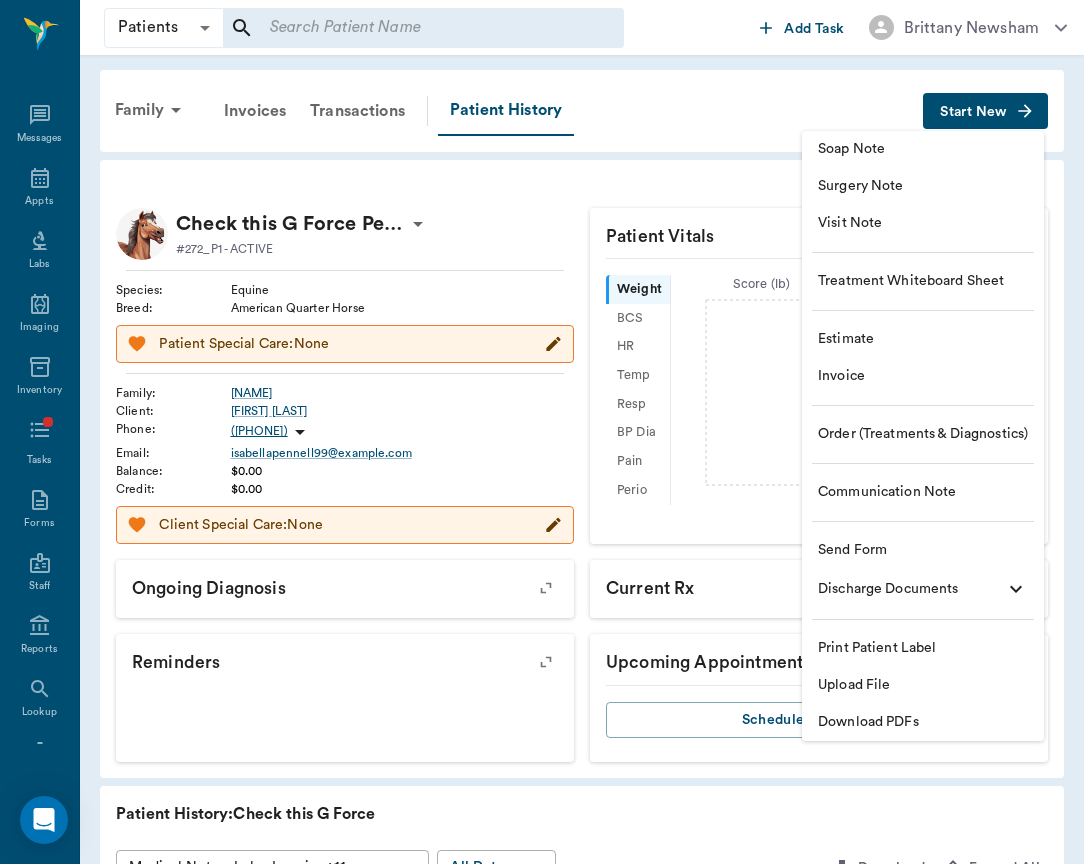 click on "Communication Note" at bounding box center [923, 492] 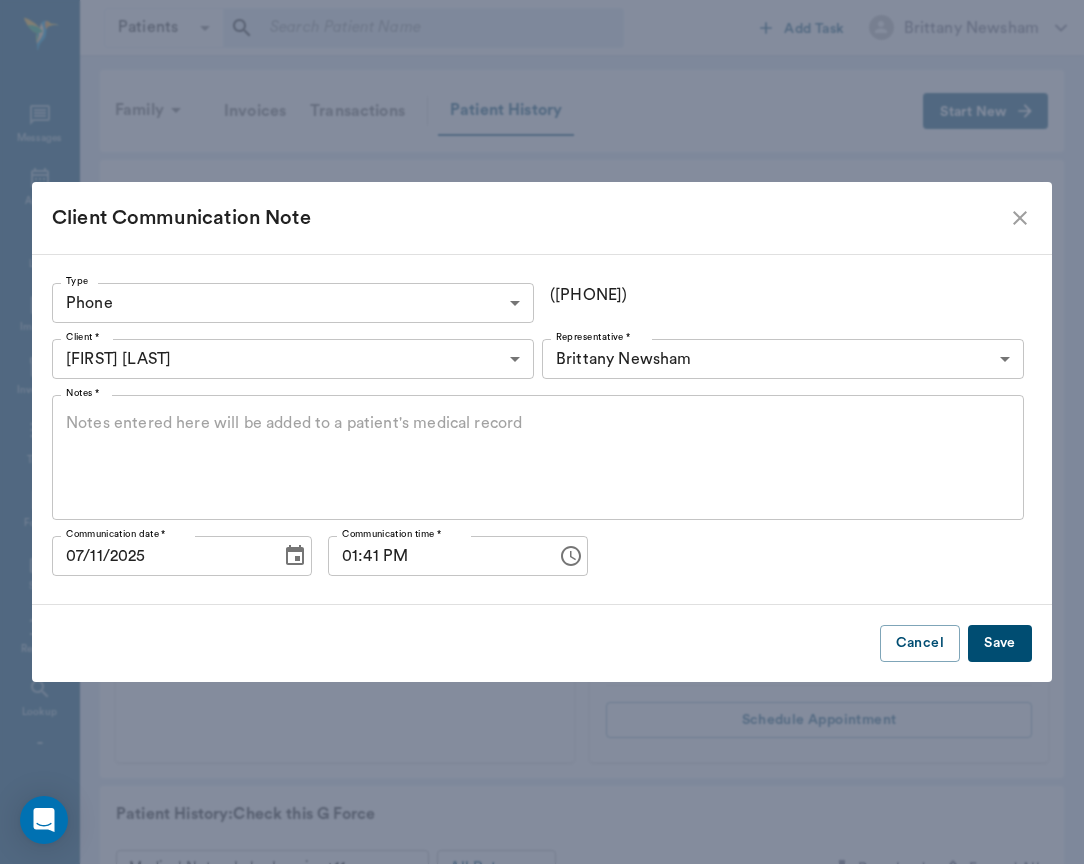 click 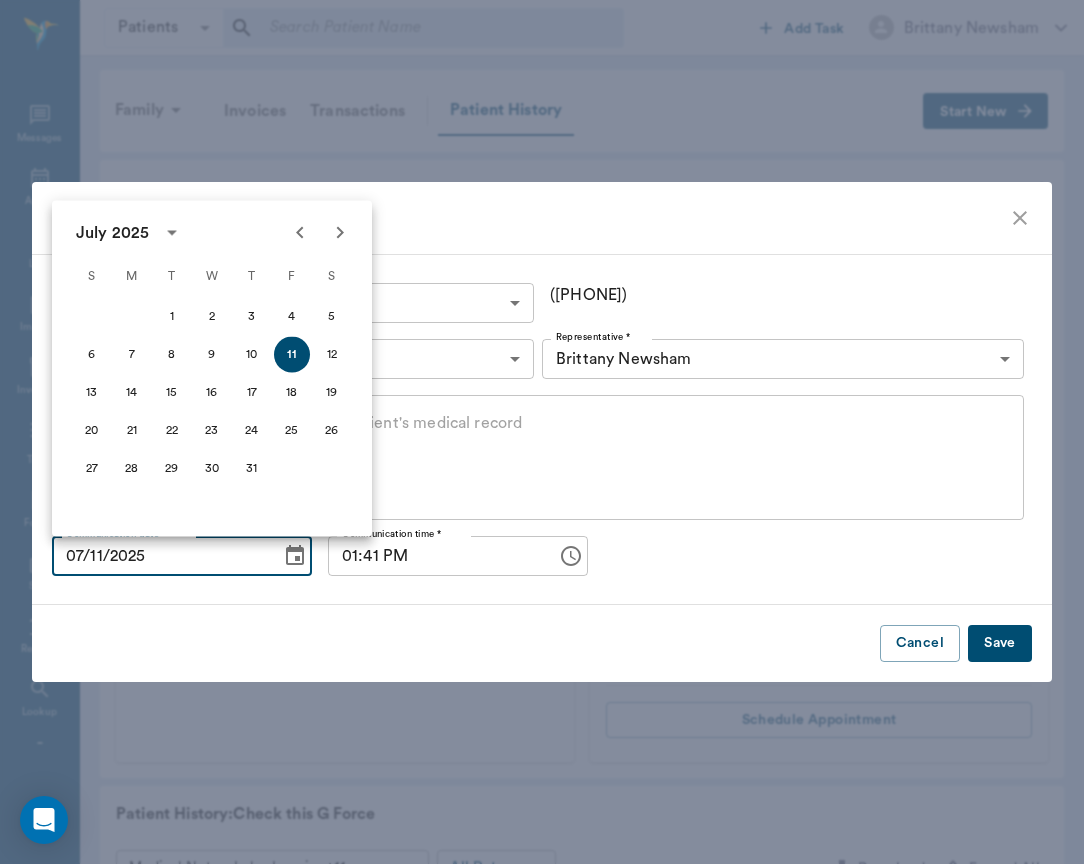 click 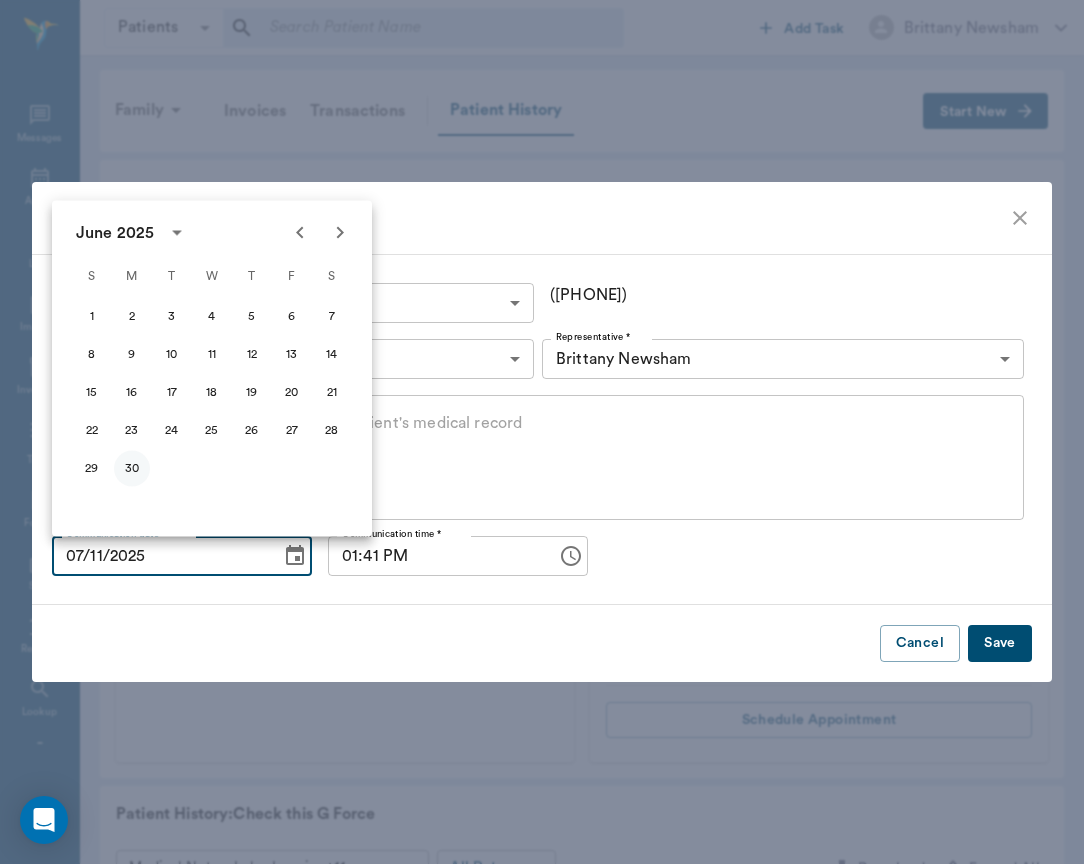 click on "30" at bounding box center [132, 469] 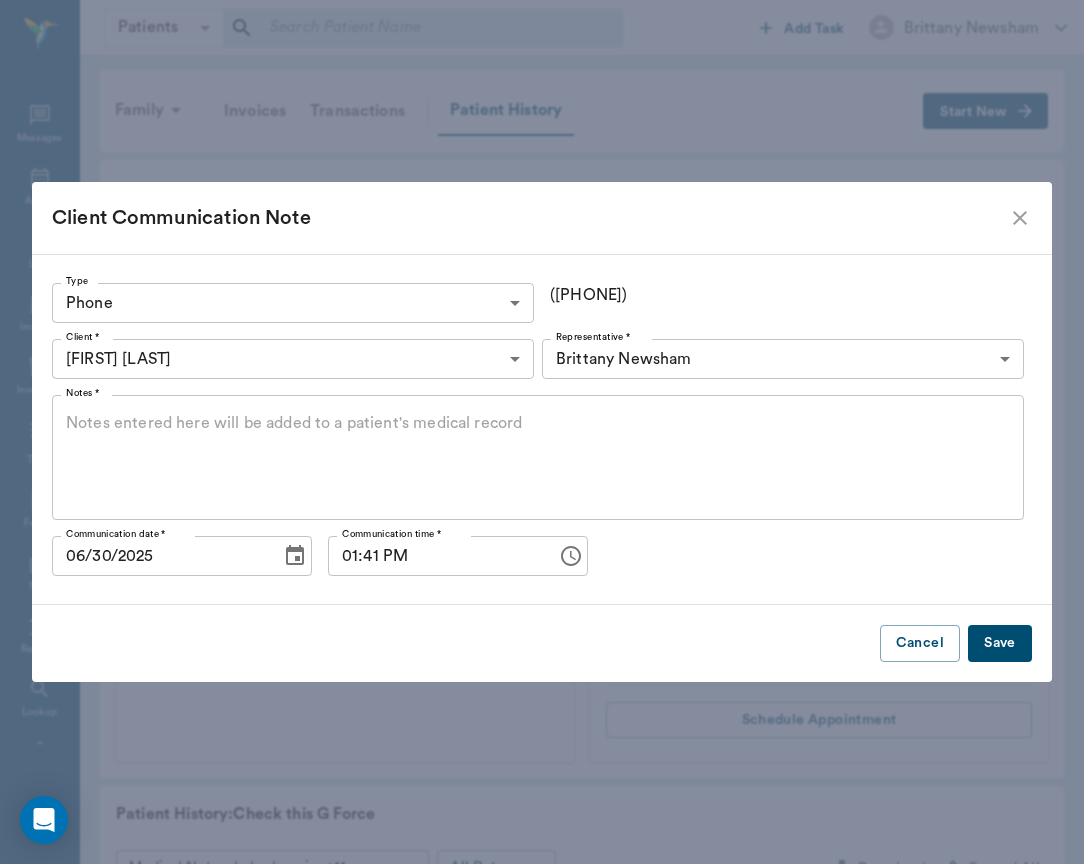 click on "x Notes *" at bounding box center [538, 457] 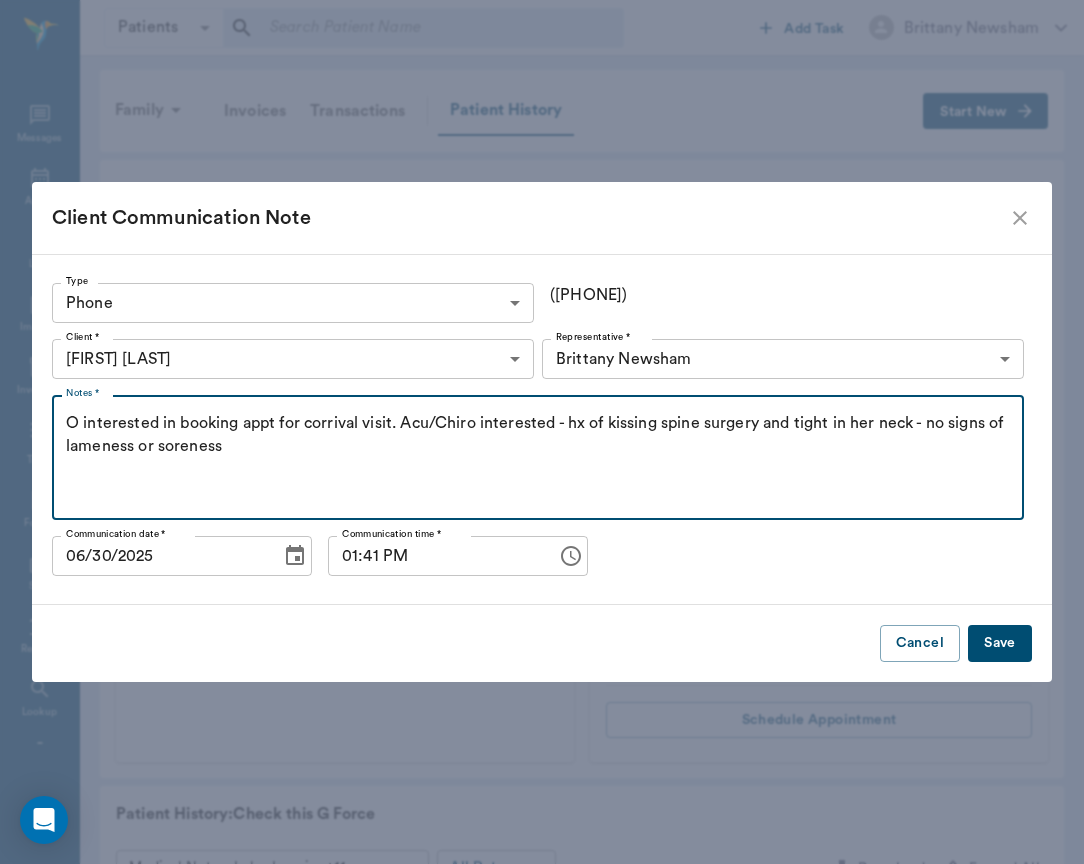 type on "O interested in booking appt for corrival visit. Acu/Chiro interested - hx of kissing spine surgery and tight in her neck - no signs of lameness or soreness" 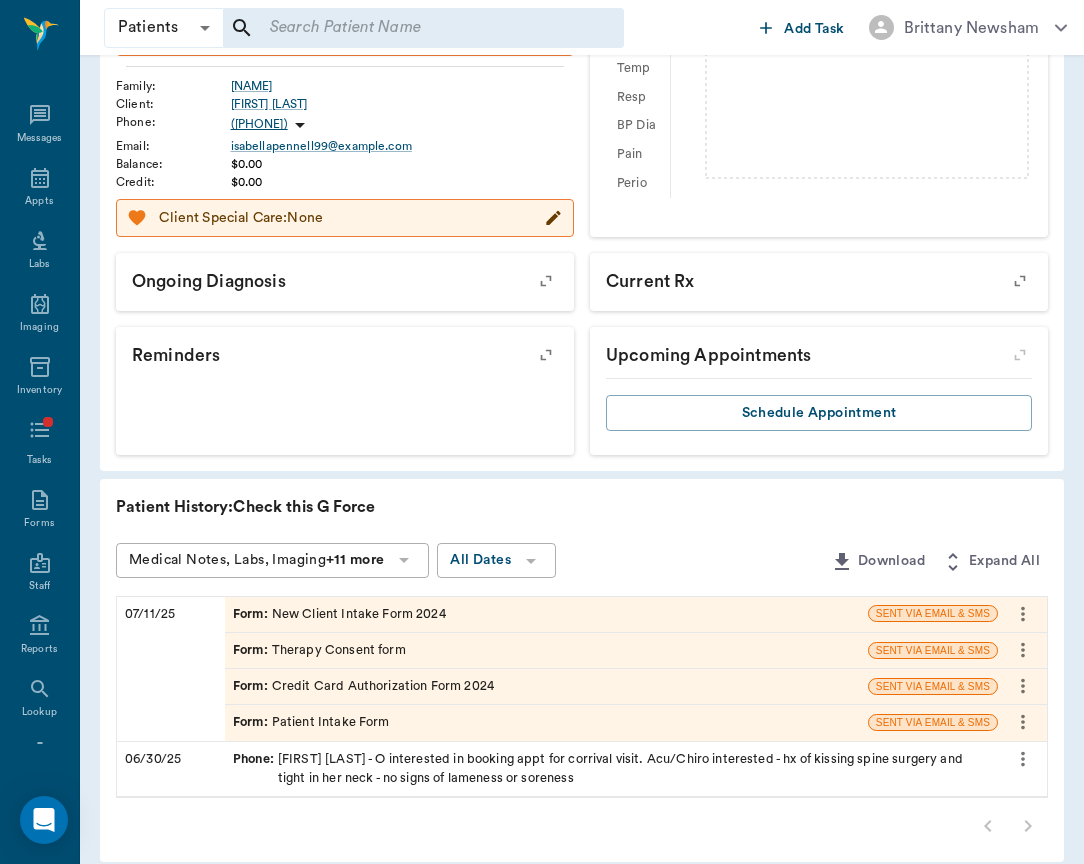 scroll, scrollTop: 306, scrollLeft: 0, axis: vertical 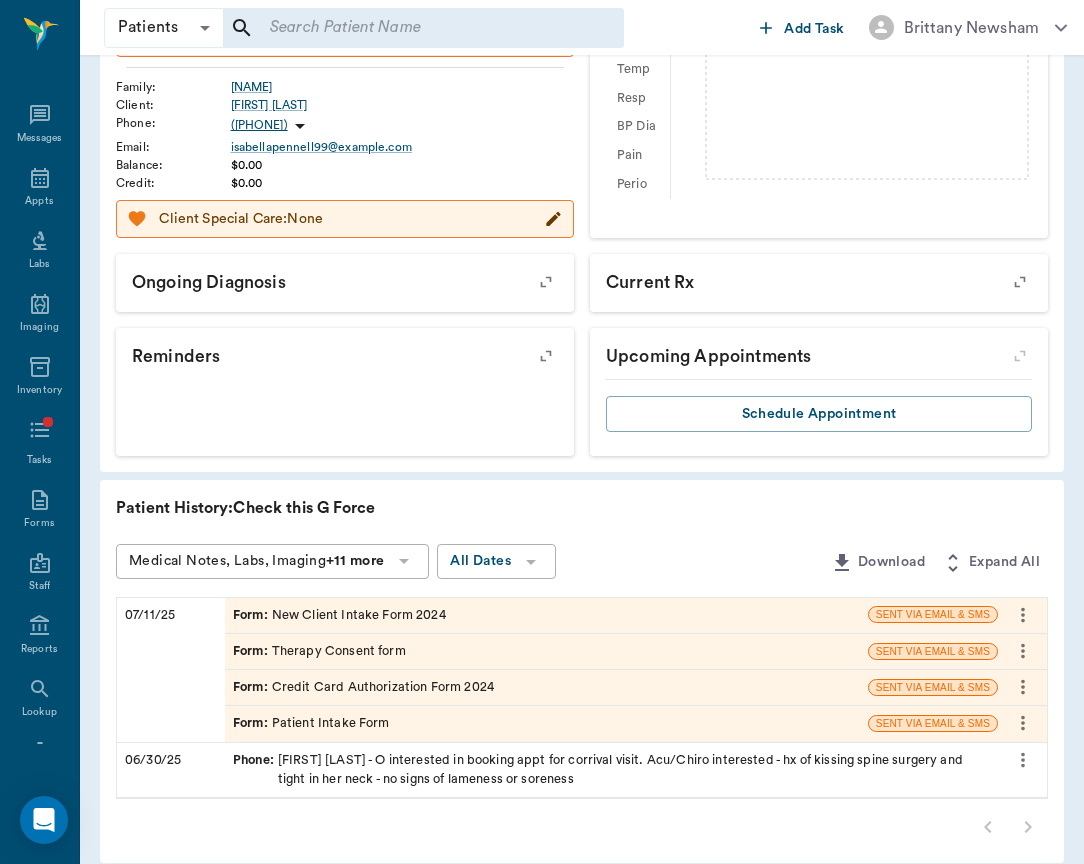 click at bounding box center [423, 28] 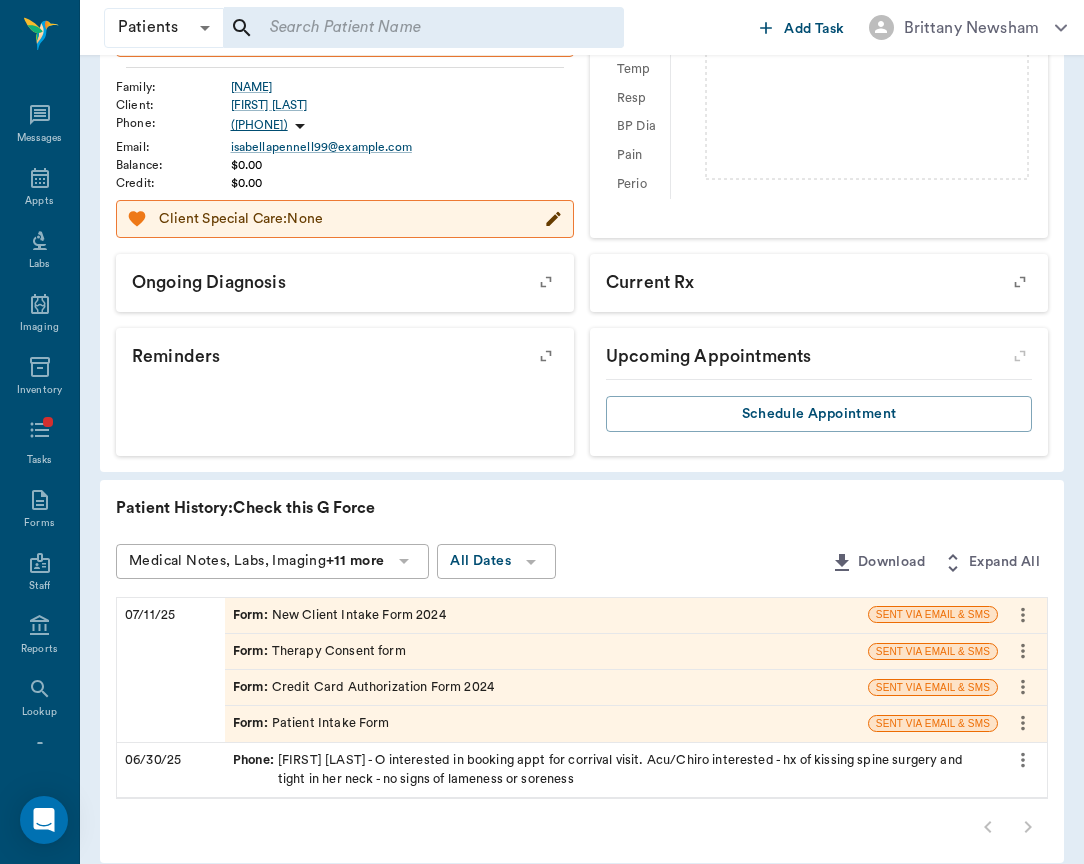 type on "u" 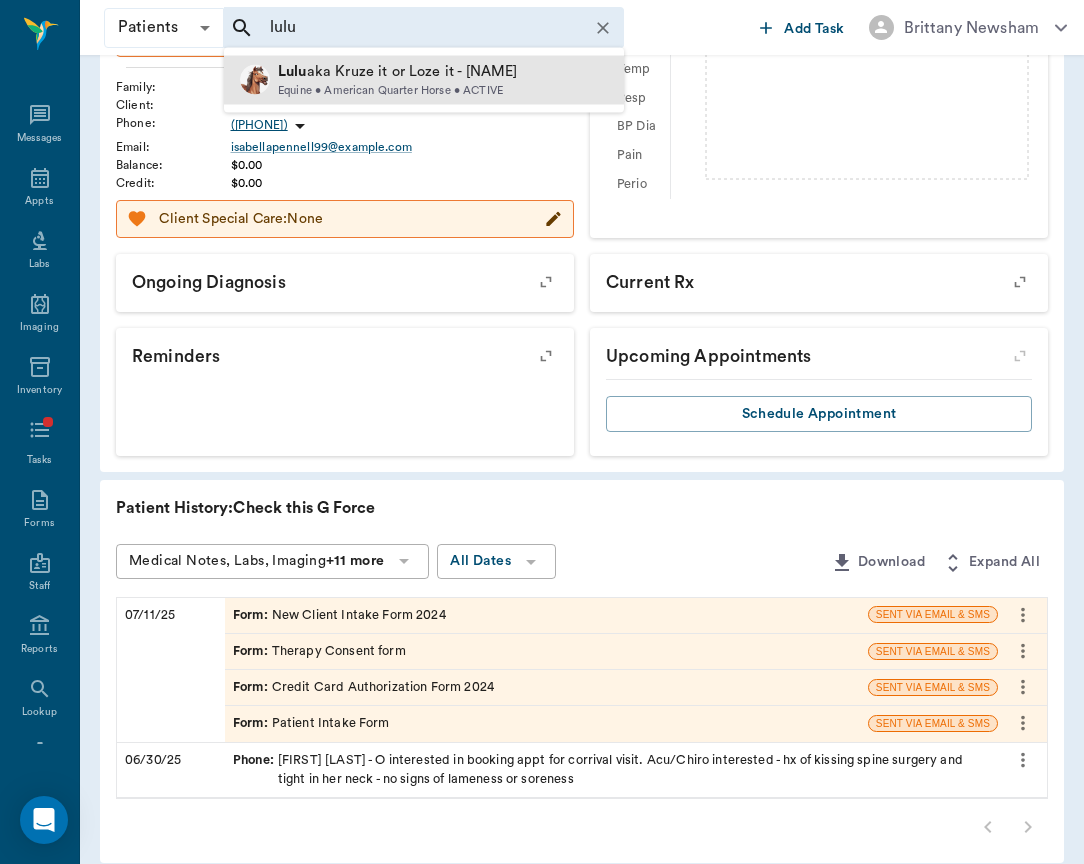 click on "[FIRST] aka [NICKNAME] - [LAST]" at bounding box center (397, 72) 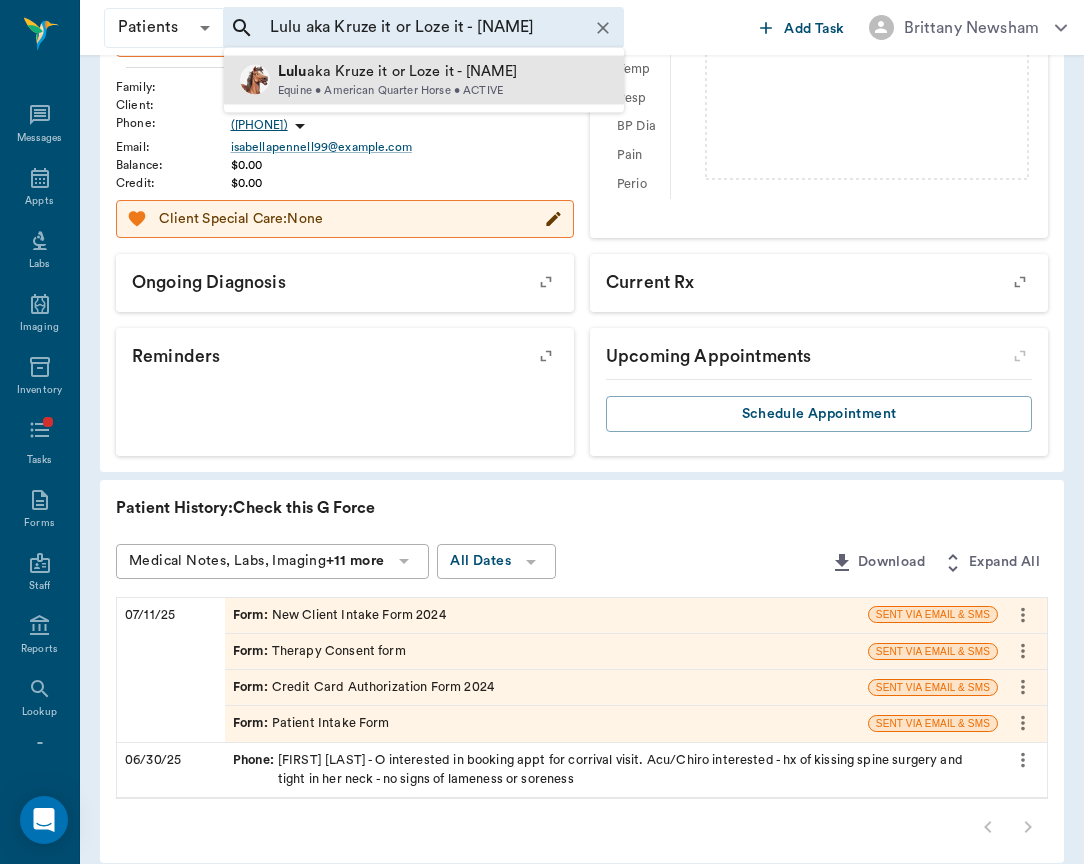 type 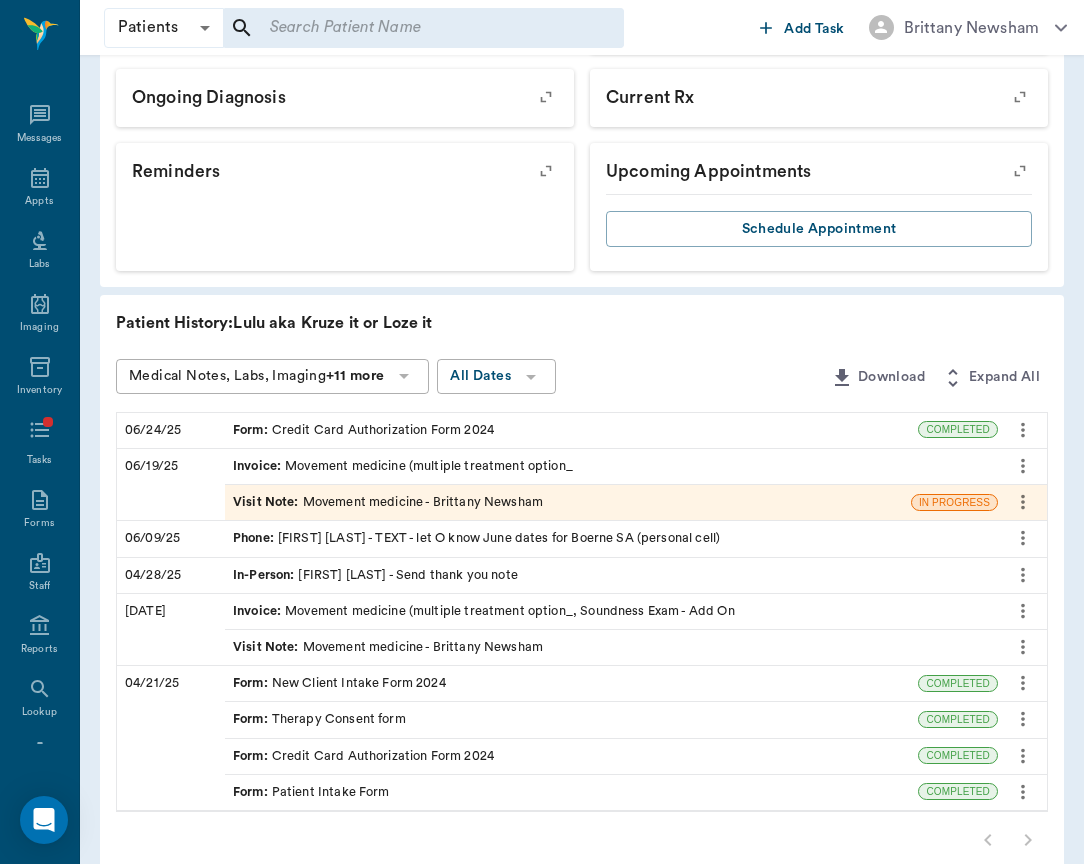 scroll, scrollTop: 544, scrollLeft: 0, axis: vertical 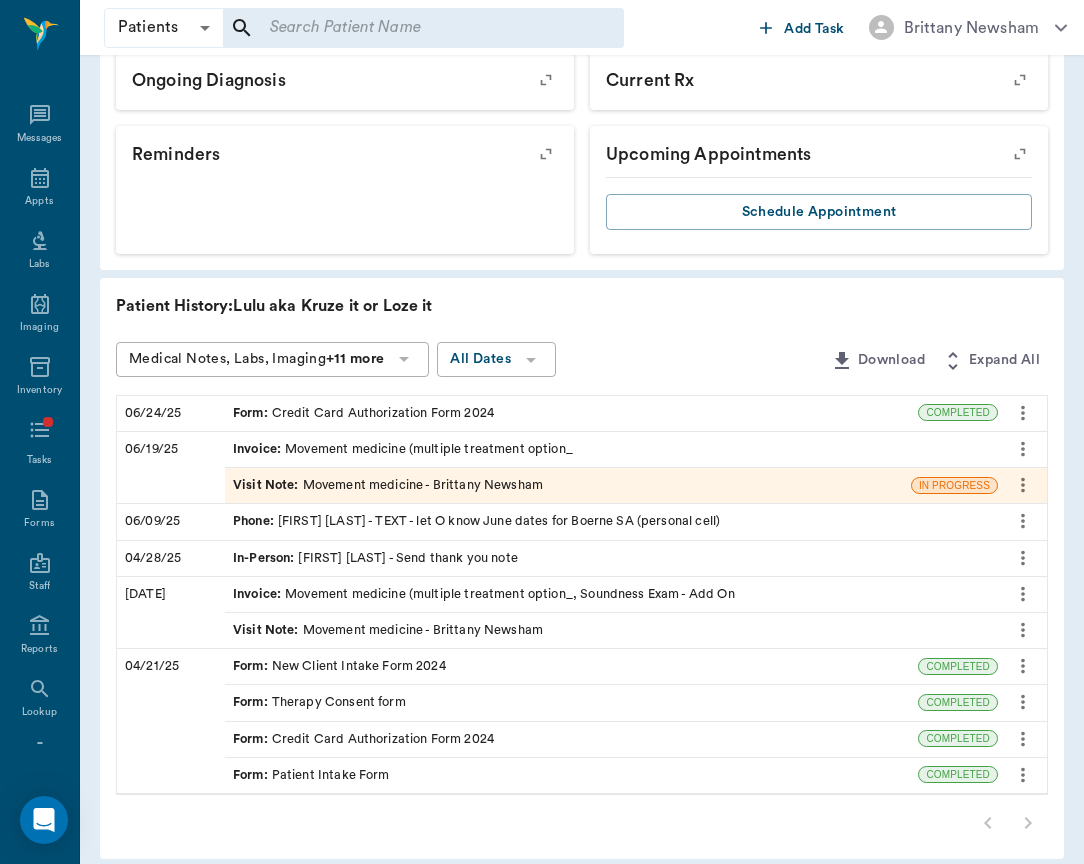 click on "Form : Credit Card Authorization Form 2024" at bounding box center [363, 413] 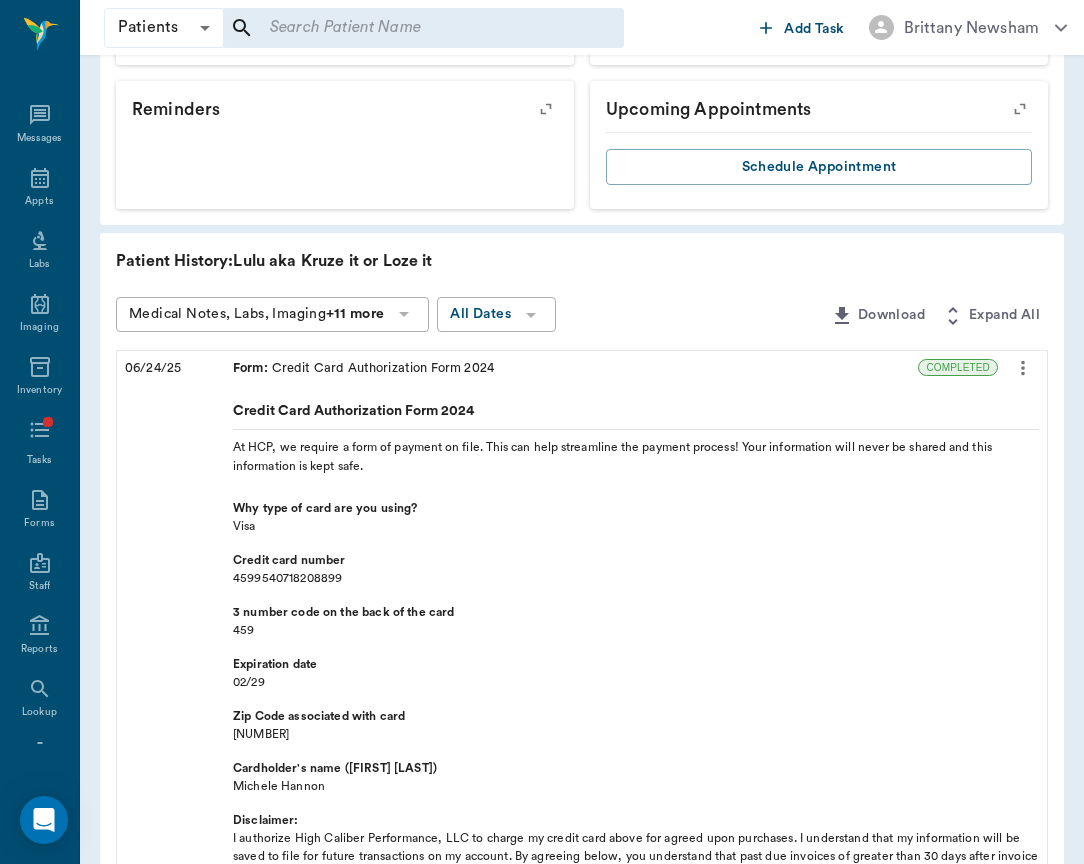 scroll, scrollTop: 586, scrollLeft: 0, axis: vertical 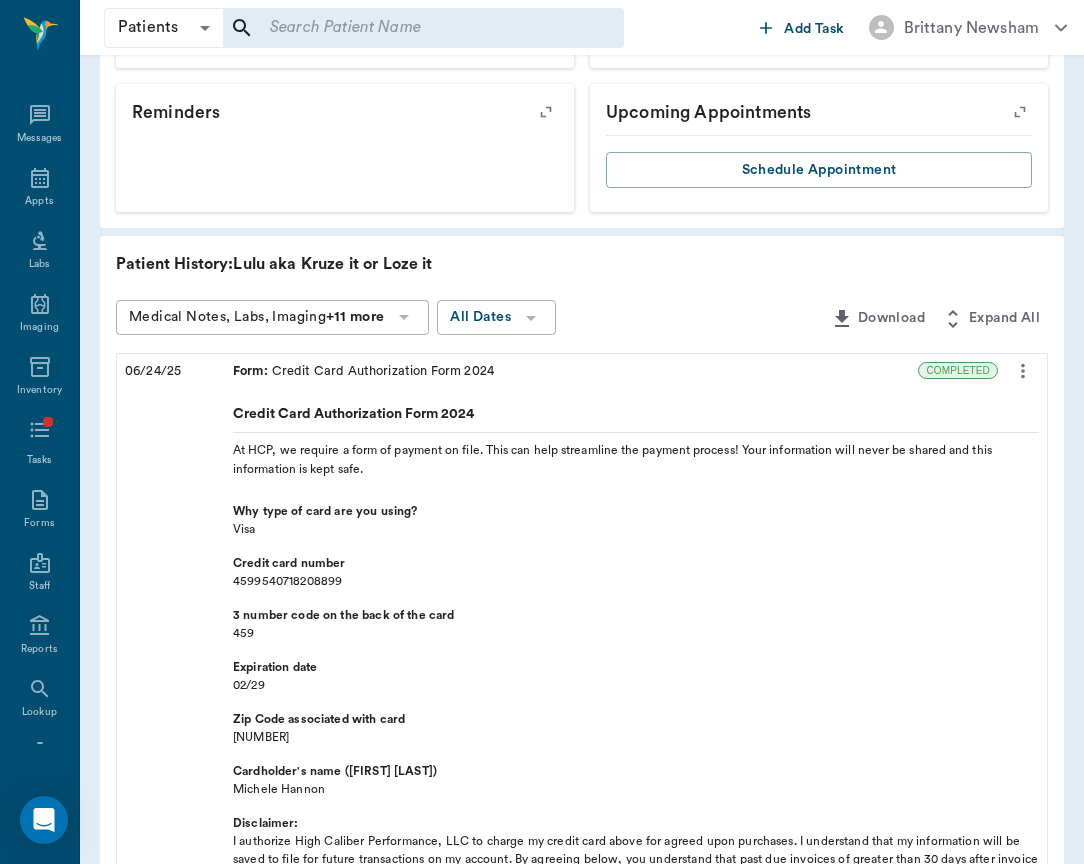 click on "Form : Credit Card Authorization Form 2024" at bounding box center (571, 371) 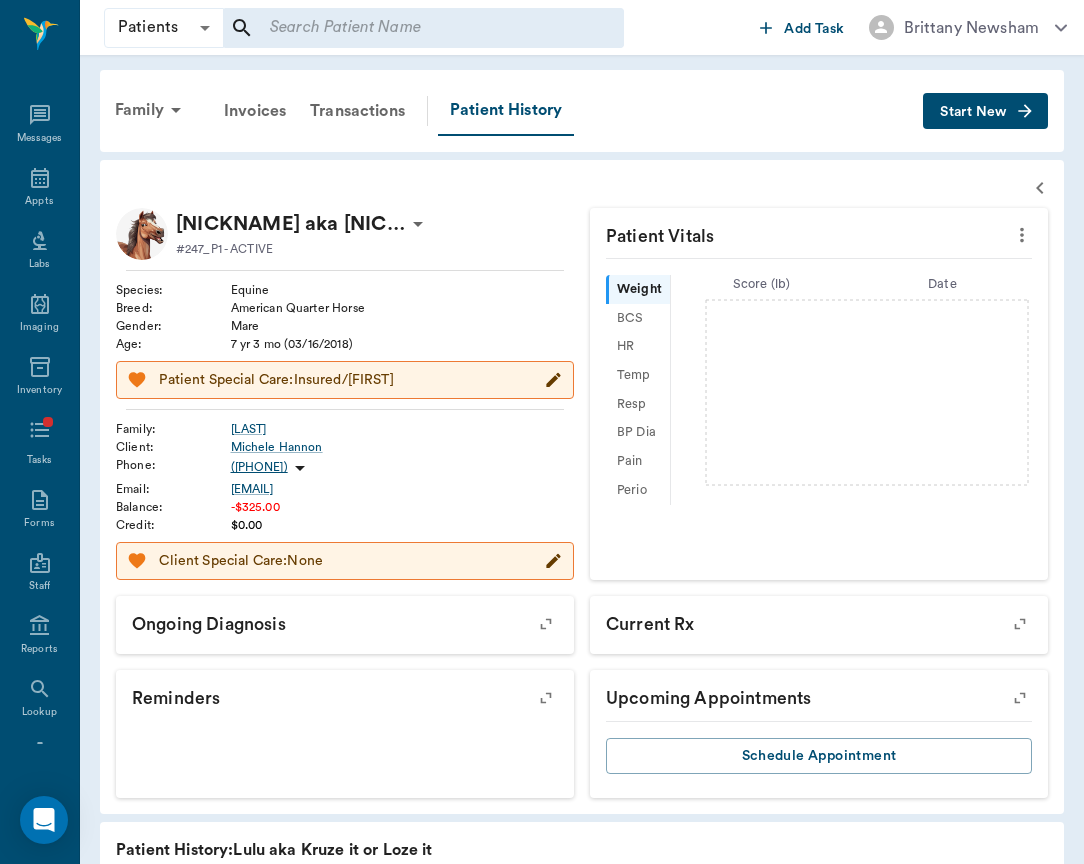 scroll, scrollTop: -1, scrollLeft: 0, axis: vertical 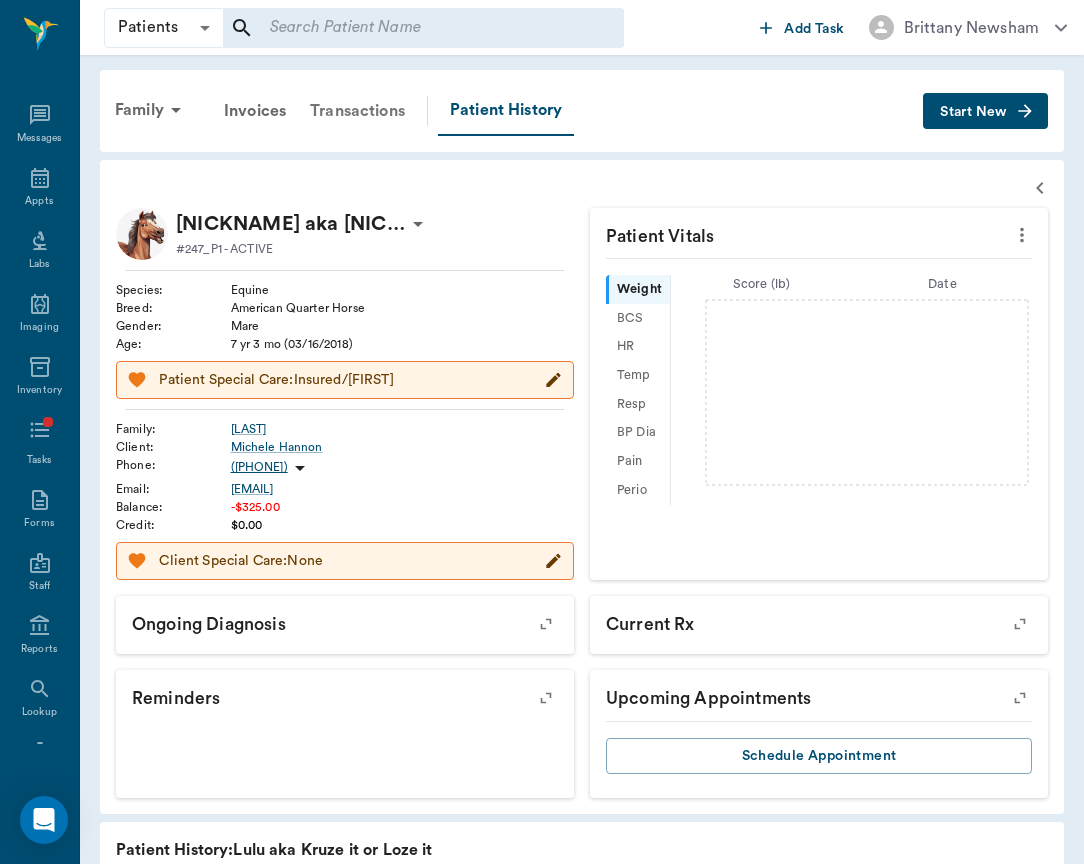click on "Transactions" at bounding box center (357, 111) 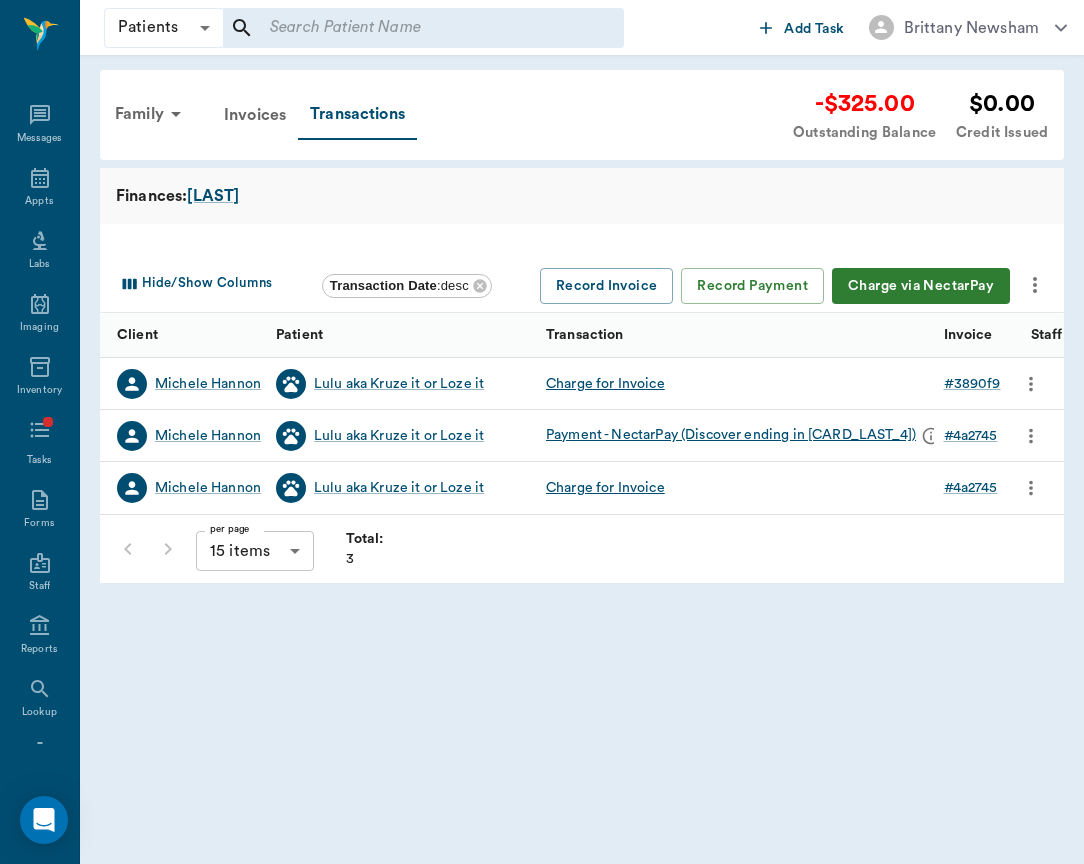 click on "Charge via NectarPay" at bounding box center [921, 286] 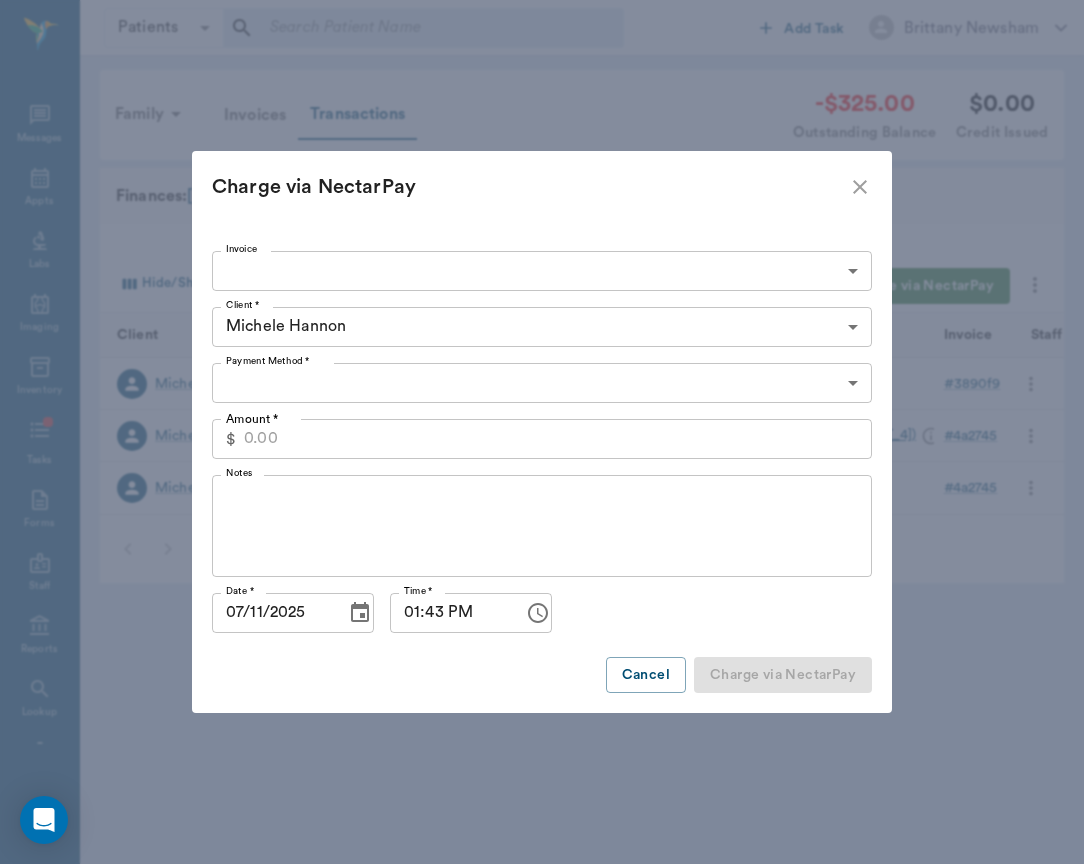 type on "CREDIT_CARDS_ON_FILE" 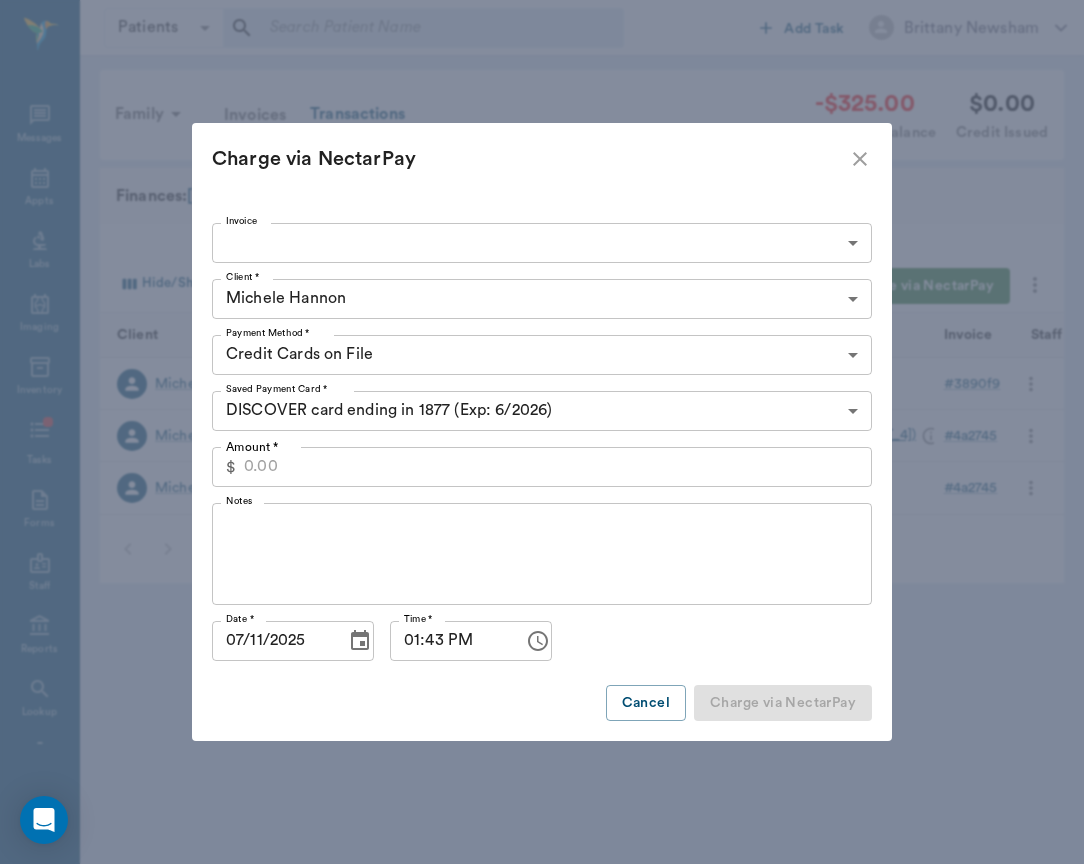 click on "Patients Patients ​ ​ Add Task Brittany Newsham Nectar Messages Appts Labs Imaging Inventory Tasks Forms Staff Reports Lookup Settings Family Invoices Transactions -$325.00 Outstanding Balance $0.00 Credit Issued Finances:    Hannon Hide/Show Columns Transaction Date :  desc Record Invoice Record Payment Charge via NectarPay Client Patient Transaction Invoice Staff Amount Transaction Date Michele Hannon Lulu aka Kruze it or Loze it Charge for Invoice # 3890f9 Brittany Newsham -$325.00 06/19/25 Michele Hannon Lulu aka Kruze it or Loze it Payment - NectarPay (Discover ending in 1877) # 4a2745 Helen Newsham $425.00 04/27/25 Michele Hannon Lulu aka Kruze it or Loze it Charge for Invoice # 4a2745 Brittany Newsham -$425.00 04/23/25 per page 15 items 15 per page Total:   3 NectarVet | High Caliber Performance
Settings Sign Out View all family members Patients Lulu aka Kruze it or Loze it Hannon #247_P1    -    ACTIVE   Clients Michele Hannon #247_C1 William Hannon #247_C2 Email account statement ​ $" at bounding box center [542, 432] 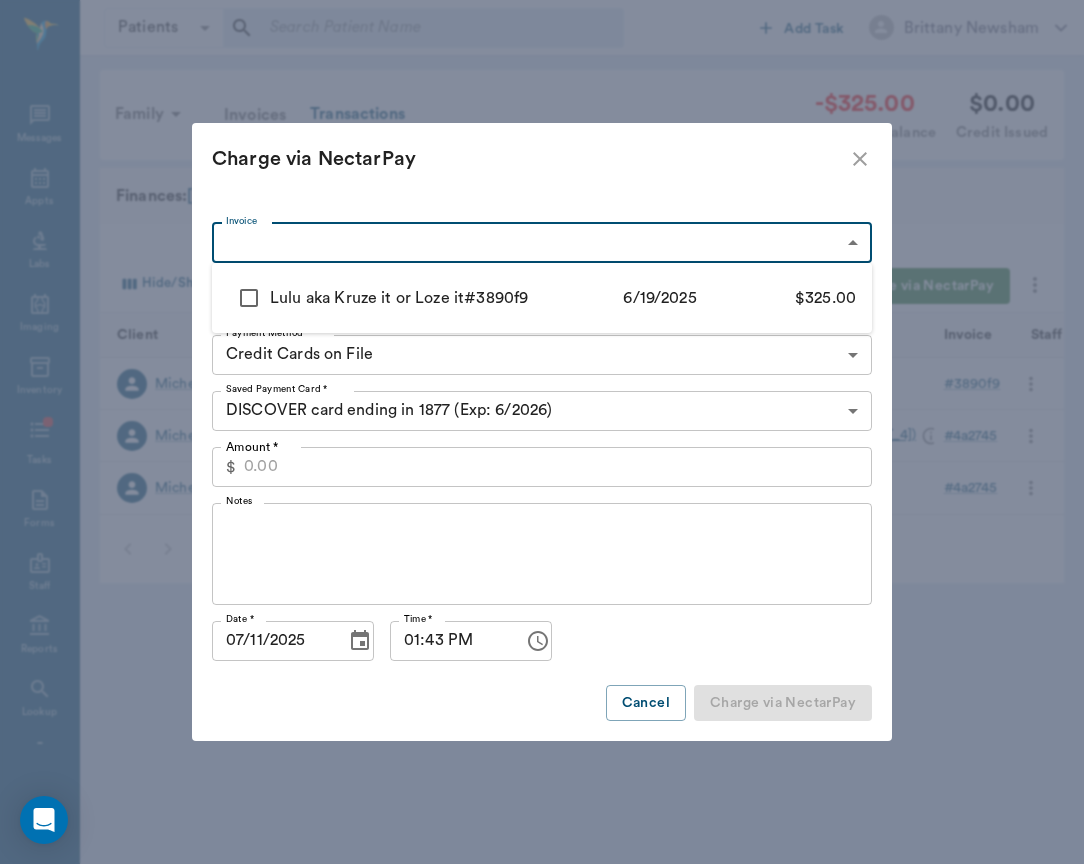 click at bounding box center (249, 298) 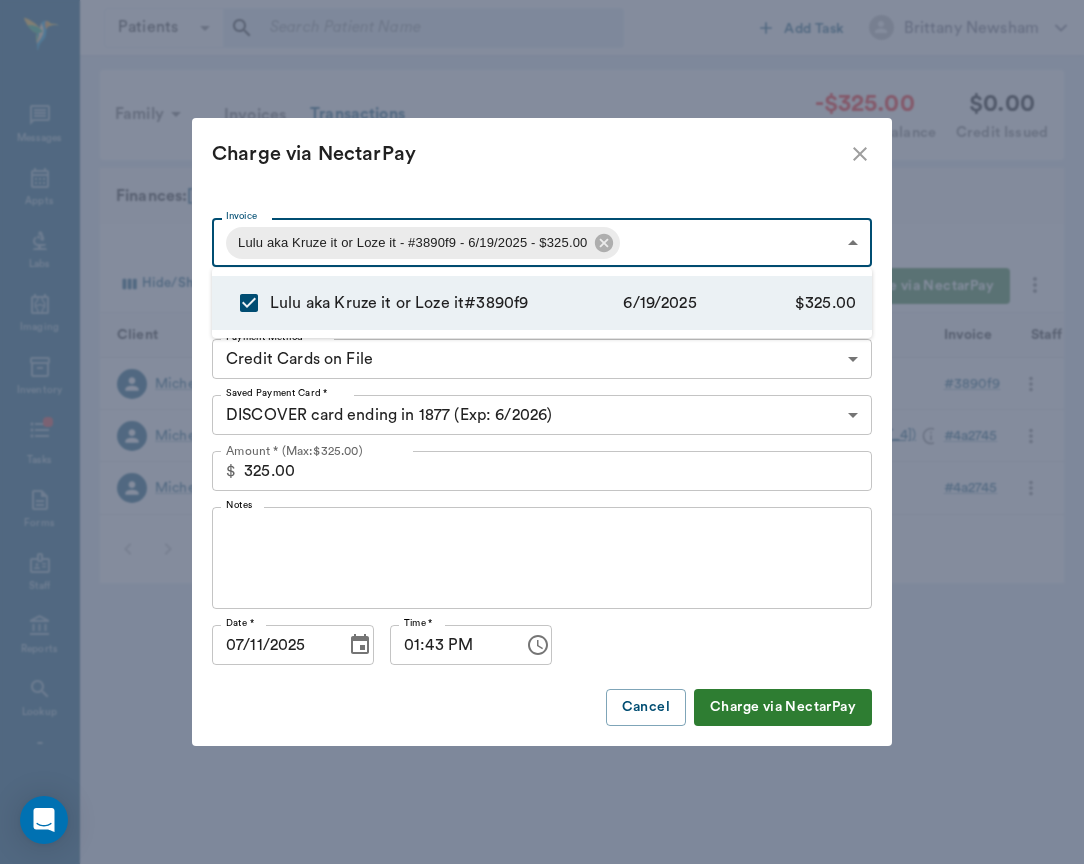 click at bounding box center (542, 432) 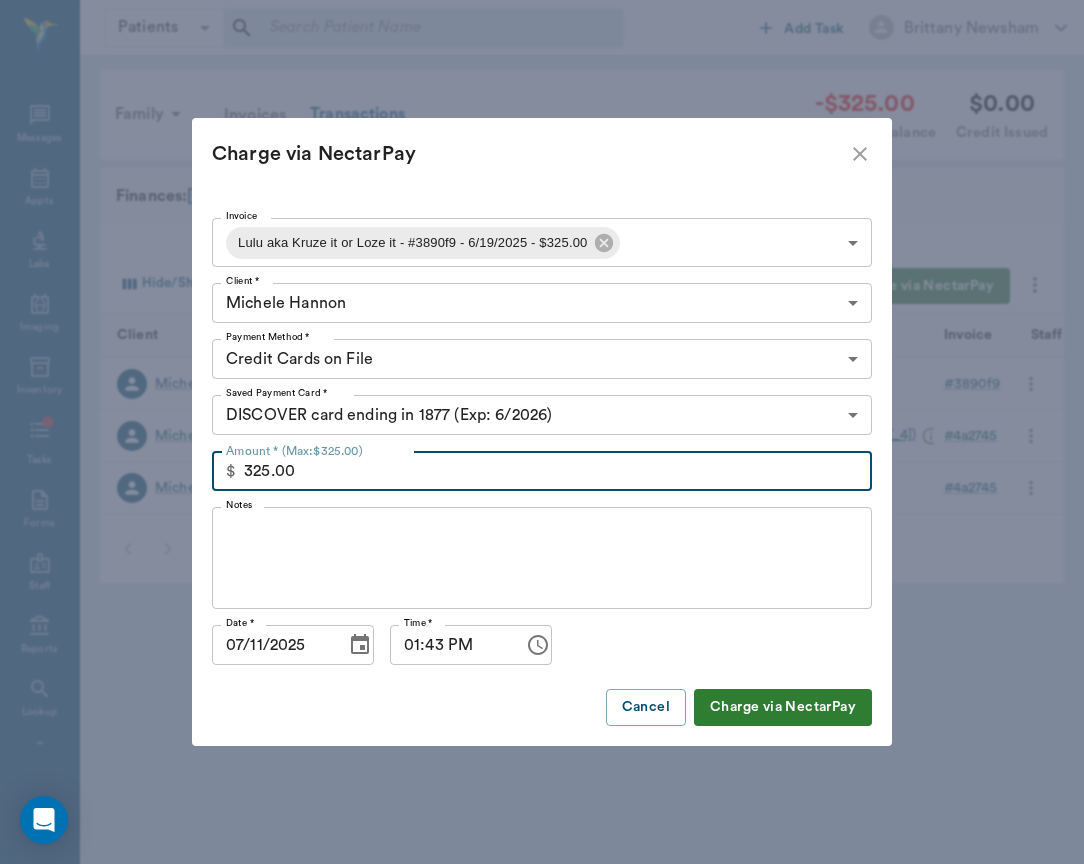 click on "325.00" at bounding box center [558, 471] 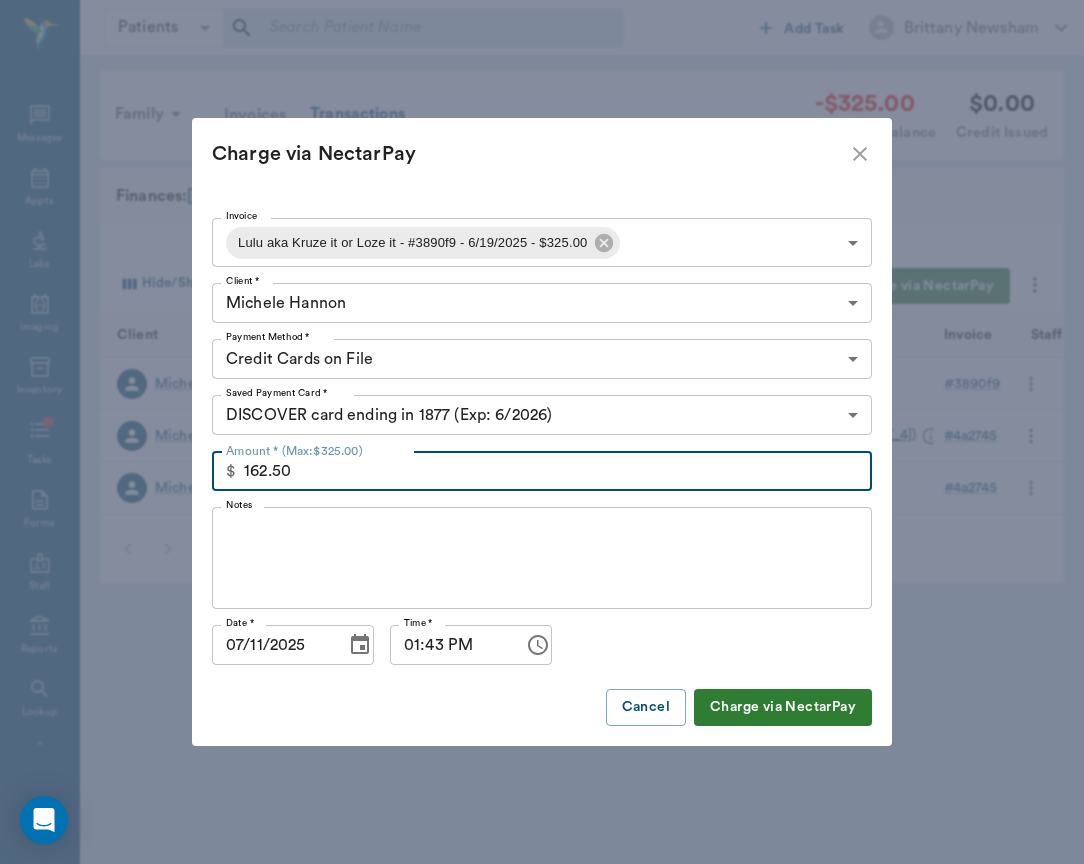 type on "162.50" 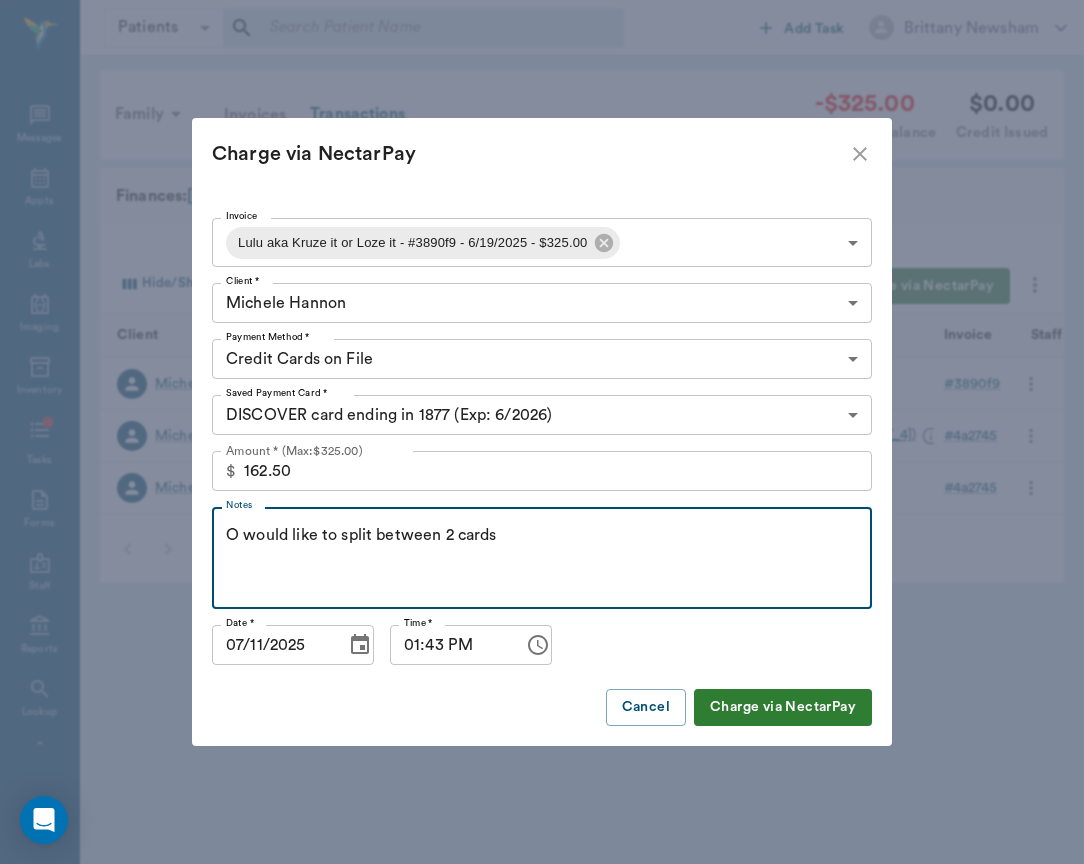 type on "O would like to split between 2 cards" 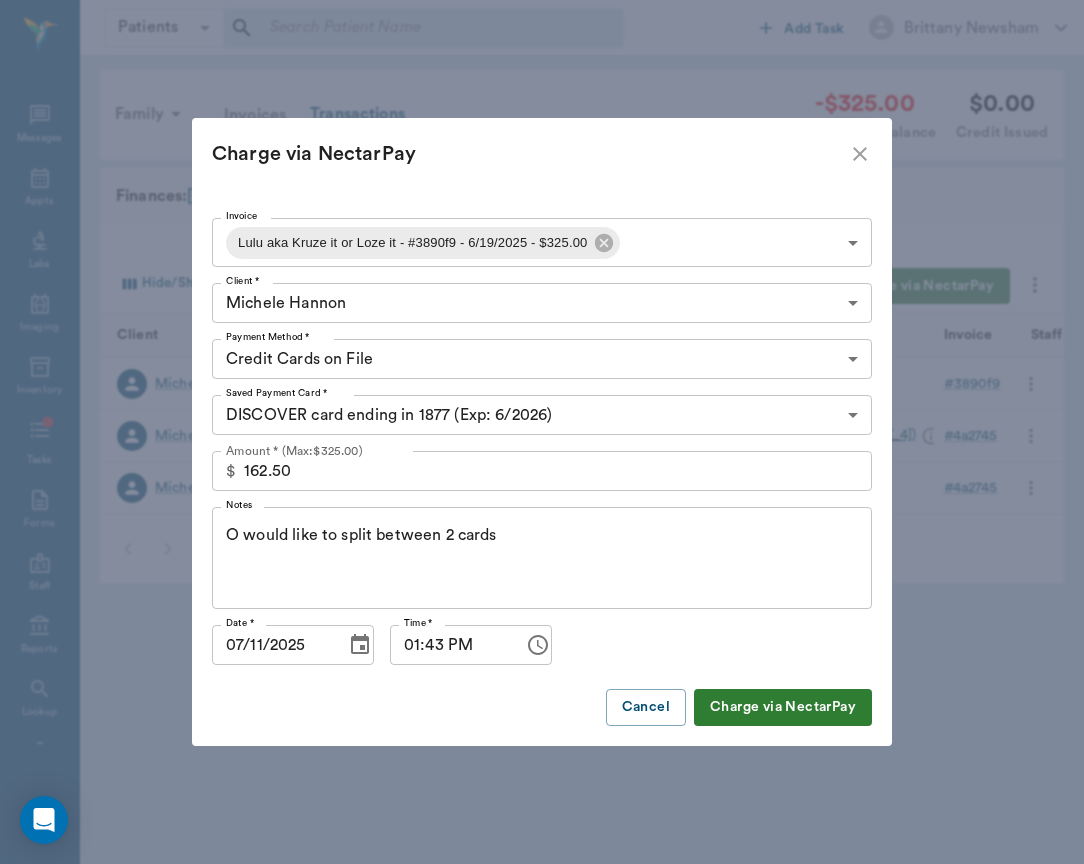 click on "Charge via NectarPay" at bounding box center (783, 707) 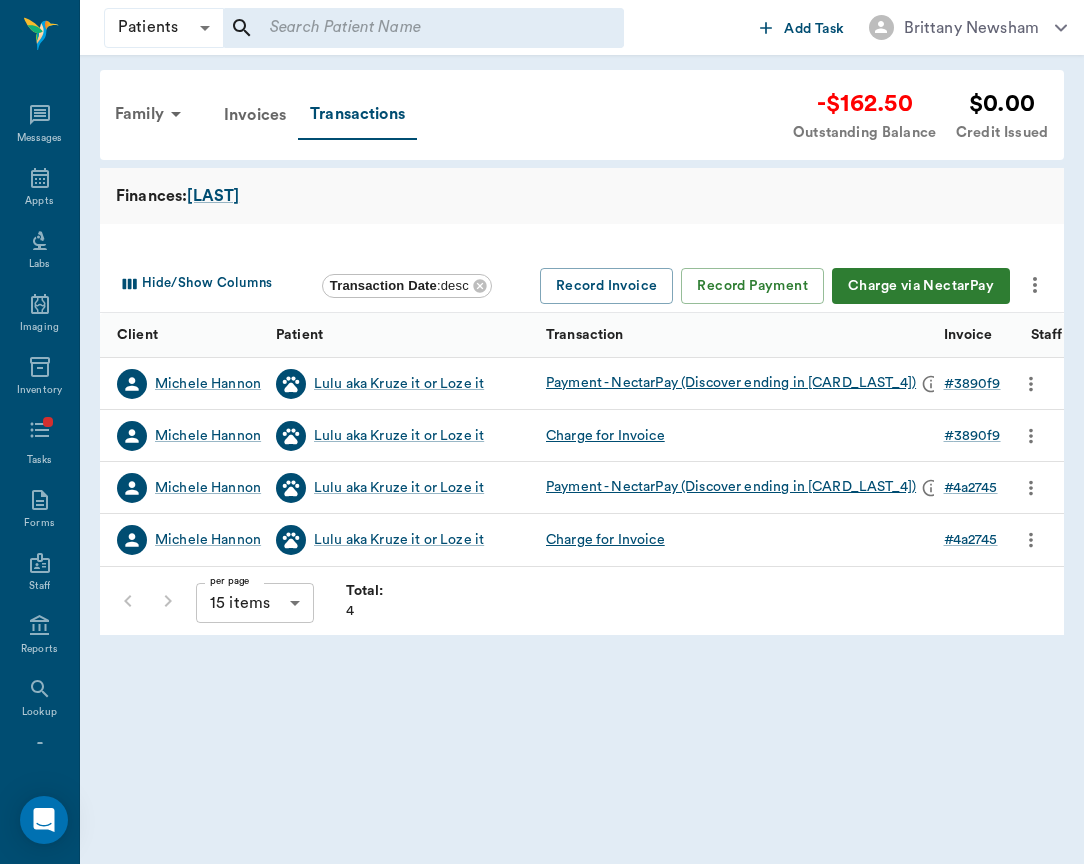 click on "Charge via NectarPay" at bounding box center (921, 286) 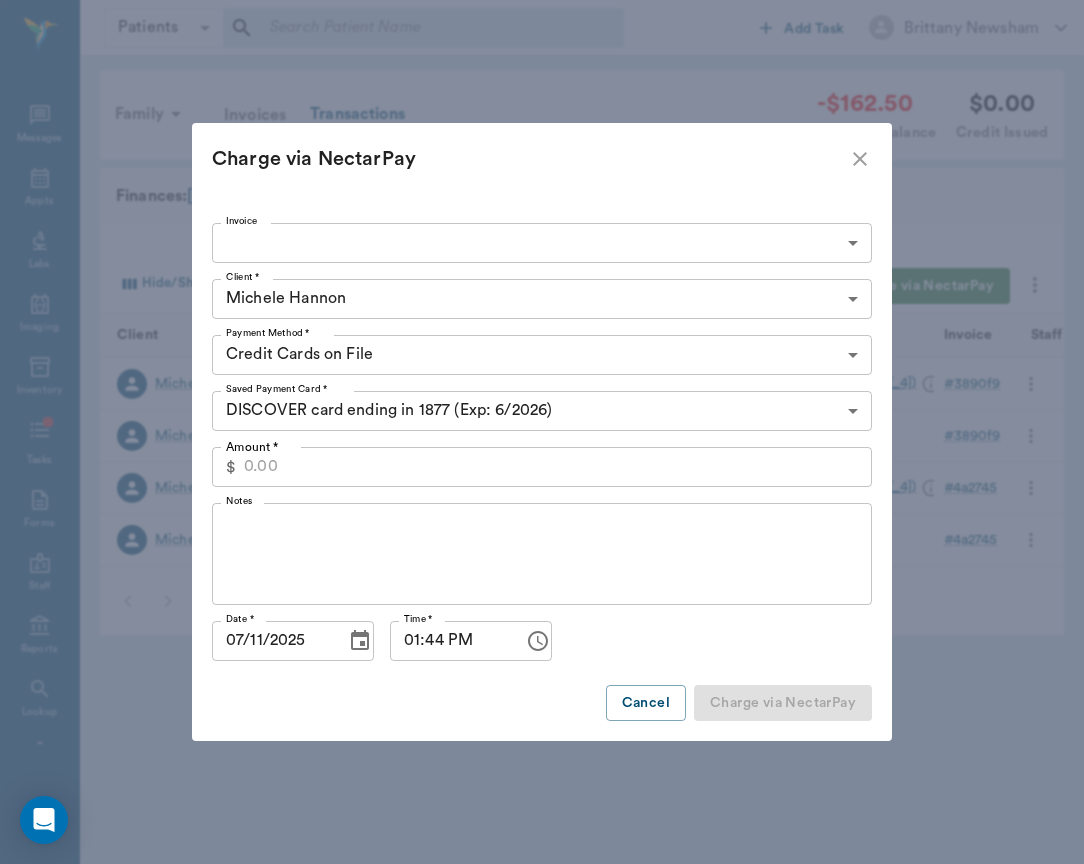 click on "Patients Patients ​ ​ Add Task [FIRST] [LAST] Nectar Messages Appts Labs Imaging Inventory Tasks Forms Staff Reports Lookup Settings Family Invoices Transactions -$162.50 Outstanding Balance $0.00 Credit Issued Finances:    [LAST] Hide/Show Columns Transaction Date :  desc Record Invoice Record Payment Charge via NectarPay Client Patient Transaction Invoice Staff Amount Transaction Date [FIRST] [LAST] Lulu aka Kruze it or Loze it Payment - NectarPay (Discover ending in 1877) # 3890f9 [FIRST] [LAST] $162.50 07/11/25 [FIRST] [LAST] Lulu aka Kruze it or Loze it Charge for Invoice # 3890f9 [FIRST] [LAST] -$325.00 06/19/25 [FIRST] [LAST] Lulu aka Kruze it or Loze it Payment - NectarPay (Discover ending in 1877) # 4a2745 [FIRST] [LAST] $425.00 04/27/25 [FIRST] [LAST] Lulu aka Kruze it or Loze it Charge for Invoice # 4a2745 [FIRST] [LAST] -$425.00 04/23/25 per page 15 items 15 per page Total:   4 NectarVet | High Caliber Performance
Settings Sign Out View all family members Patients #247_P1" at bounding box center [542, 432] 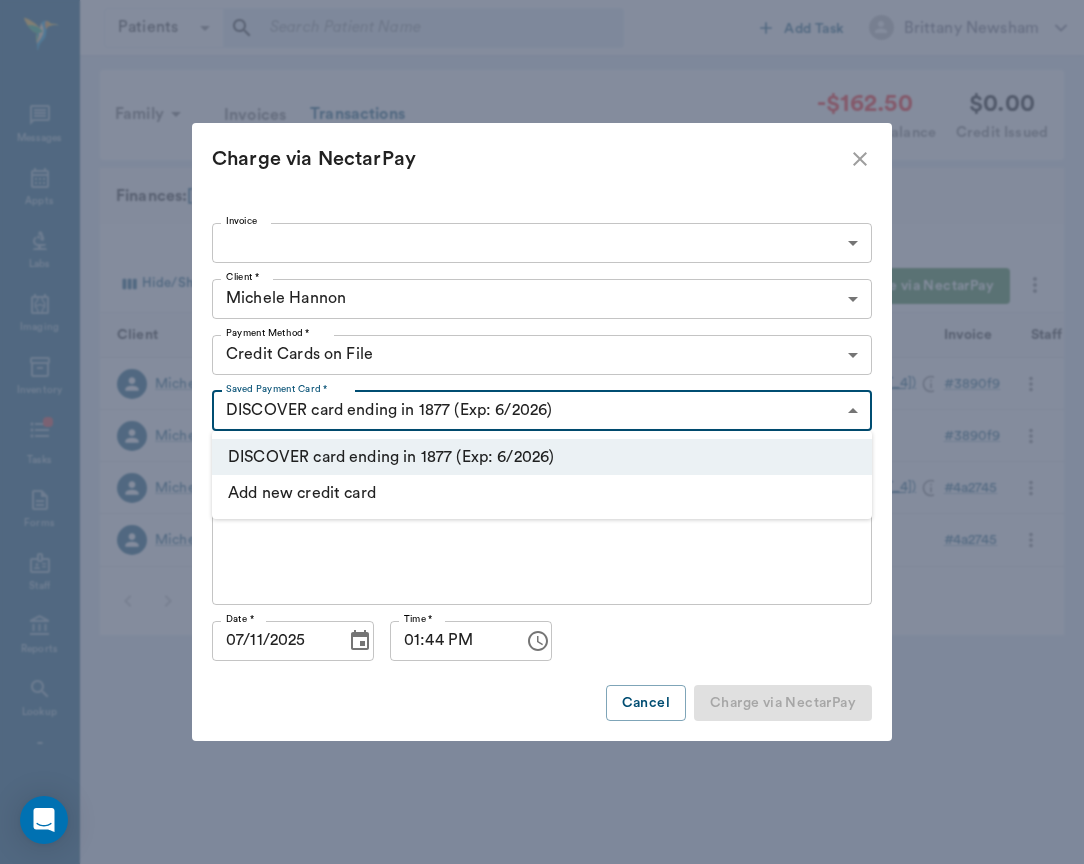 click on "Add new credit card" at bounding box center (542, 493) 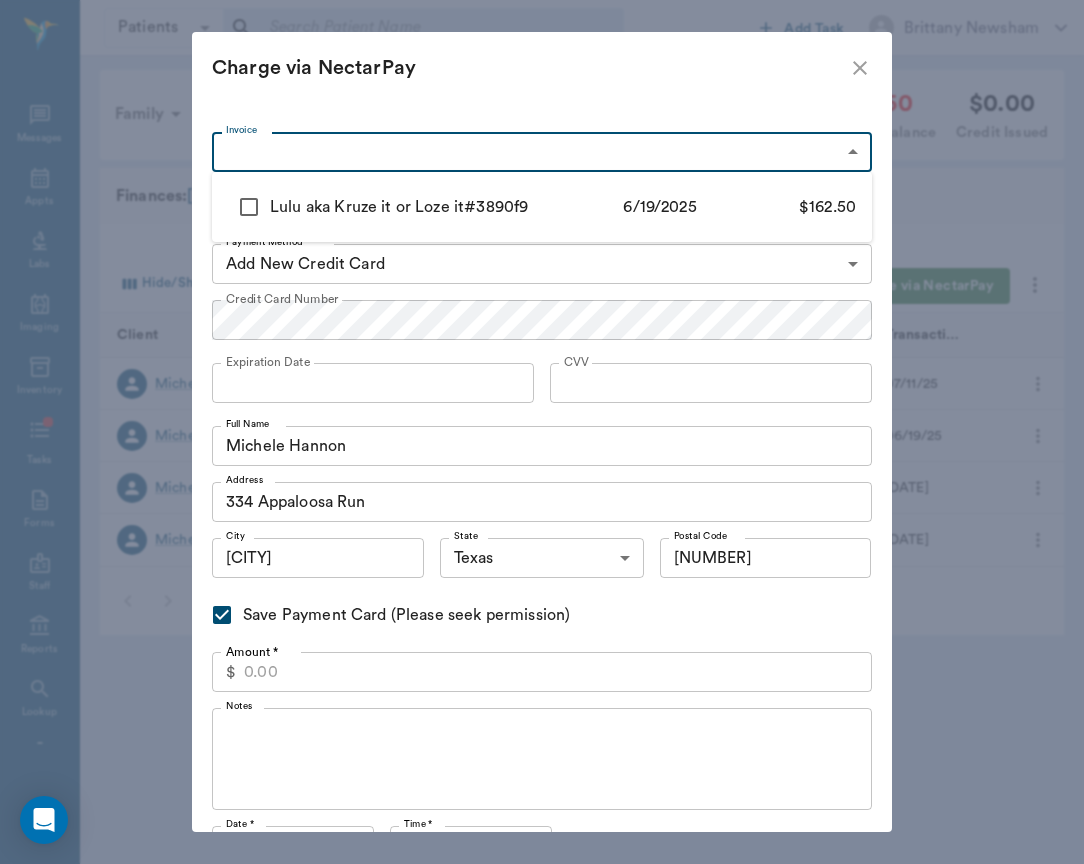 click on "Patients Patients ​ ​ Add Task [FIRST] [LAST] Nectar Messages Appts Labs Imaging Inventory Tasks Forms Staff Reports Lookup Settings Family Invoices Transactions -$162.50 Outstanding Balance $0.00 Credit Issued Finances:    [LAST] Hide/Show Columns Transaction Date :  desc Record Invoice Record Payment Charge via NectarPay Client Patient Transaction Invoice Staff Amount Transaction Date [FIRST] [LAST] Lulu aka Kruze it or Loze it Payment - NectarPay (Discover ending in 1877) # 3890f9 [FIRST] [LAST] $162.50 07/11/25 [FIRST] [LAST] Lulu aka Kruze it or Loze it Charge for Invoice # 3890f9 [FIRST] [LAST] -$325.00 06/19/25 [FIRST] [LAST] Lulu aka Kruze it or Loze it Payment - NectarPay (Discover ending in 1877) # 4a2745 [FIRST] [LAST] $425.00 04/27/25 [FIRST] [LAST] Lulu aka Kruze it or Loze it Charge for Invoice # 4a2745 [FIRST] [LAST] -$425.00 04/23/25 per page 15 items 15 per page Total:   4 NectarVet | High Caliber Performance
Settings Sign Out View all family members Patients #247_P1" at bounding box center [542, 432] 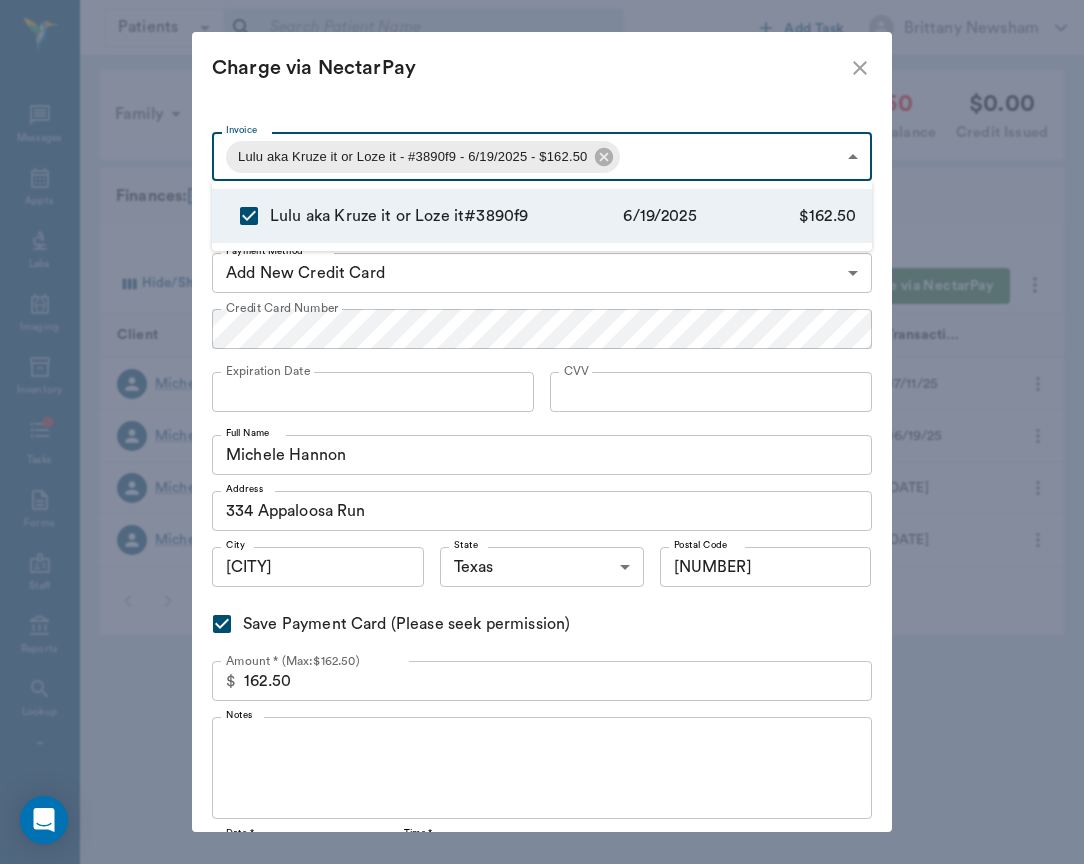 click at bounding box center [542, 432] 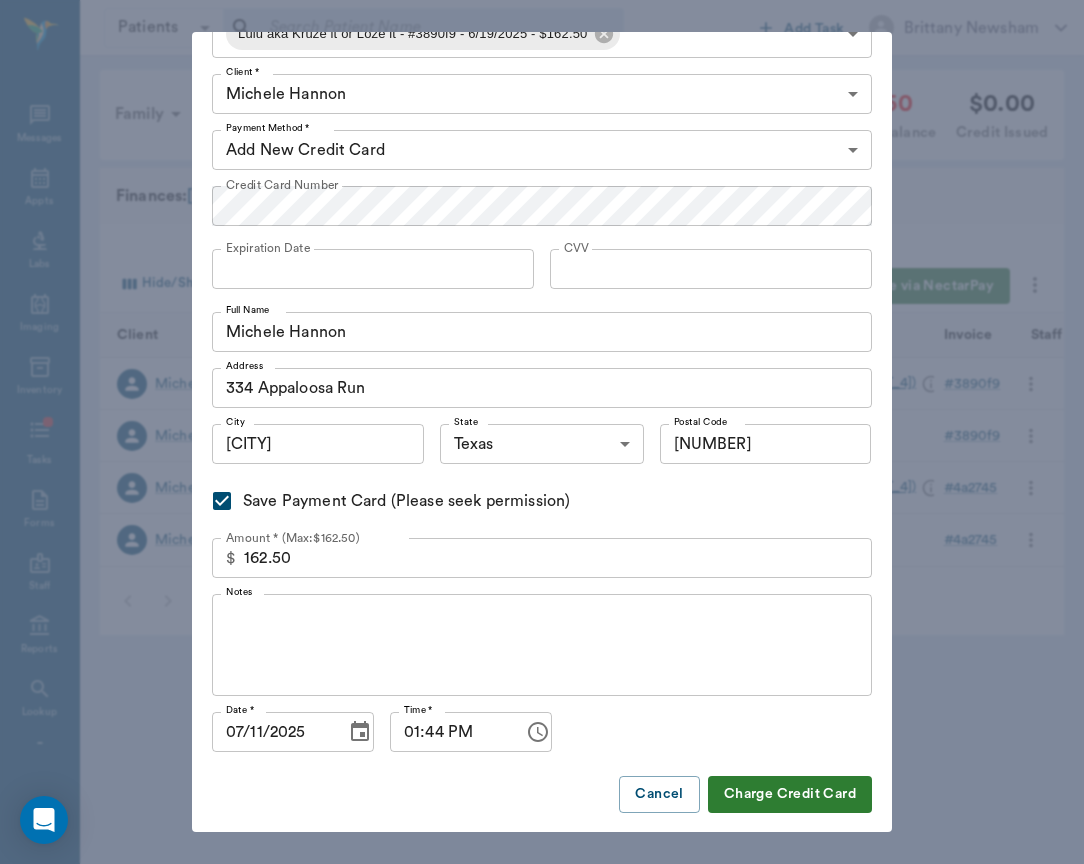 scroll, scrollTop: 121, scrollLeft: 0, axis: vertical 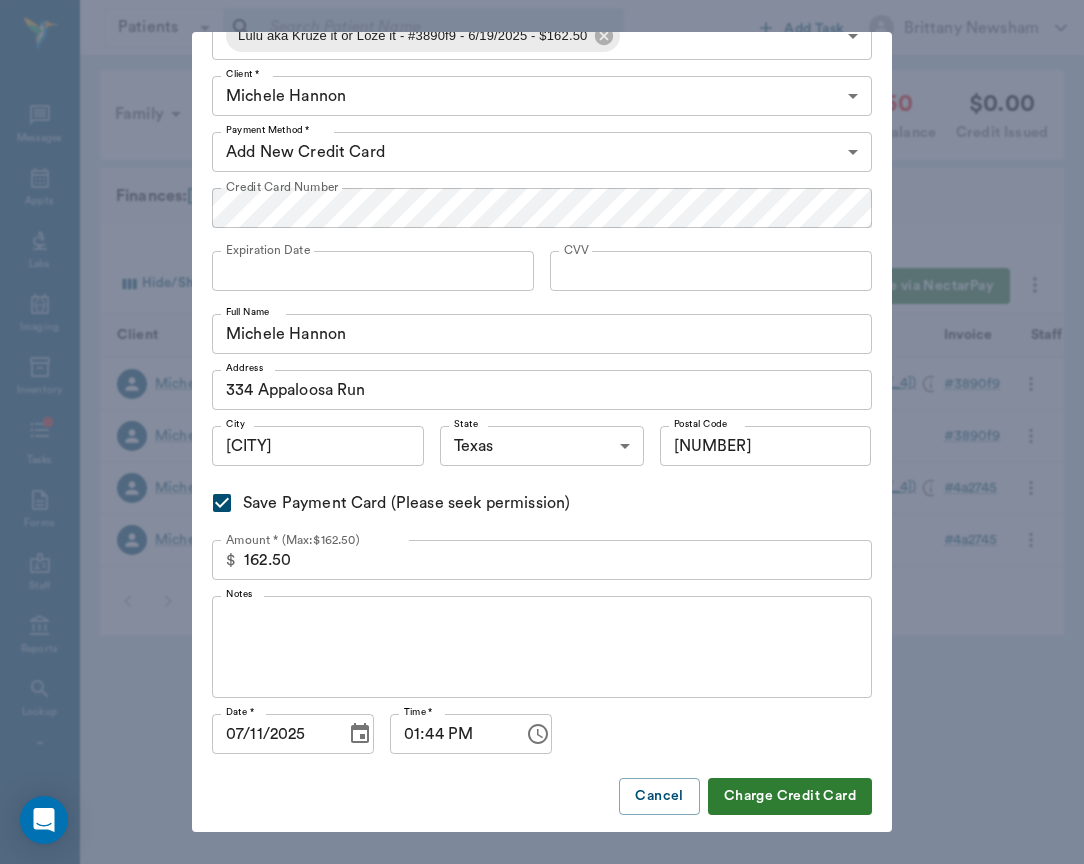 click on "Charge Credit Card" at bounding box center (790, 796) 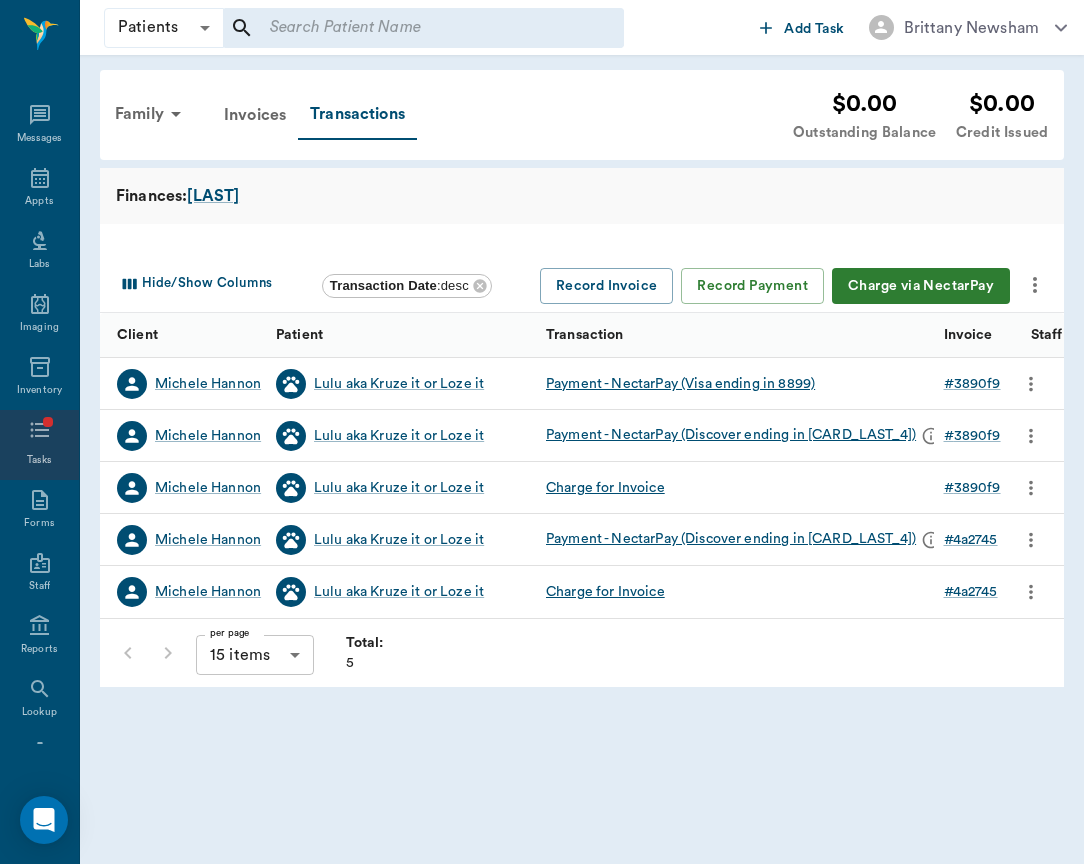 click at bounding box center [40, 433] 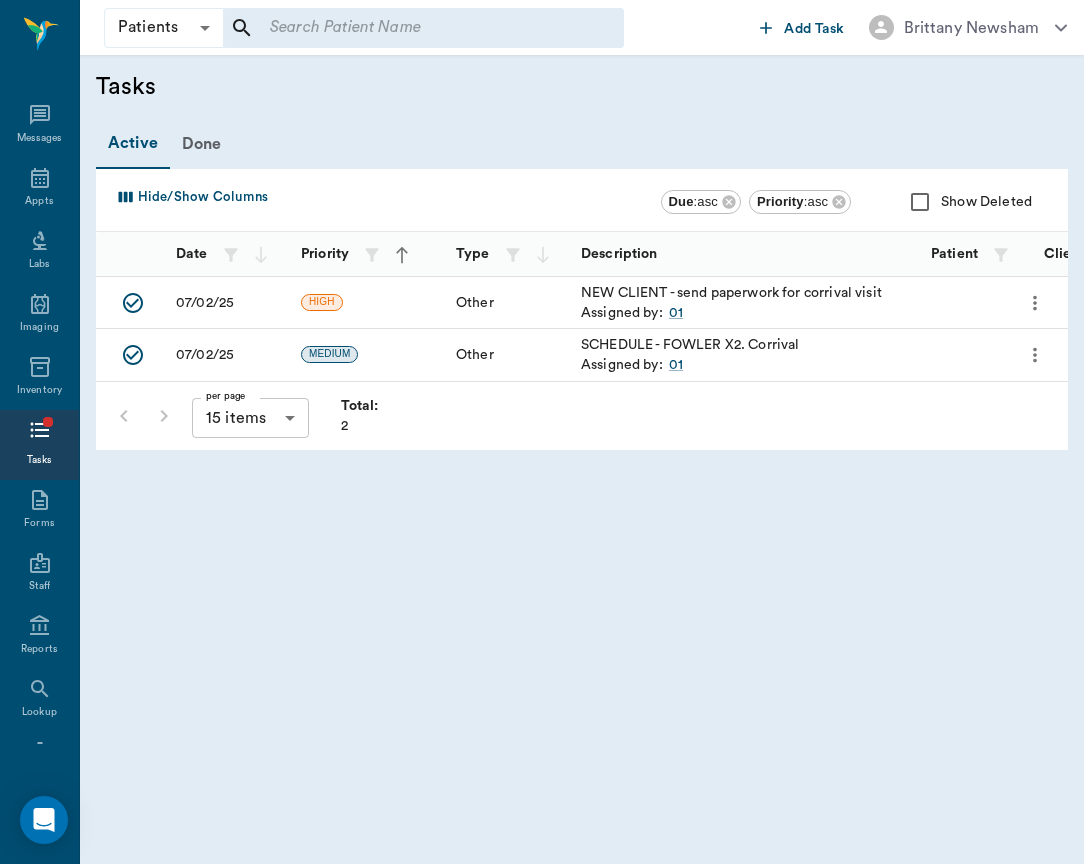 click 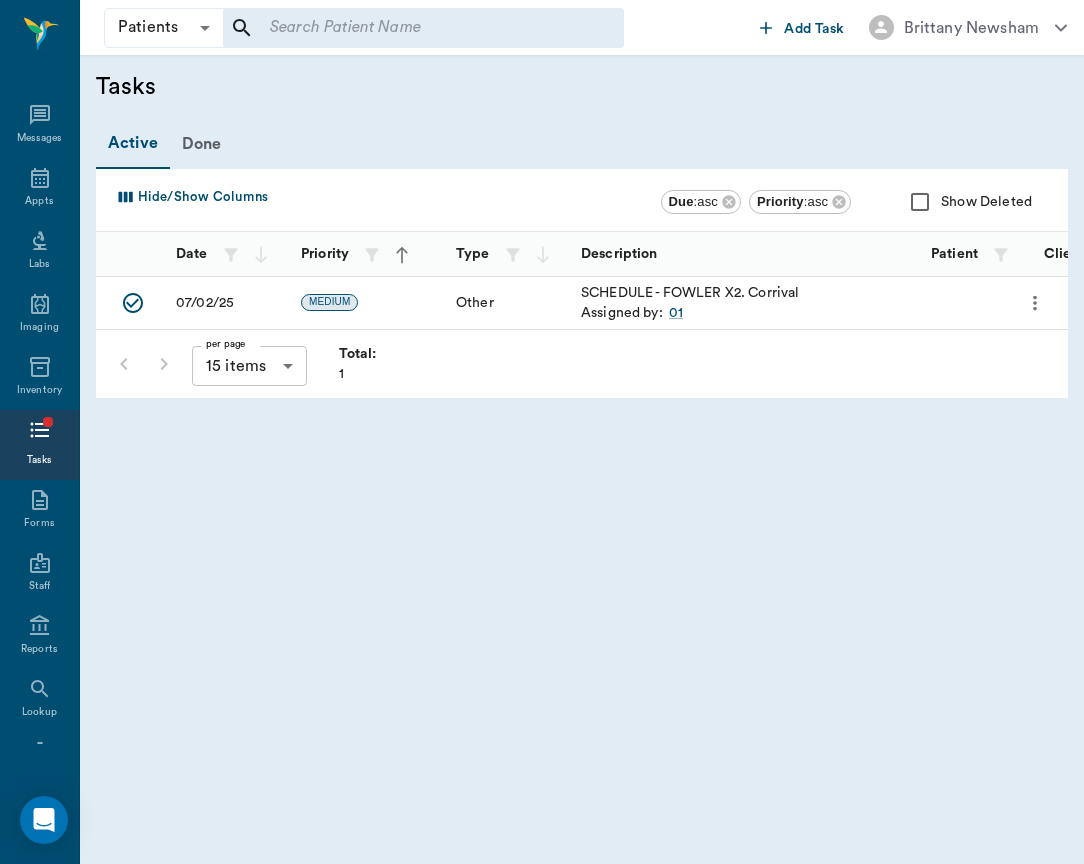 click on "Add Task" at bounding box center (814, 29) 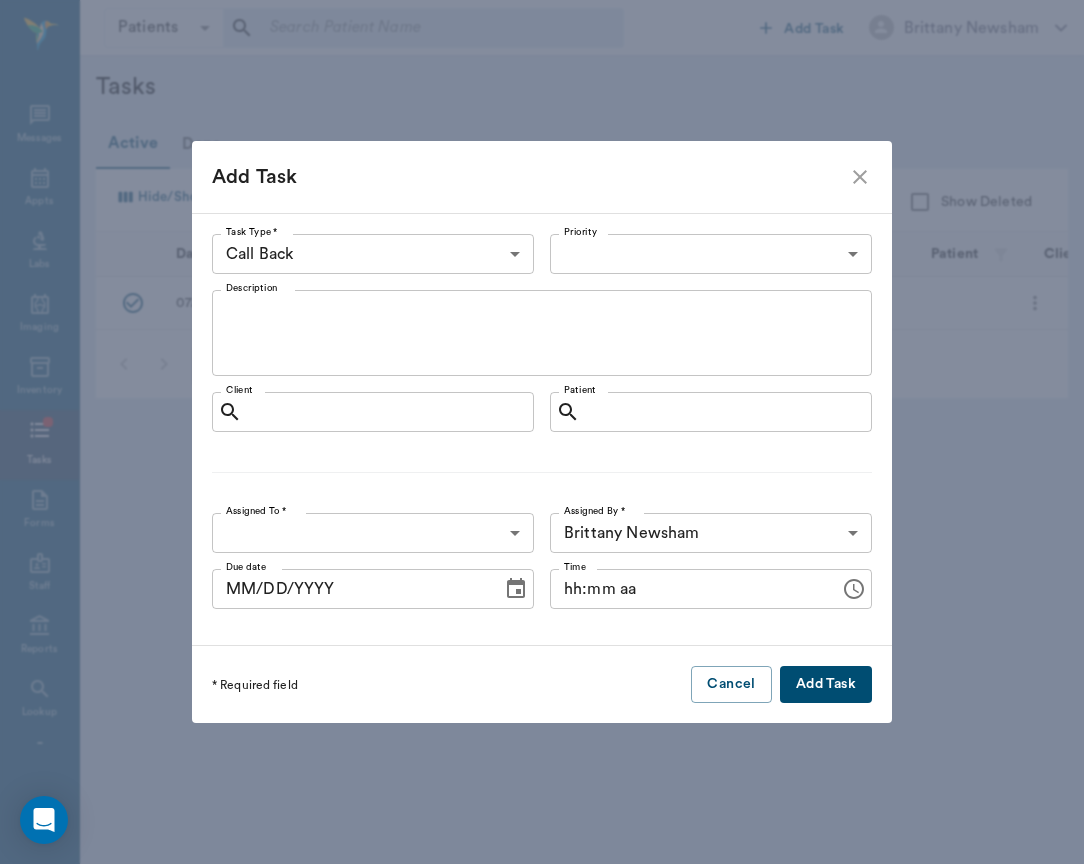 click on "Patients Patients ​ ​ Add Task Brittany Newsham Nectar Messages Appts Labs Imaging Inventory Tasks Forms Staff Reports Lookup Settings Tasks Active Done Hide/Show Columns Due :  asc Priority :  asc Show Deleted Date Priority Type Description Patient Client Due Assigned To 07/02/25 MEDIUM Other SCHEDULE - FOWLER X2. Corrival Assigned by: 01 Jennifer Fowler ([PHONE]) Brittany Newsham per page 15 items 15 per page Total:   1 NectarVet | High Caliber Performance
Settings Sign Out Email Client Edit Delete Add Task Task Type * Call Back  CALL_BACK Task Type * Priority ​ Priority Description x Description Client Client Patient Patient Assigned To * ​ Assigned To * Assigned By * Brittany Newsham 649b3e03b5bc7e03f9326794 Assigned By * Due date MM/DD/YYYY Due date Time hh:mm aa Time * Required field Cancel Add Task" at bounding box center [542, 432] 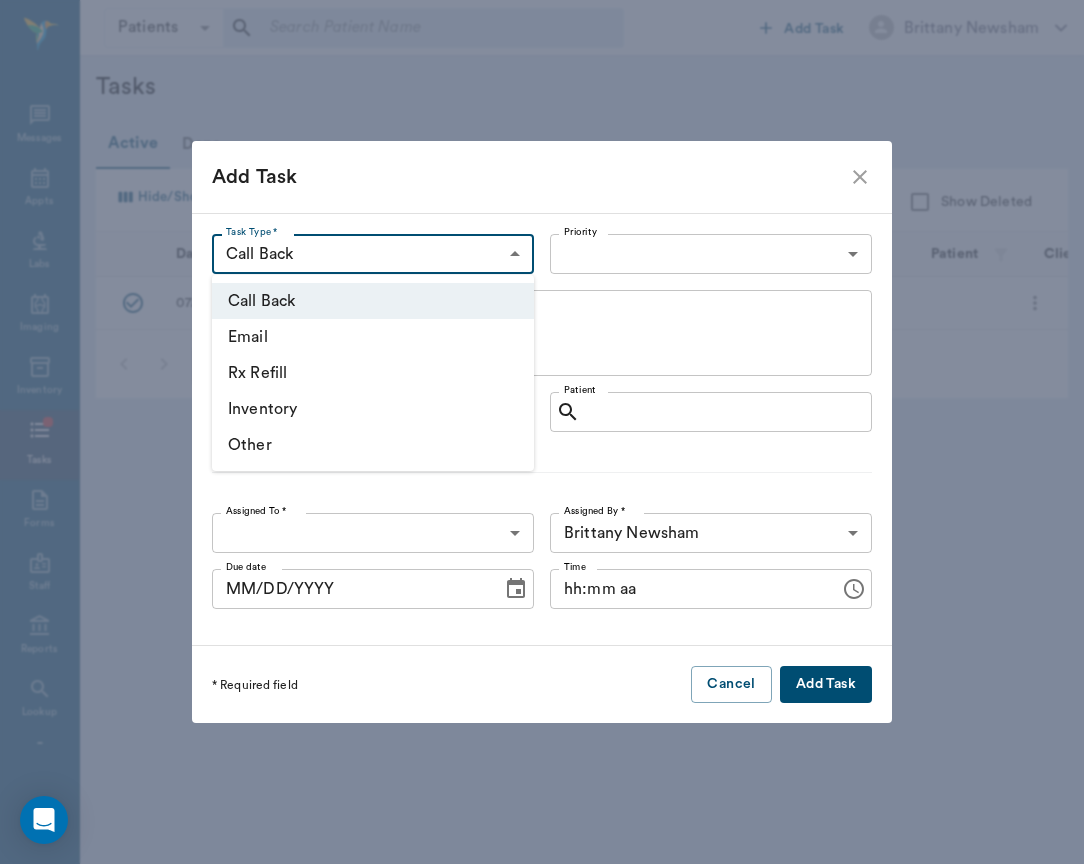 click at bounding box center (542, 432) 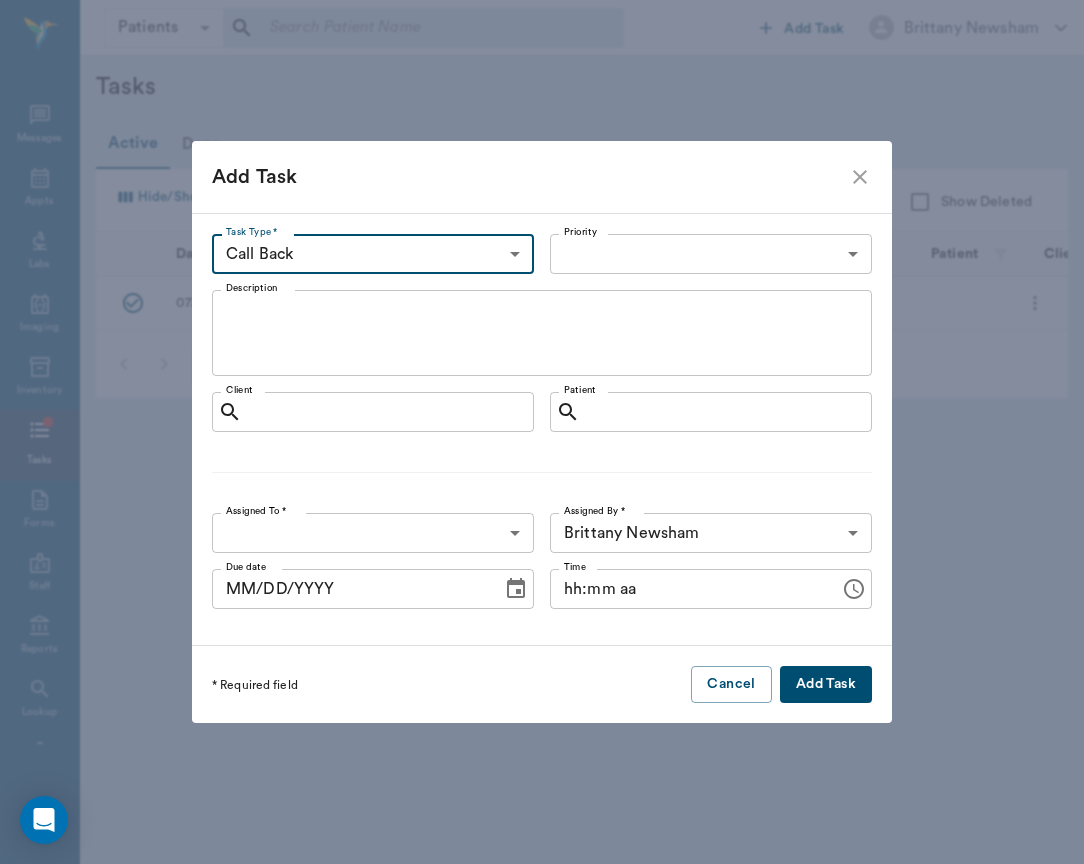 click on "Patients Patients ​ ​ Add Task Brittany Newsham Nectar Messages Appts Labs Imaging Inventory Tasks Forms Staff Reports Lookup Settings Tasks Active Done Hide/Show Columns Due :  asc Priority :  asc Show Deleted Date Priority Type Description Patient Client Due Assigned To 07/02/25 MEDIUM Other SCHEDULE - FOWLER X2. Corrival Assigned by: 01 Jennifer Fowler ([PHONE]) Brittany Newsham per page 15 items 15 per page Total:   1 NectarVet | High Caliber Performance
Settings Sign Out Email Client Edit Delete Add Task Task Type * Call Back  CALL_BACK Task Type * Priority ​ Priority Description x Description Client Client Patient Patient Assigned To * ​ Assigned To * Assigned By * Brittany Newsham 649b3e03b5bc7e03f9326794 Assigned By * Due date MM/DD/YYYY Due date Time hh:mm aa Time * Required field Cancel Add Task" at bounding box center [542, 432] 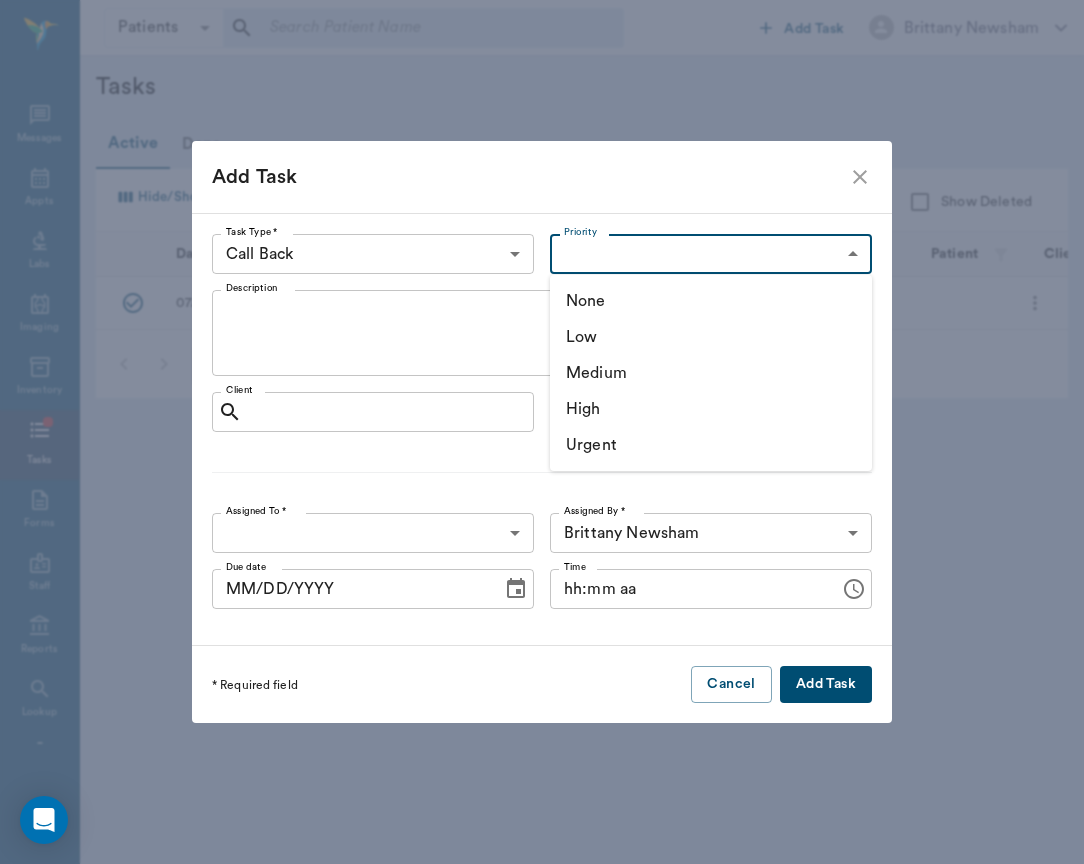 click on "High" at bounding box center (711, 409) 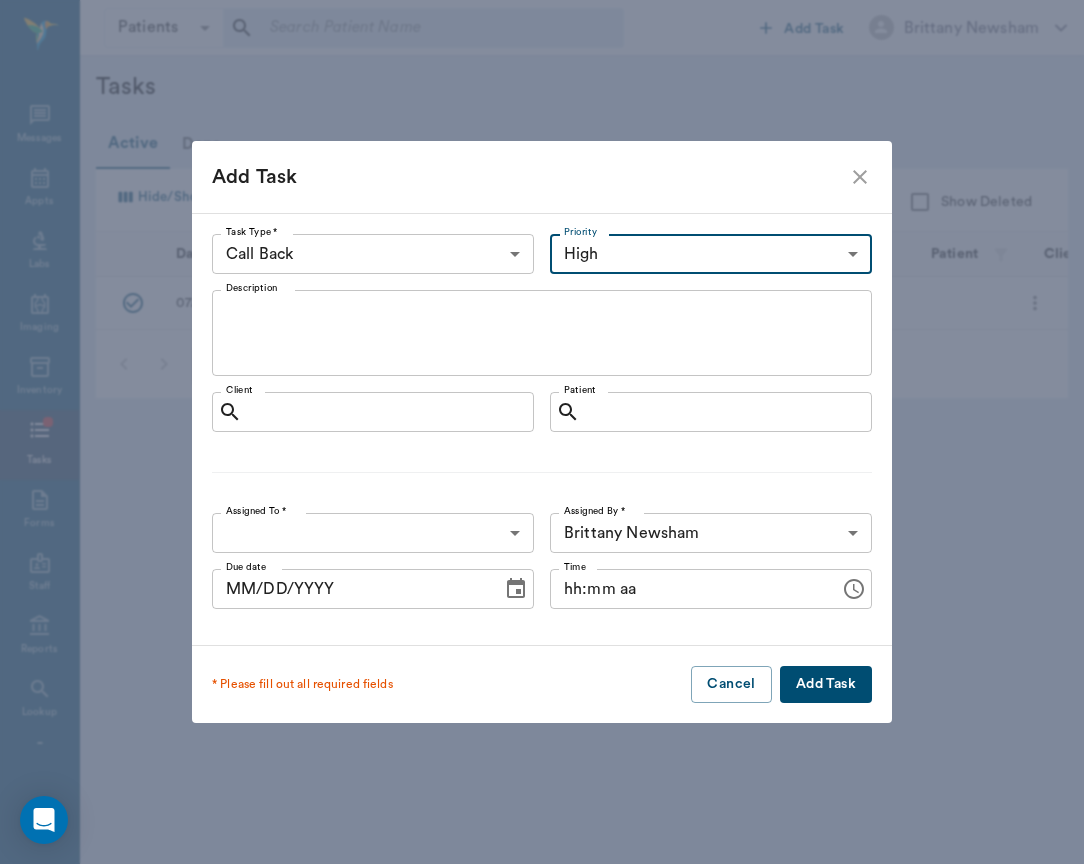 click on "Description" at bounding box center (542, 333) 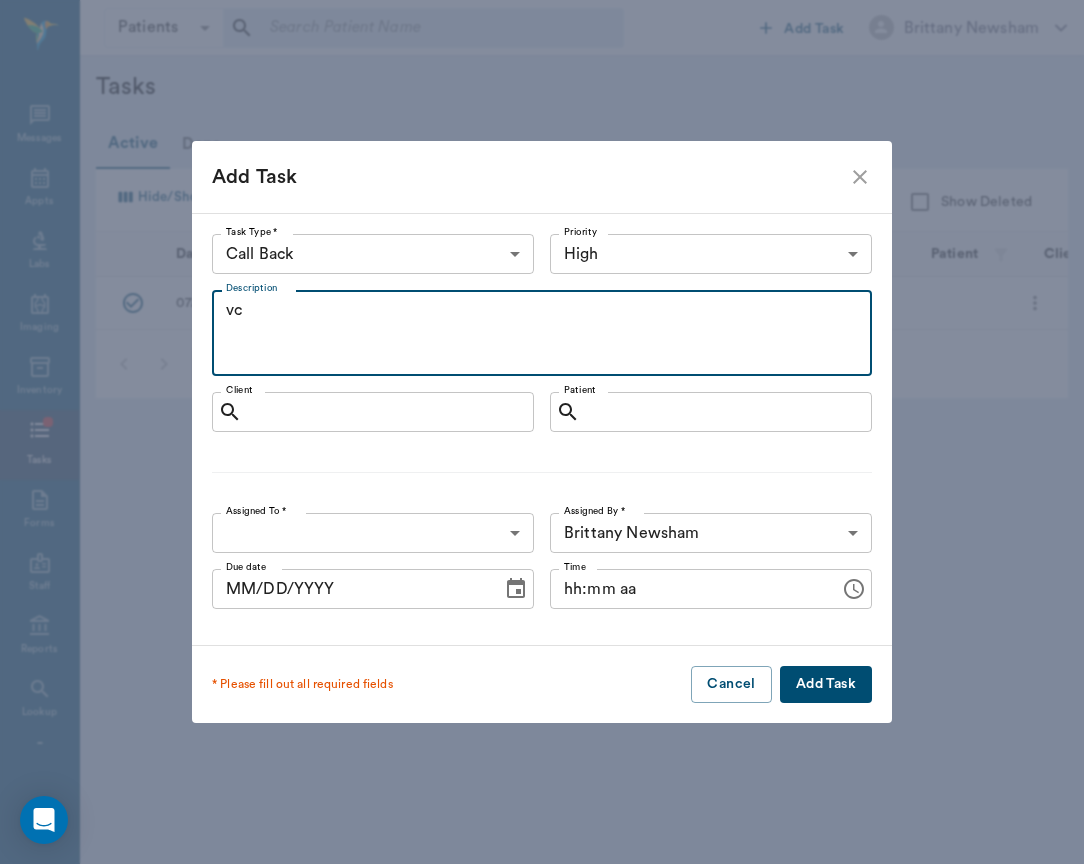 type on "v" 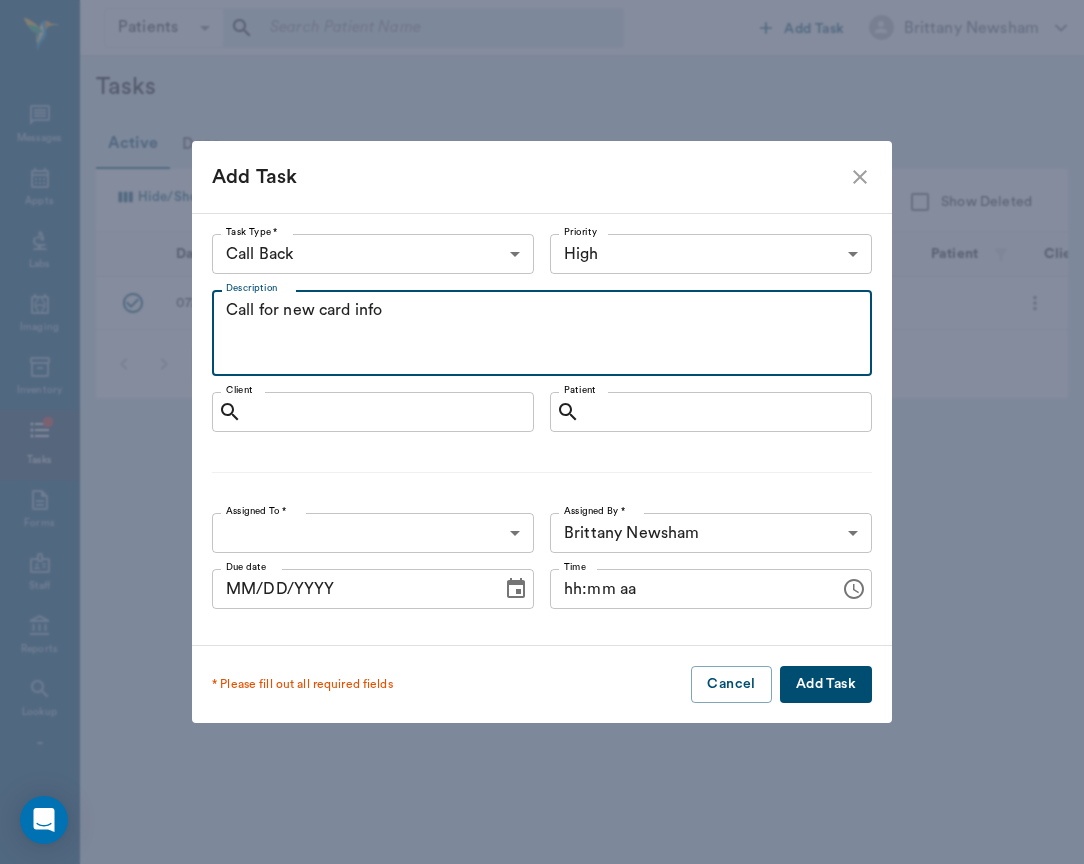 type on "Call for new card info" 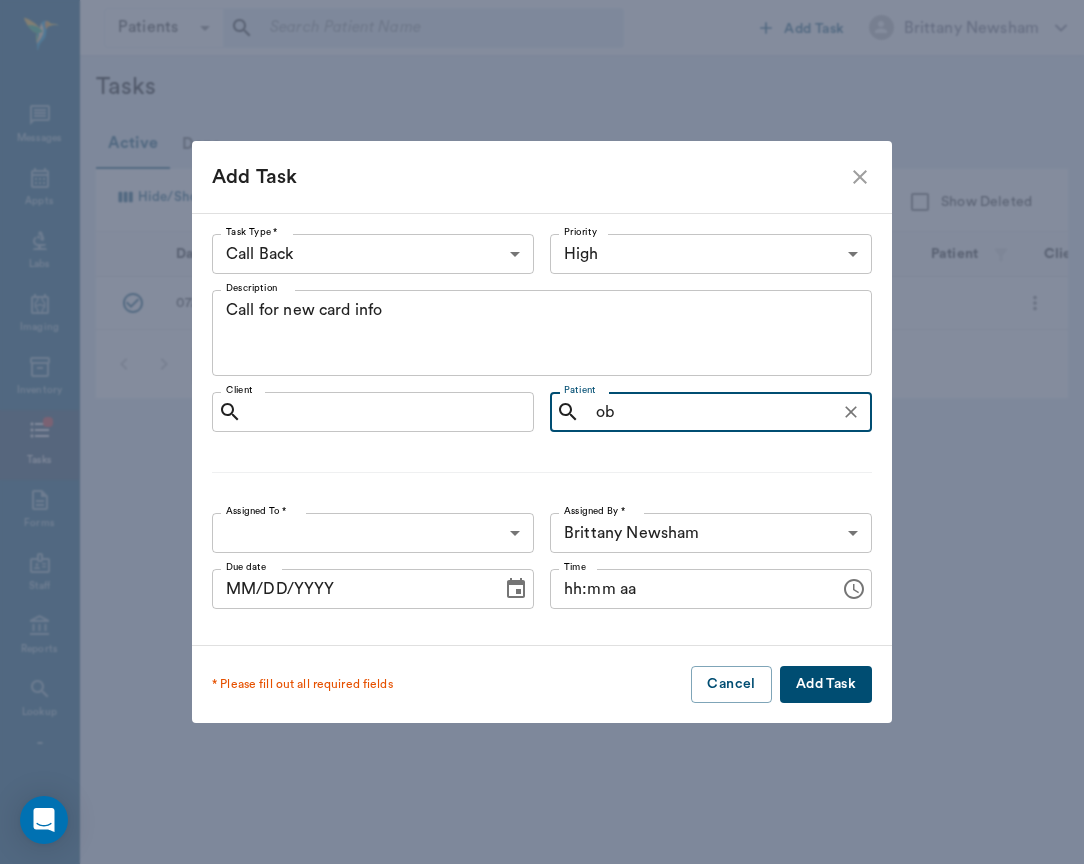 type on "obi" 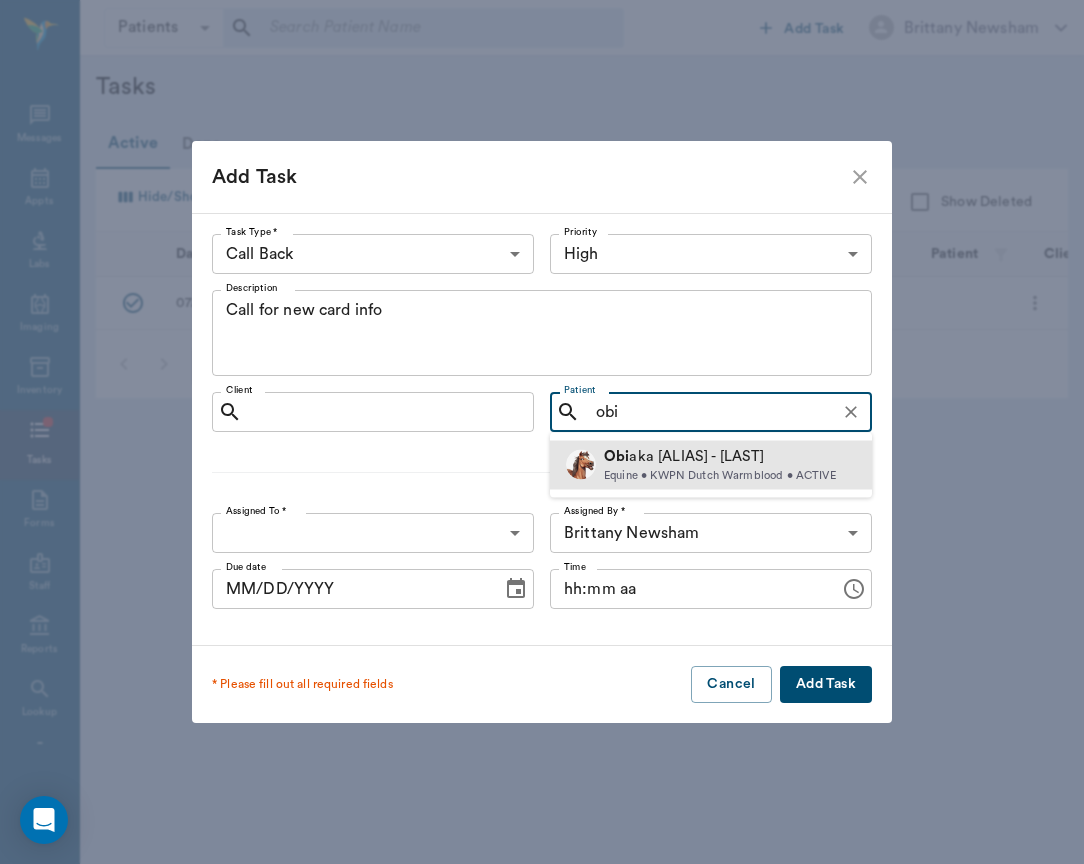 click on "[FIRST] aka [ALIAS]  - [LAST] Equine  • KWPN Dutch Warmblood  • ACTIVE" at bounding box center [711, 465] 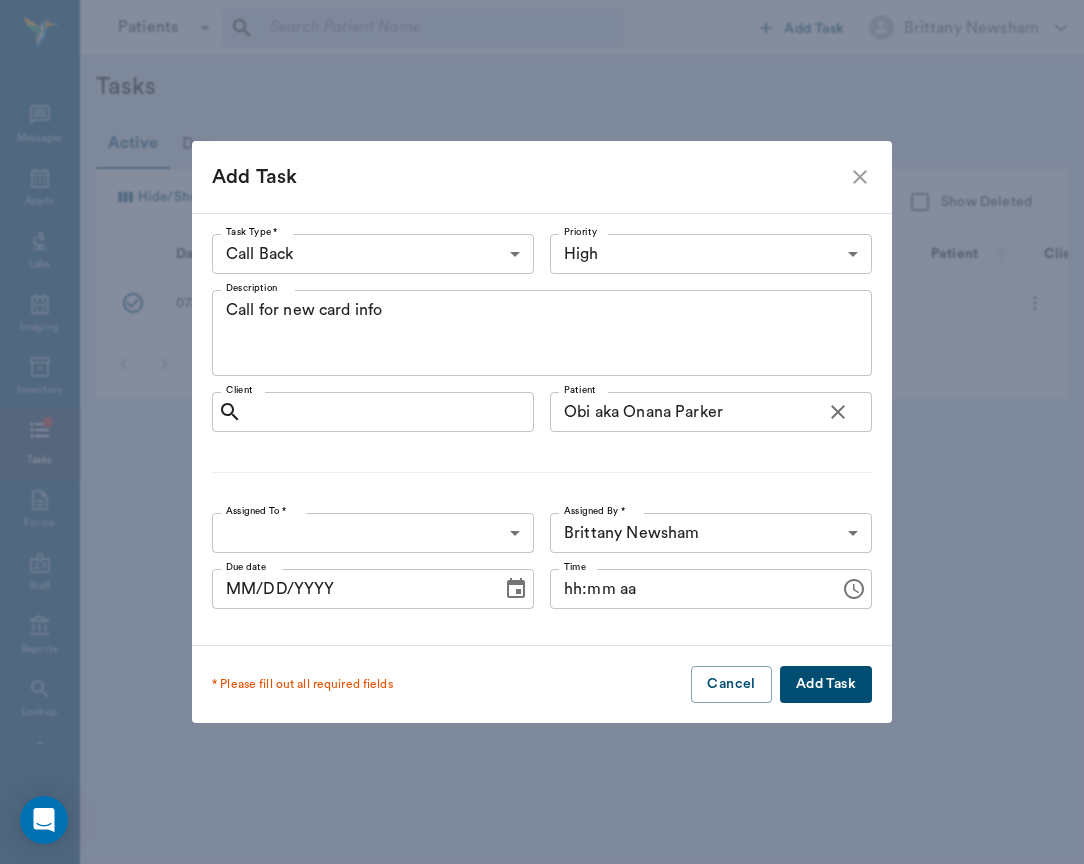 click on "Task Type * Call Back  CALL_BACK Task Type * Priority High HIGH Priority Description Call for new card info  x Description Client Patient [FIRST] aka [ALIAS] [LAST] 6854522b684eacbb92389145 Patient Assigned To * ​ Assigned To * Assigned By * [FIRST] [LAST] 649b3e03b5bc7e03f9326794 Assigned By * Due date MM/DD/YYYY Due date Time hh:mm aa Time" at bounding box center (542, 429) 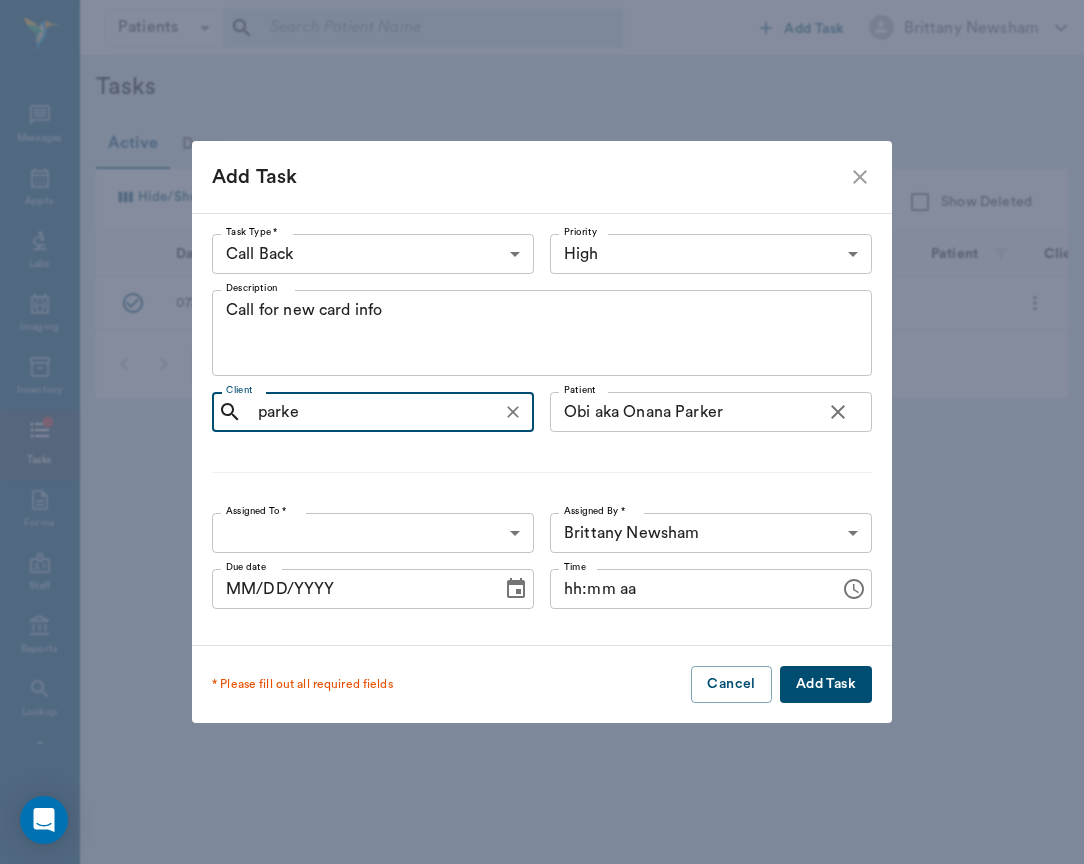 type on "[FIRST]" 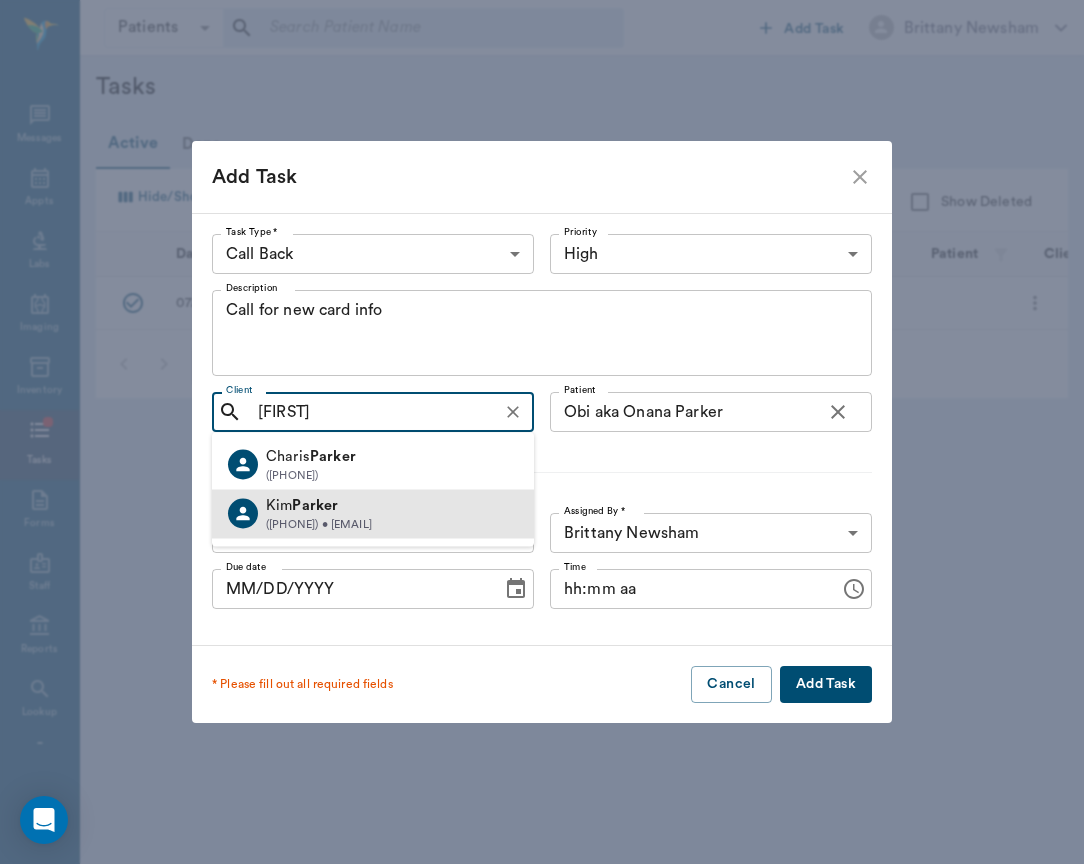 click on "([PHONE])   • [EMAIL]" at bounding box center (319, 524) 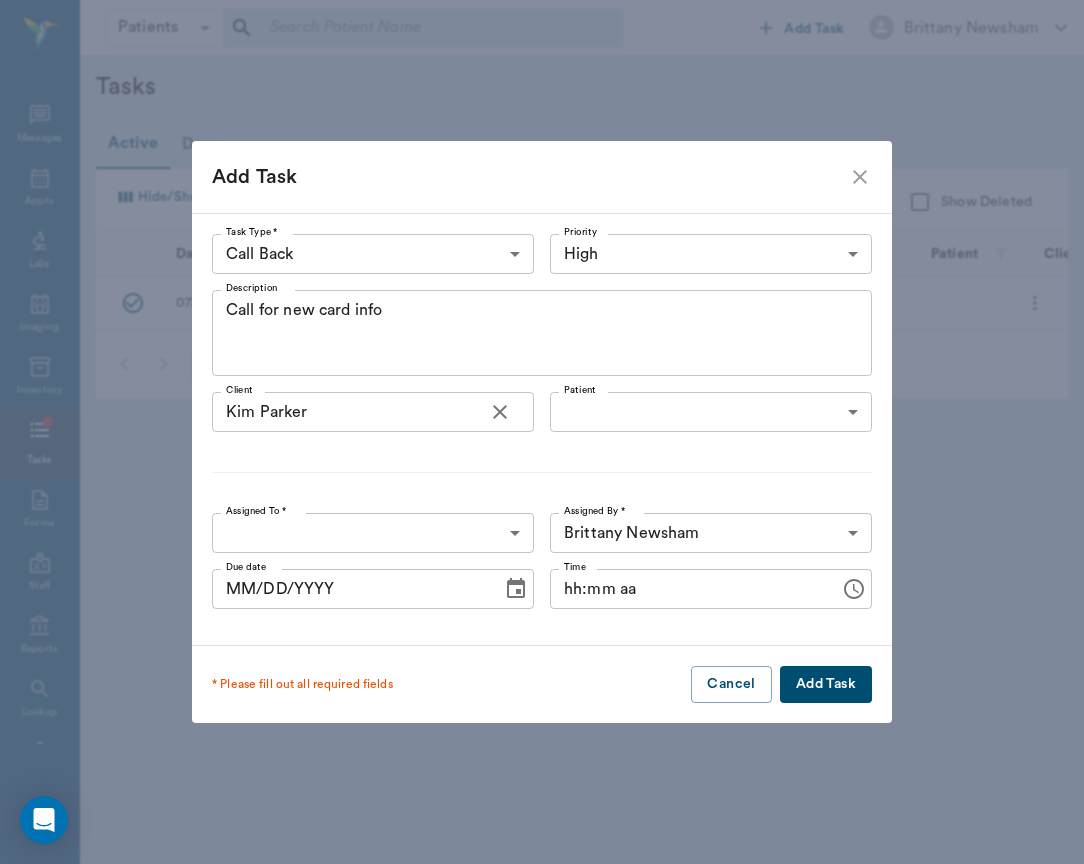 type on "6854522b684eacbb92389145" 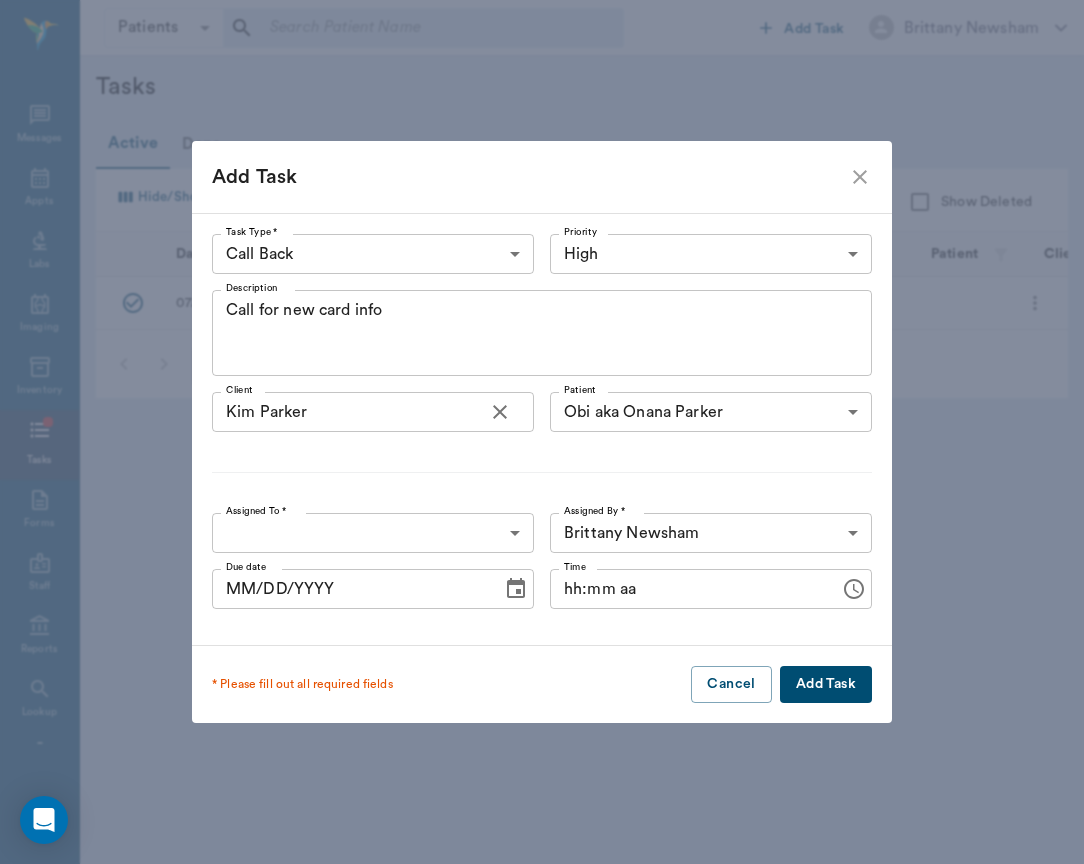 click on "Patients Patients ​ ​ Add Task [FIRST] [LAST] Nectar Messages Appts Labs Imaging Inventory Tasks Forms Staff Reports Lookup Settings Tasks Active Done Hide/Show Columns Due :  asc Priority :  asc Show Deleted Date Priority Type Description Patient Client Due Assigned To 07/02/25 MEDIUM Other SCHEDULE - FOWLER X2. Corrival Assigned by: 01 [FIRST] [LAST] ([PHONE]) [FIRST] [LAST] per page 15 items 15 per page Total:   1 NectarVet | High Caliber Performance
Settings Sign Out Email Client Edit Delete Add Task Task Type * Call Back  CALL_BACK Task Type * Priority High HIGH Priority Description Call for new card info  x Description Client [FIRST] [LAST] 6854522b684eacbb92389143 Client Patient [FIRST] aka [ALIAS] [LAST] 6854522b684eacbb92389145 Patient Assigned To * ​ Assigned To * Assigned By * [FIRST] [LAST] 649b3e03b5bc7e03f9326794 Assigned By * Due date MM/DD/YYYY Due date Time hh:mm aa Time * Please fill out all required fields Cancel Add Task" at bounding box center [542, 432] 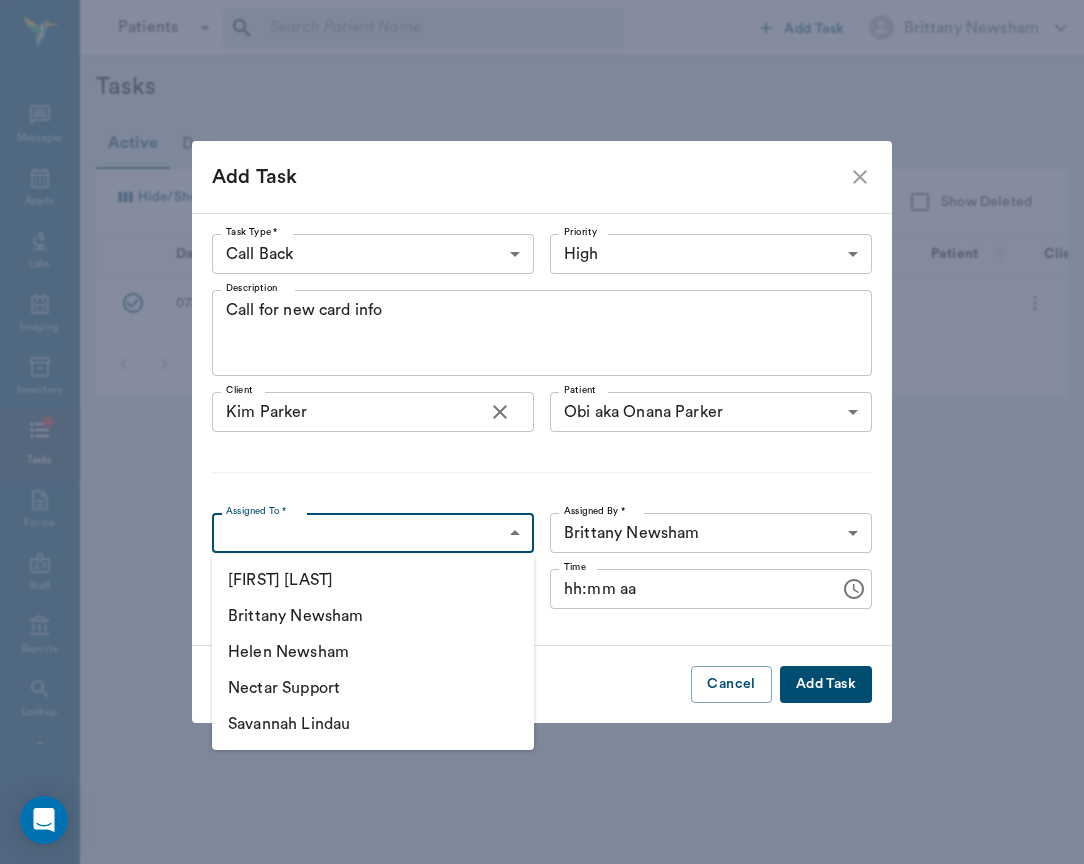 click on "Brittany Newsham" at bounding box center [373, 616] 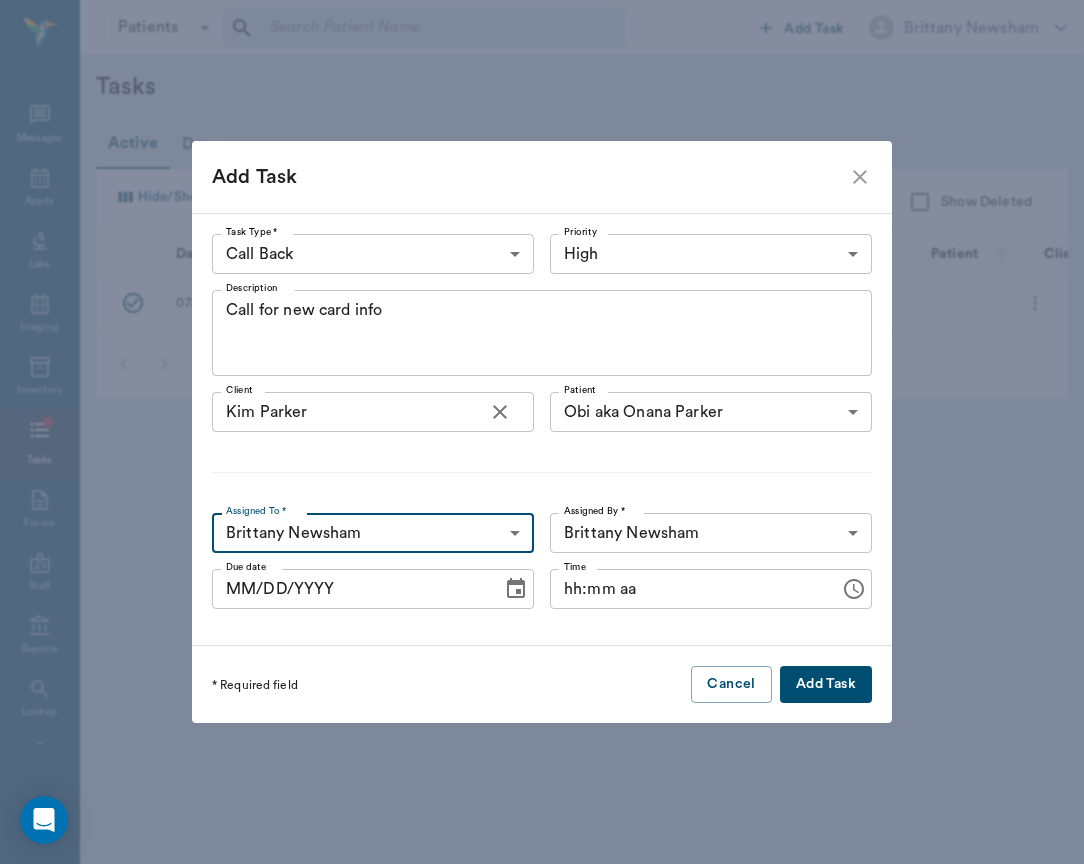 click on "Add Task" at bounding box center [826, 684] 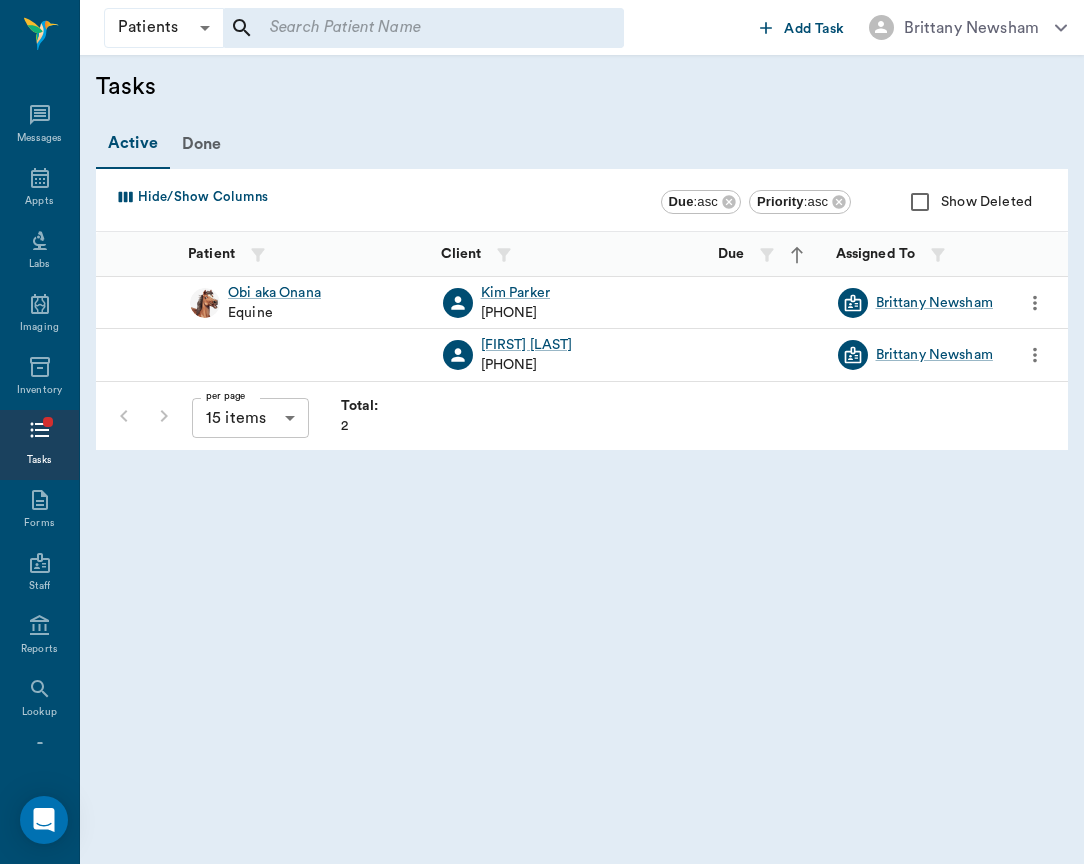 scroll, scrollTop: 0, scrollLeft: 741, axis: horizontal 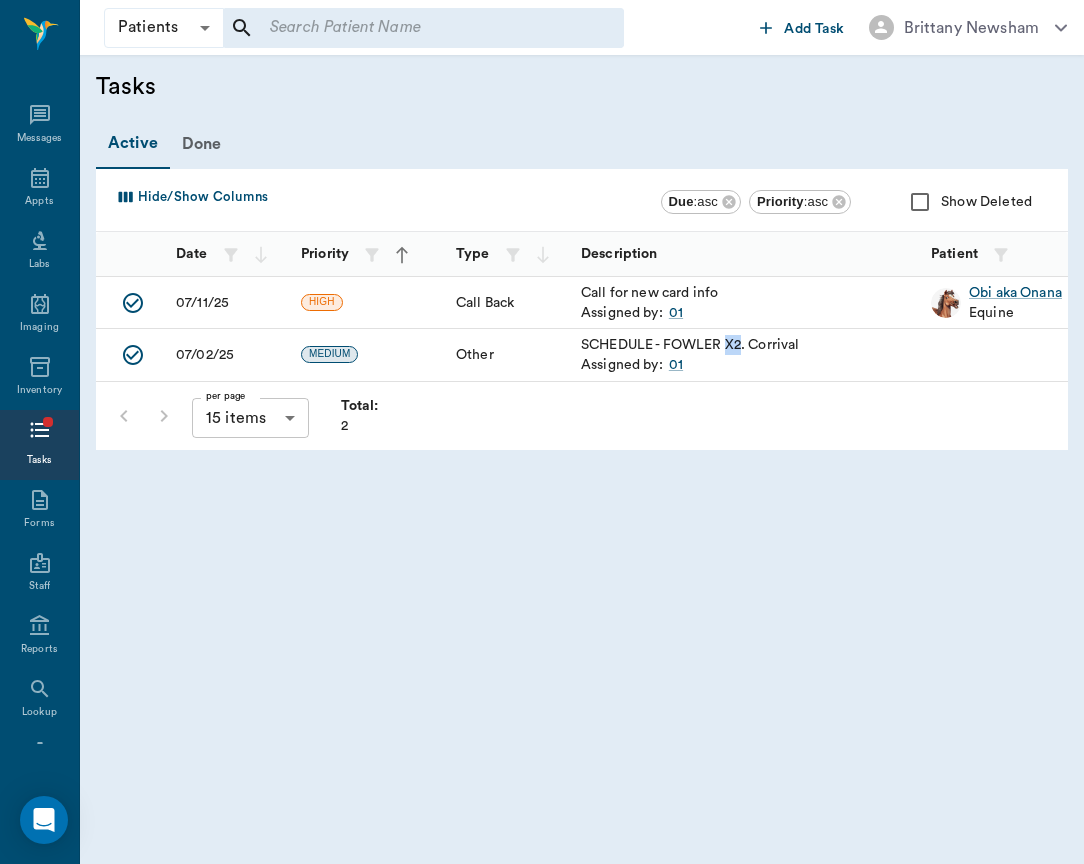 click on "Add Task" at bounding box center (814, 29) 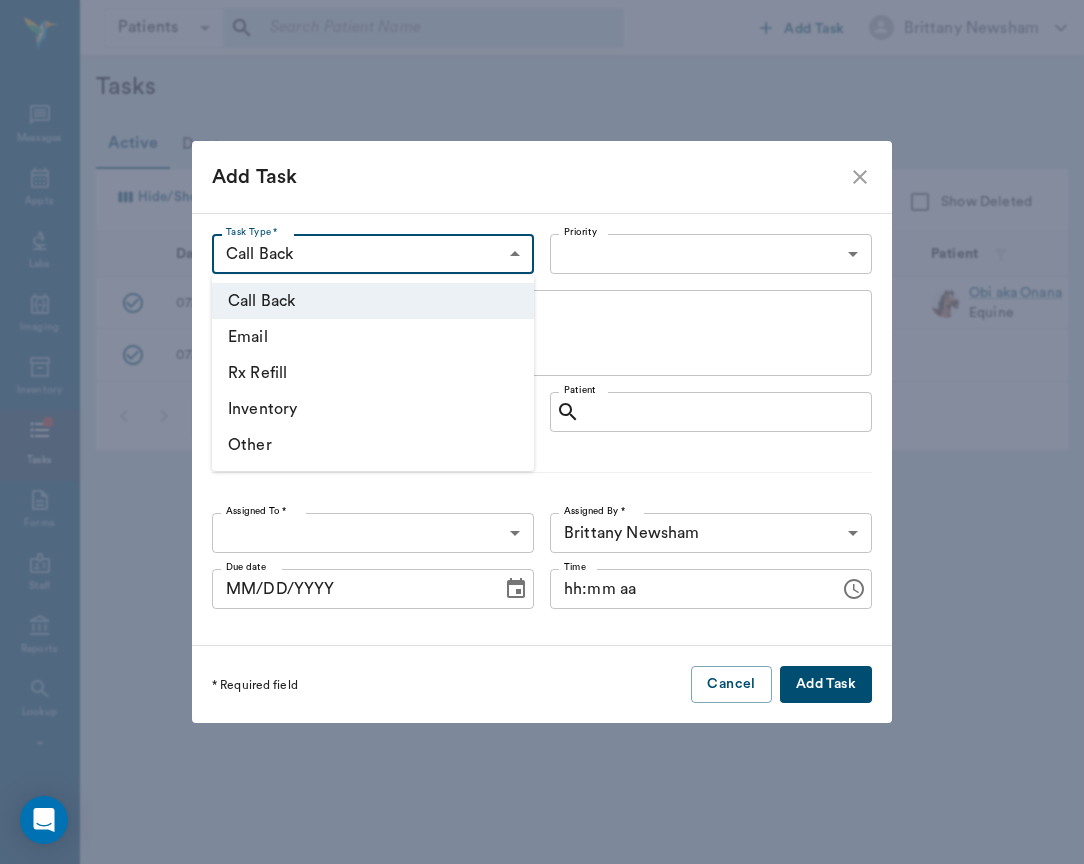 click on "Patients Patients ​ ​ Add Task [FIRST] [LAST] Nectar Messages Appts Labs Imaging Inventory Tasks Forms Staff Reports Lookup Settings Tasks Active Done Hide/Show Columns Due :  asc Priority :  asc Show Deleted Date Priority Type Description Patient Client Due Assigned To 07/11/25 HIGH Call Back  Call for new card info Assigned by: 01 [FIRST] aka [ALIAS] Equine [FIRST] [LAST] ([PHONE]) [FIRST] [LAST] 07/02/25 MEDIUM Other SCHEDULE - FOWLER X2. Corrival Assigned by: 01 [FIRST] [LAST] ([PHONE]) [FIRST] [LAST] per page 15 items 15 per page Total:   2 NectarVet | High Caliber Performance
Settings Sign Out Add Task Task Type * Call Back  CALL_BACK Task Type * Priority ​ Priority Description x Description Client Client Patient Patient Assigned To * ​ Assigned To * Assigned By * [FIRST] [LAST] 649b3e03b5bc7e03f9326794 Assigned By * Due date MM/DD/YYYY Due date Time hh:mm aa Time * Required field Cancel Add Task Call Back  Email Rx Refill Inventory Other" at bounding box center [542, 432] 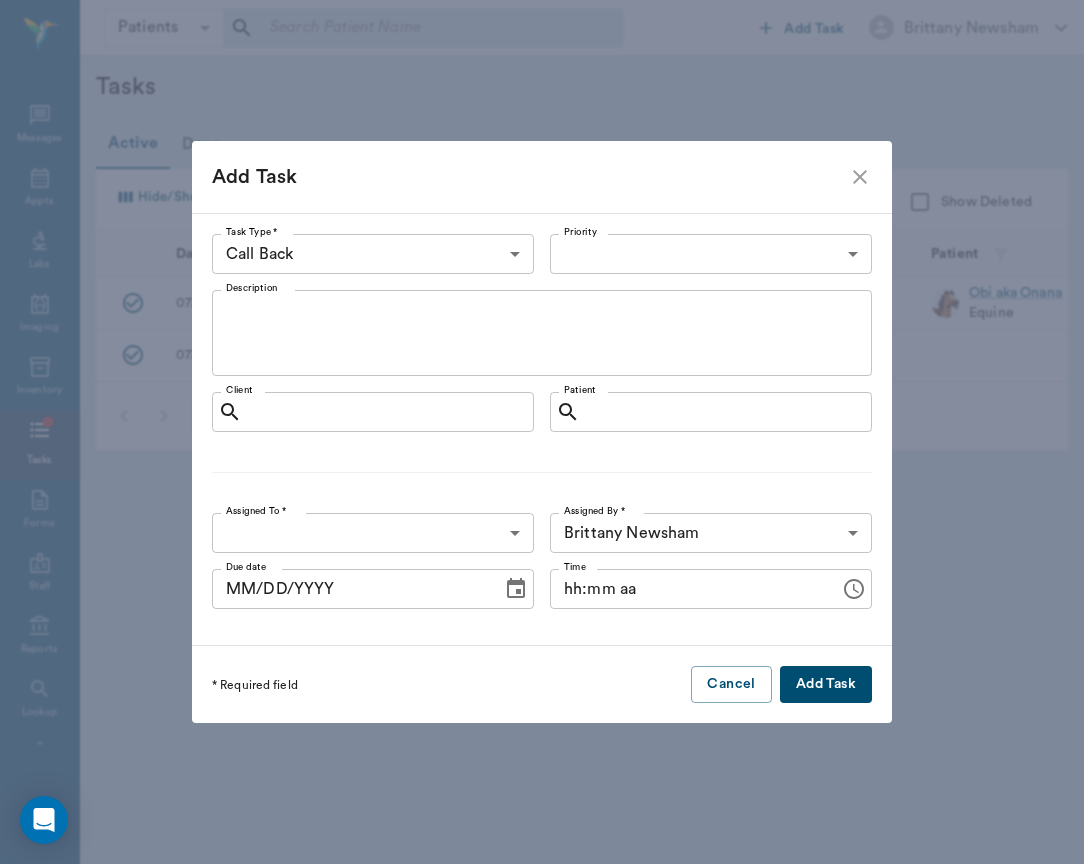 click on "Patients Patients ​ ​ Add Task Brittany Newsham Nectar Messages Appts Labs Imaging Inventory Tasks Forms Staff Reports Lookup Settings Tasks Active Done Hide/Show Columns Due :  asc Priority :  asc Show Deleted Date Priority Type Description Patient Client Due Assigned To 07/11/25 HIGH Call Back  Call for new card info Assigned by: 01 Obi aka Onana Equine Kim Parker (713) 594-2748 Brittany Newsham 07/02/25 MEDIUM Other SCHEDULE - FOWLER X2. Corrival Assigned by: 01 Jennifer Fowler (210) 926-9824 Brittany Newsham per page 15 items 15 per page Total:   2 NectarVet | High Caliber Performance
Settings Sign Out Add Task Task Type * Call Back  CALL_BACK Task Type * Priority ​ Priority Description x Description Client Client Patient Patient Assigned To * ​ Assigned To * Assigned By * Brittany Newsham 649b3e03b5bc7e03f9326794 Assigned By * Due date MM/DD/YYYY Due date Time hh:mm aa Time * Required field Cancel Add Task" at bounding box center (542, 432) 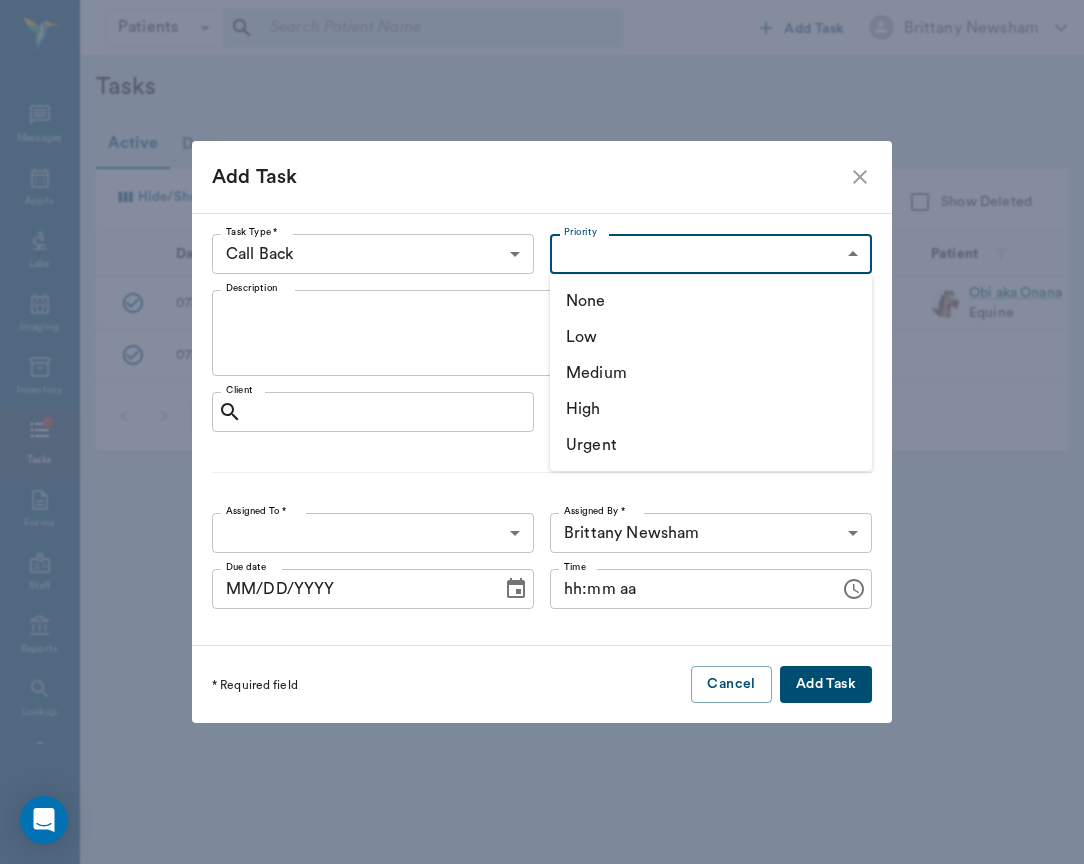 click on "Medium" at bounding box center (711, 373) 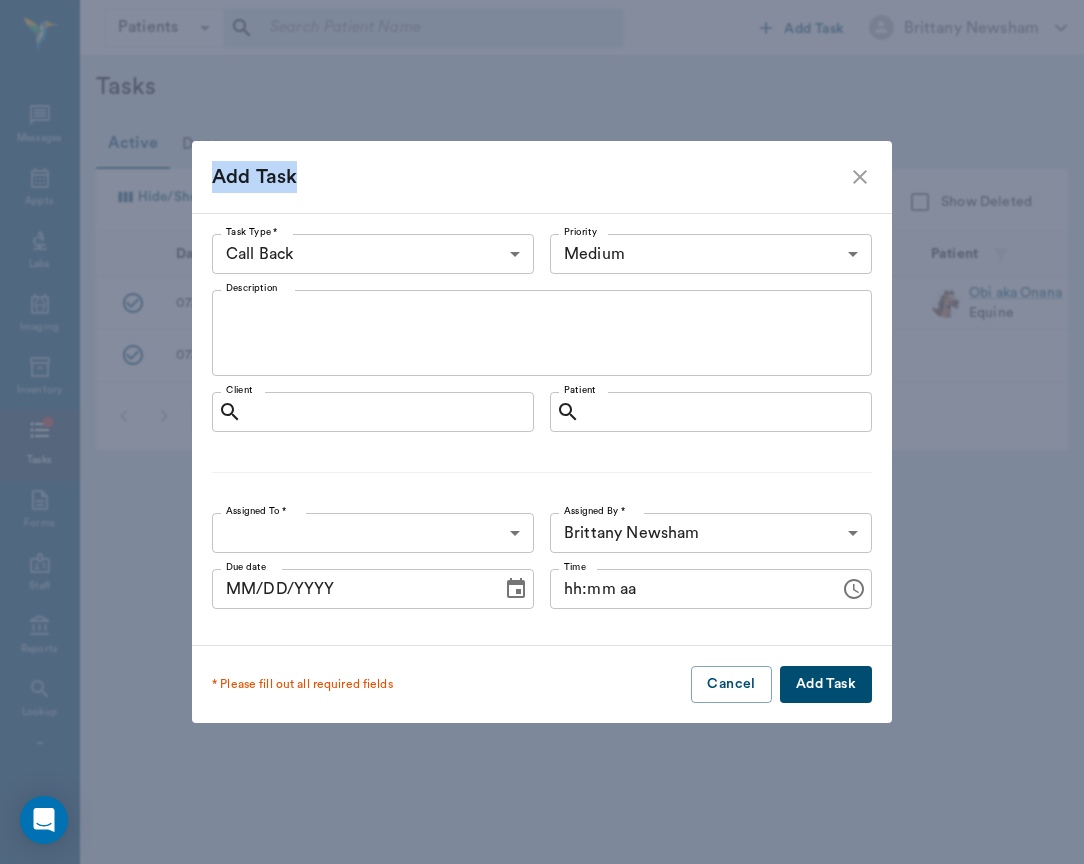drag, startPoint x: 448, startPoint y: 154, endPoint x: 776, endPoint y: 164, distance: 328.1524 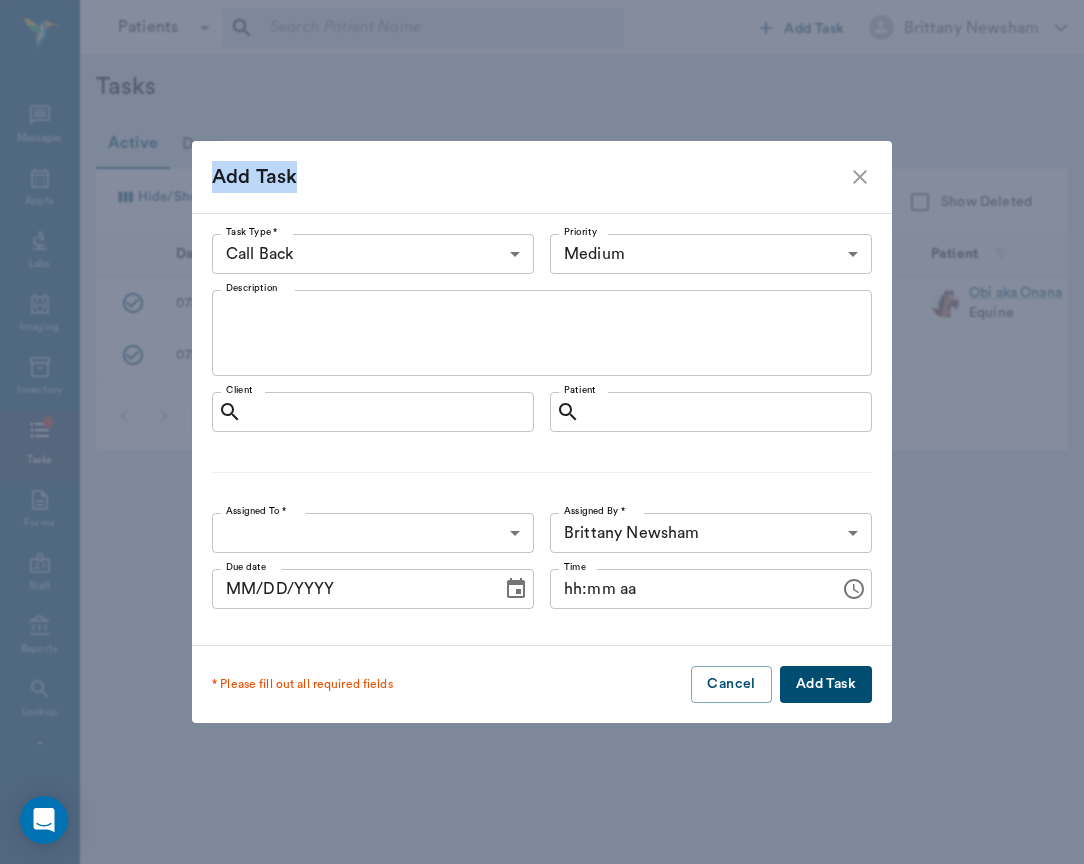 click on "Add Task" at bounding box center [542, 177] 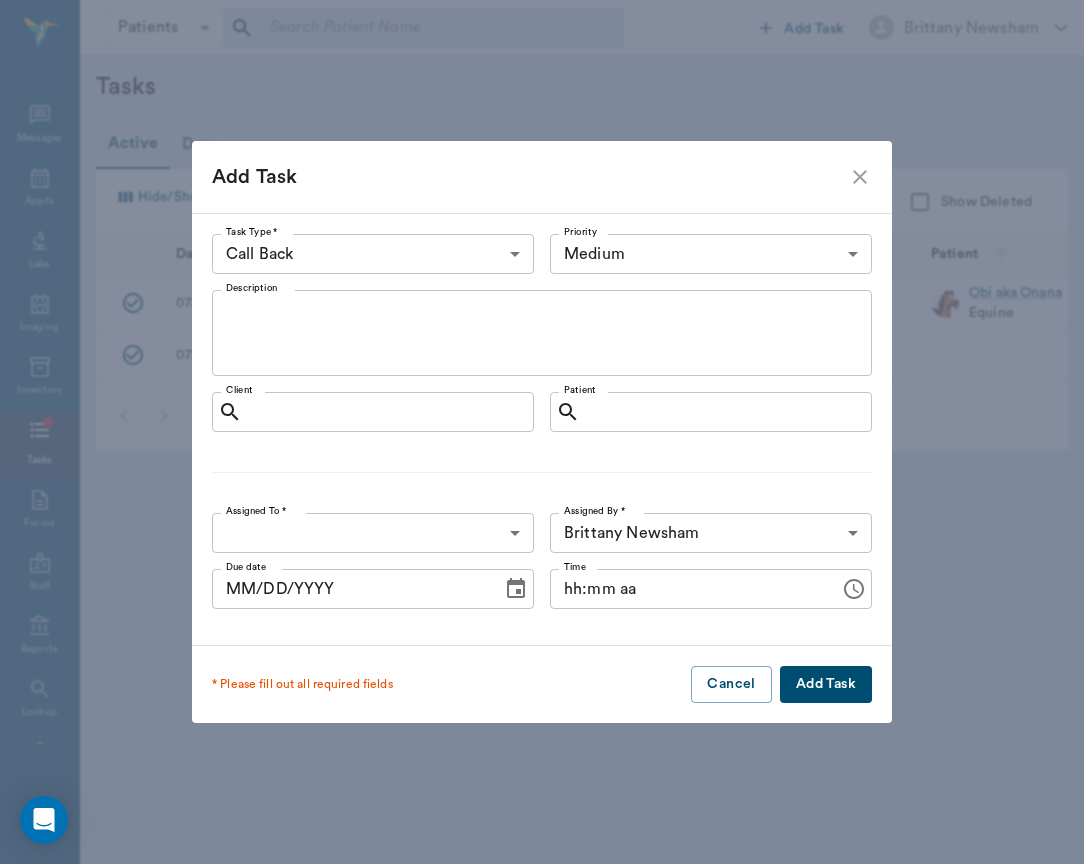 click on "x Description" at bounding box center [542, 333] 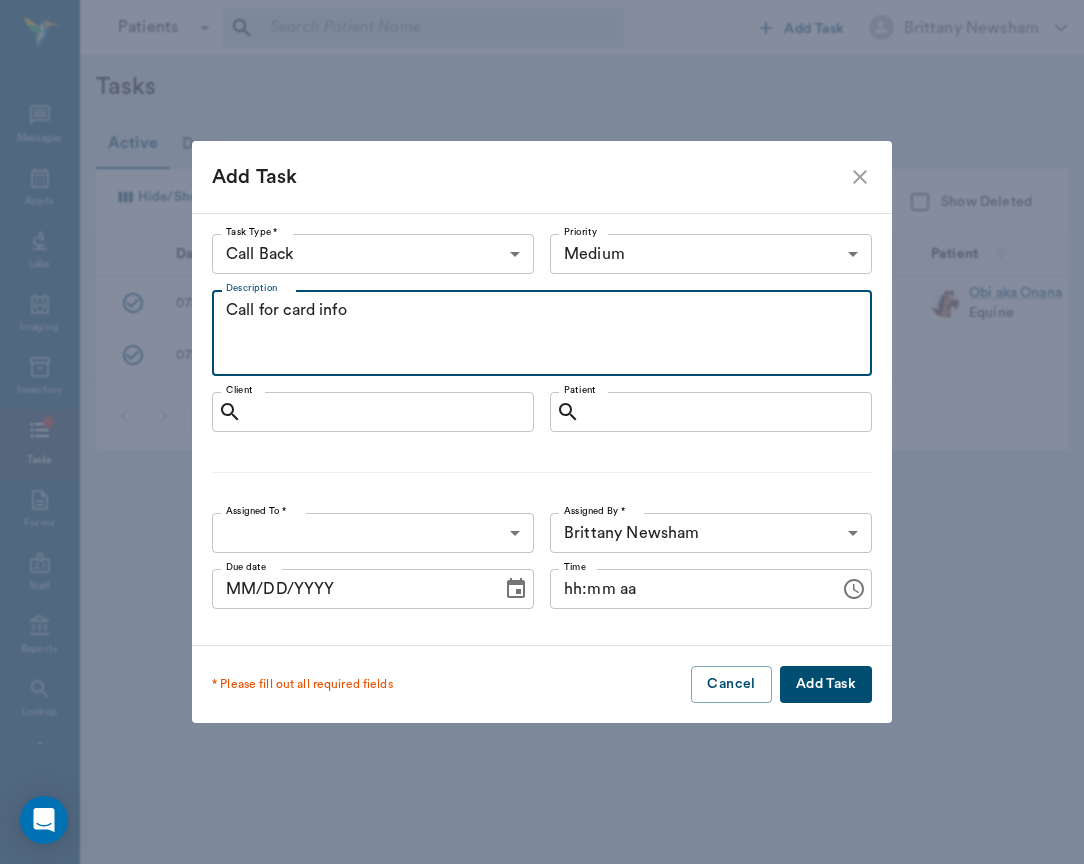 click on "Client" at bounding box center [373, 412] 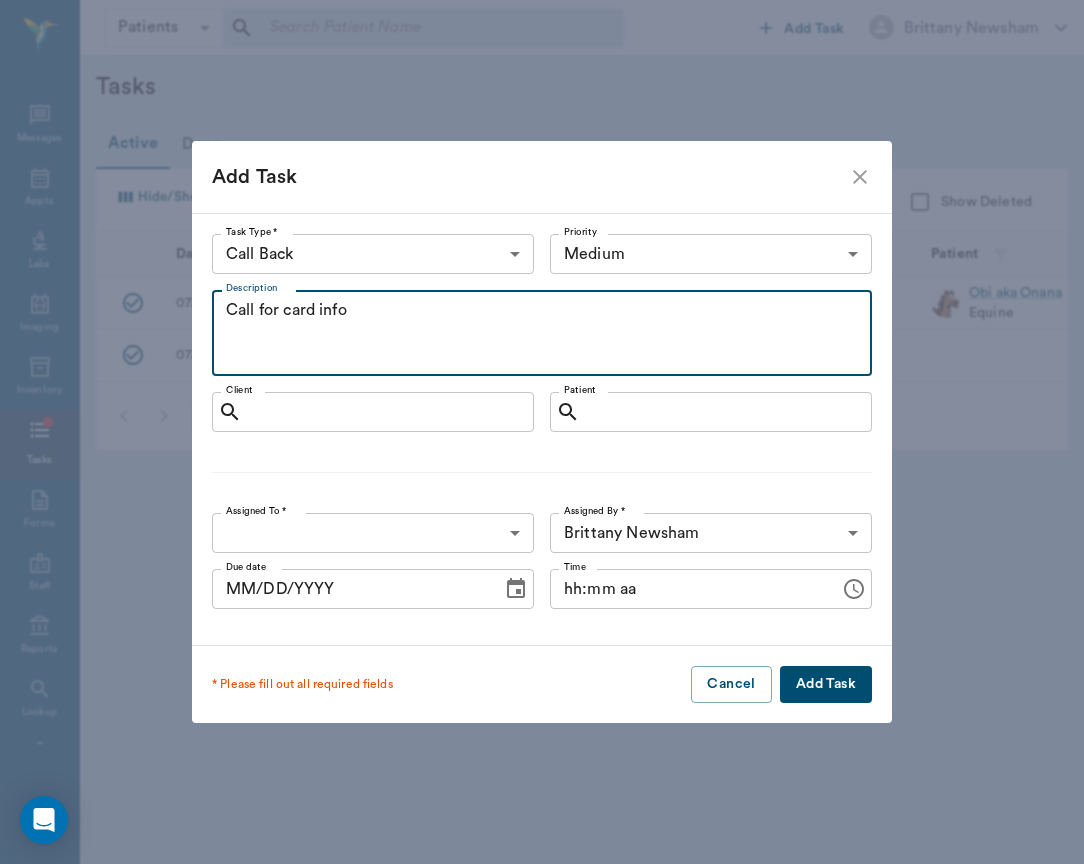 type on "Call for card info" 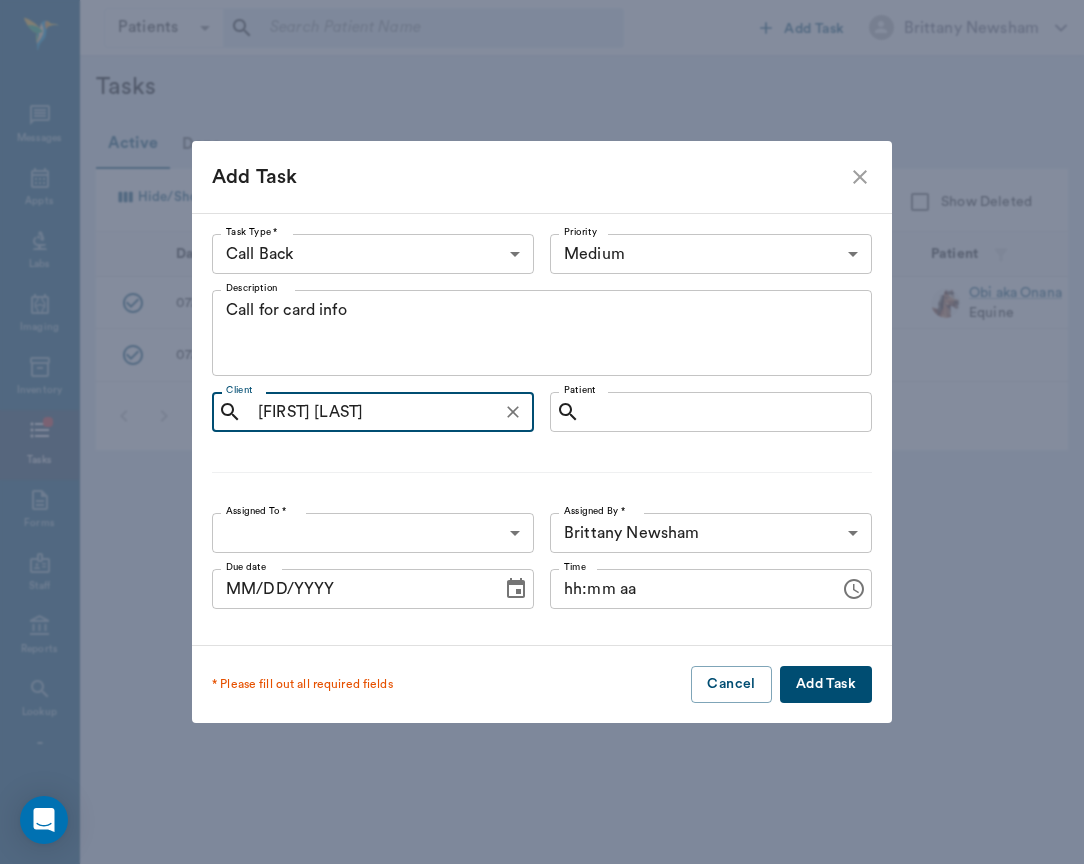 type on "[FIRST] [LAST]" 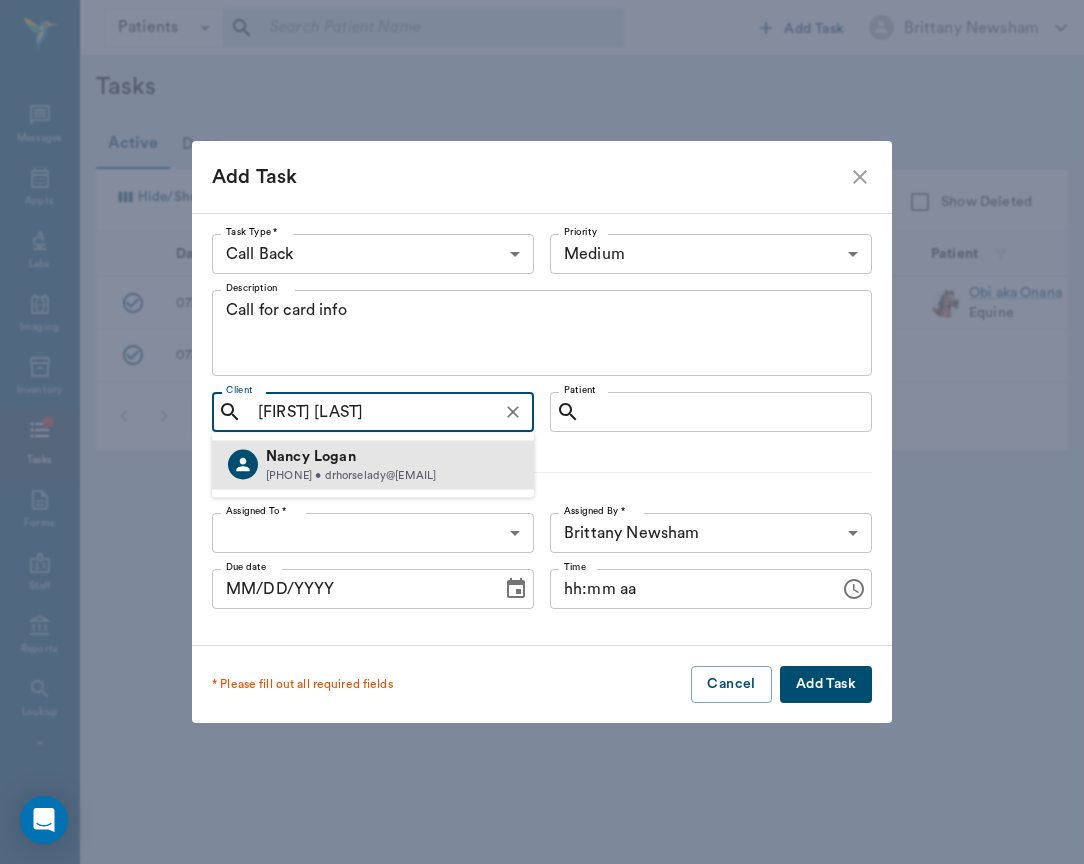 click on "[PHONE]   • drhorselady@[EMAIL]" at bounding box center [351, 475] 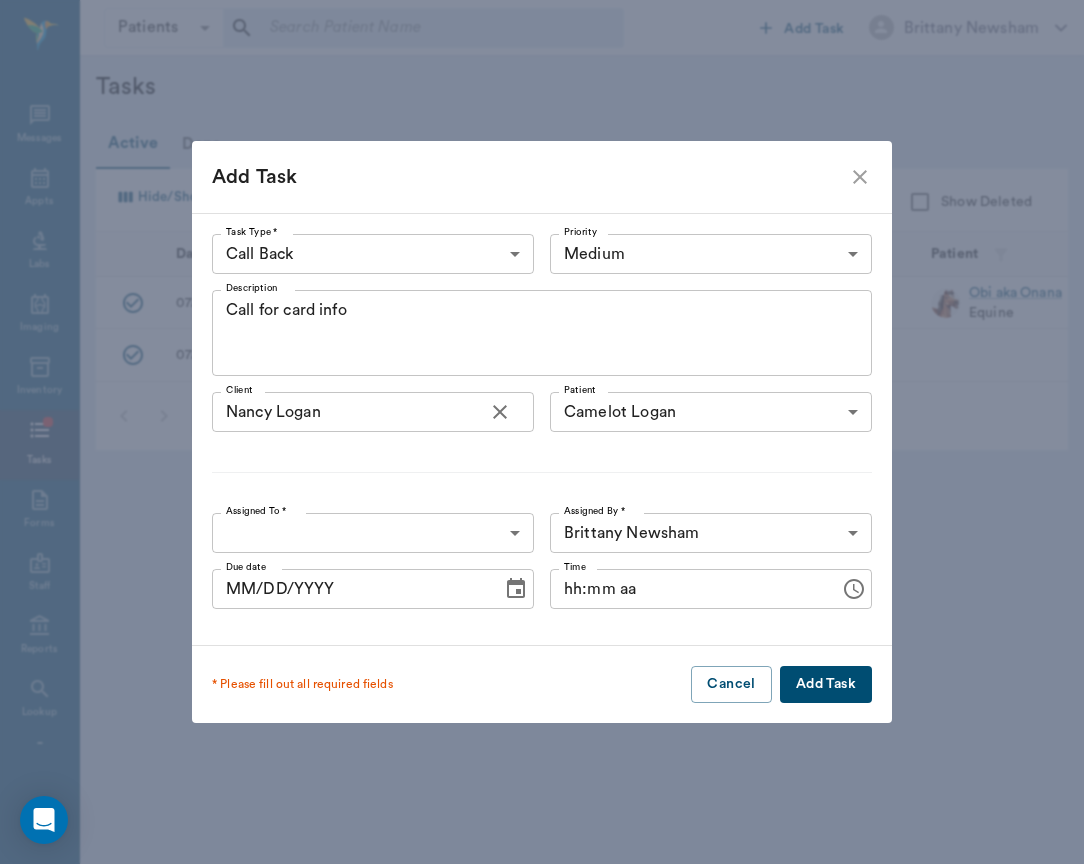 click on "Patients Patients ​ ​ Add Task [FIRST] [LAST] Nectar Messages Appts Labs Imaging Inventory Tasks Forms Staff Reports Lookup Settings Tasks Active Done Hide/Show Columns Due :  asc Priority :  asc Show Deleted Date Priority Type Description Patient Client Due Assigned To 07/11/25 HIGH Call Back  Call for new card info Assigned by: 01 [FIRST] aka [ALIAS] Equine [FIRST] [LAST] ([PHONE]) [FIRST] [LAST] 07/02/25 MEDIUM Other SCHEDULE - FOWLER X2. Corrival Assigned by: 01 [FIRST] [LAST] ([PHONE]) [FIRST] [LAST] per page 15 items 15 per page Total:   2 NectarVet | High Caliber Performance
Settings Sign Out Add Task Task Type * Call Back  CALL_BACK Task Type * Priority Medium MEDIUM Priority Description Call for card info  x Description Client [FIRST] [LAST] 6759c1e1830bd99858b63b61 Client Patient [FIRST] [LAST]  6759c1e1830bd99858b63b63 Patient Assigned To * ​ Assigned To * Assigned By * [FIRST] [LAST] 649b3e03b5bc7e03f9326794 Assigned By * Due date MM/DD/YYYY Due date Time hh:mm aa Time Cancel" at bounding box center [542, 432] 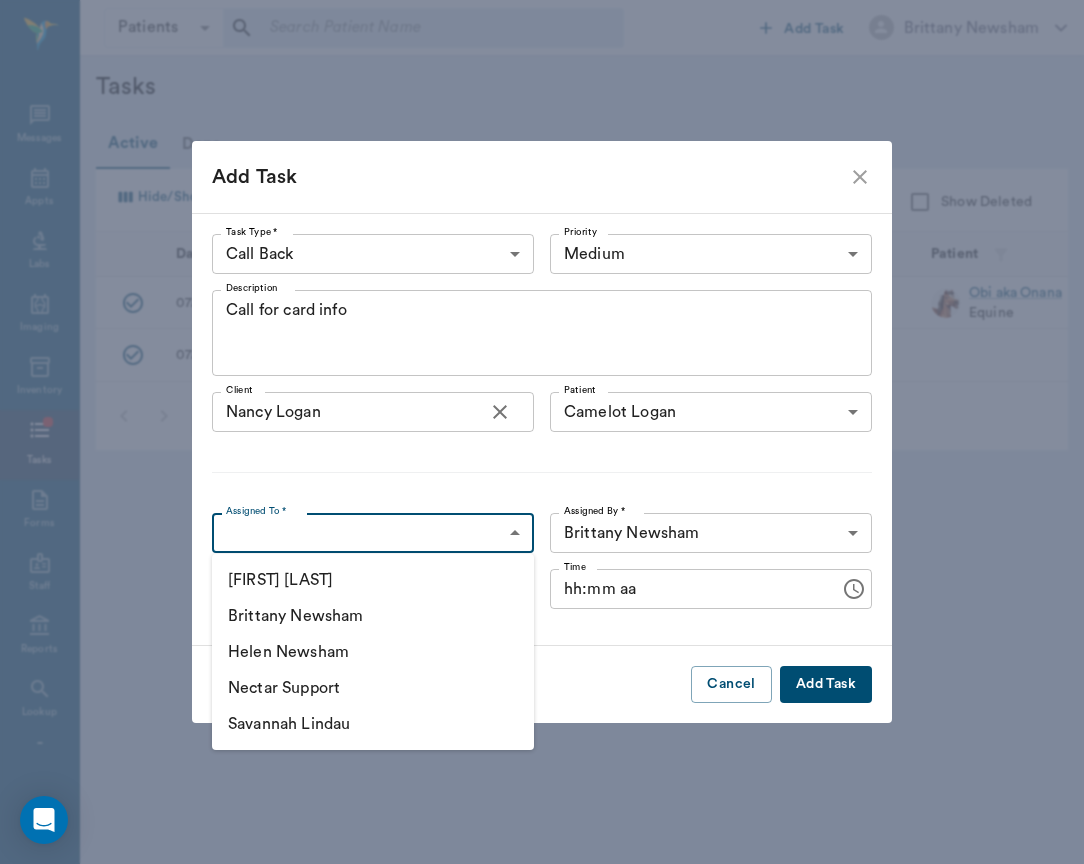 click on "Brittany Newsham" at bounding box center (373, 616) 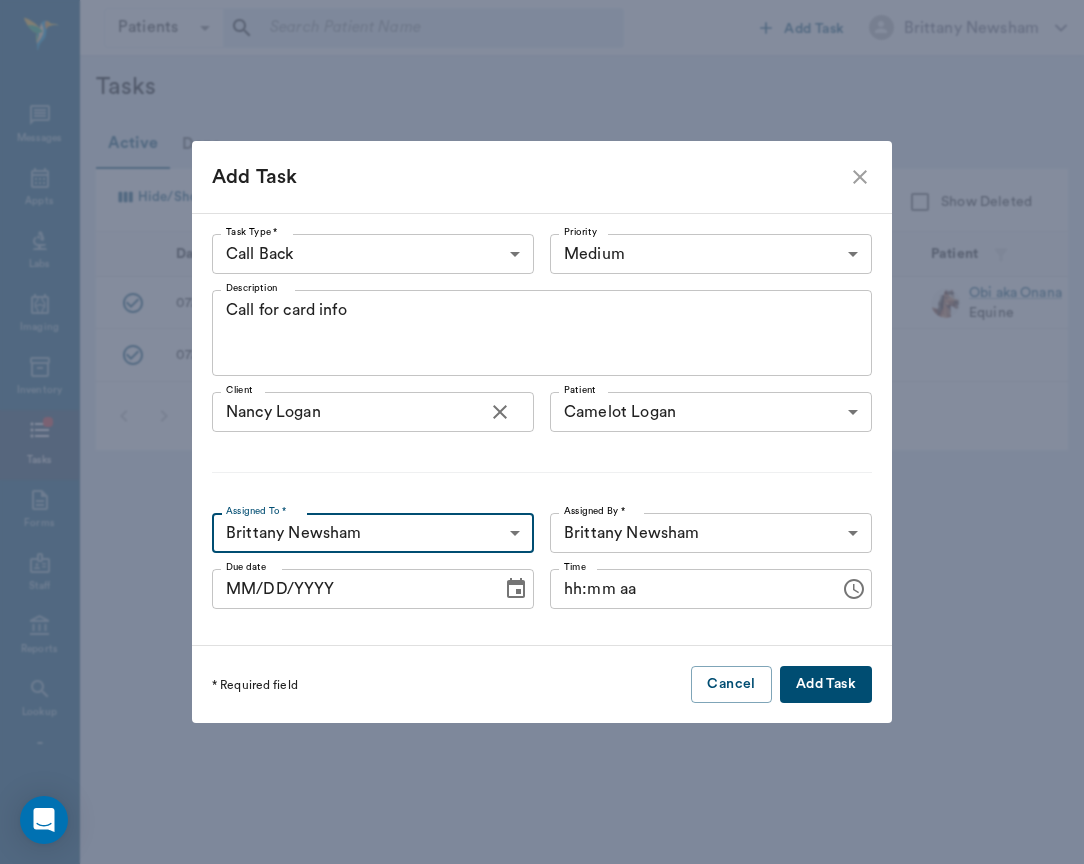 click on "Add Task" at bounding box center (826, 684) 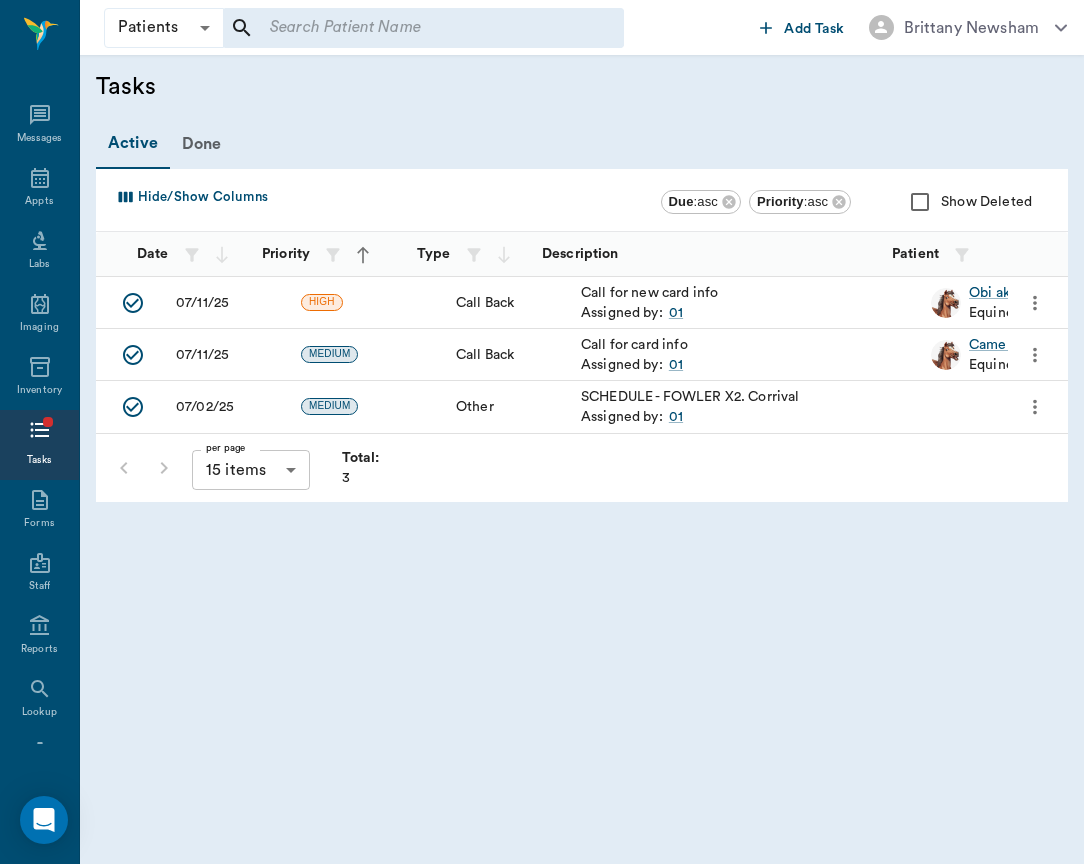 scroll, scrollTop: 0, scrollLeft: 0, axis: both 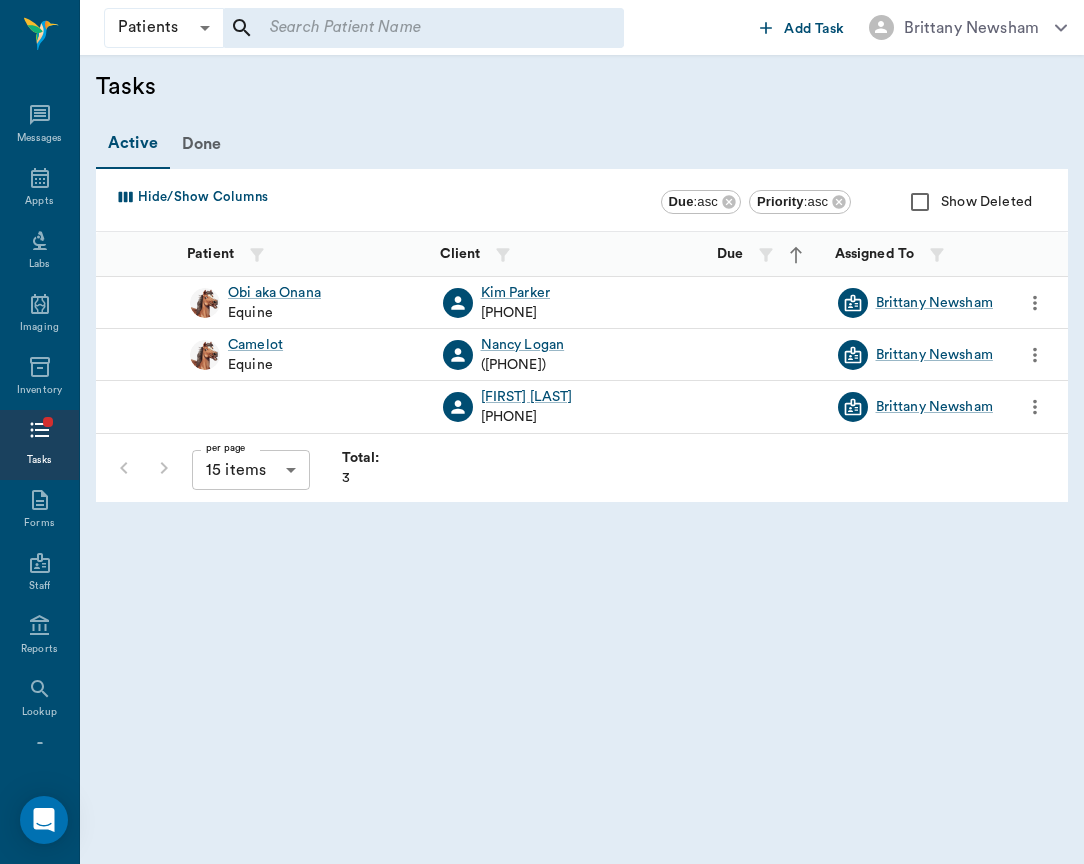 click at bounding box center (1035, 355) 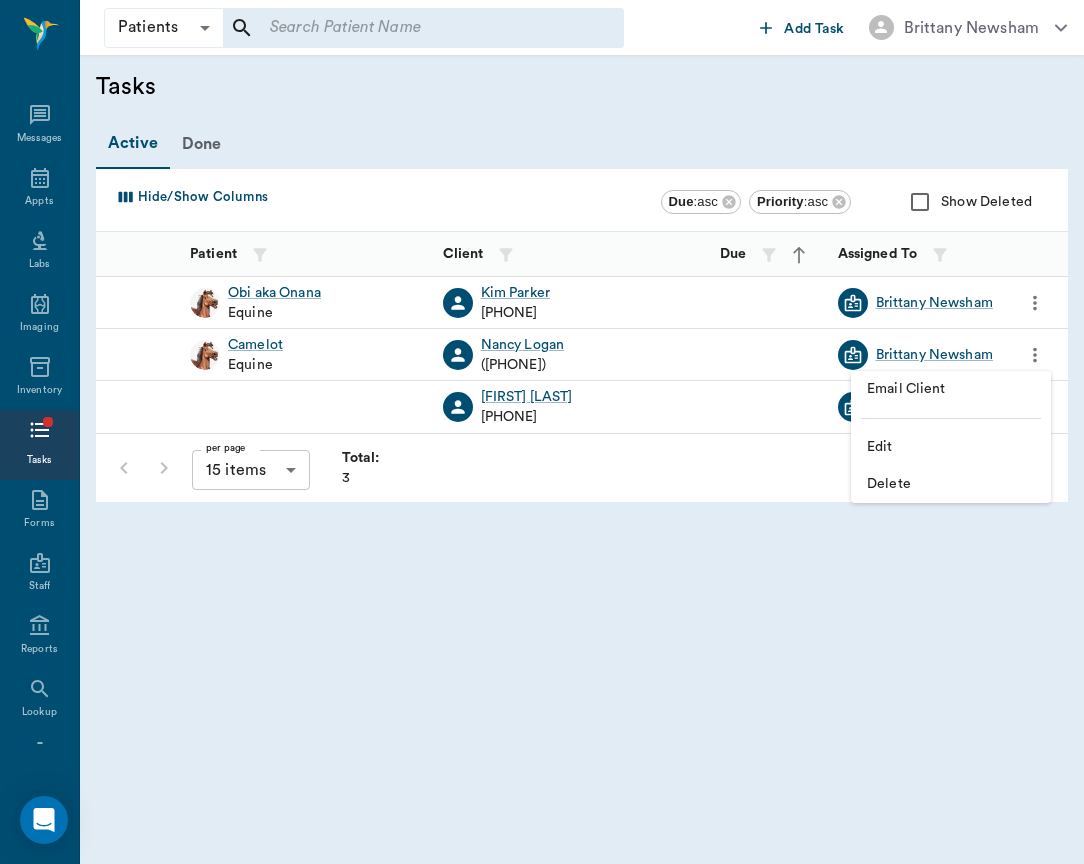 click on "Email Client" at bounding box center [951, 389] 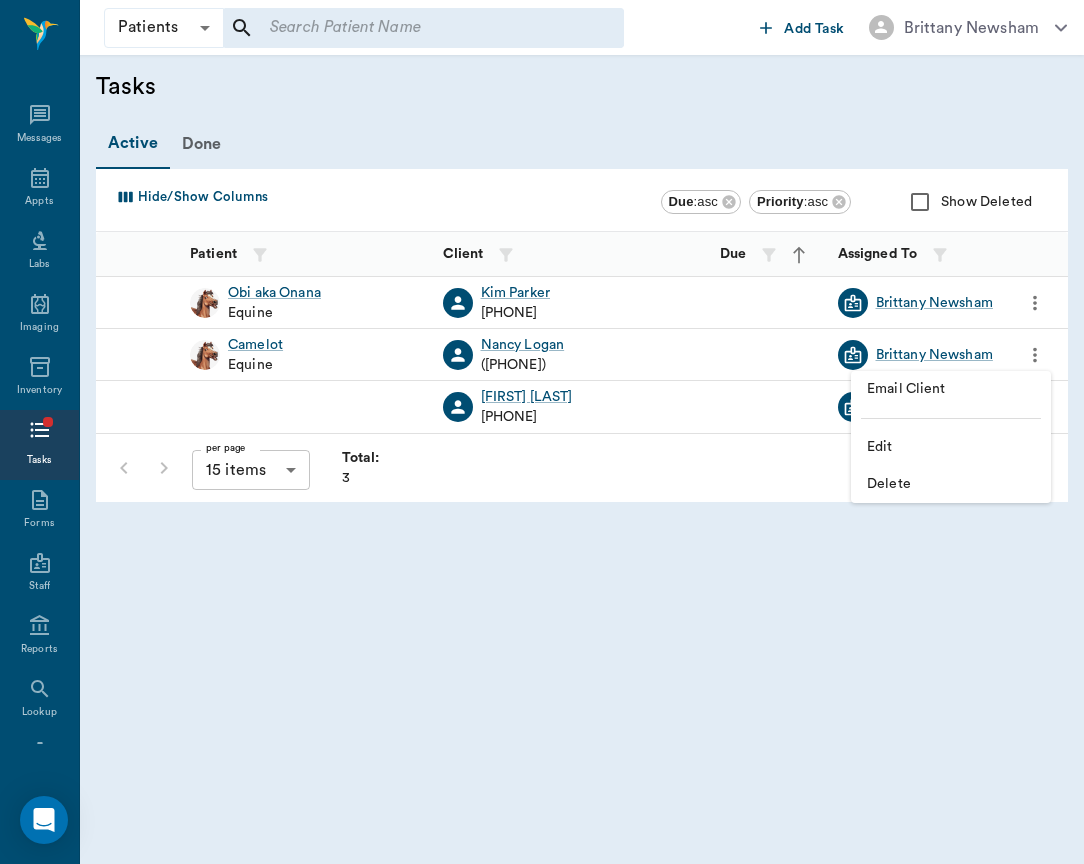 scroll, scrollTop: 0, scrollLeft: 721, axis: horizontal 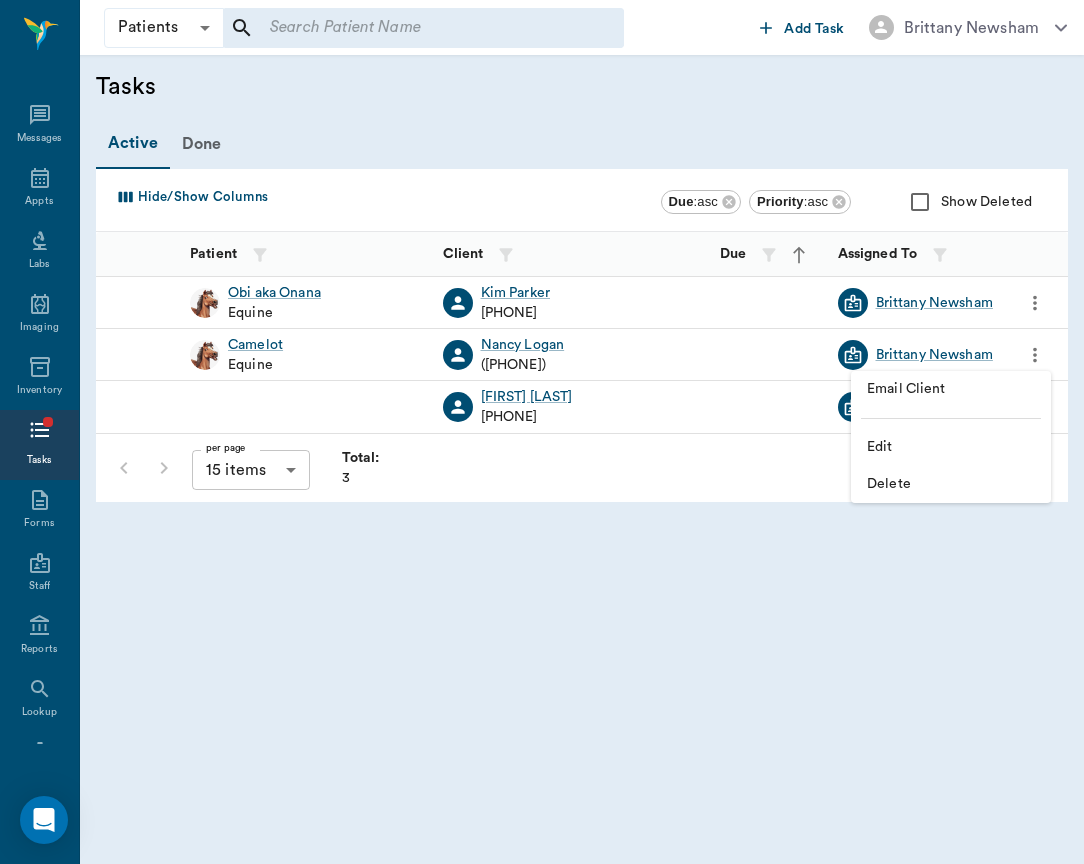 click on "Edit" at bounding box center [951, 447] 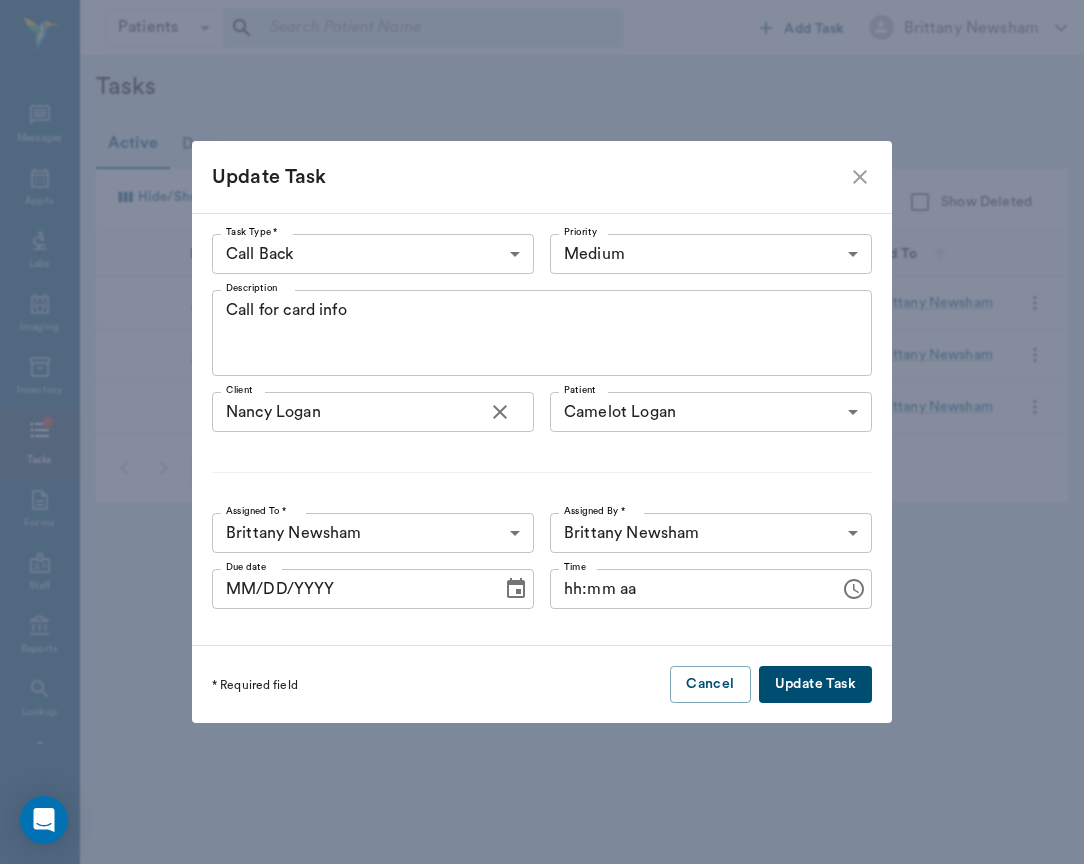 click on "Patients Patients ​ ​ Add Task [FIRST] [LAST] Nectar Messages Appts Labs Imaging Inventory Tasks Forms Staff Reports Lookup Settings Tasks Active Done Hide/Show Columns Due :  asc Priority :  asc Show Deleted Priority Type Description Patient Client Due Assigned To HIGH Call Back  Call for new card info Assigned by: 01 [FIRST] aka [ALIAS] Equine [FIRST] [LAST] ([PHONE]) [FIRST] [LAST] MEDIUM Call Back  Call for card info Assigned by: 01 [FIRST] Equine [FIRST] [LAST] ([PHONE]) [FIRST] [LAST] MEDIUM Other SCHEDULE - FOWLER X2. Corrival Assigned by: 01 [FIRST] [LAST] ([PHONE]) [FIRST] [LAST] per page 15 items 15 per page Total:   3 NectarVet | High Caliber Performance
Settings Sign Out Email Client Edit Delete Email Client Edit Delete Email Client Edit Delete Update Task Task Type * Call Back  CALL_BACK Task Type * Priority Medium MEDIUM Priority Description Call for card info x Description Client [FIRST] [LAST] 6759c1e1830bd99858b63b61 Client Patient [FIRST] [LAST]  6759c1e1830bd99858b63b63" at bounding box center [542, 432] 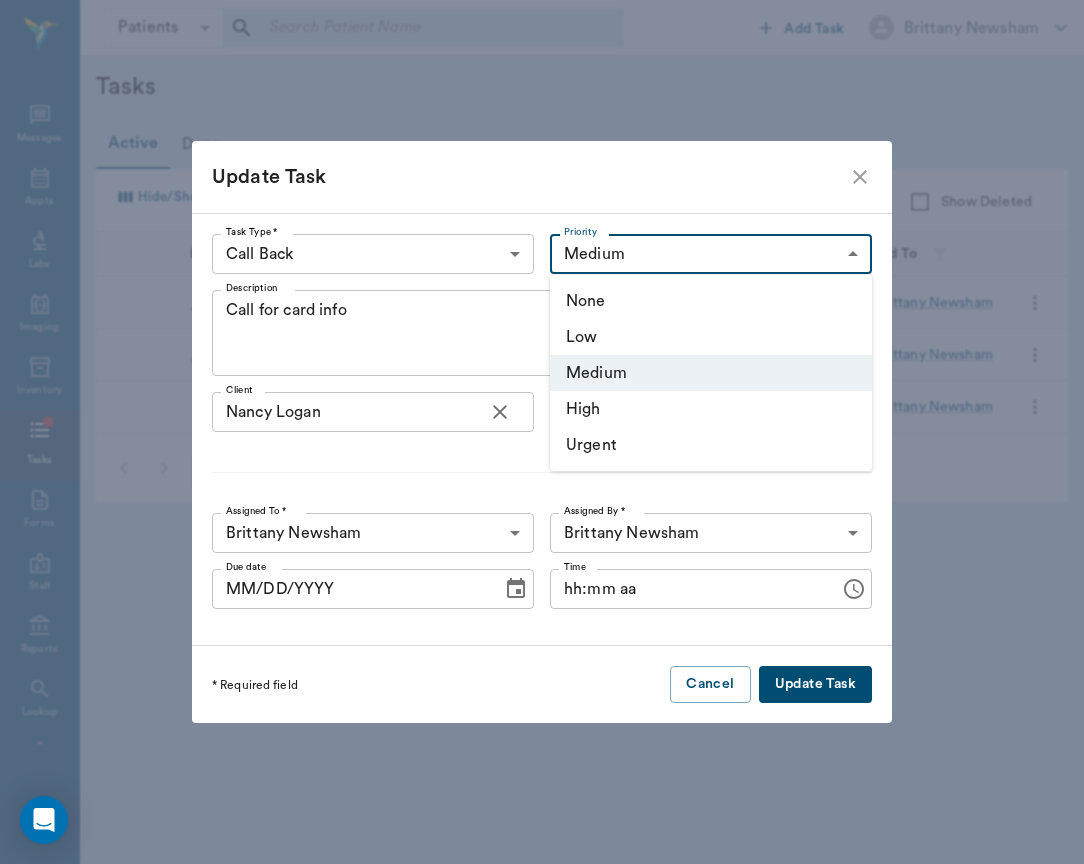 click on "High" at bounding box center (711, 409) 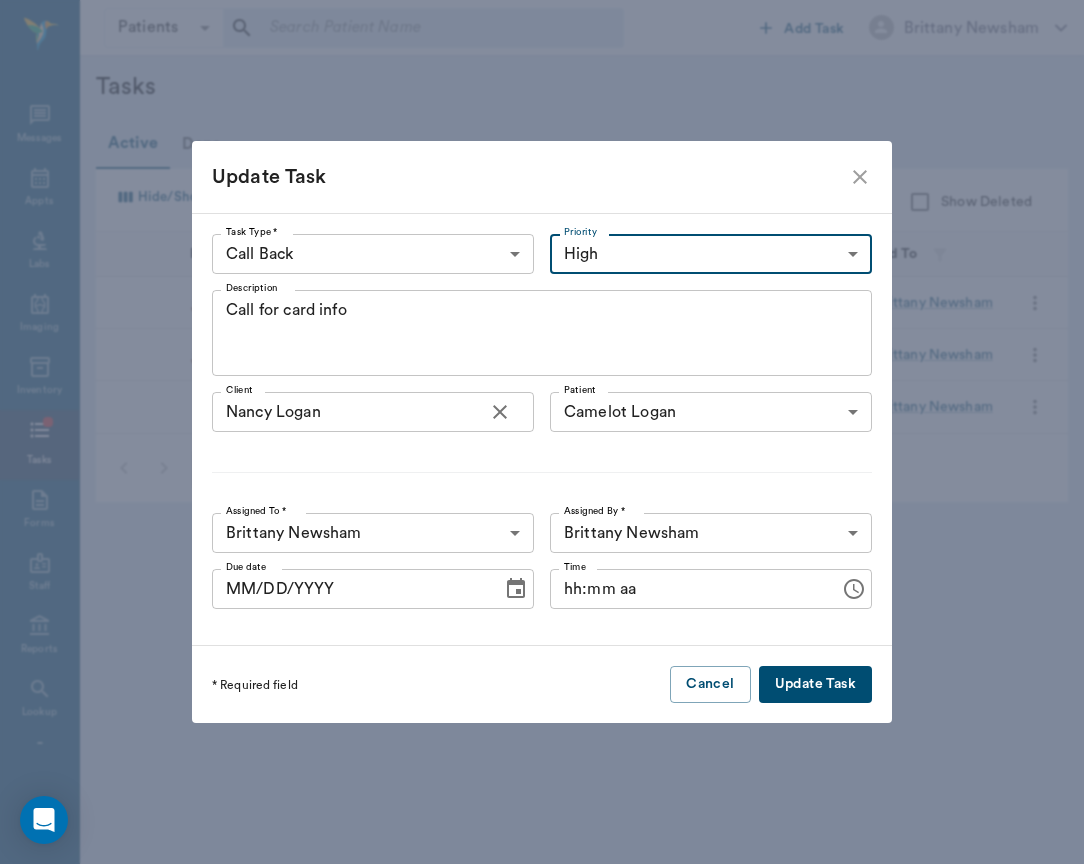 click on "Update Task" at bounding box center [815, 684] 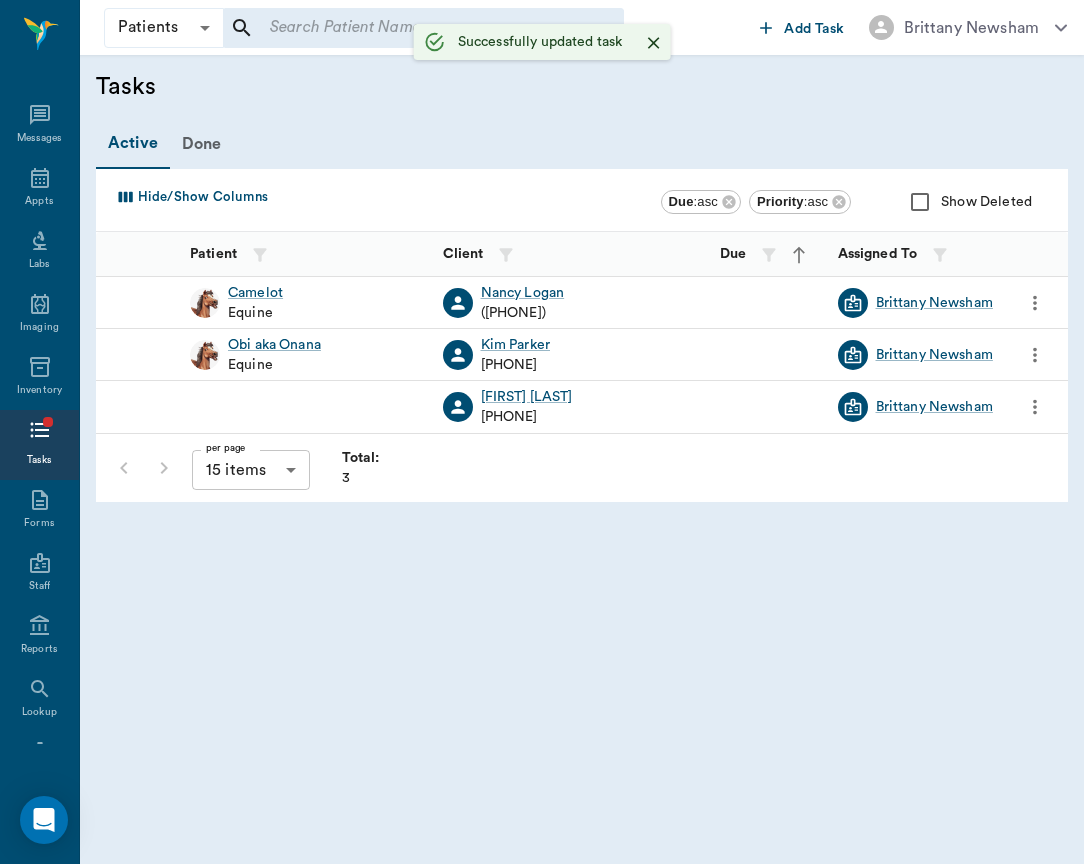 scroll, scrollTop: 0, scrollLeft: 0, axis: both 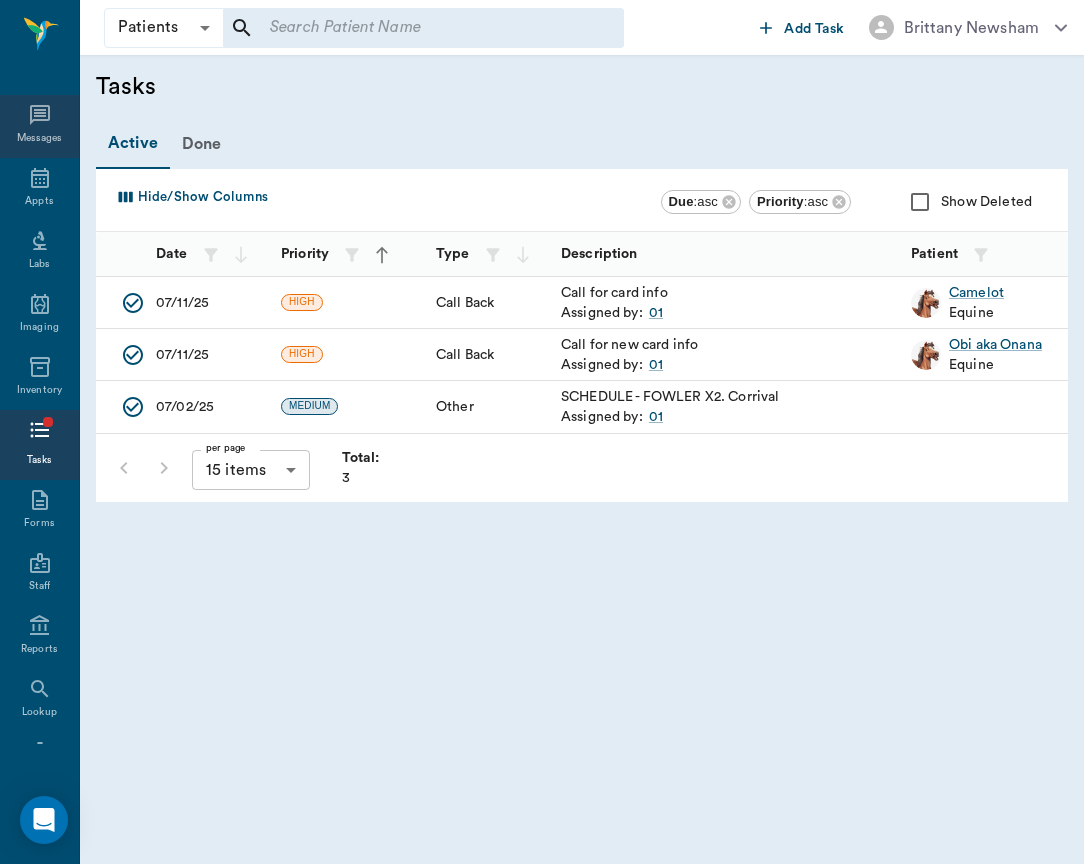 click on "Messages" at bounding box center [39, 126] 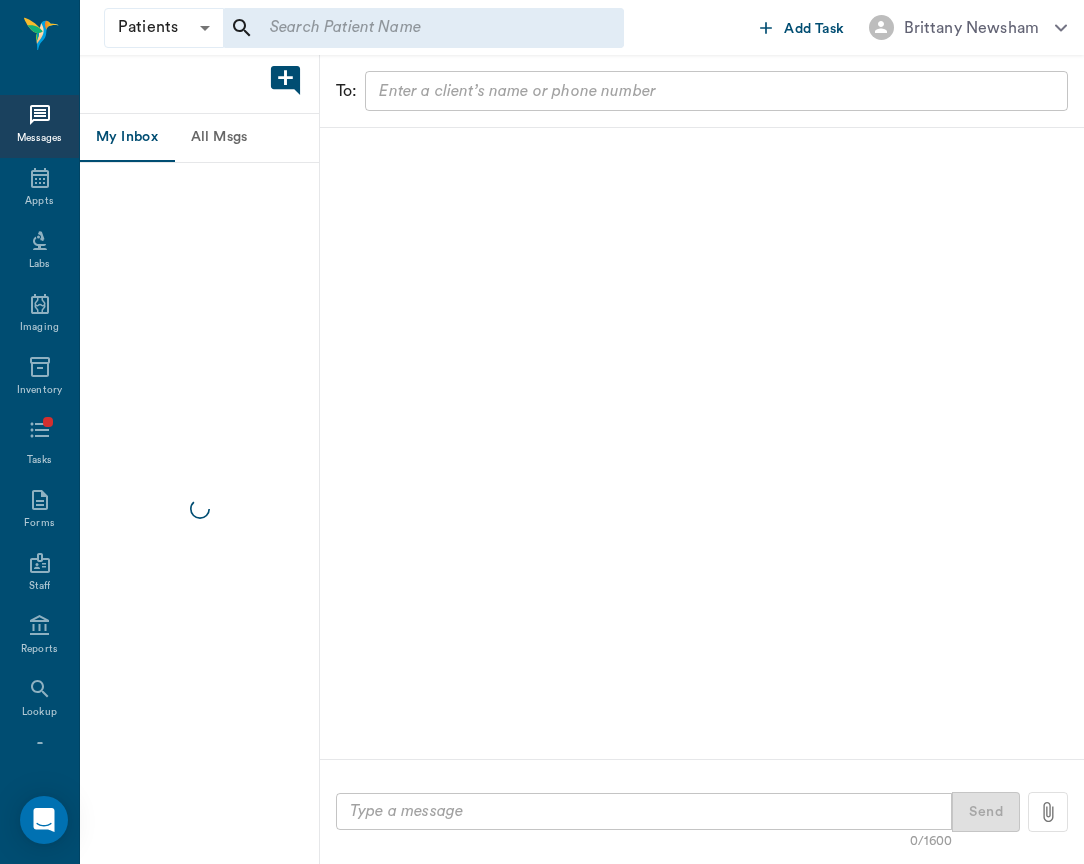 click on "All Msgs" at bounding box center [219, 138] 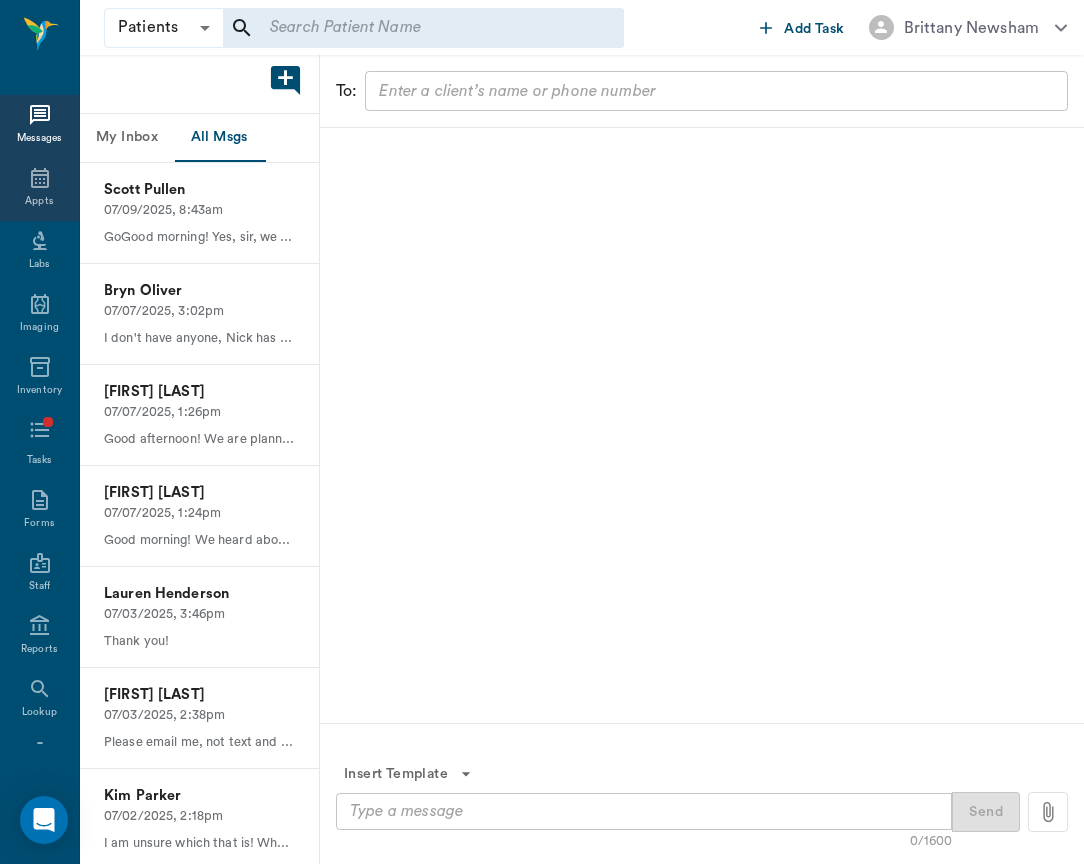 click on "Appts" at bounding box center [39, 201] 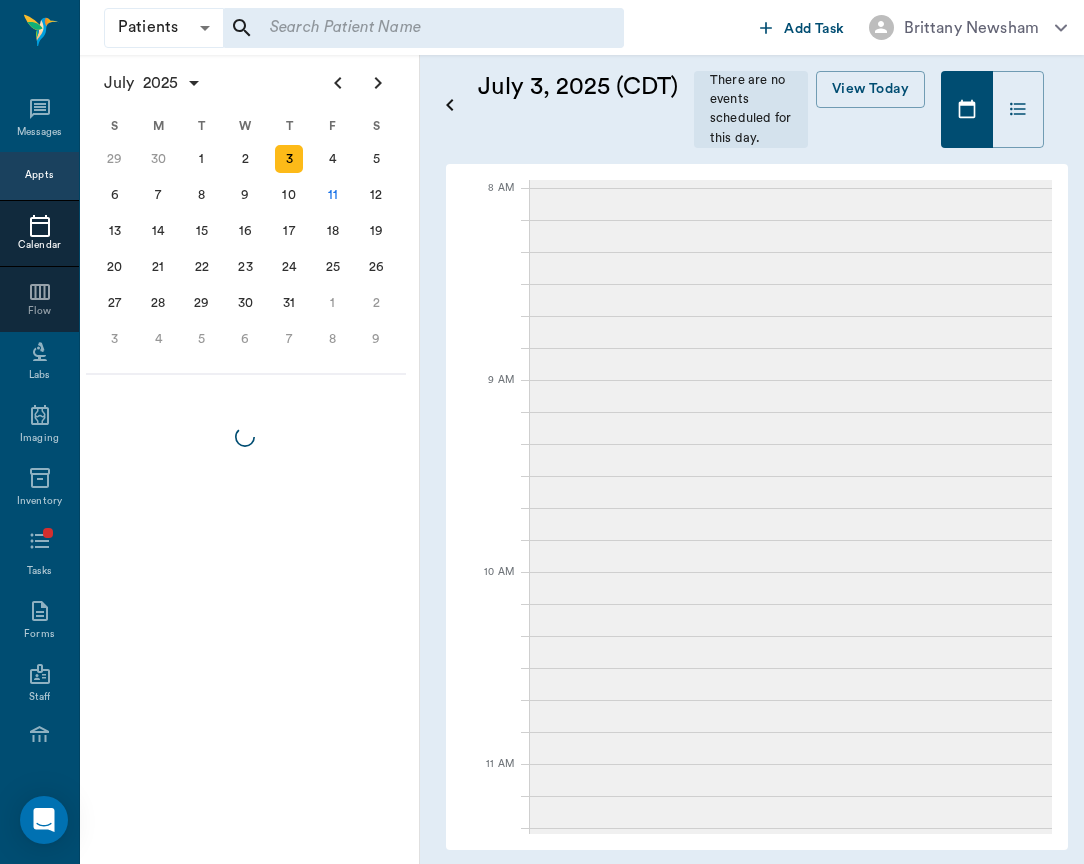 scroll, scrollTop: 930, scrollLeft: 0, axis: vertical 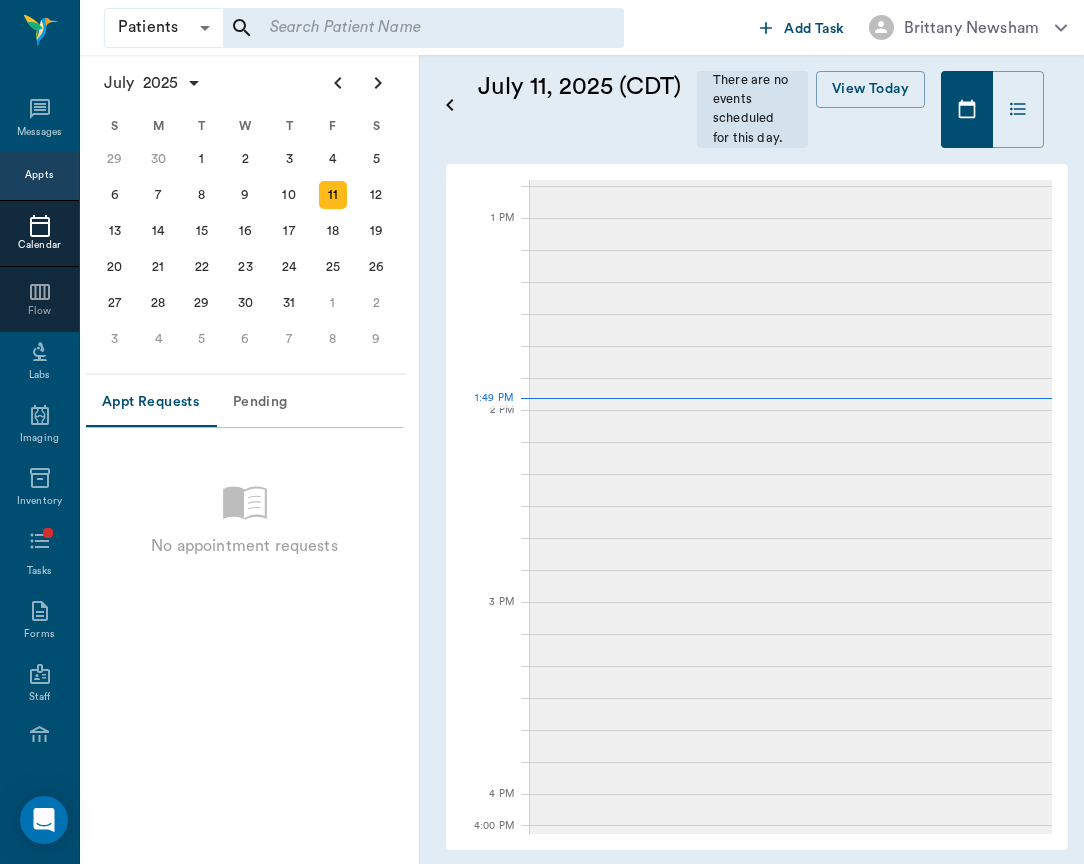 click on "Pending" at bounding box center [260, 403] 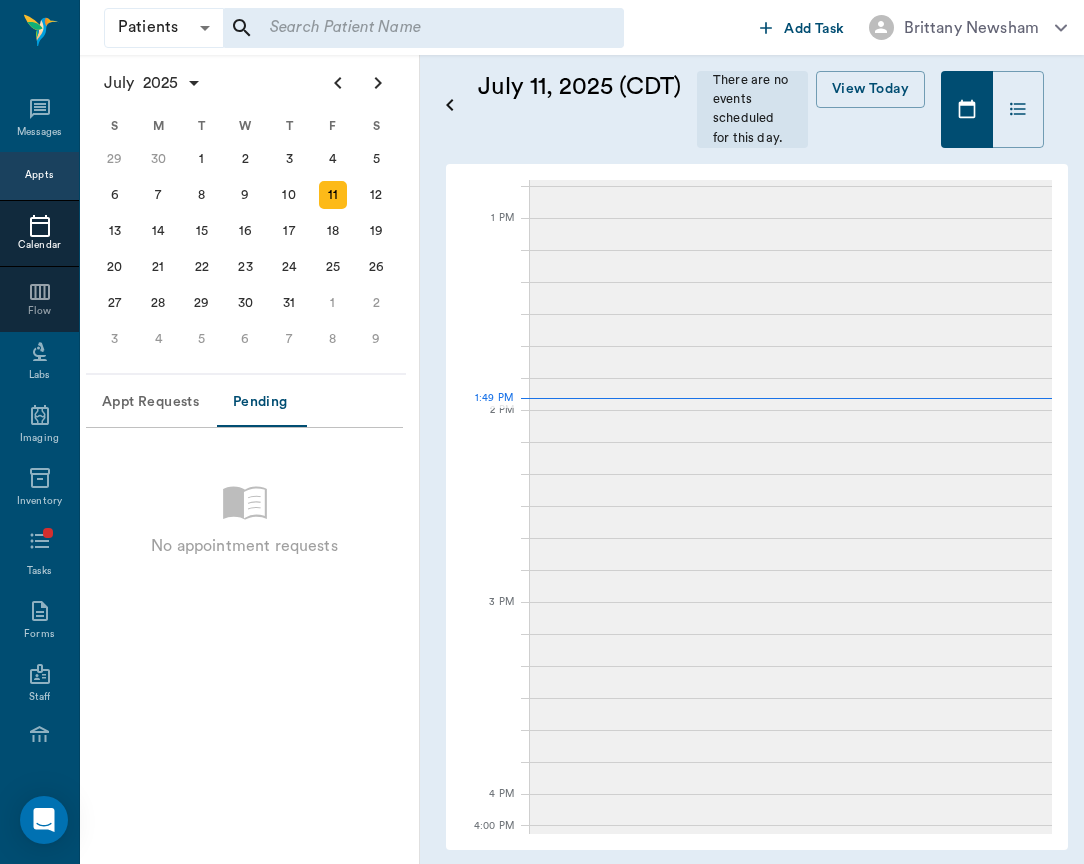 click on "Appt Requests" at bounding box center [150, 403] 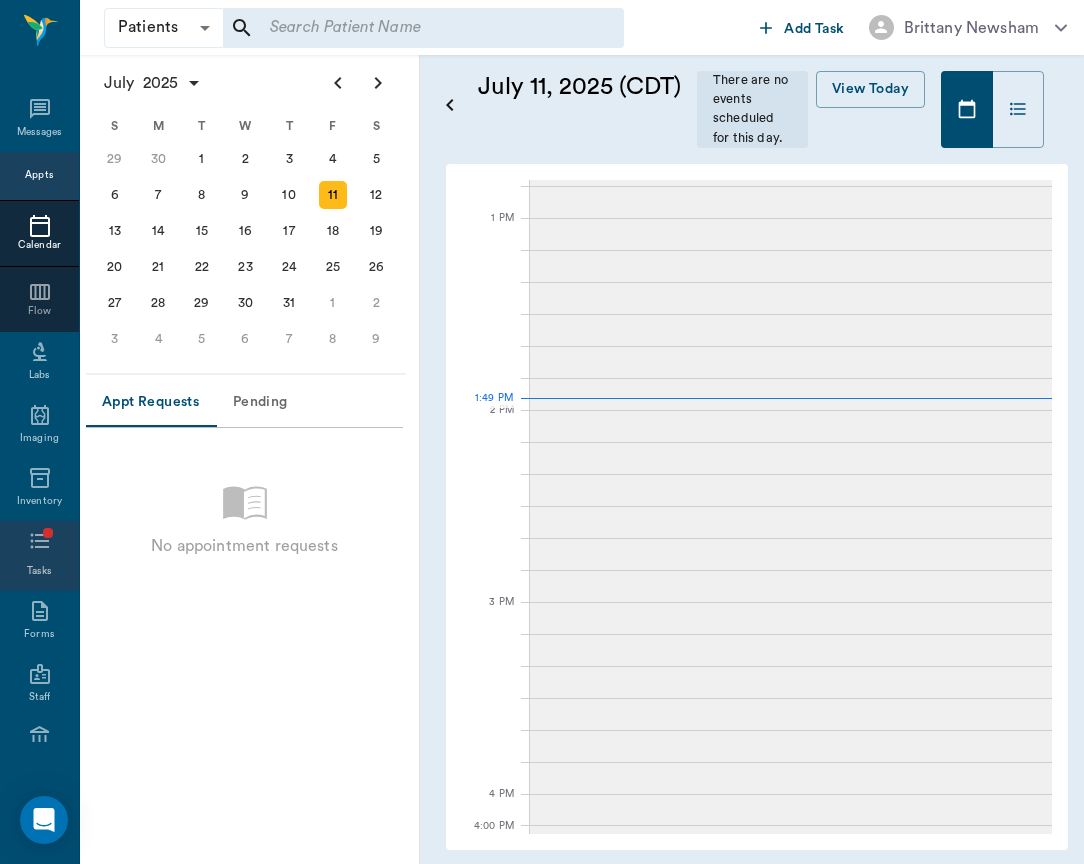 click on "Tasks" at bounding box center [39, 556] 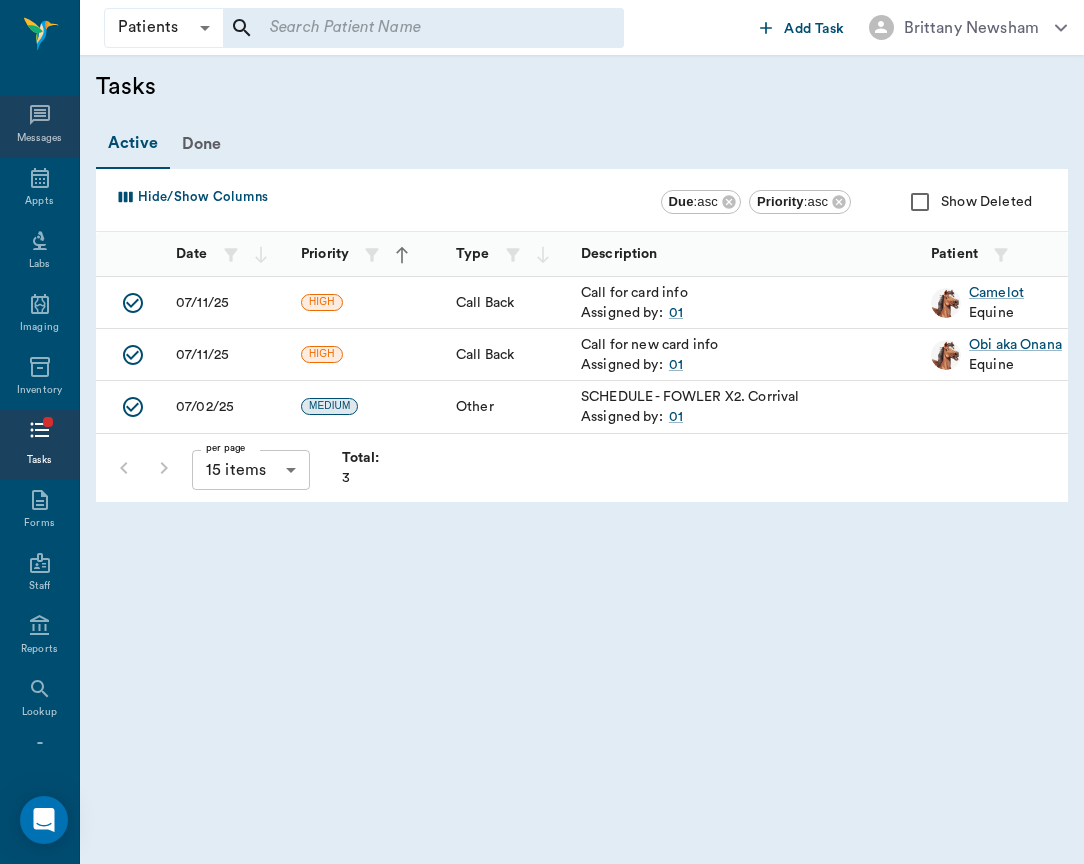 click 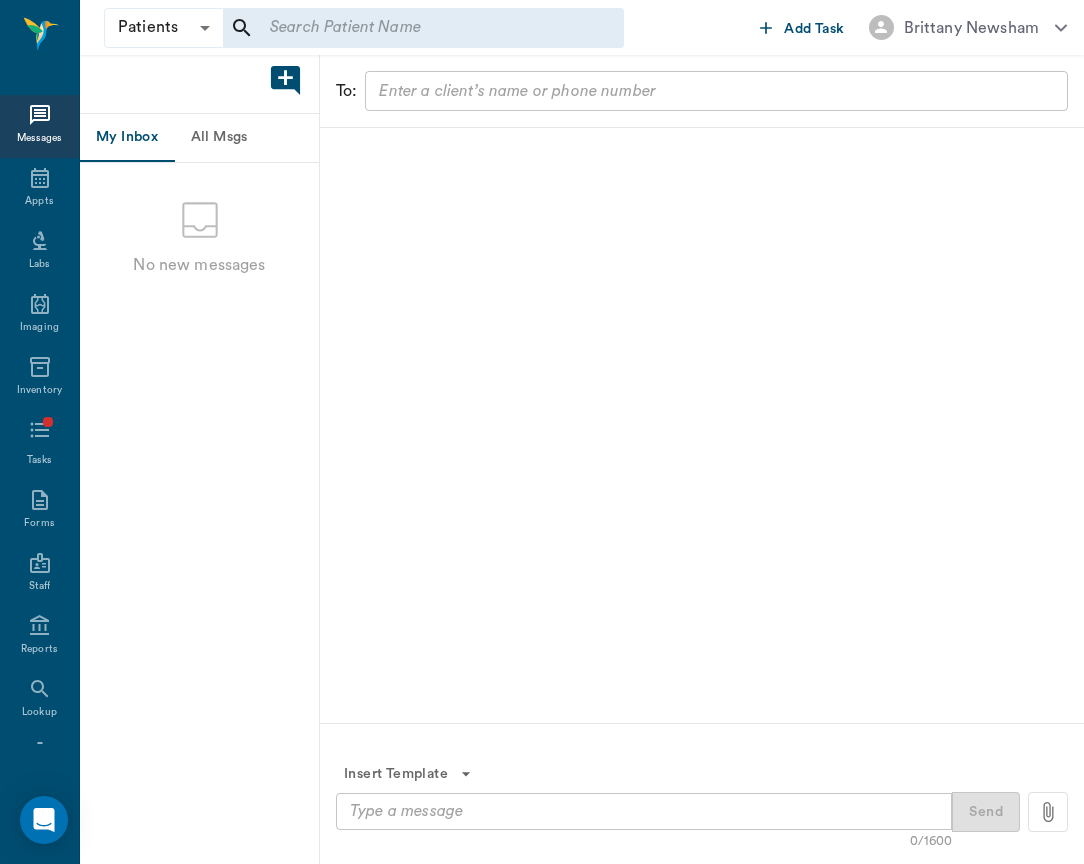 click on "All Msgs" at bounding box center [219, 138] 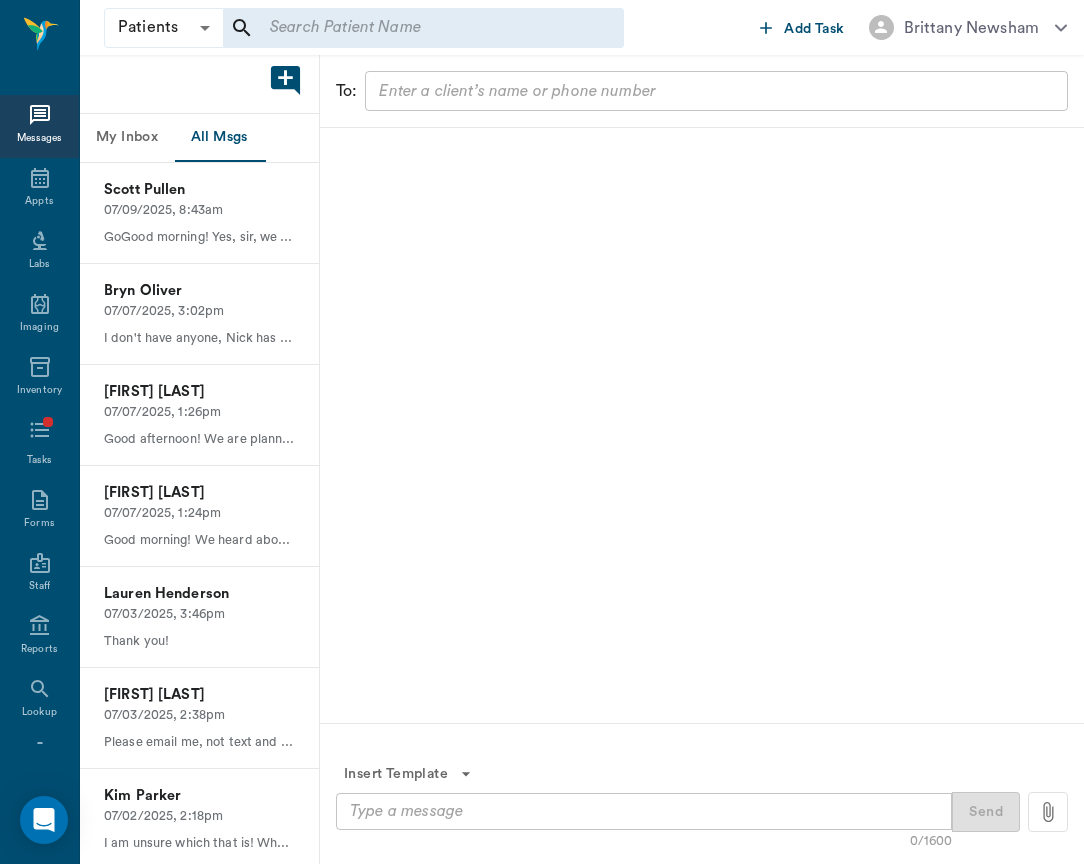 click on "My Inbox" at bounding box center (127, 138) 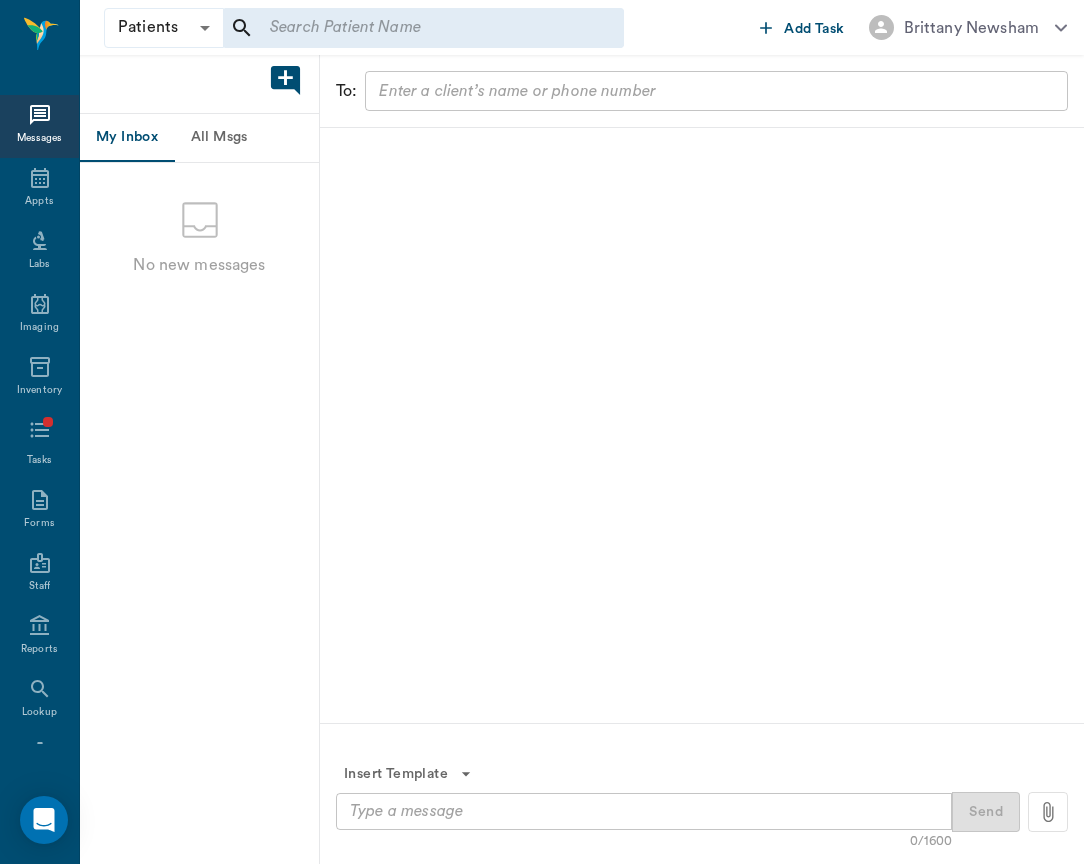 click on "All Msgs" at bounding box center [219, 138] 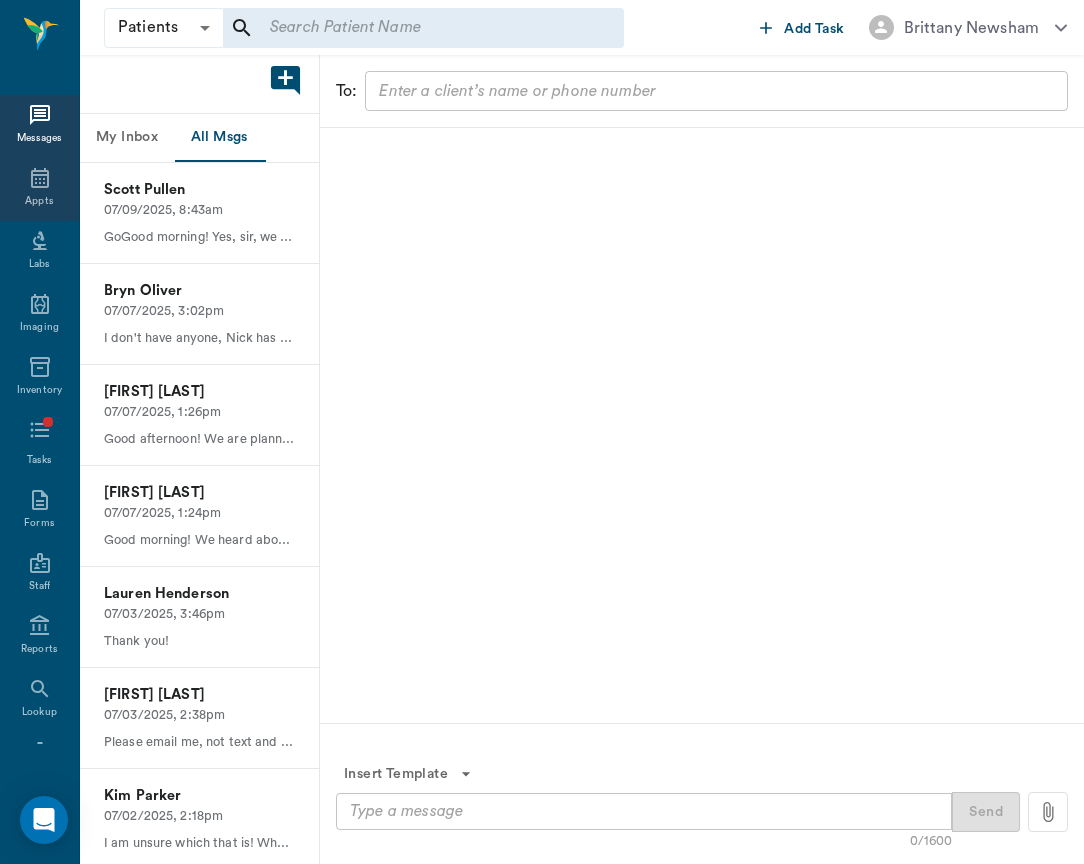 click on "Appts" at bounding box center (39, 201) 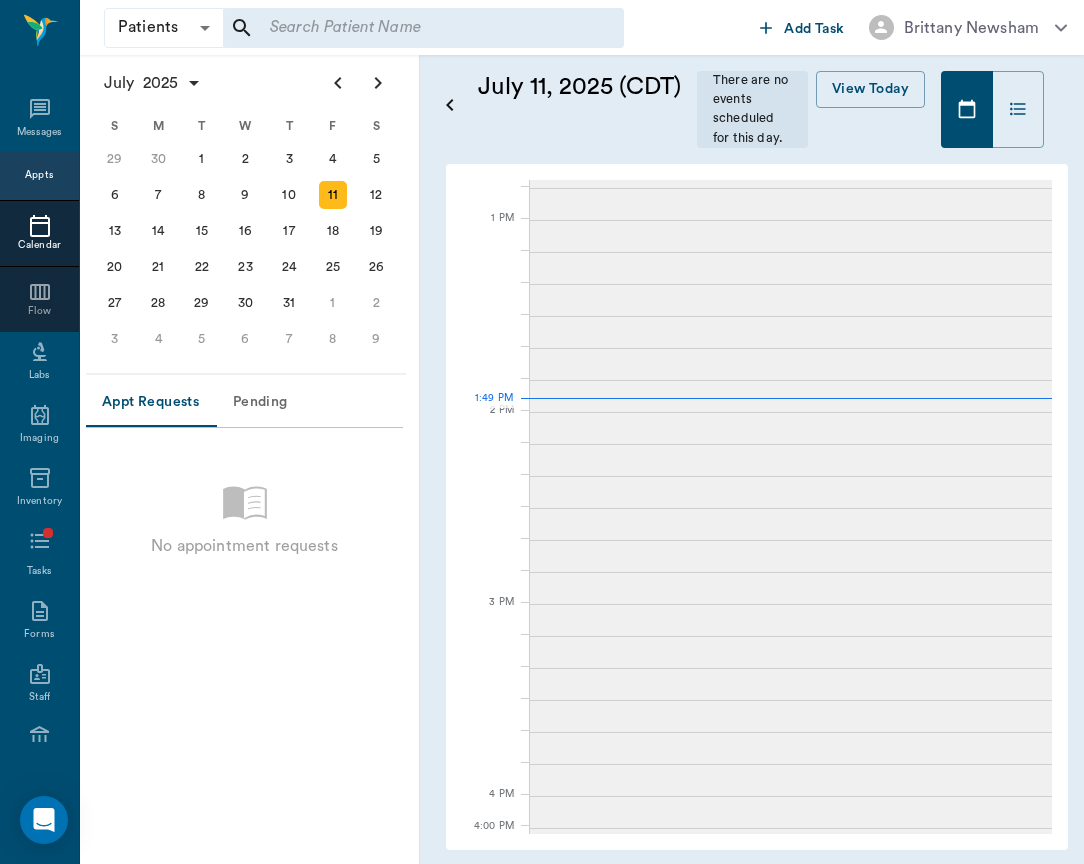 scroll, scrollTop: 890, scrollLeft: 0, axis: vertical 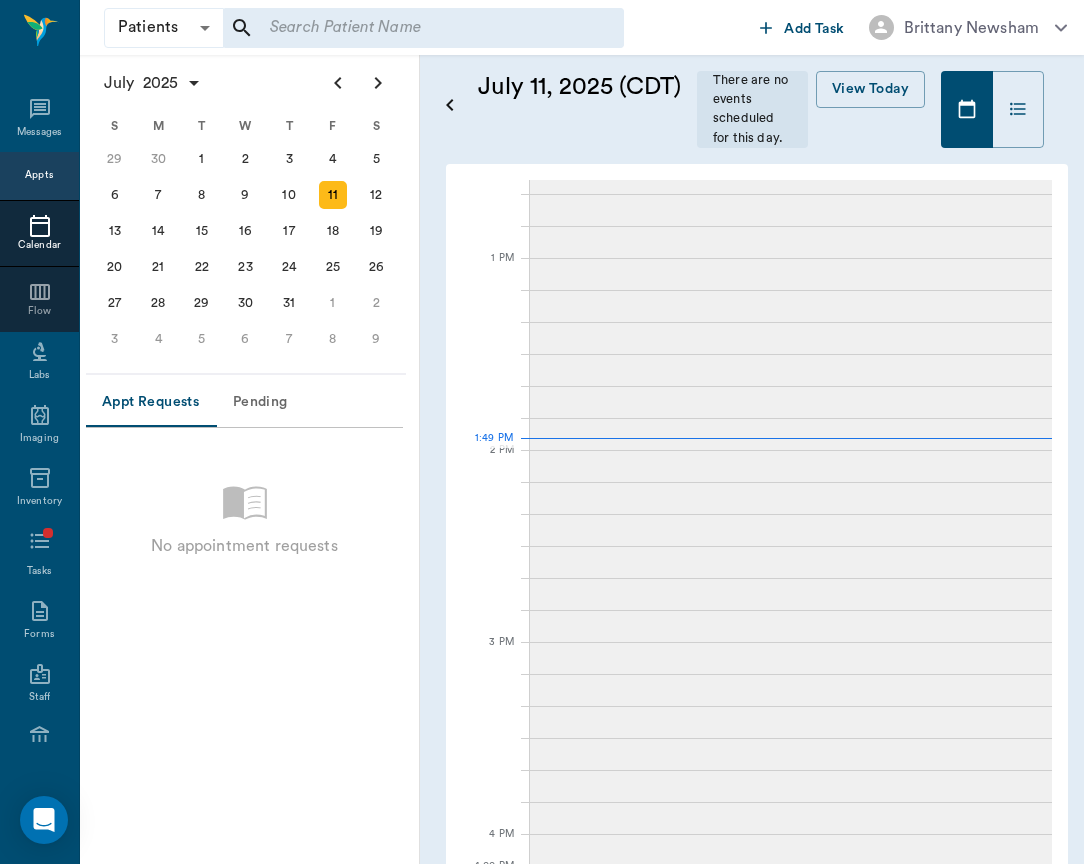 click 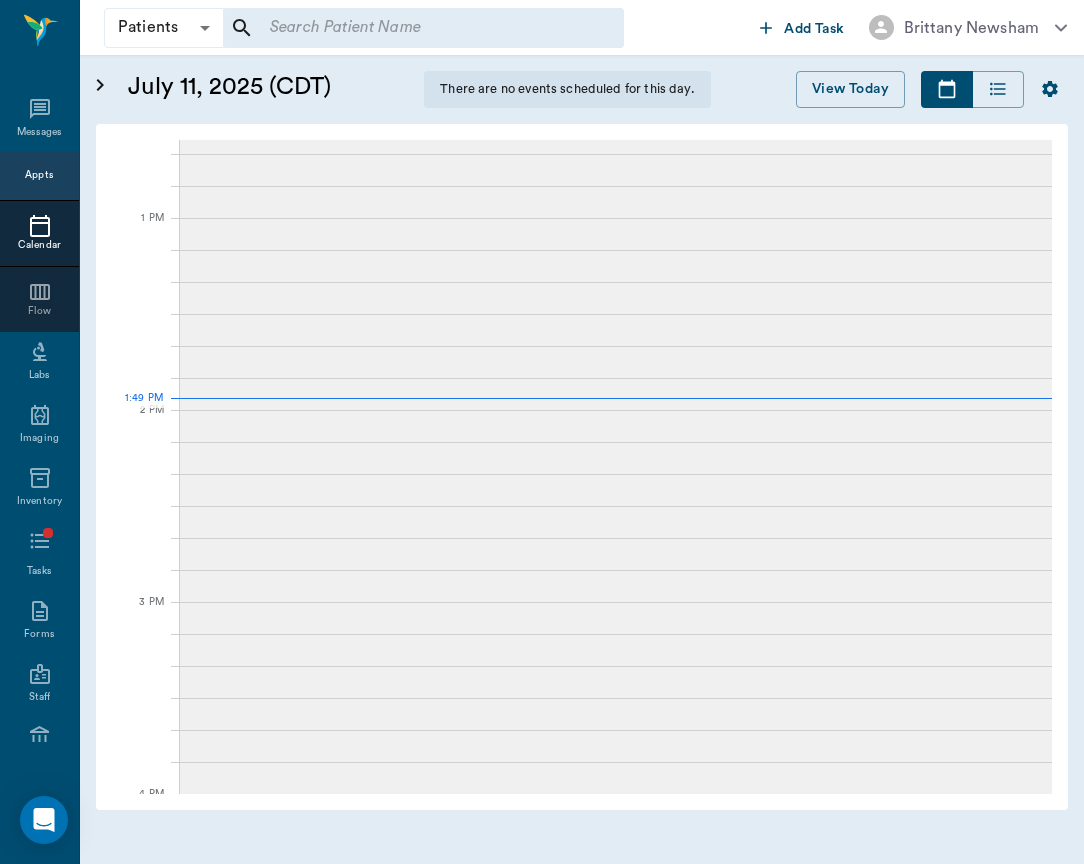 click 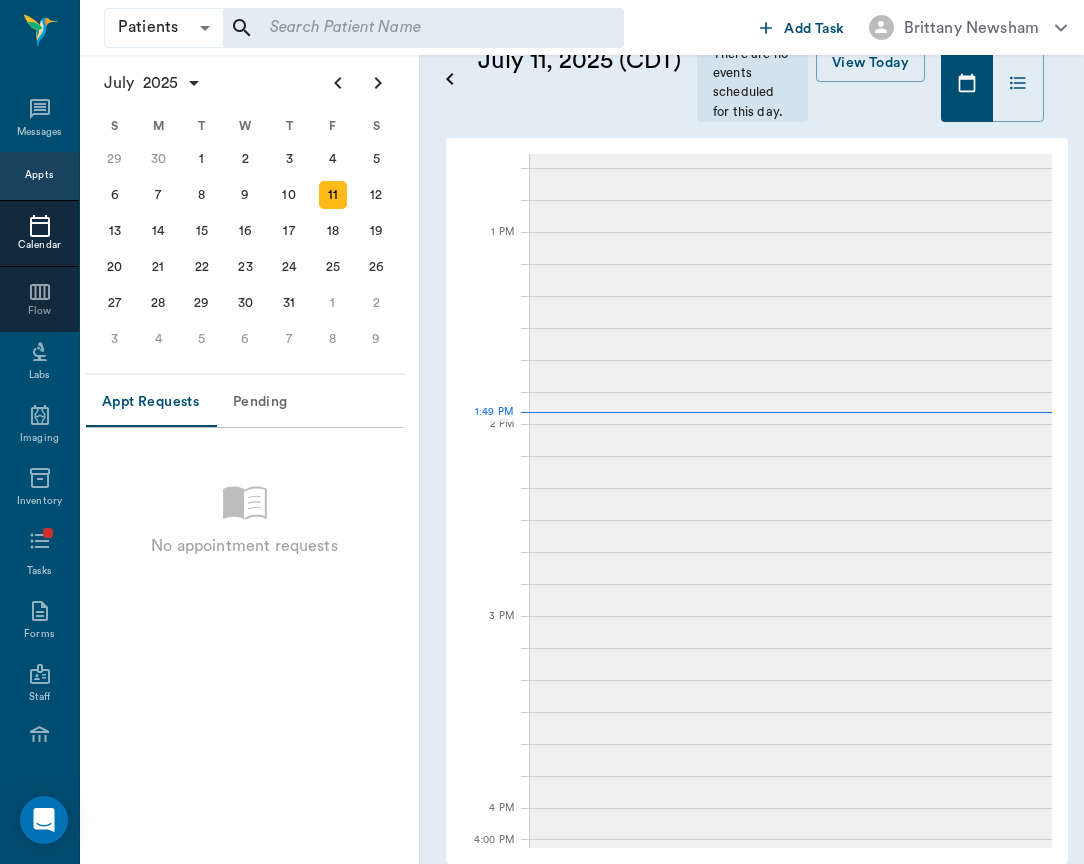 scroll, scrollTop: 25, scrollLeft: 0, axis: vertical 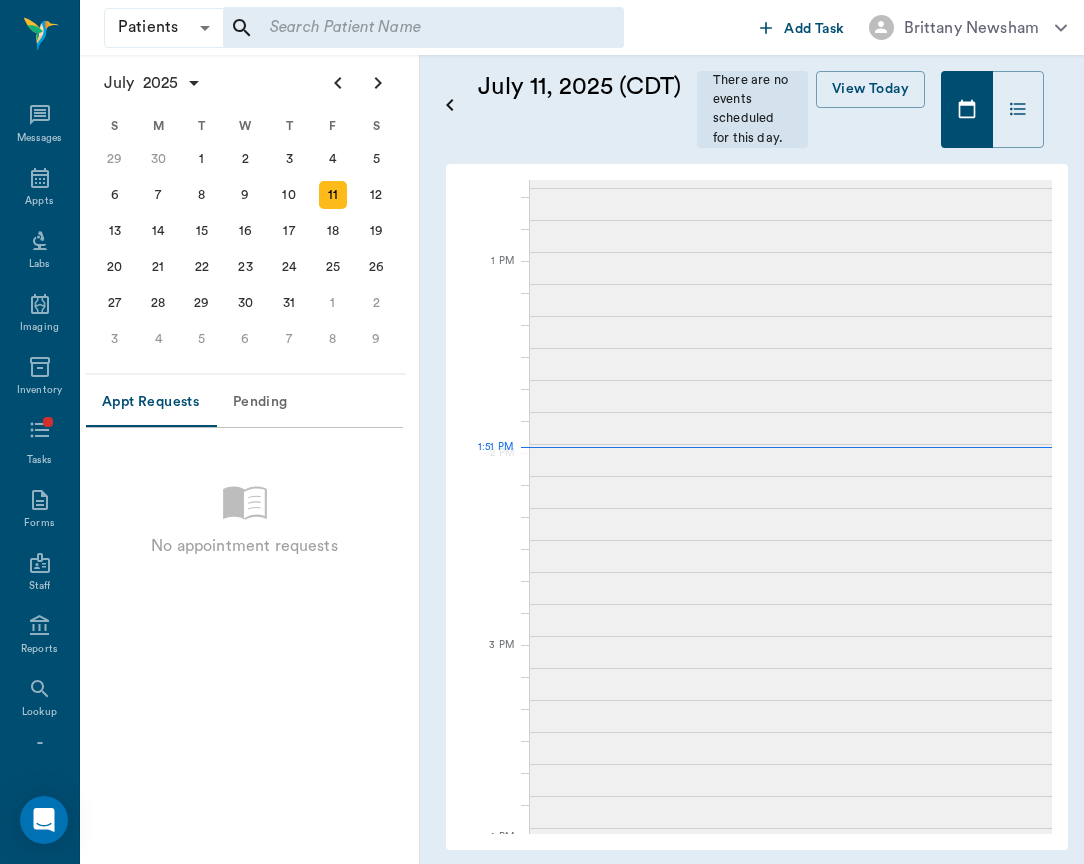 click at bounding box center (423, 28) 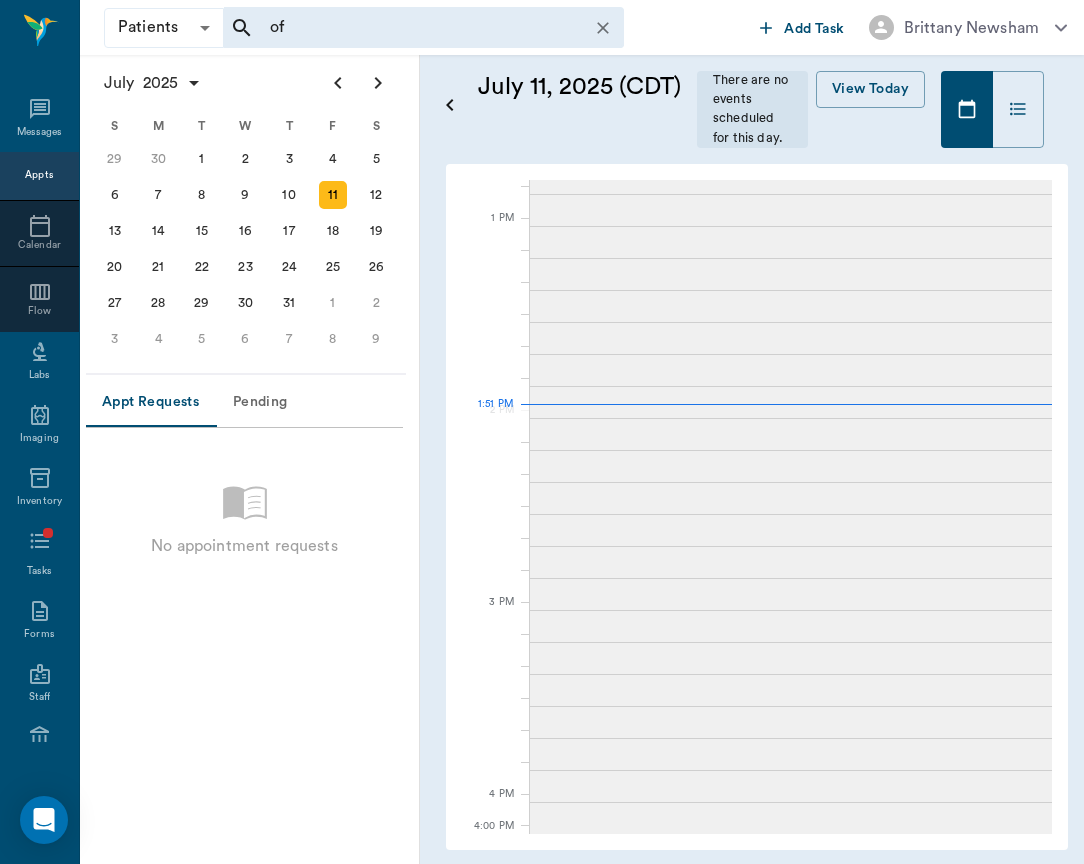scroll, scrollTop: 930, scrollLeft: 0, axis: vertical 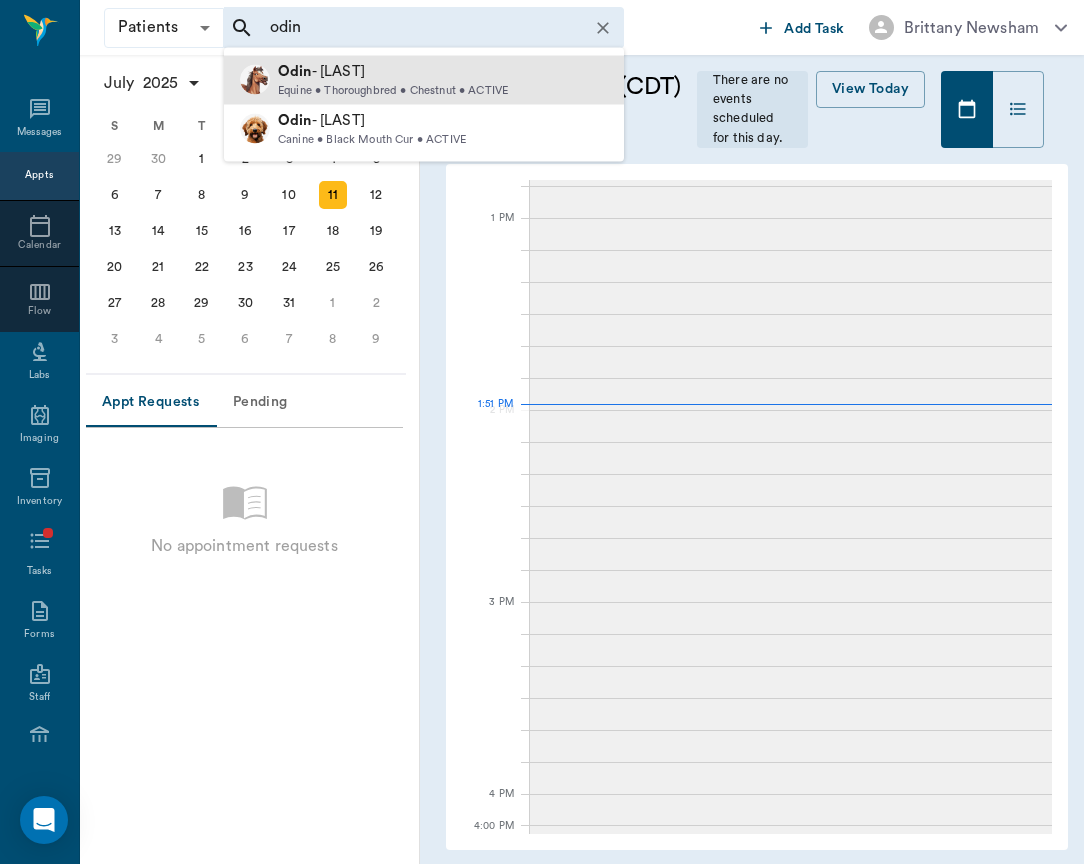 click on "[NICKNAME] - [LAST]" at bounding box center [393, 72] 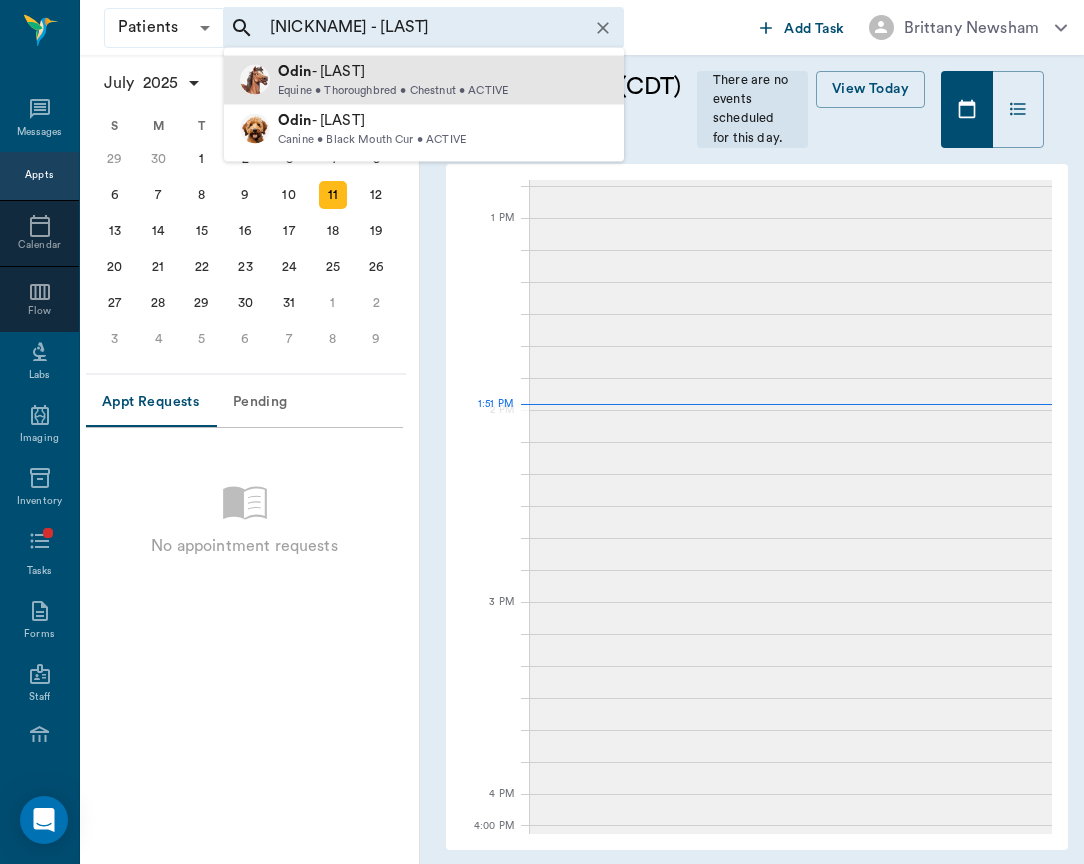 type 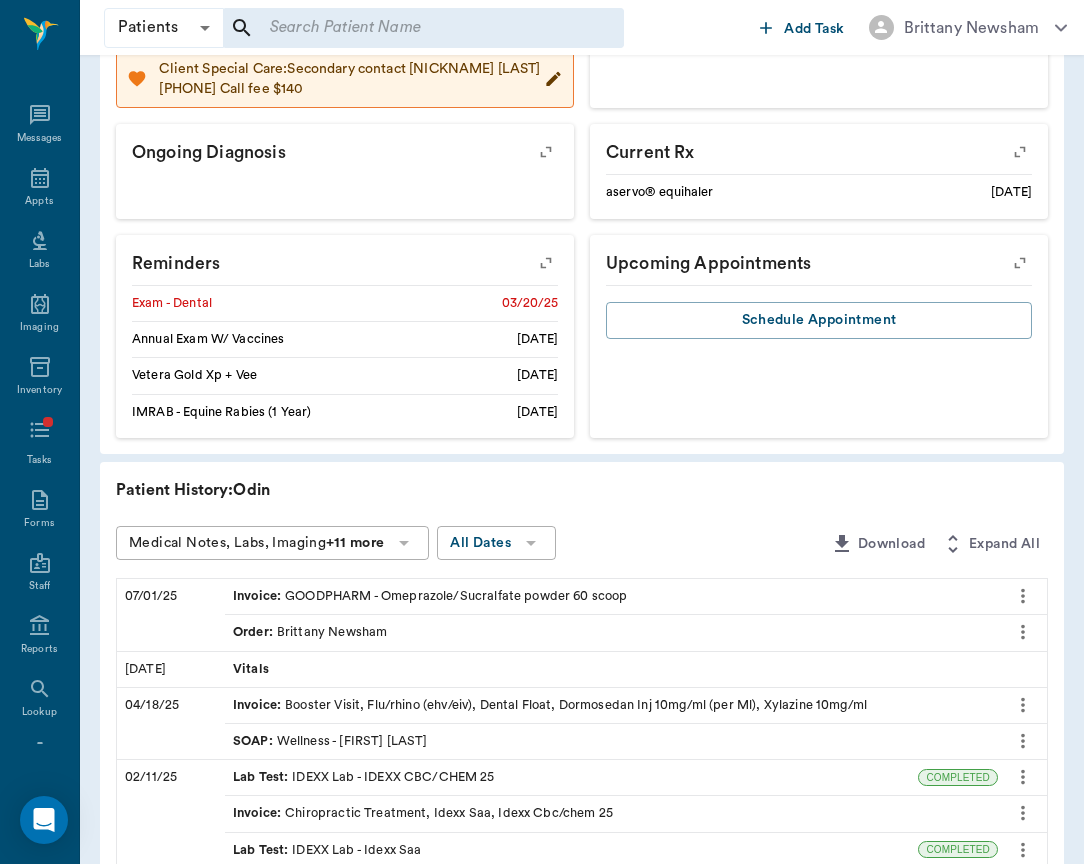 scroll, scrollTop: 492, scrollLeft: 0, axis: vertical 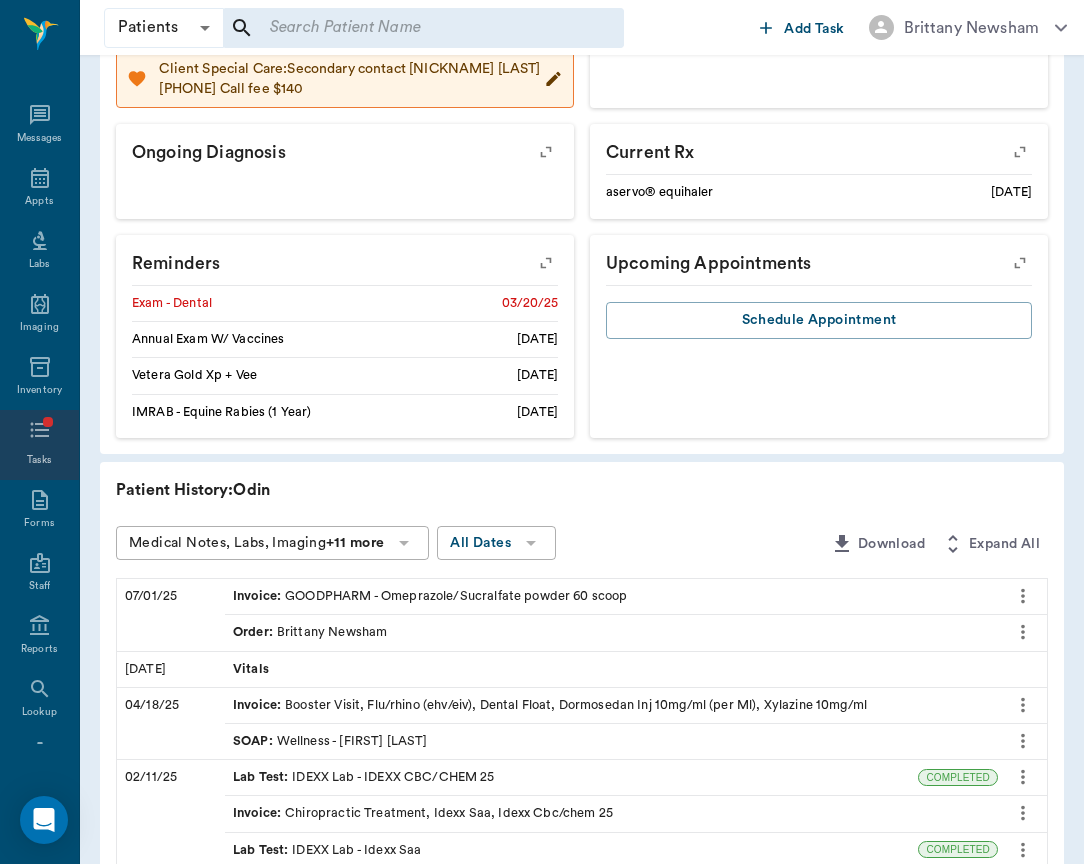 click on "Tasks" at bounding box center (39, 445) 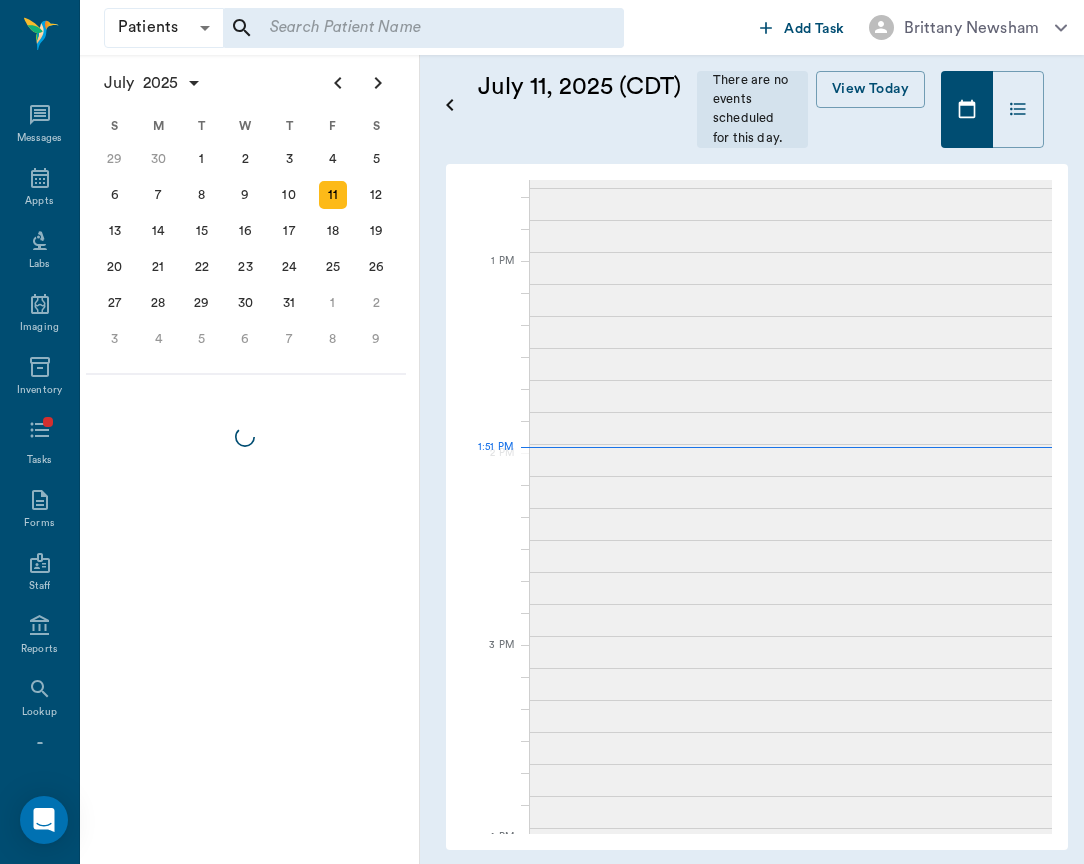 drag, startPoint x: 0, startPoint y: 0, endPoint x: 446, endPoint y: 24, distance: 446.64526 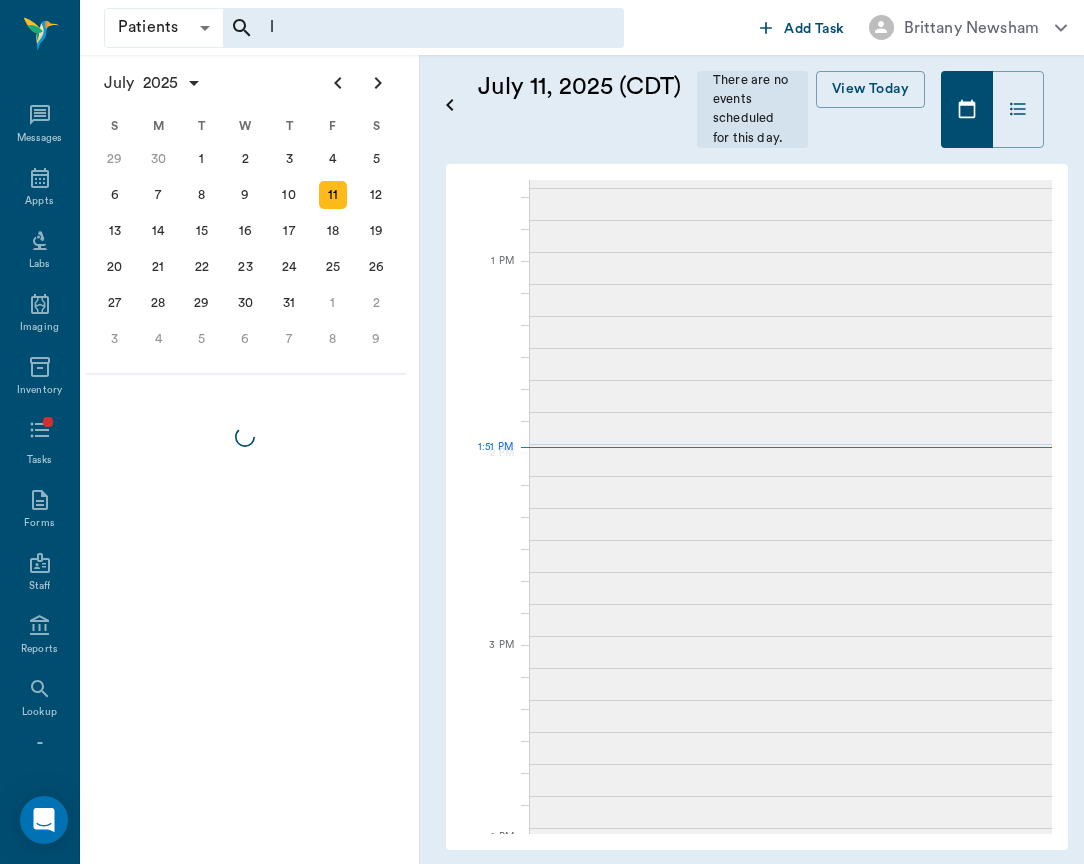 scroll, scrollTop: 0, scrollLeft: 0, axis: both 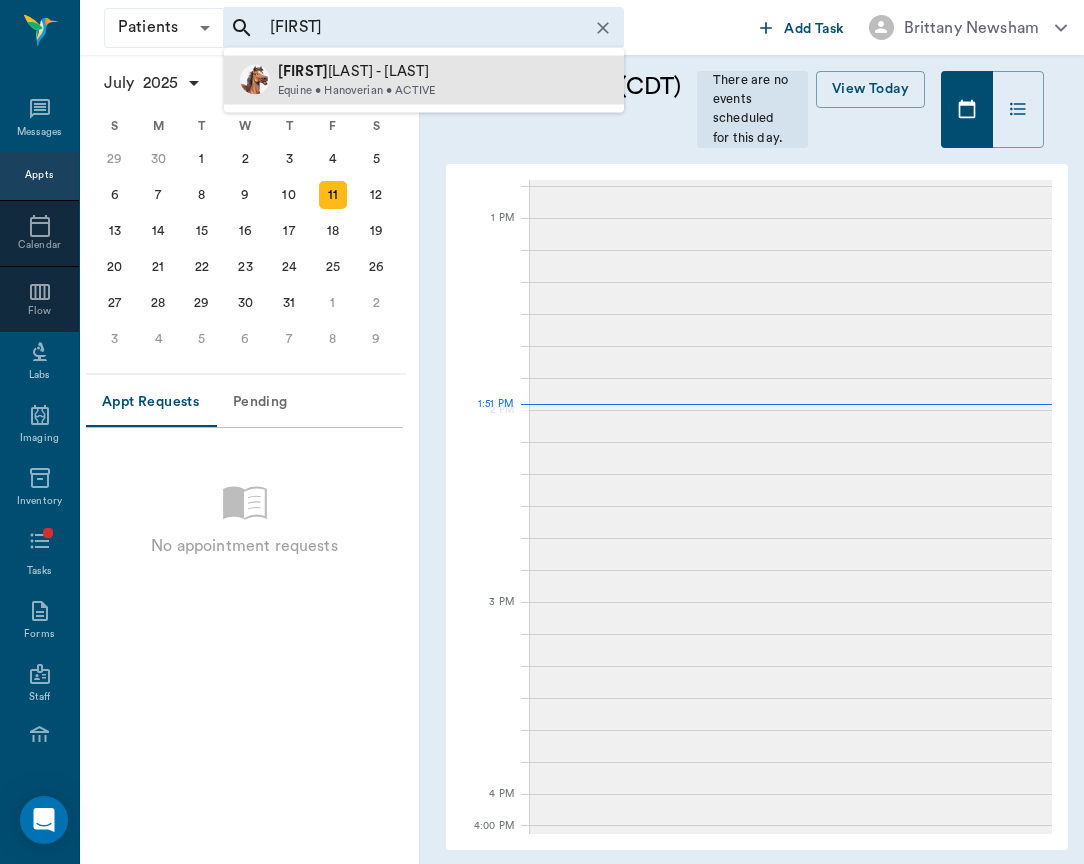 click on "Lionel Messi  - Martinez Equine  • Hanoverian  • ACTIVE" at bounding box center [424, 80] 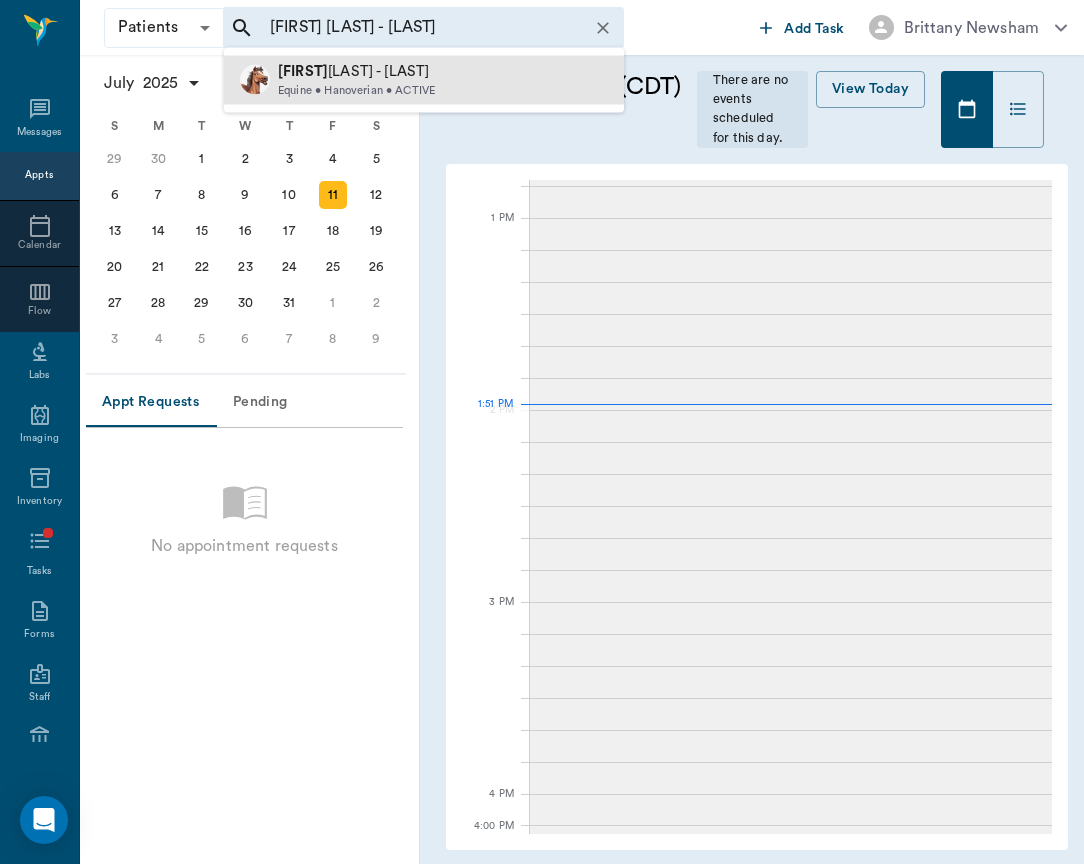 type 